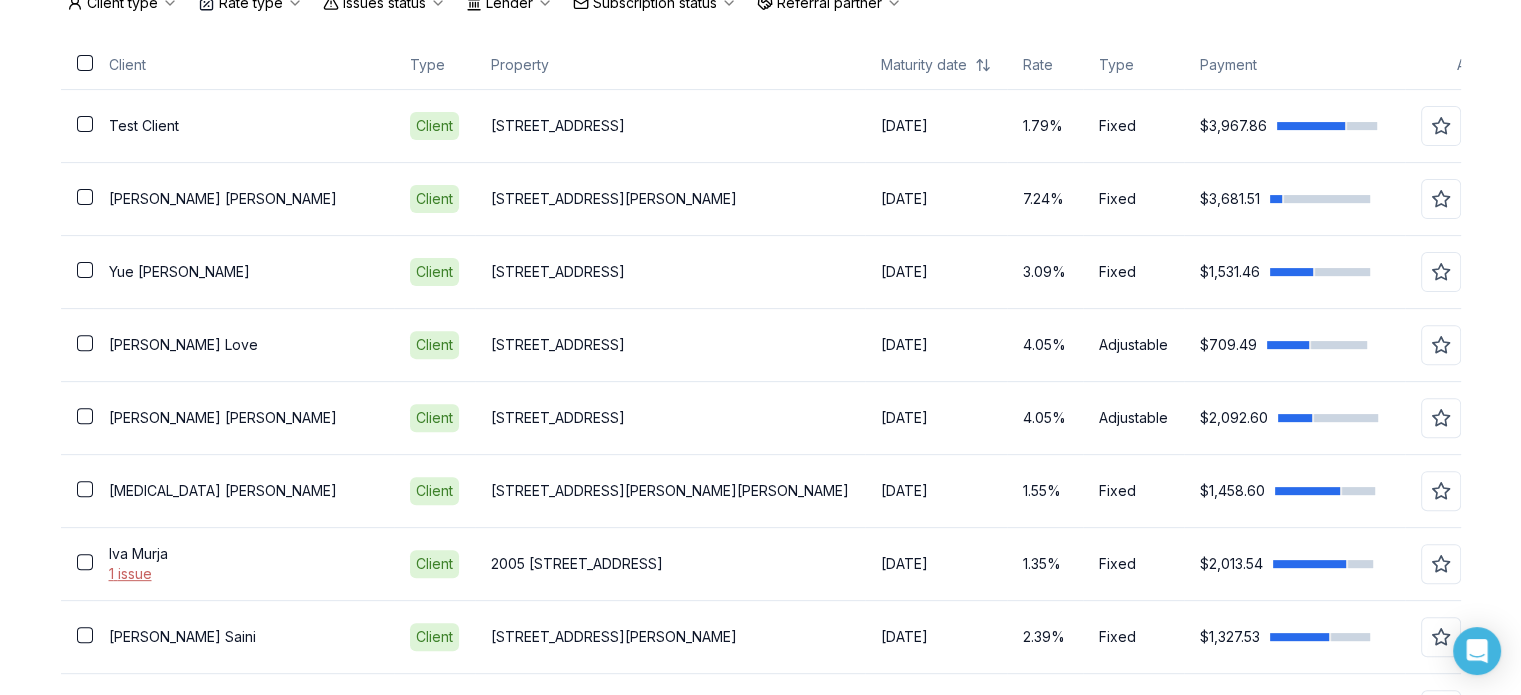 scroll, scrollTop: 636, scrollLeft: 0, axis: vertical 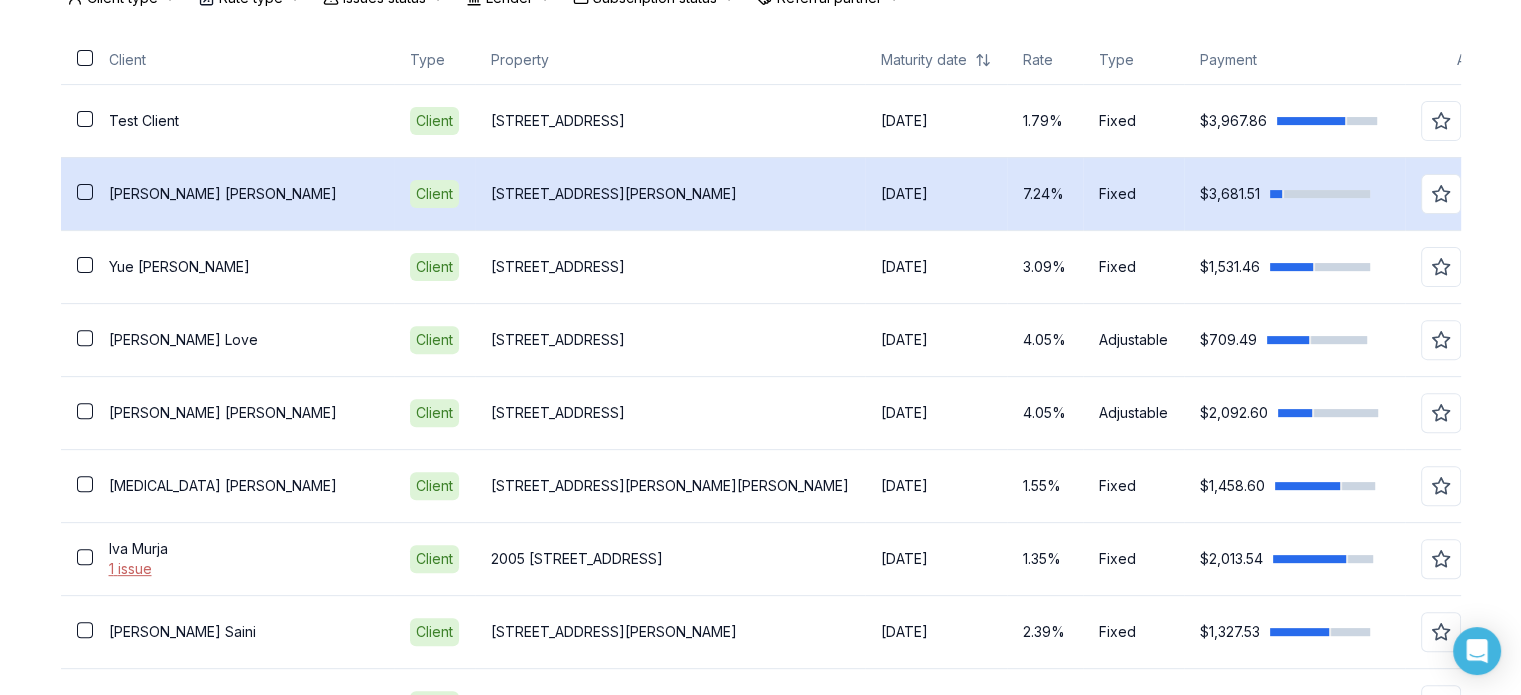 click 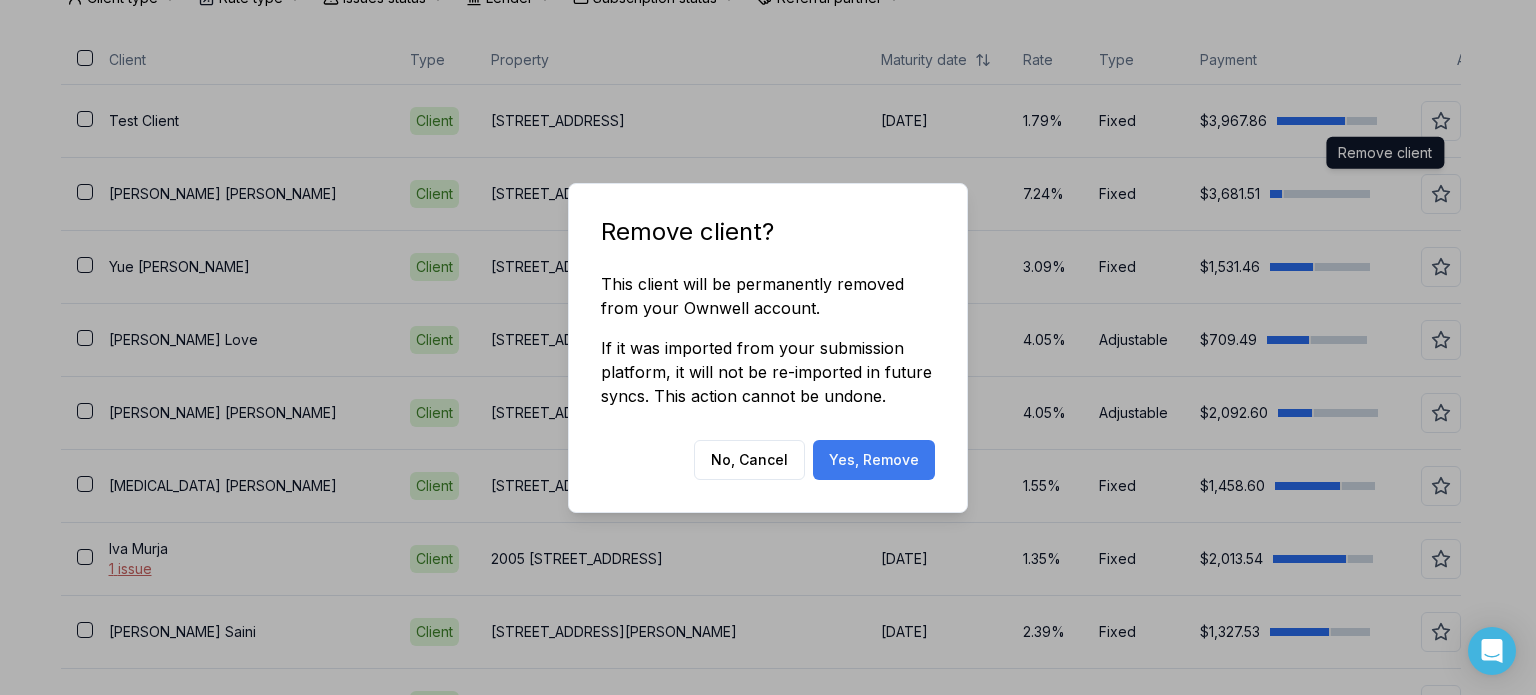 click on "Yes, Remove" at bounding box center [874, 460] 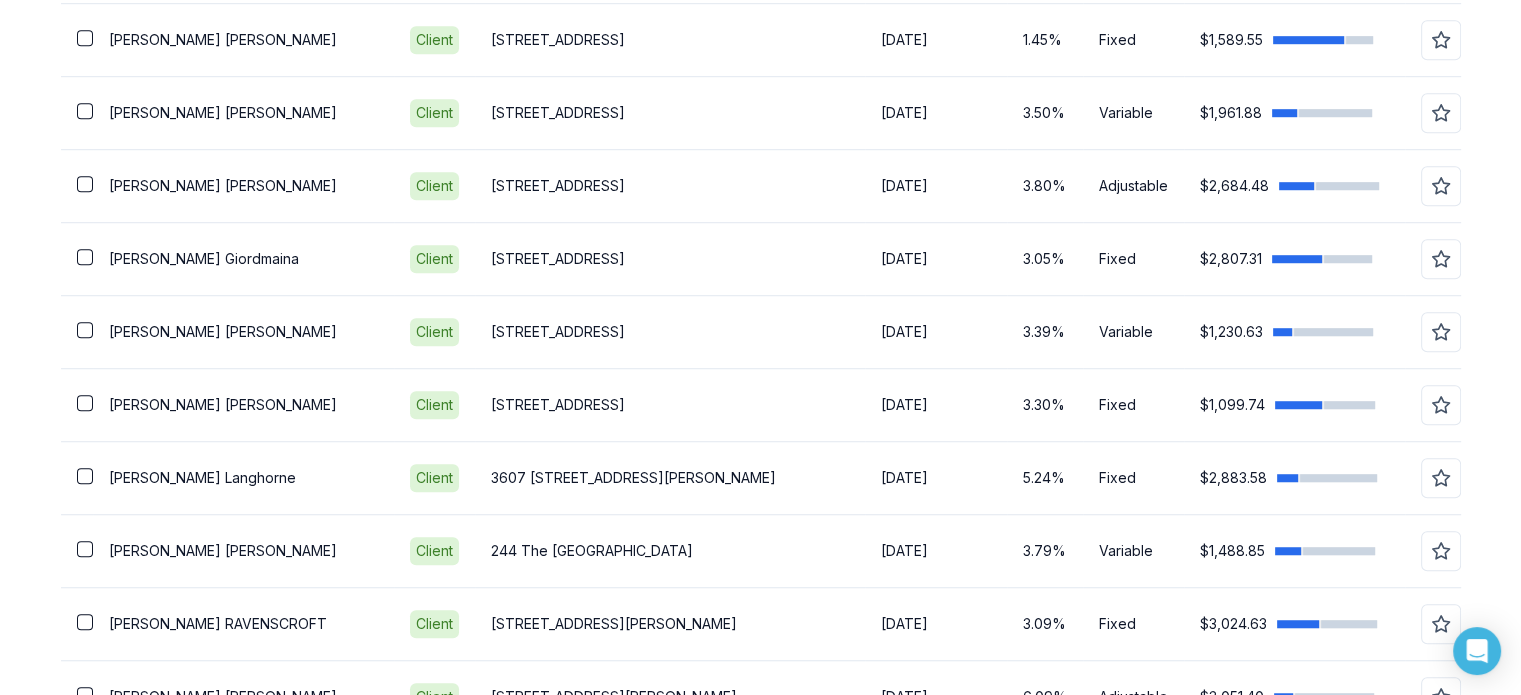 scroll, scrollTop: 1392, scrollLeft: 0, axis: vertical 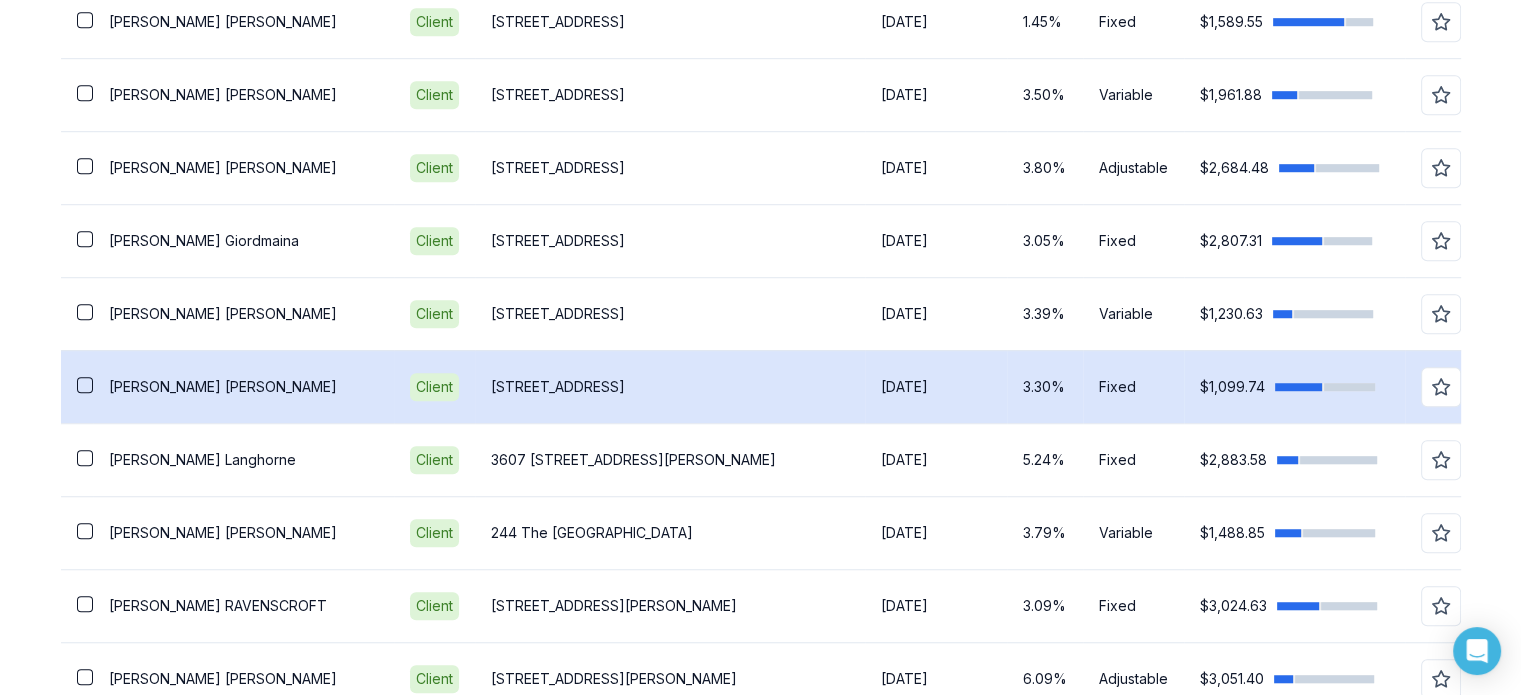 click 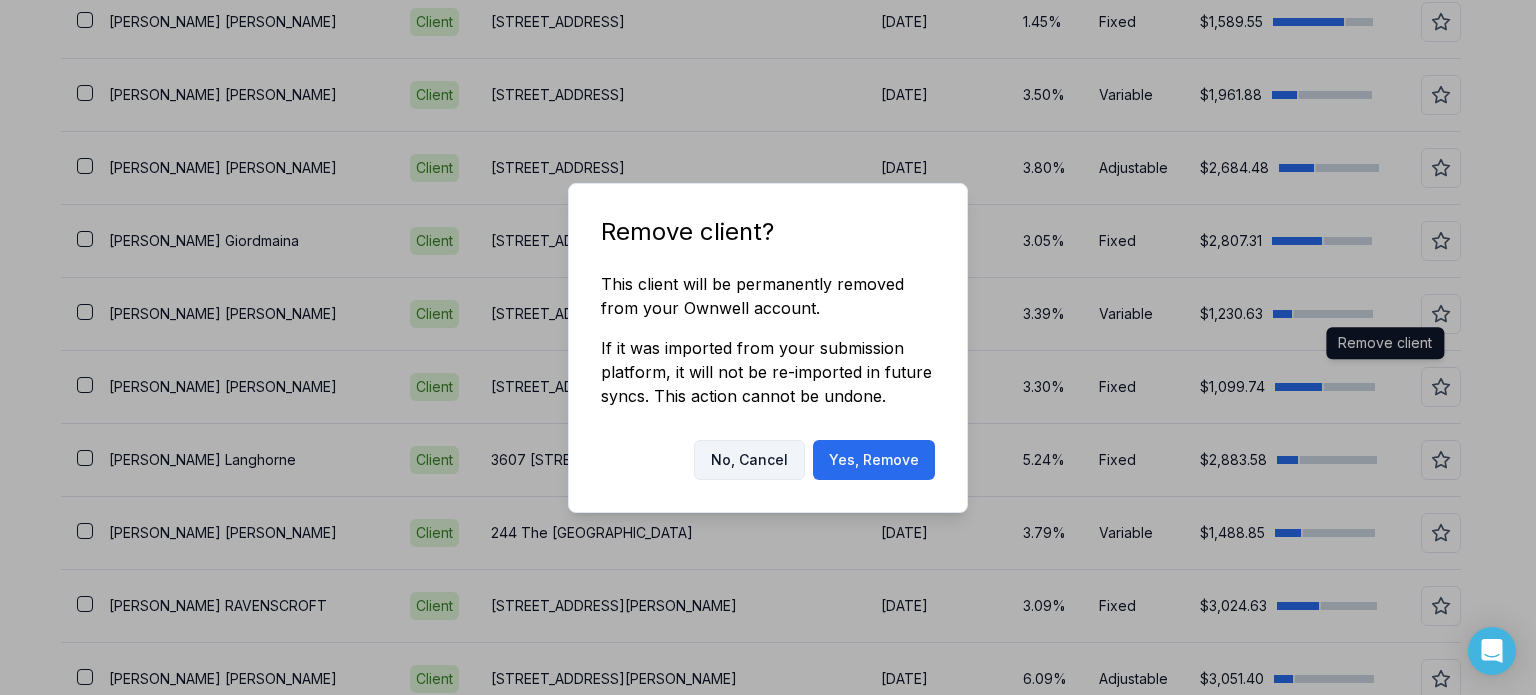 click on "No, Cancel" at bounding box center [749, 460] 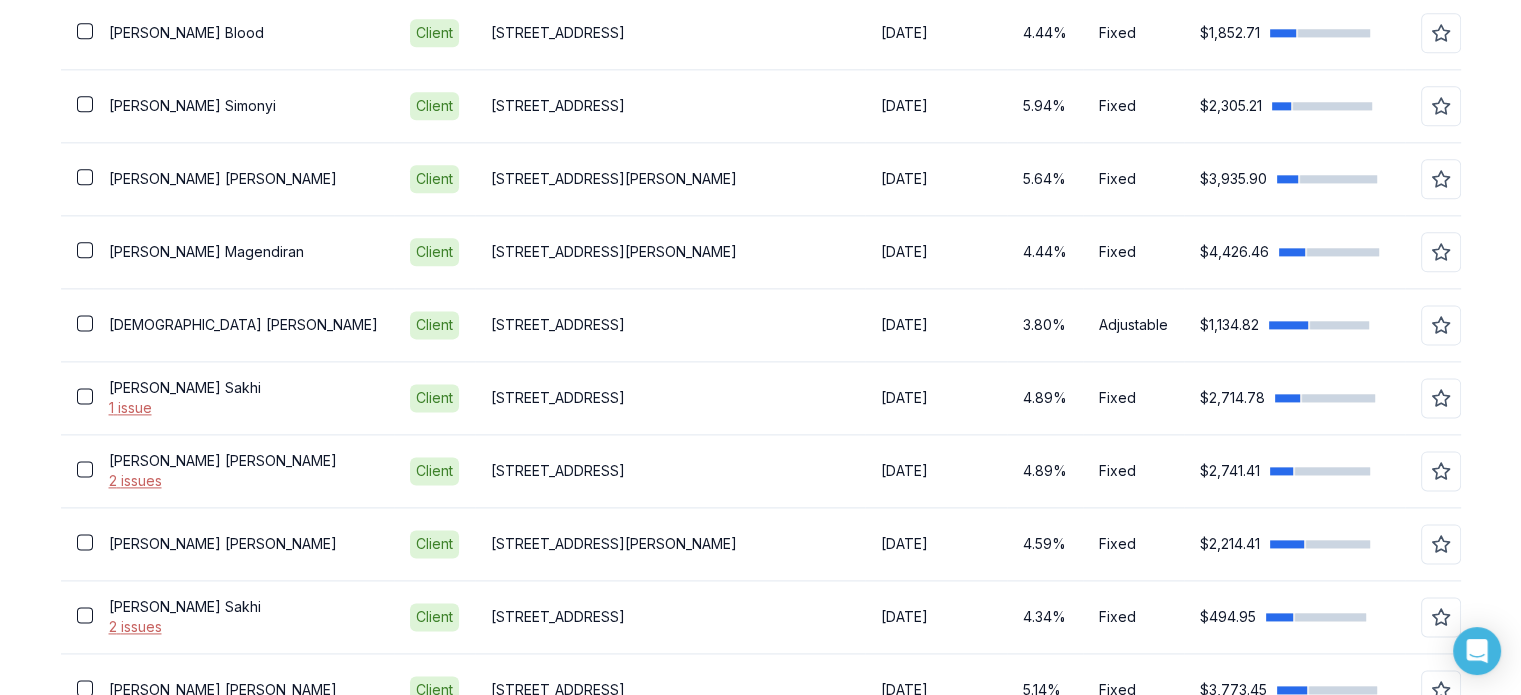 scroll, scrollTop: 2615, scrollLeft: 0, axis: vertical 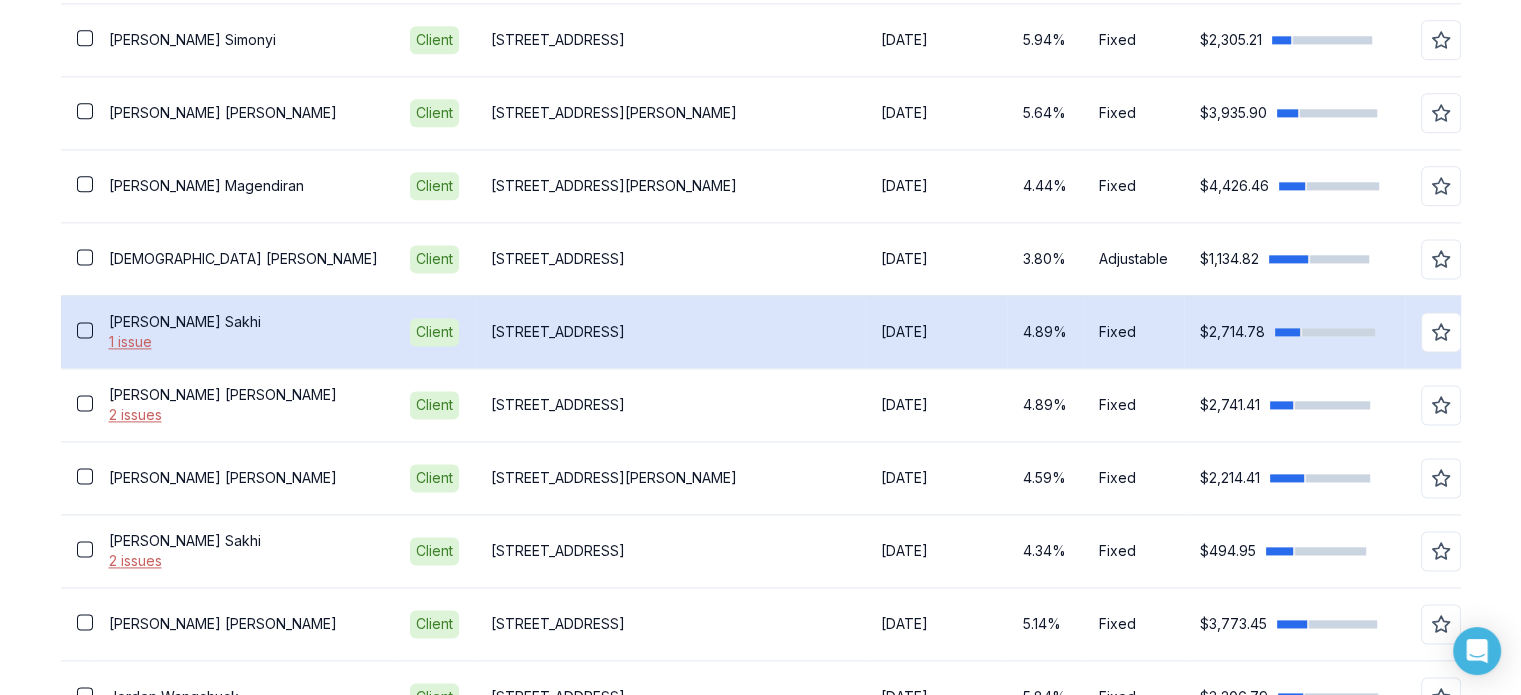 click 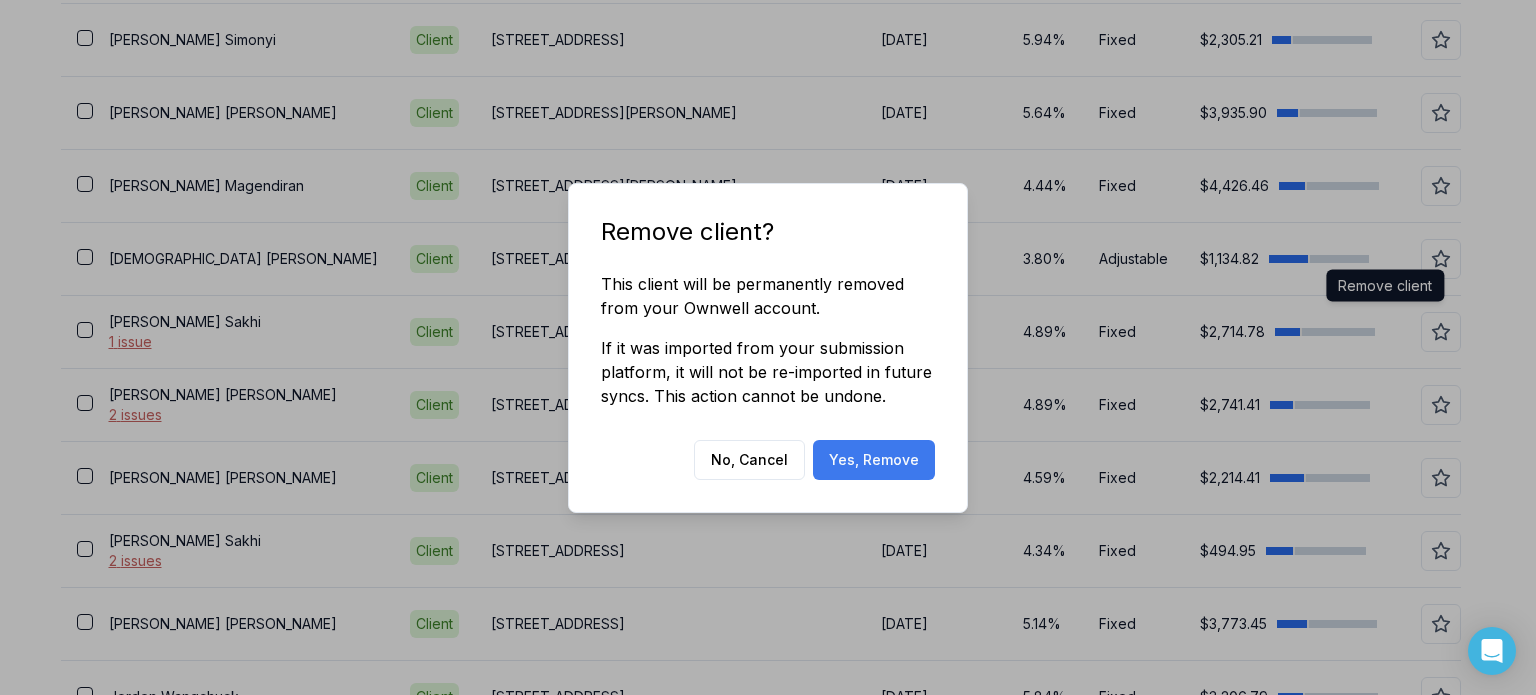 click on "Yes, Remove" at bounding box center (874, 460) 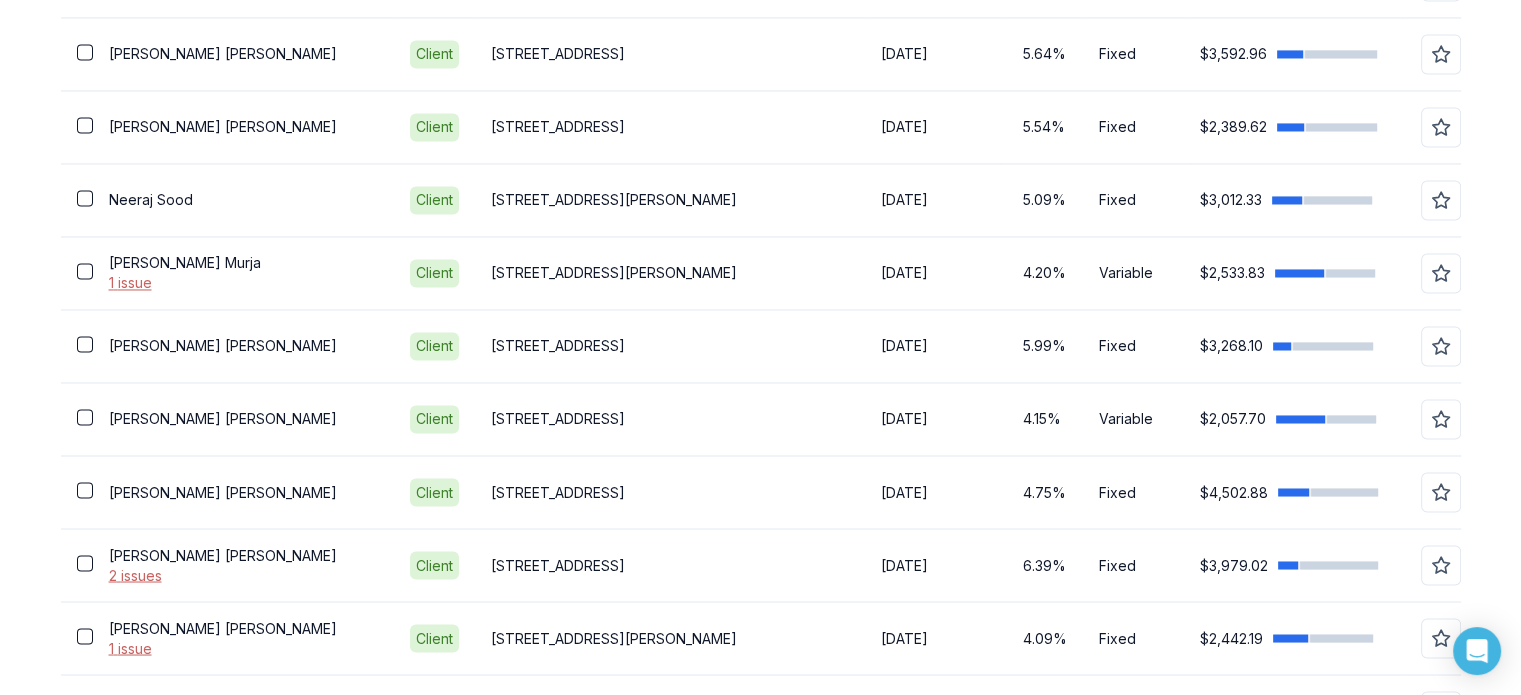 scroll, scrollTop: 3357, scrollLeft: 0, axis: vertical 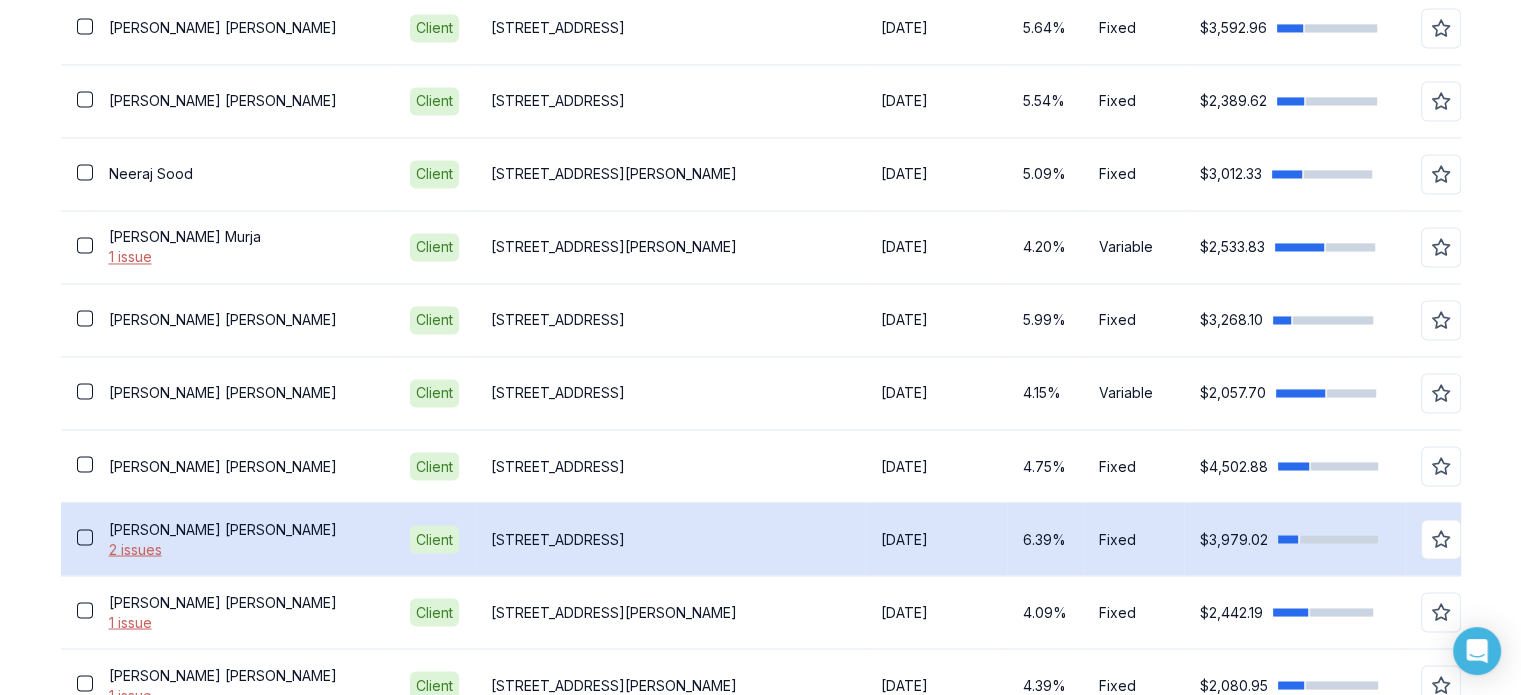 click 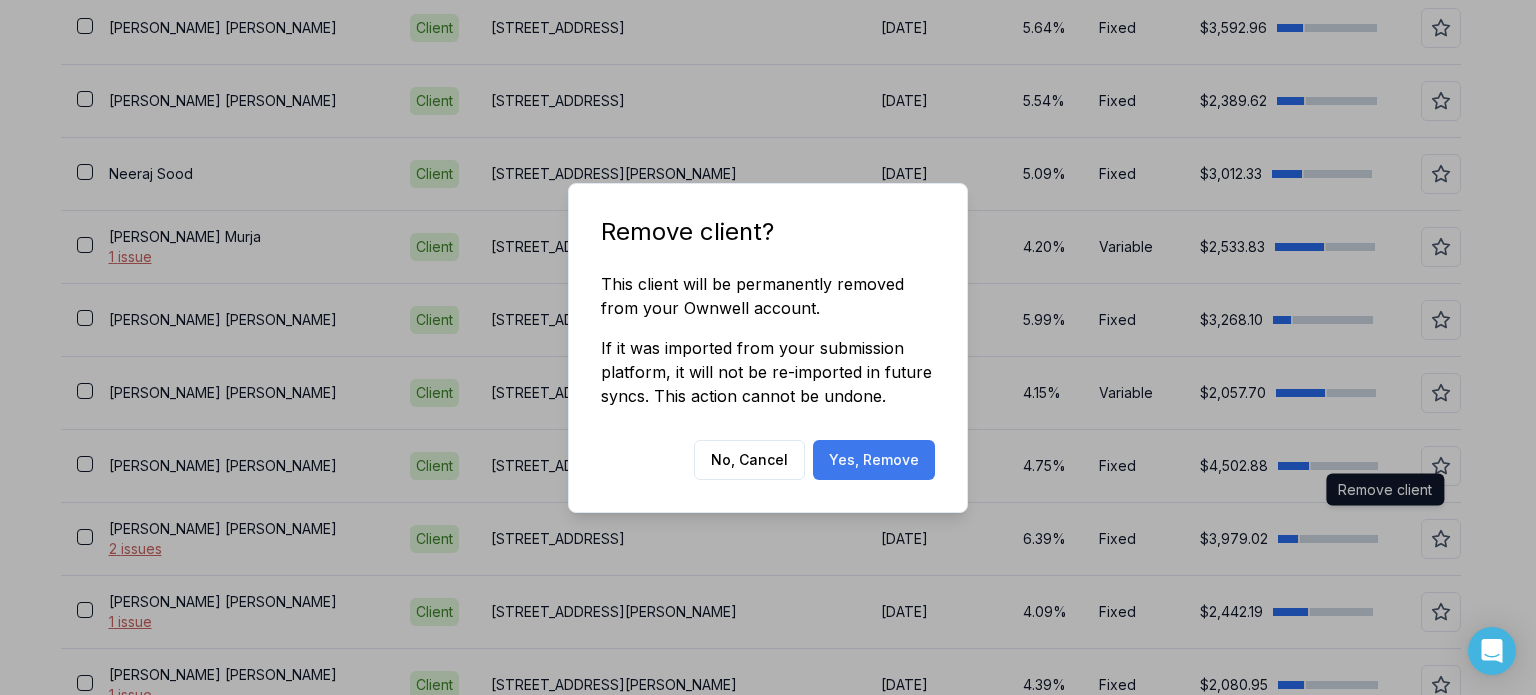 click on "Yes, Remove" at bounding box center [874, 460] 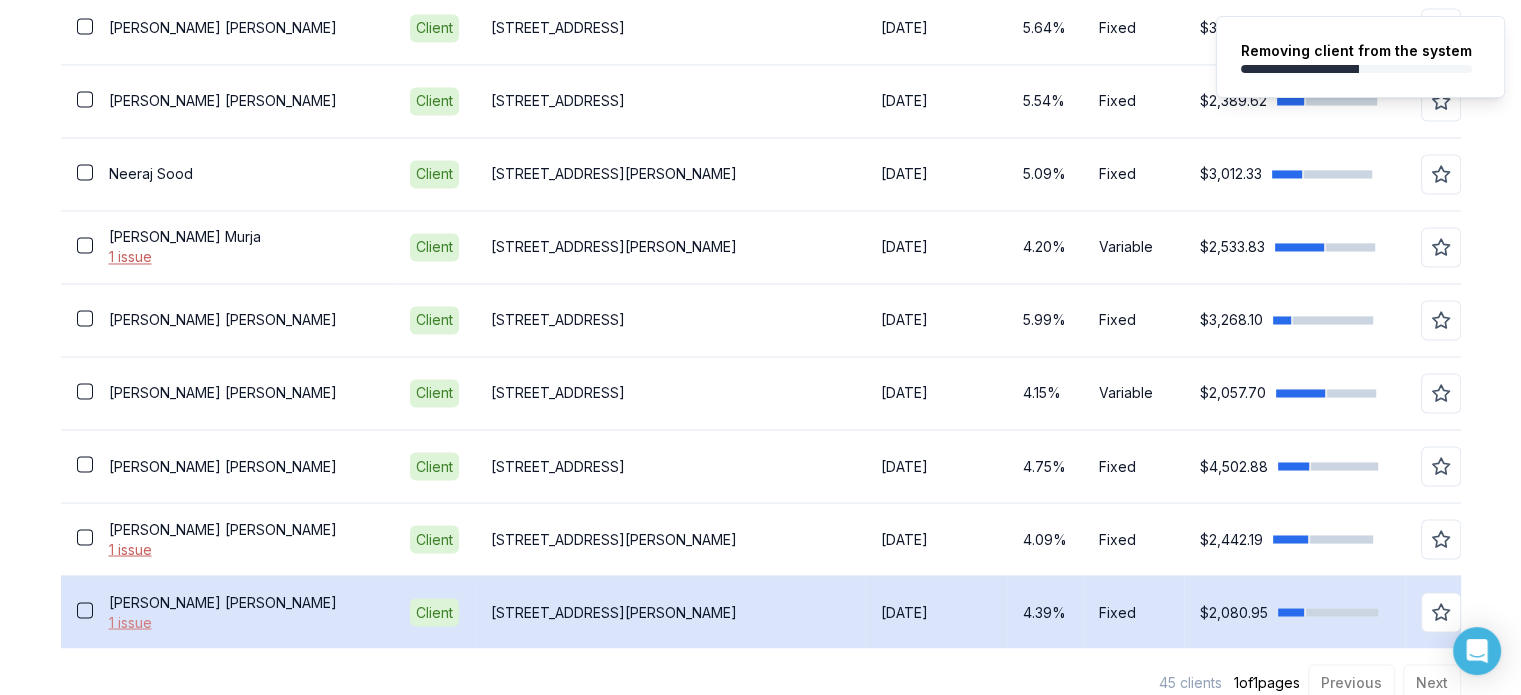 click on "1   issue" at bounding box center (243, 622) 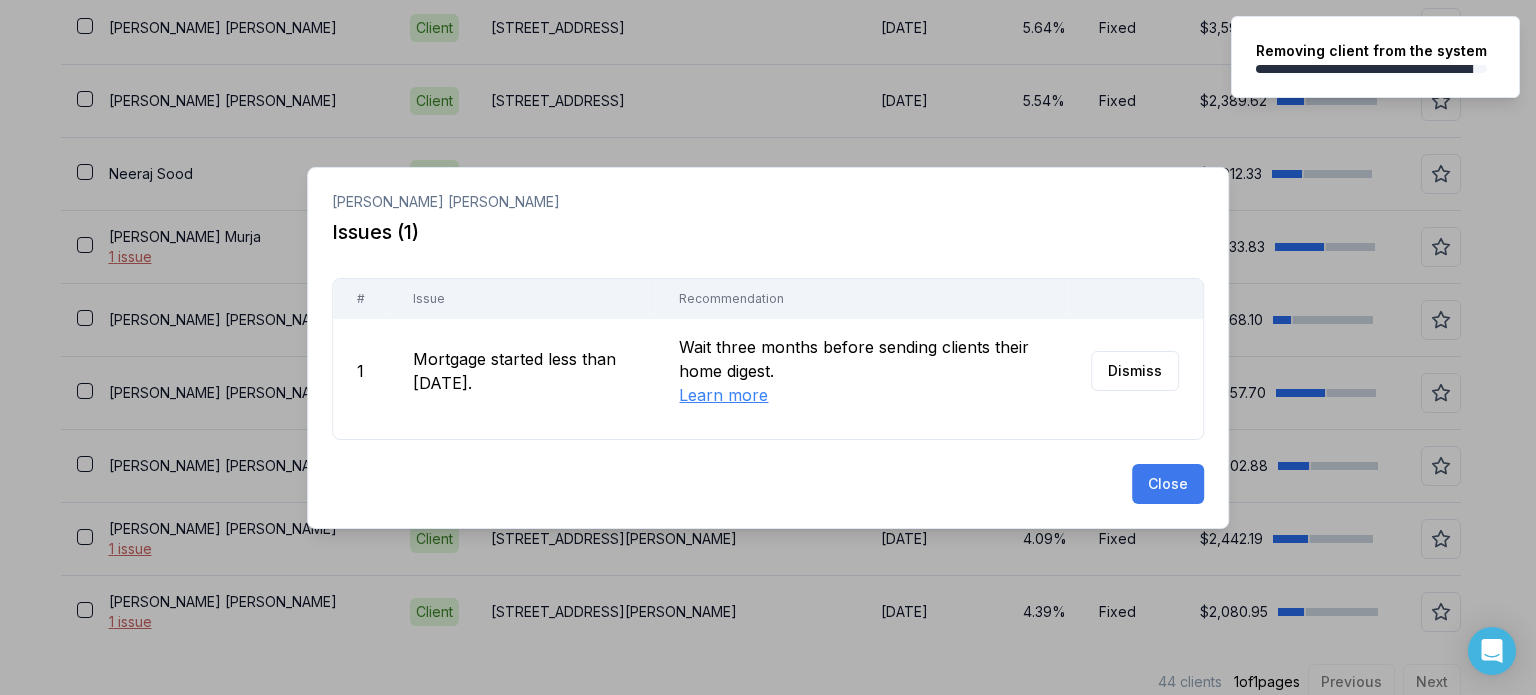 click on "Close" at bounding box center [1168, 484] 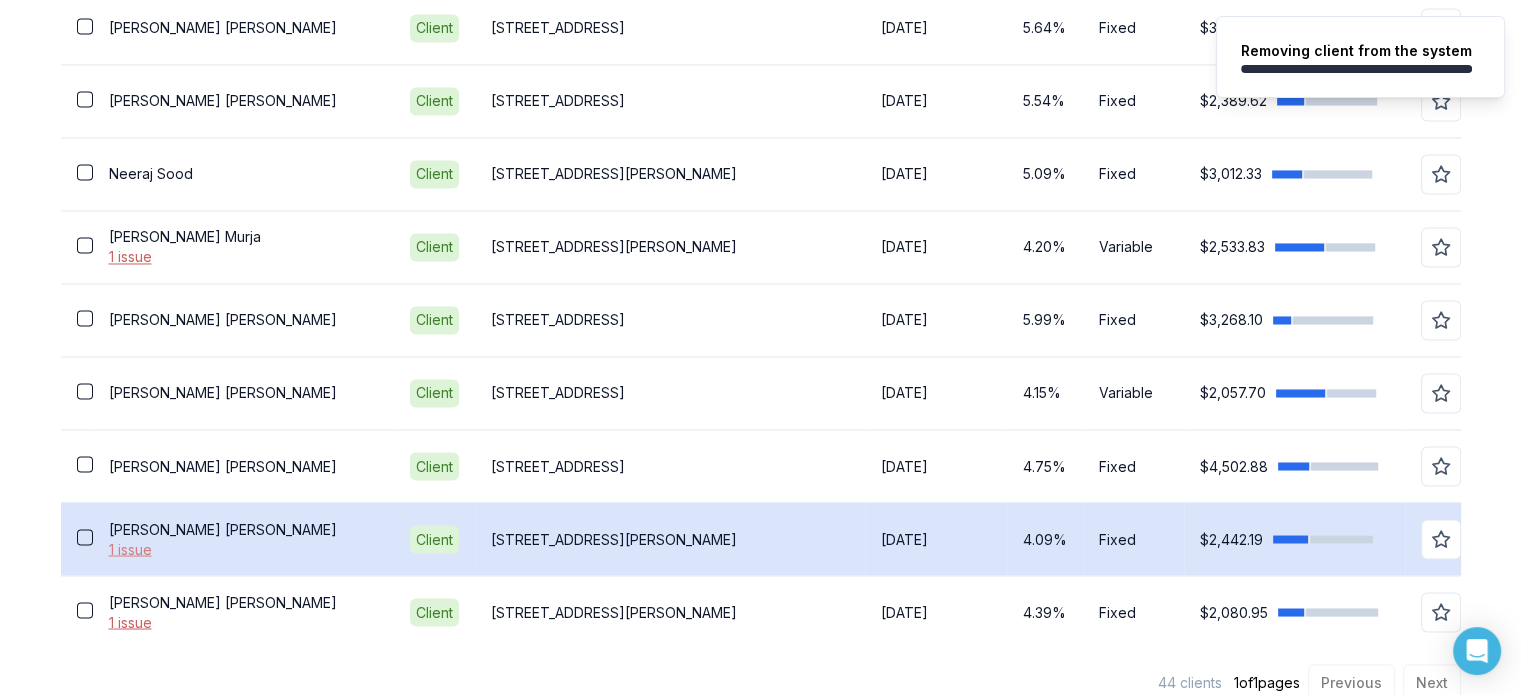 click on "1   issue" at bounding box center (243, 549) 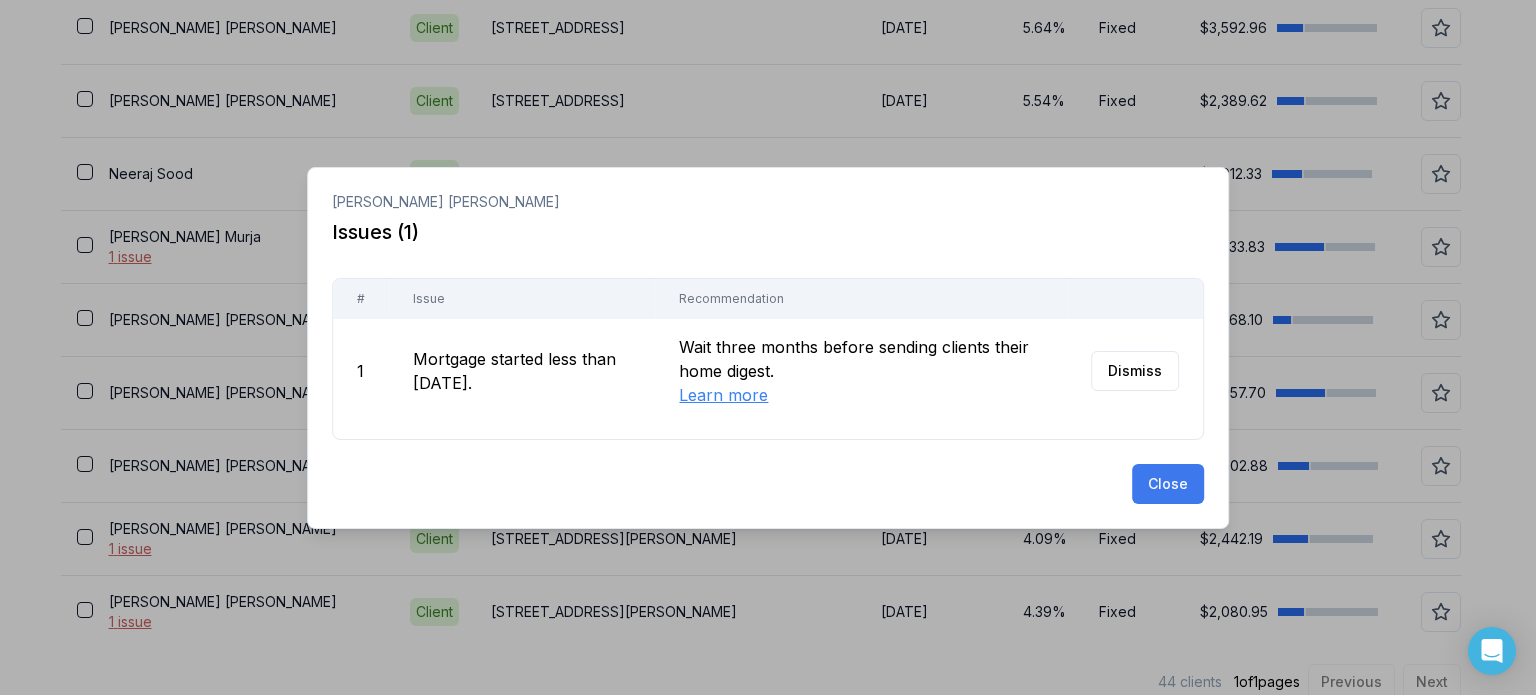 click on "Close" at bounding box center (1168, 484) 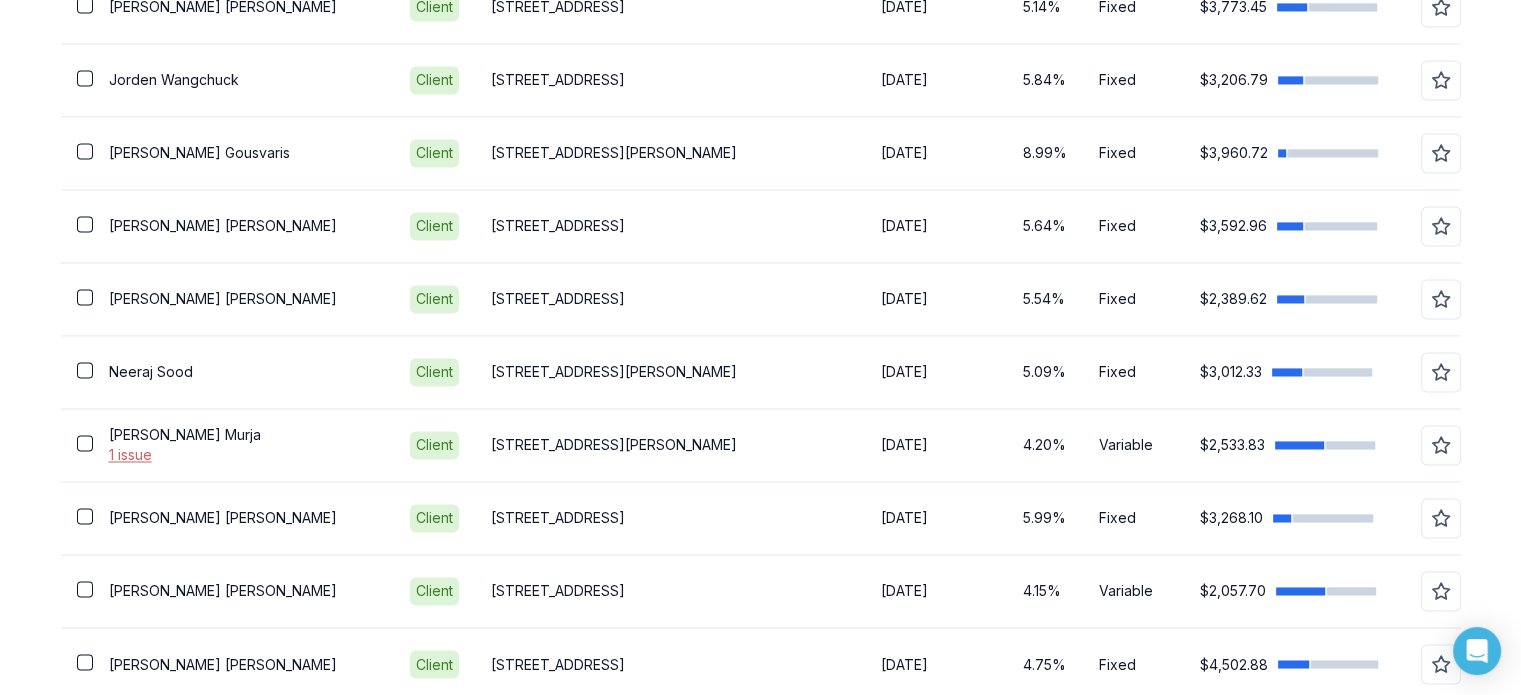 scroll, scrollTop: 3127, scrollLeft: 0, axis: vertical 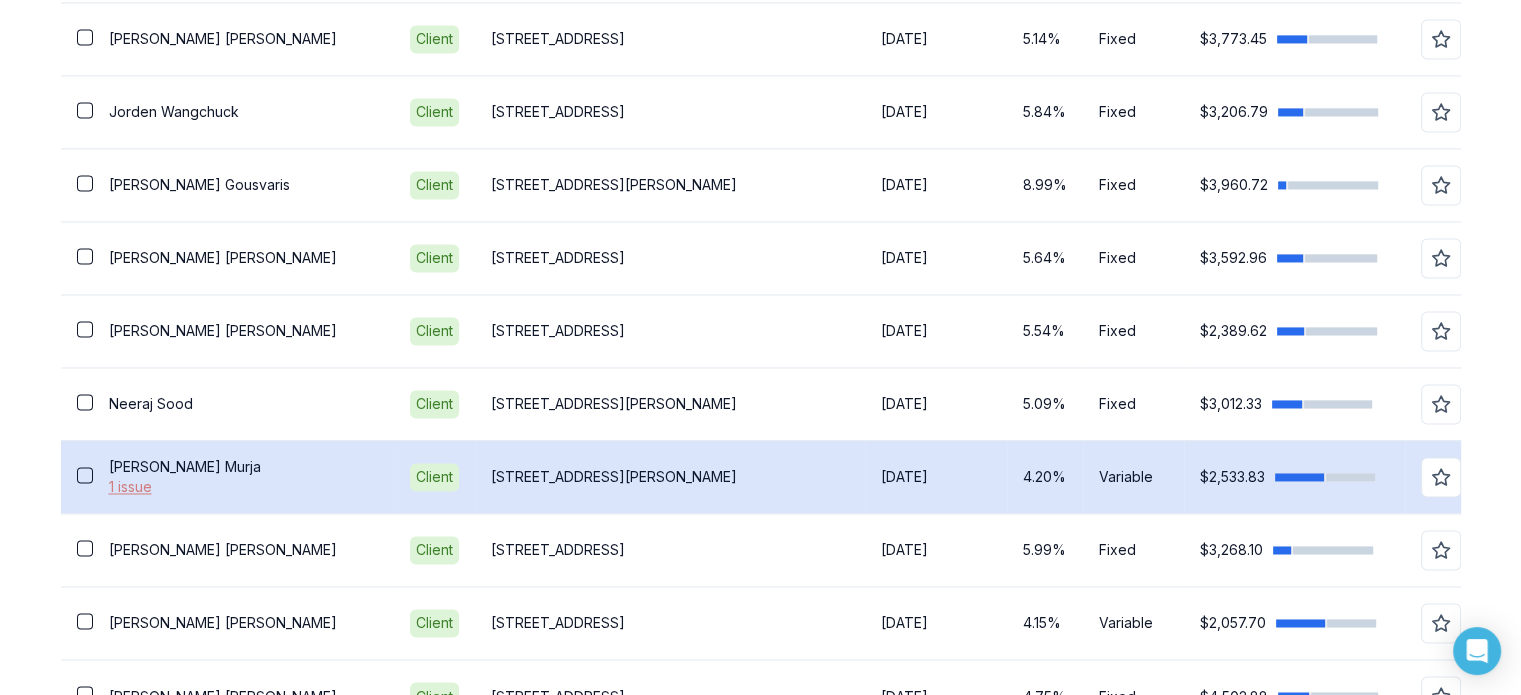 click on "1   issue" at bounding box center (243, 487) 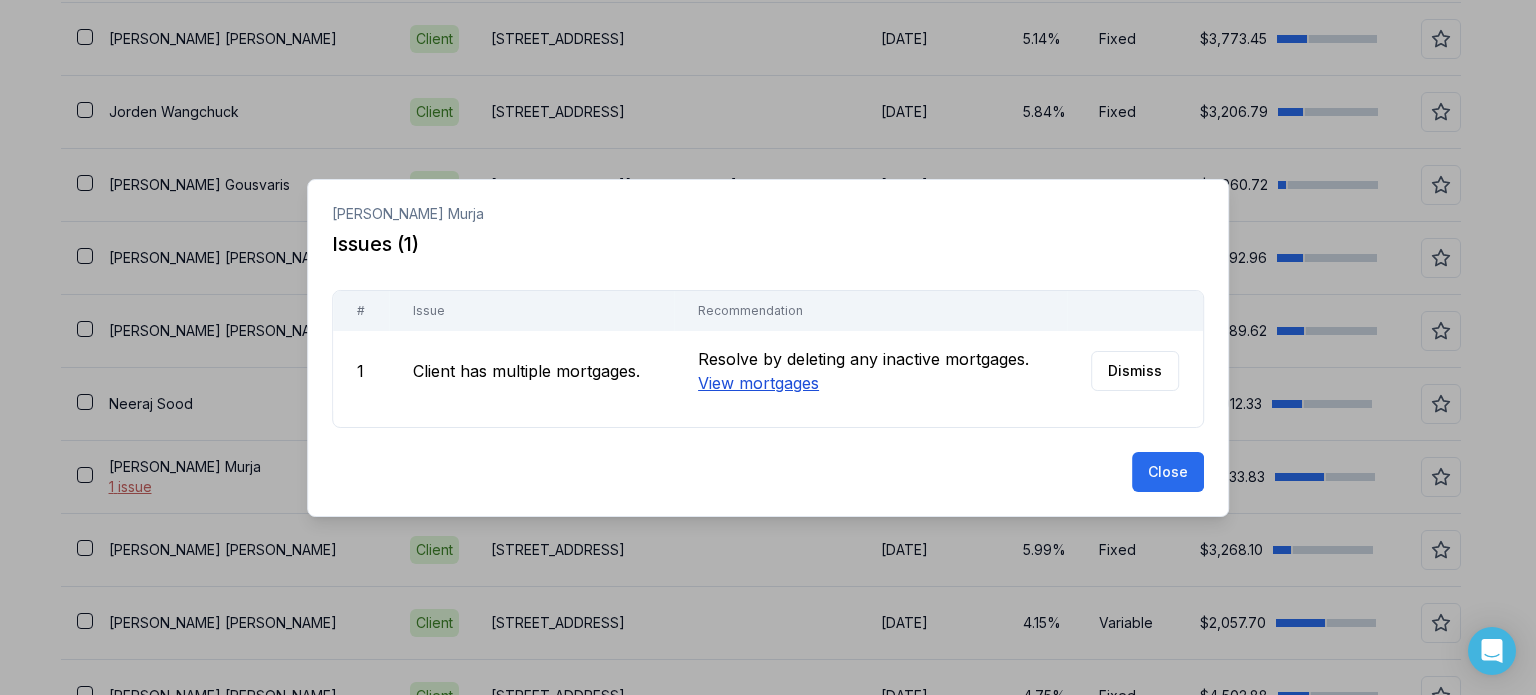 click on "View mortgages" at bounding box center [758, 383] 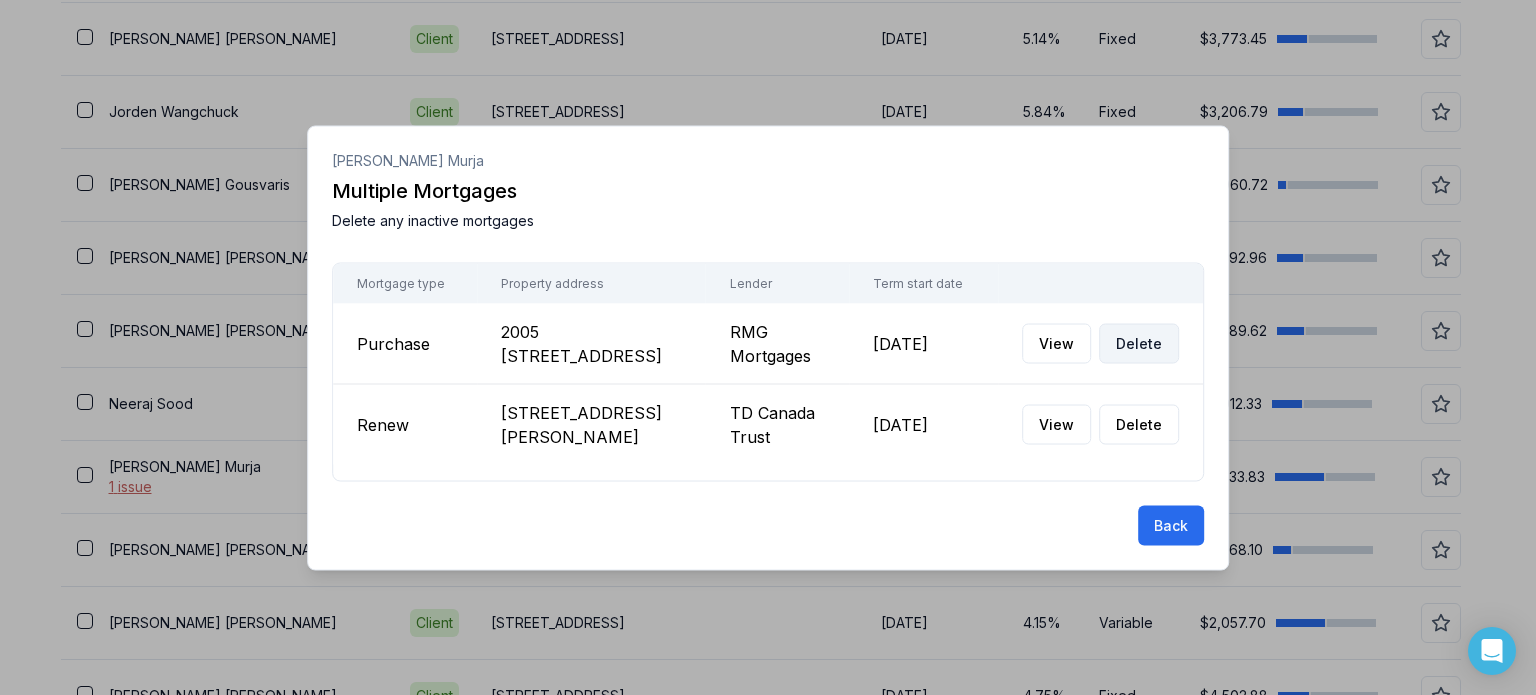 click on "Delete" at bounding box center [1139, 343] 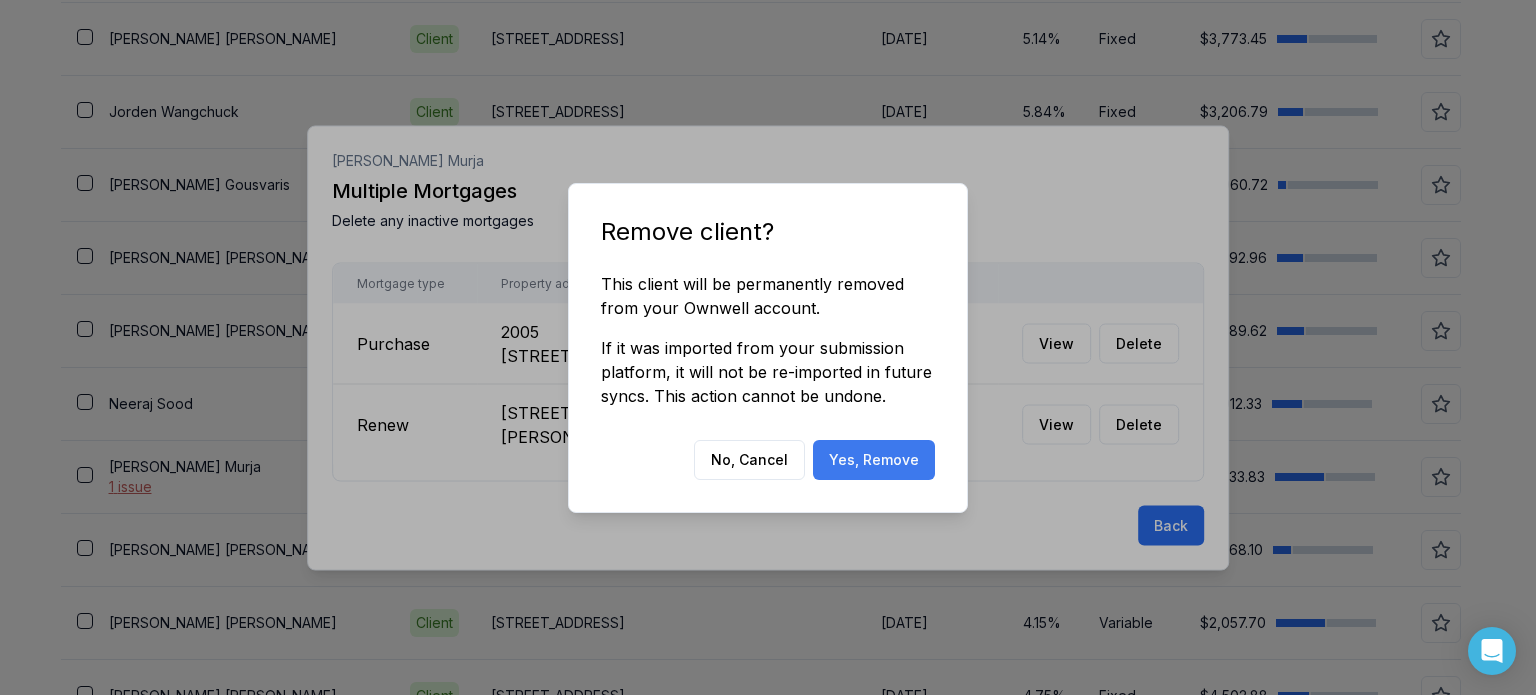 click on "Yes, Remove" at bounding box center (874, 460) 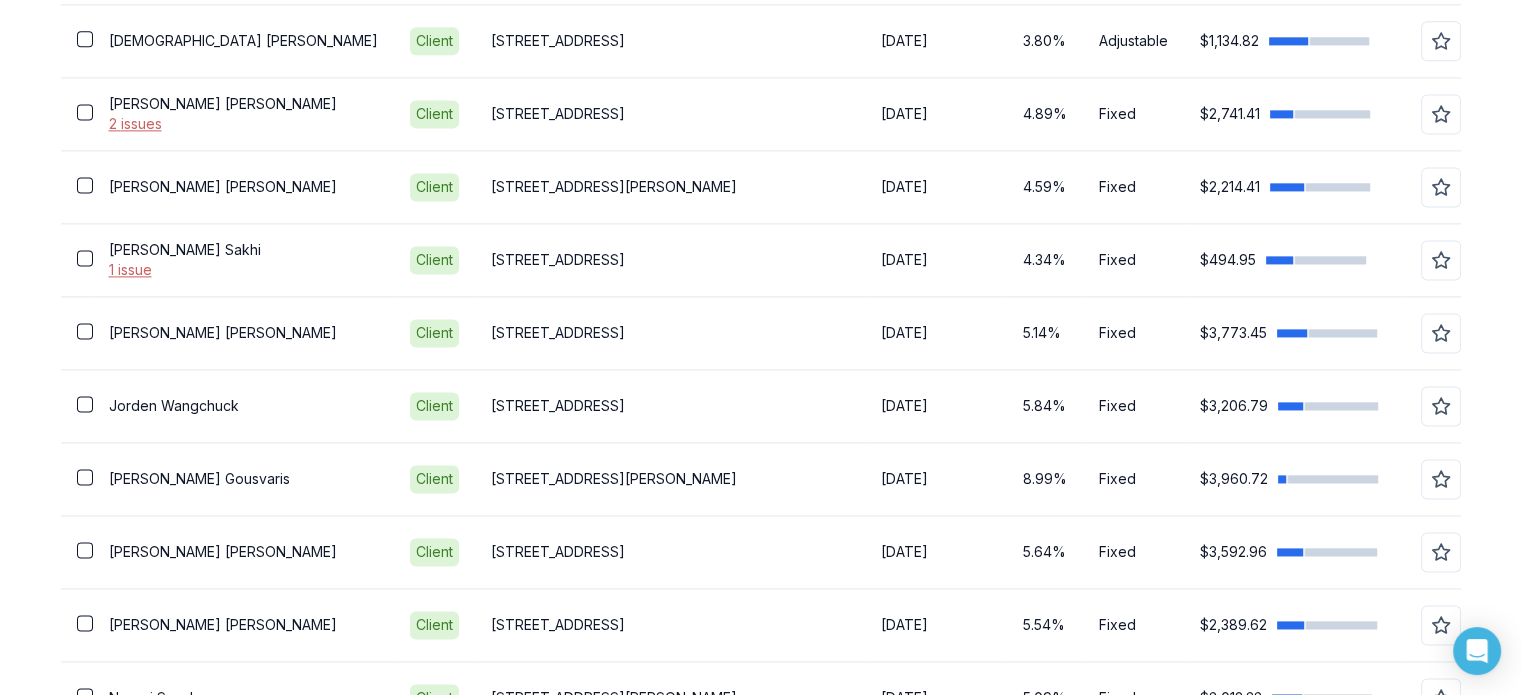 scroll, scrollTop: 2696, scrollLeft: 0, axis: vertical 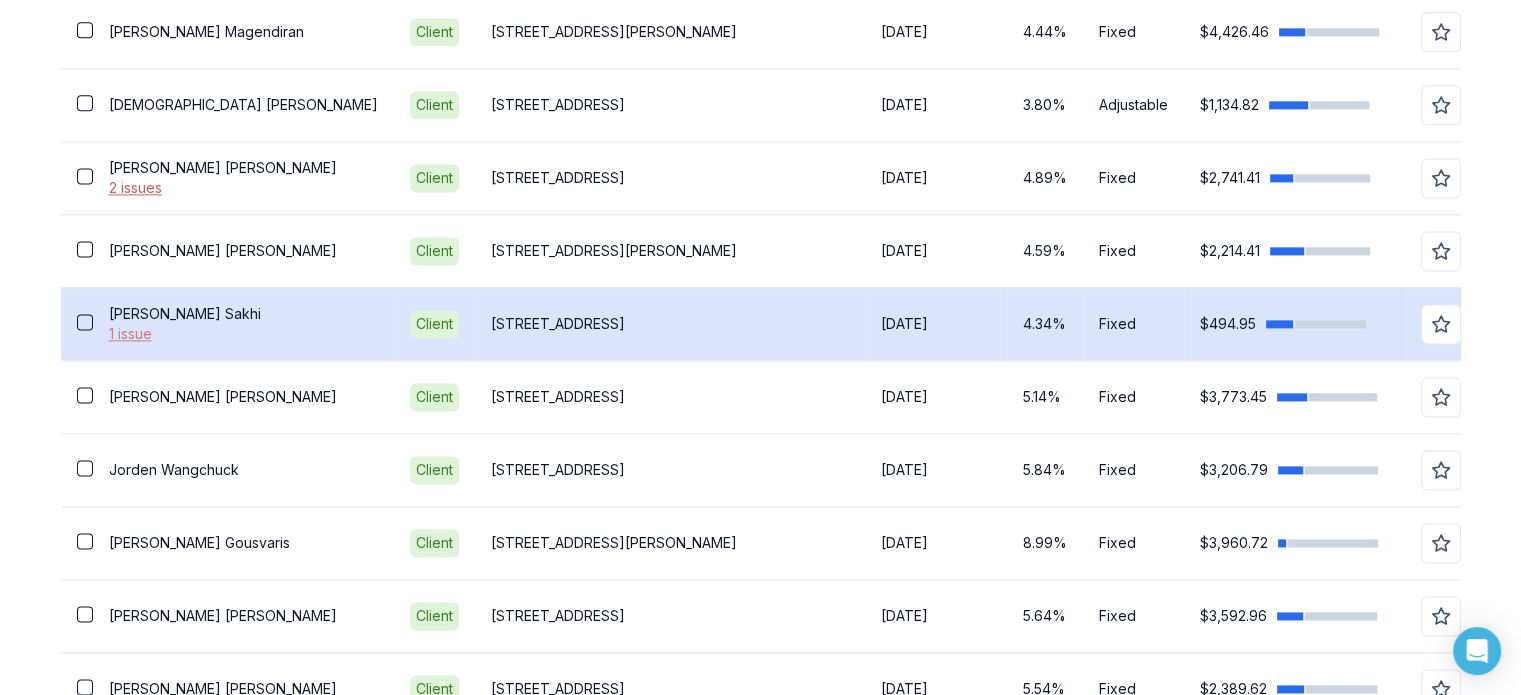 click on "1   issue" at bounding box center [243, 334] 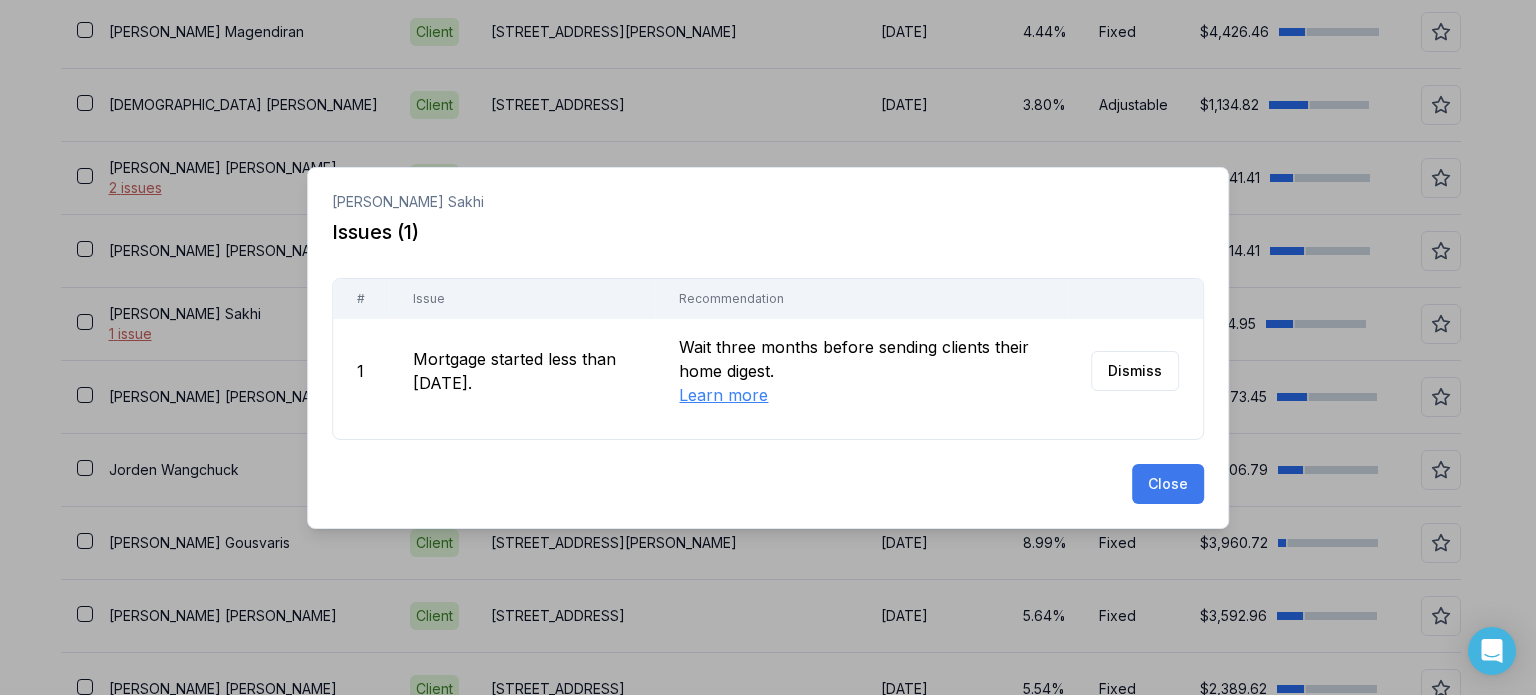 click on "Close" at bounding box center (1168, 484) 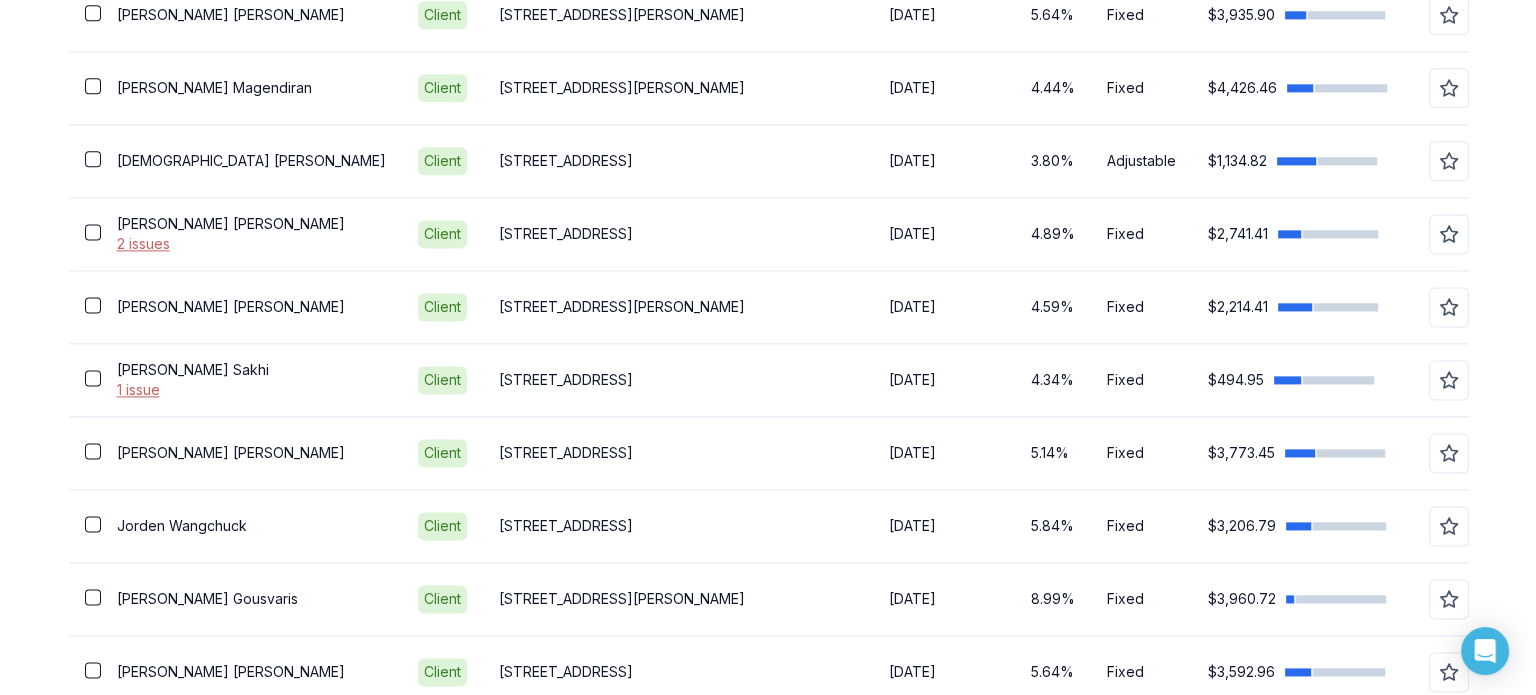 scroll, scrollTop: 2520, scrollLeft: 0, axis: vertical 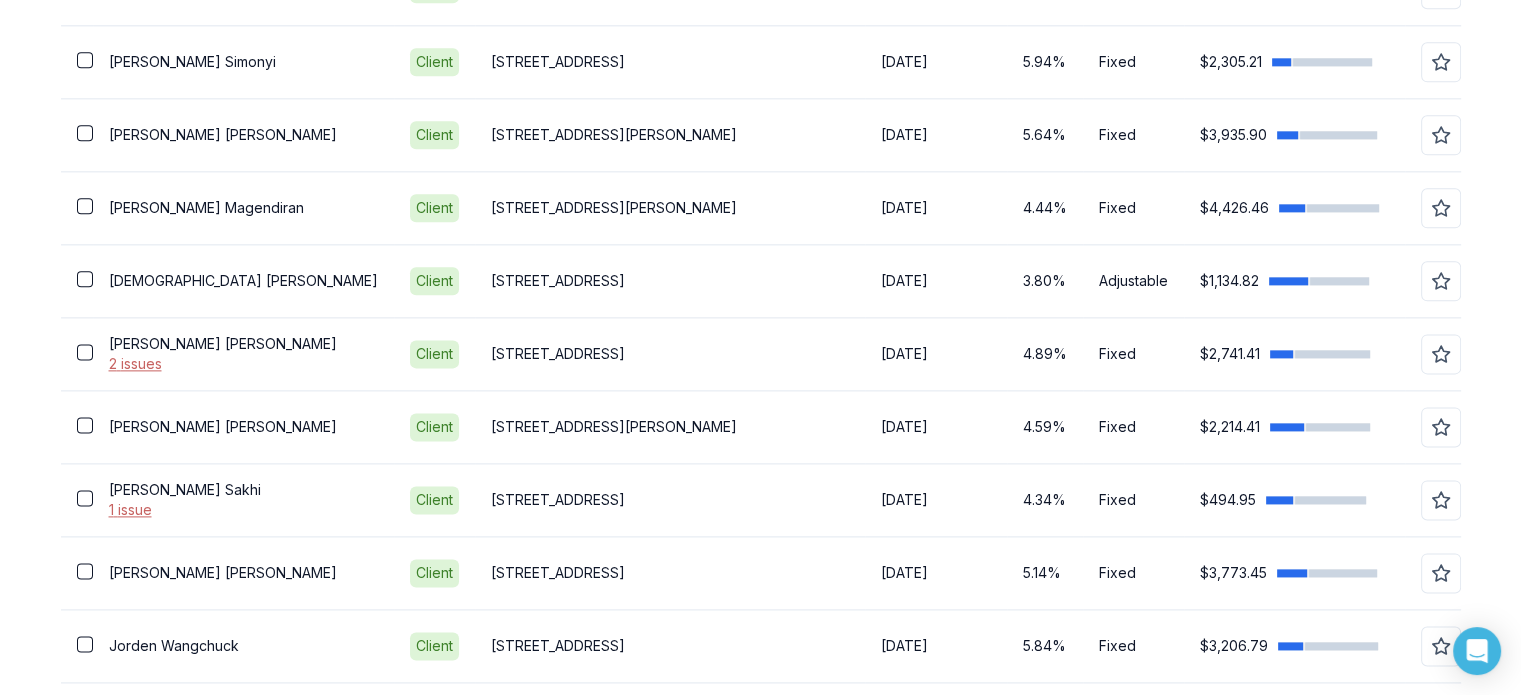 click on "2   issues" at bounding box center [243, 364] 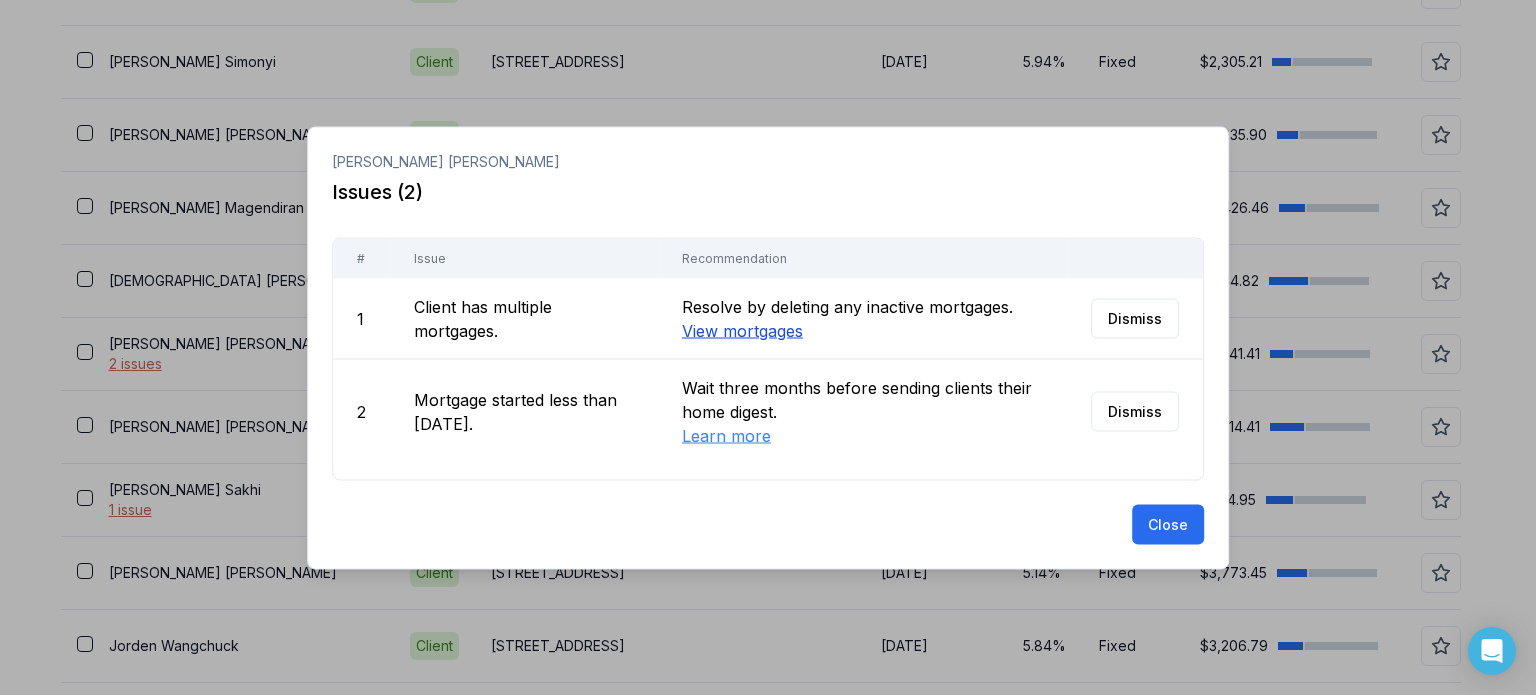 click on "View mortgages" at bounding box center [742, 330] 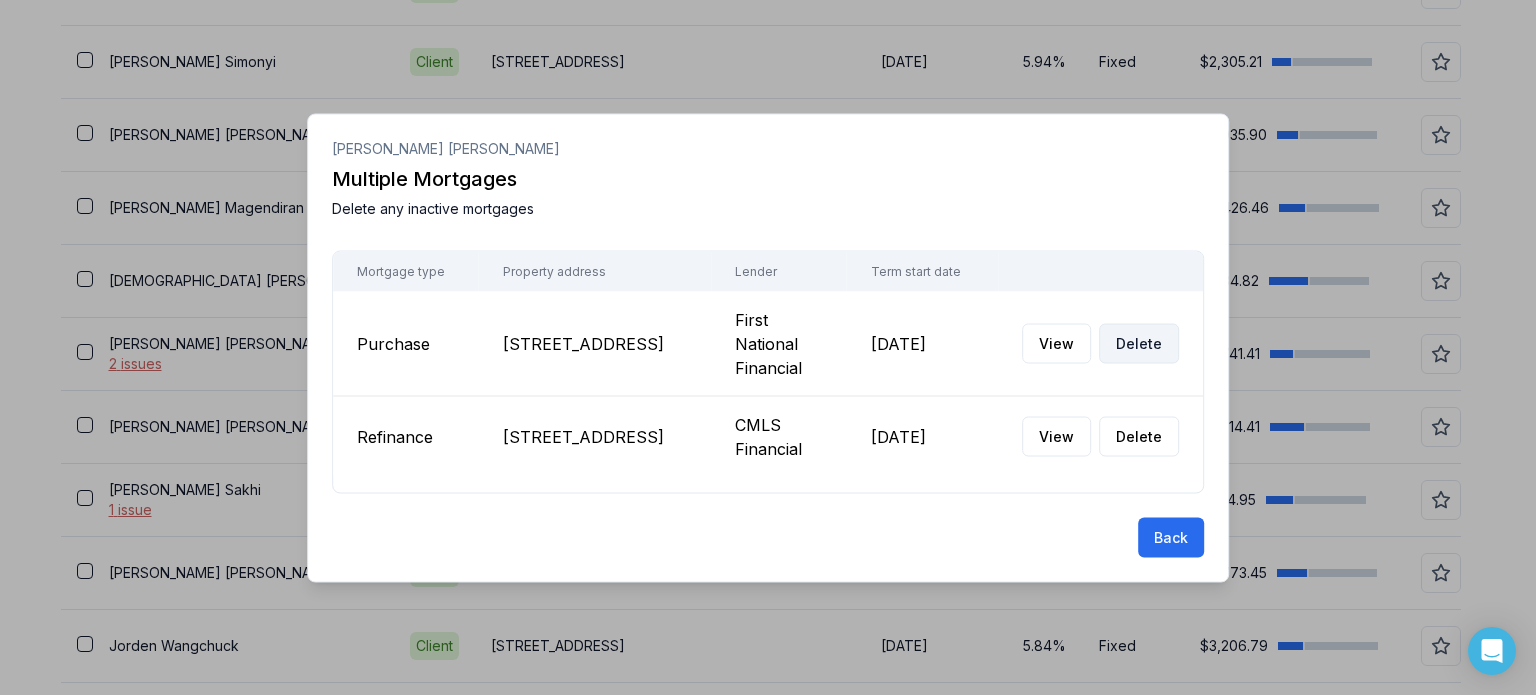 click on "Delete" at bounding box center (1139, 343) 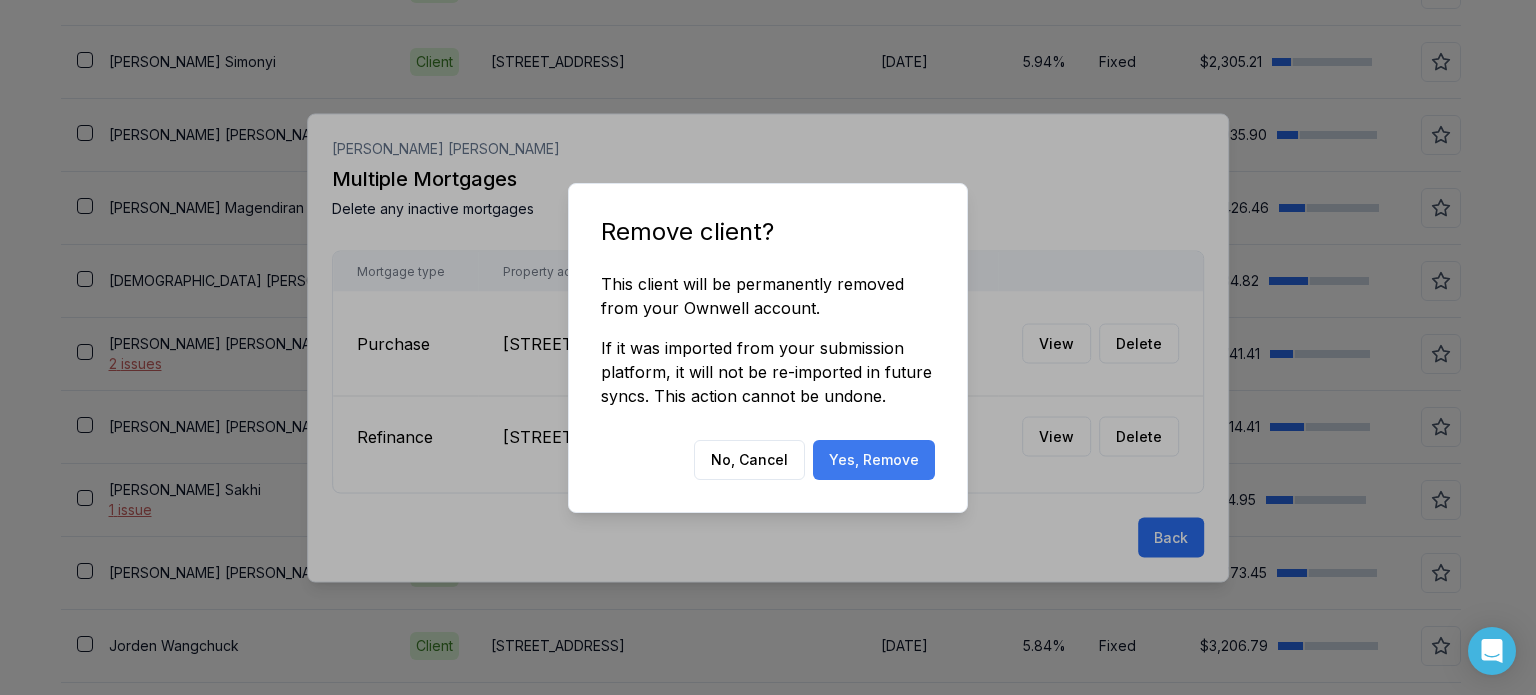 click on "Yes, Remove" at bounding box center (874, 460) 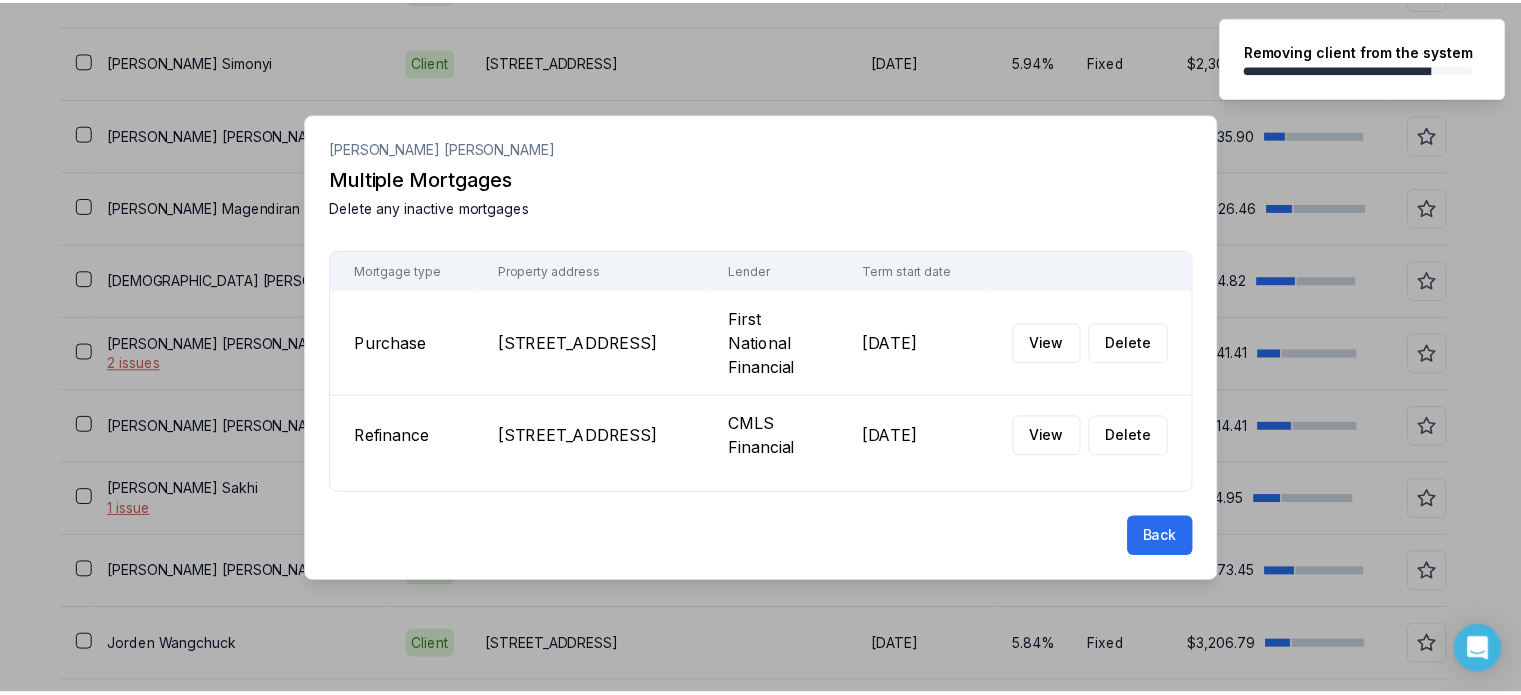 scroll, scrollTop: 2447, scrollLeft: 0, axis: vertical 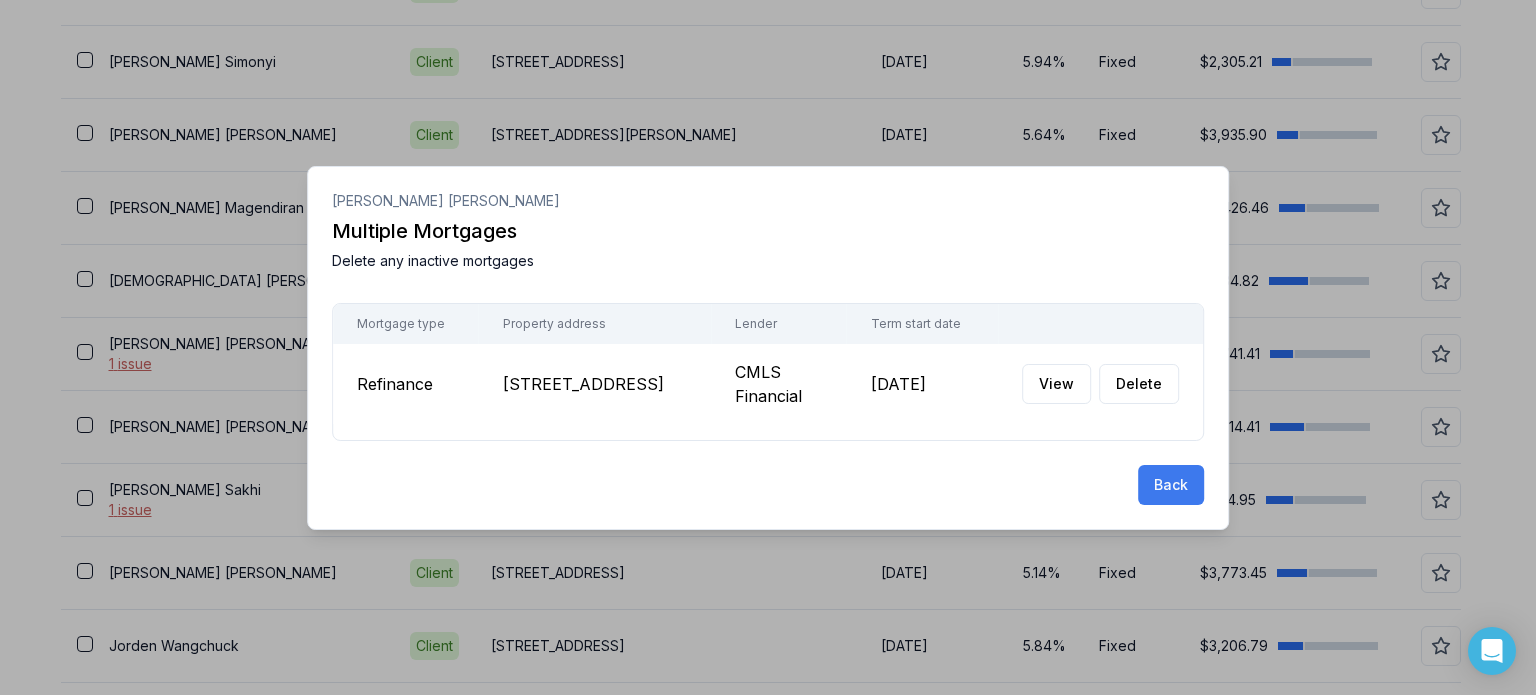 click on "Back" at bounding box center [1171, 485] 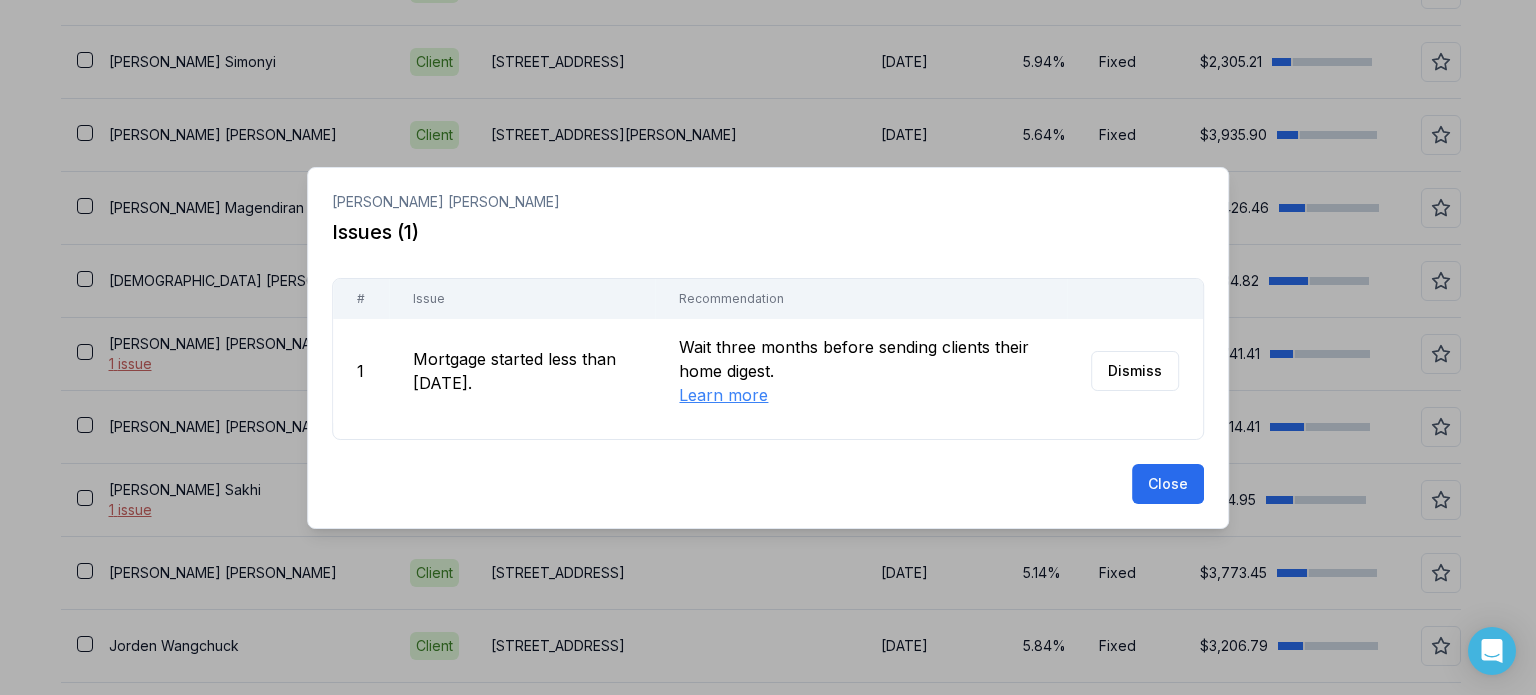 click at bounding box center (768, 347) 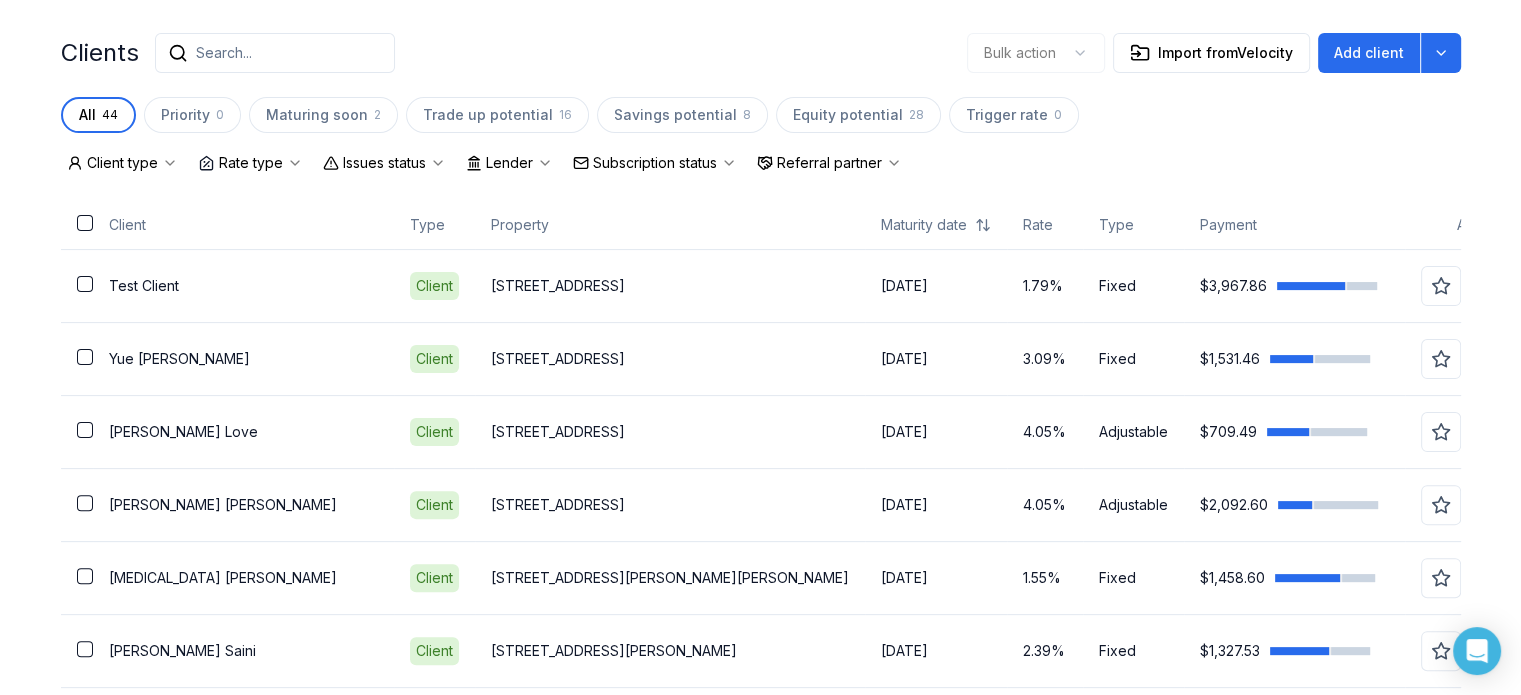 scroll, scrollTop: 488, scrollLeft: 0, axis: vertical 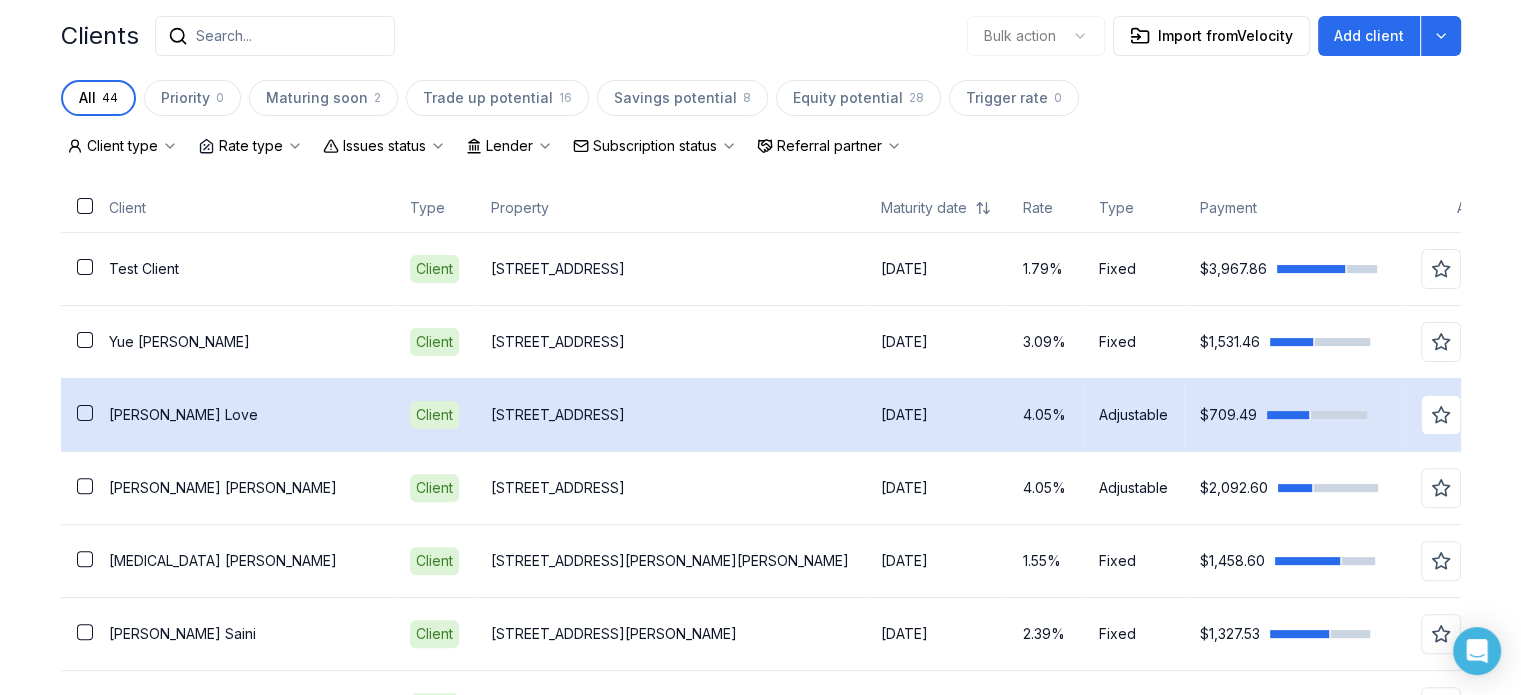 click on "Stephen   Love" at bounding box center (243, 415) 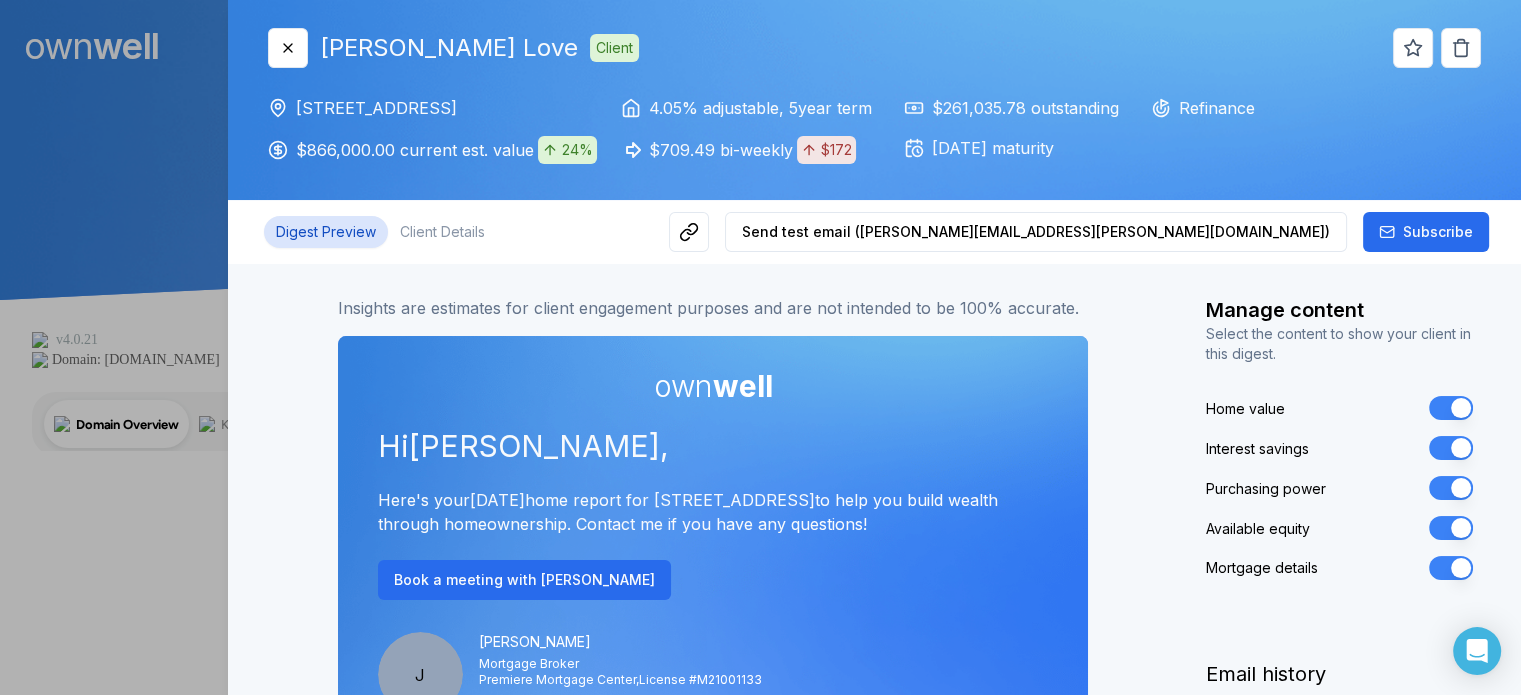 scroll, scrollTop: 0, scrollLeft: 0, axis: both 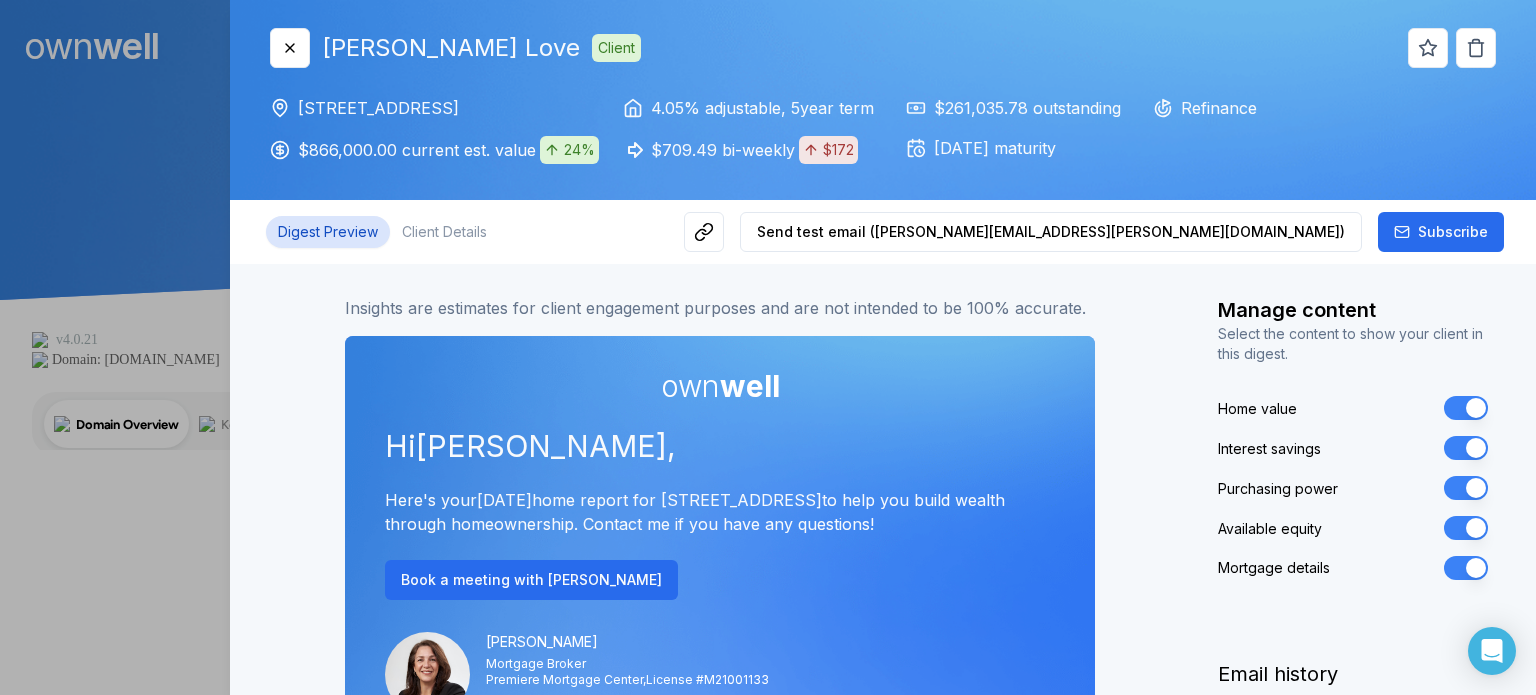 click at bounding box center (768, 347) 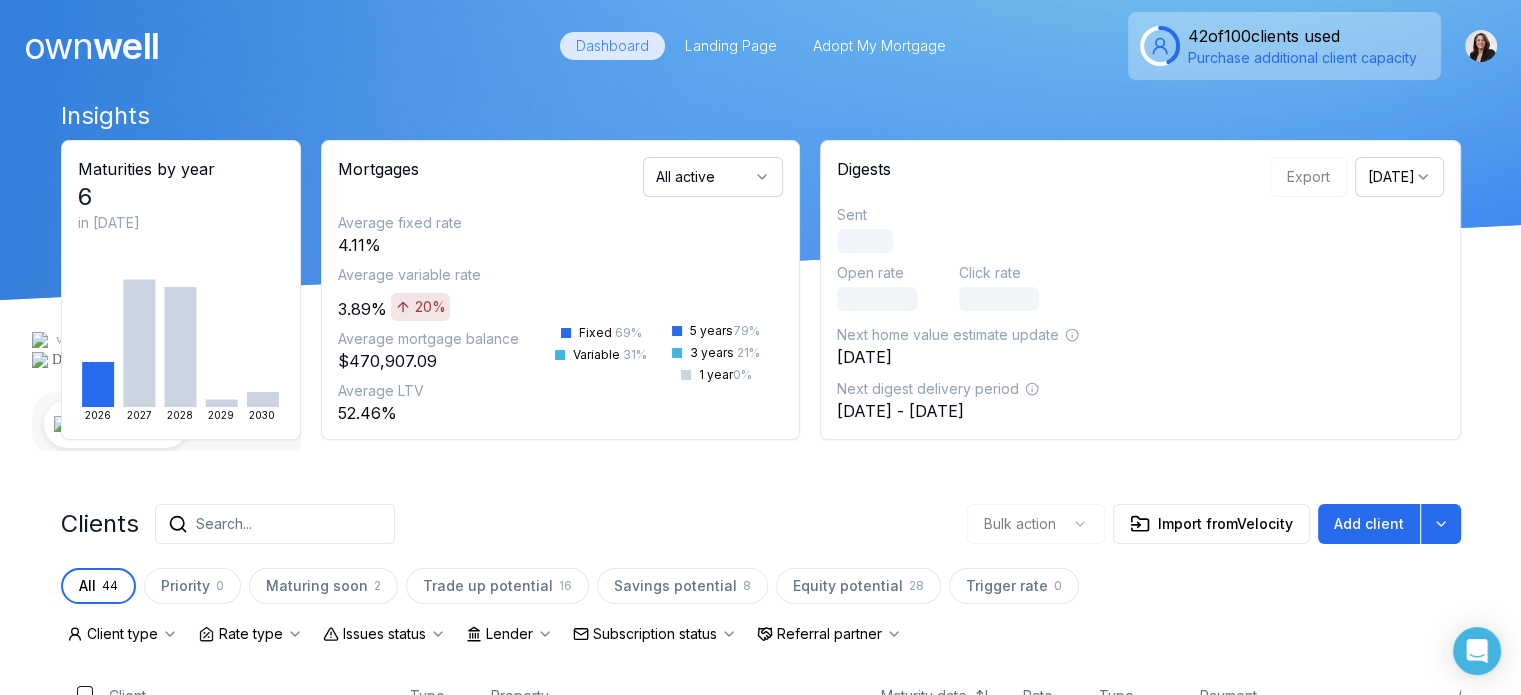 click on "own well" at bounding box center (269, 46) 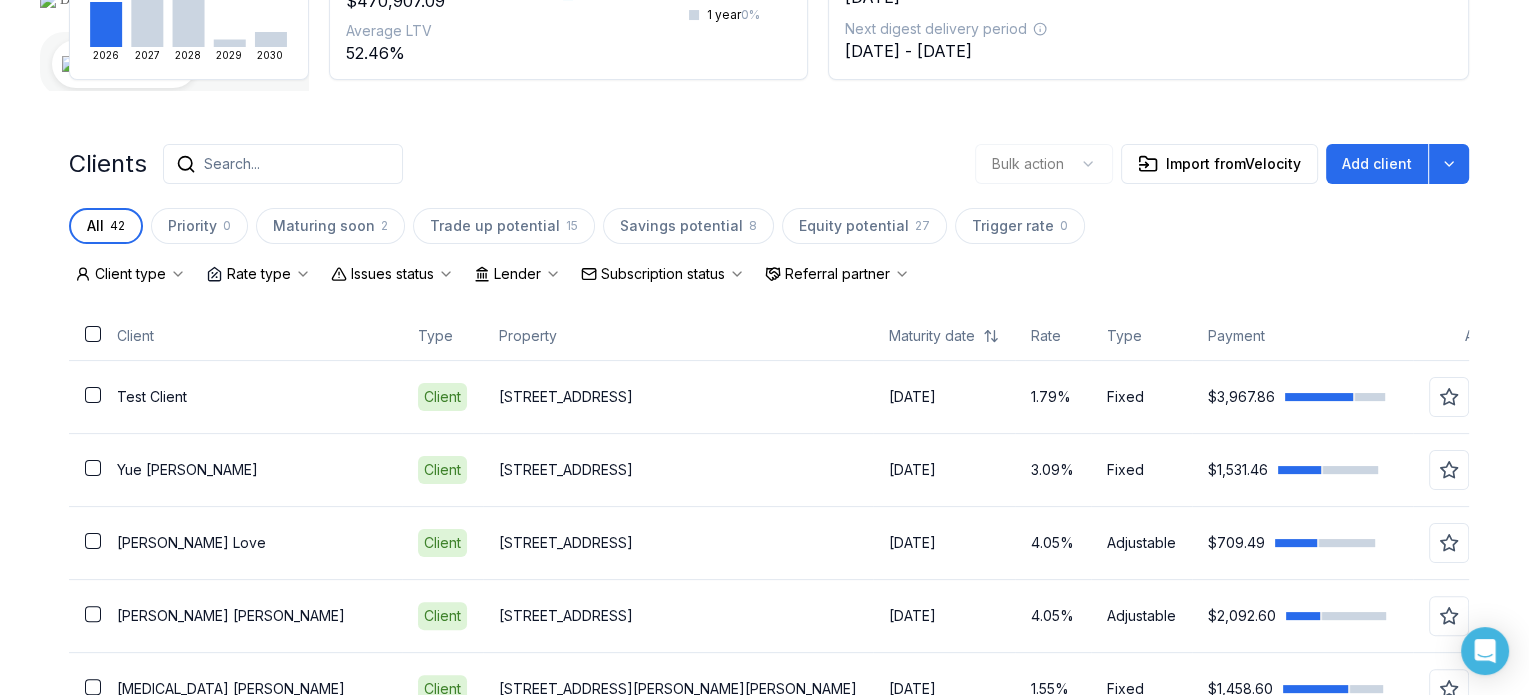 scroll, scrollTop: 359, scrollLeft: 0, axis: vertical 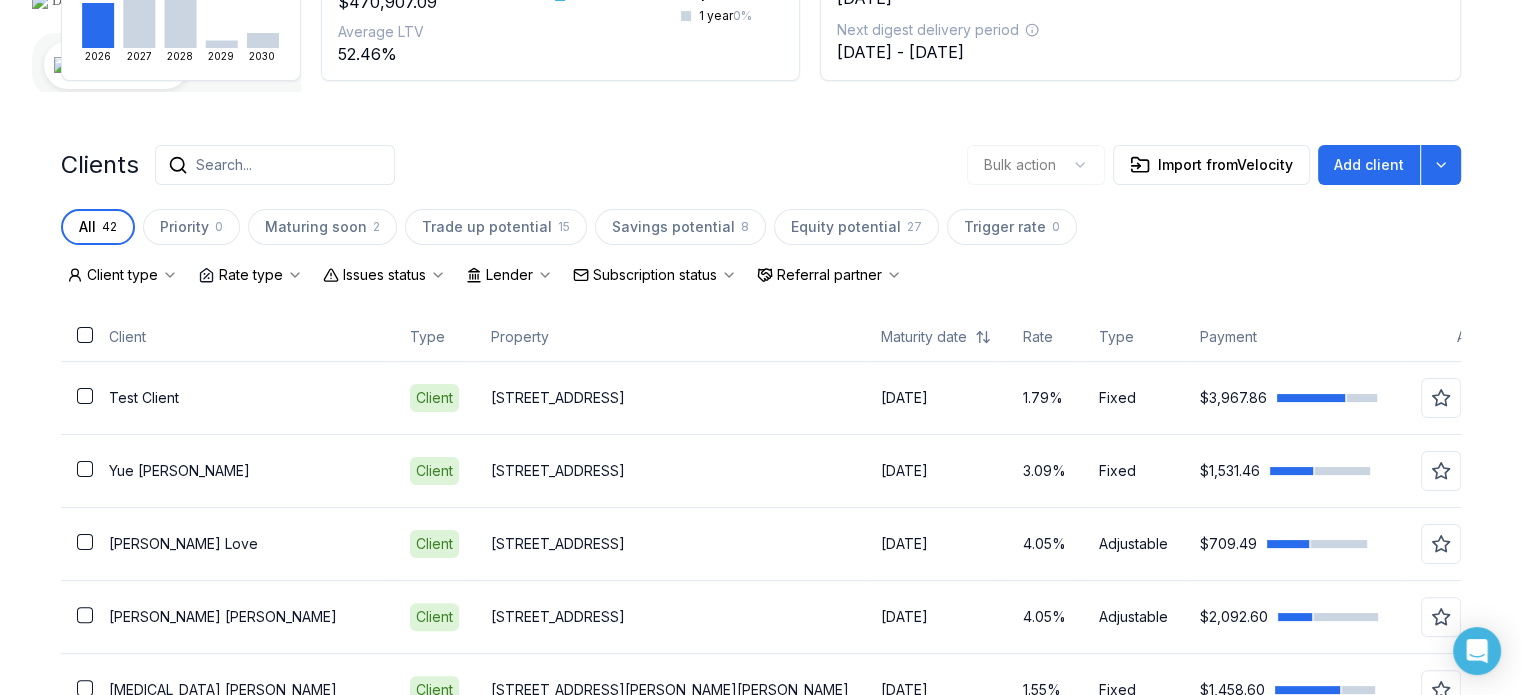 click on "Search..." at bounding box center (224, 165) 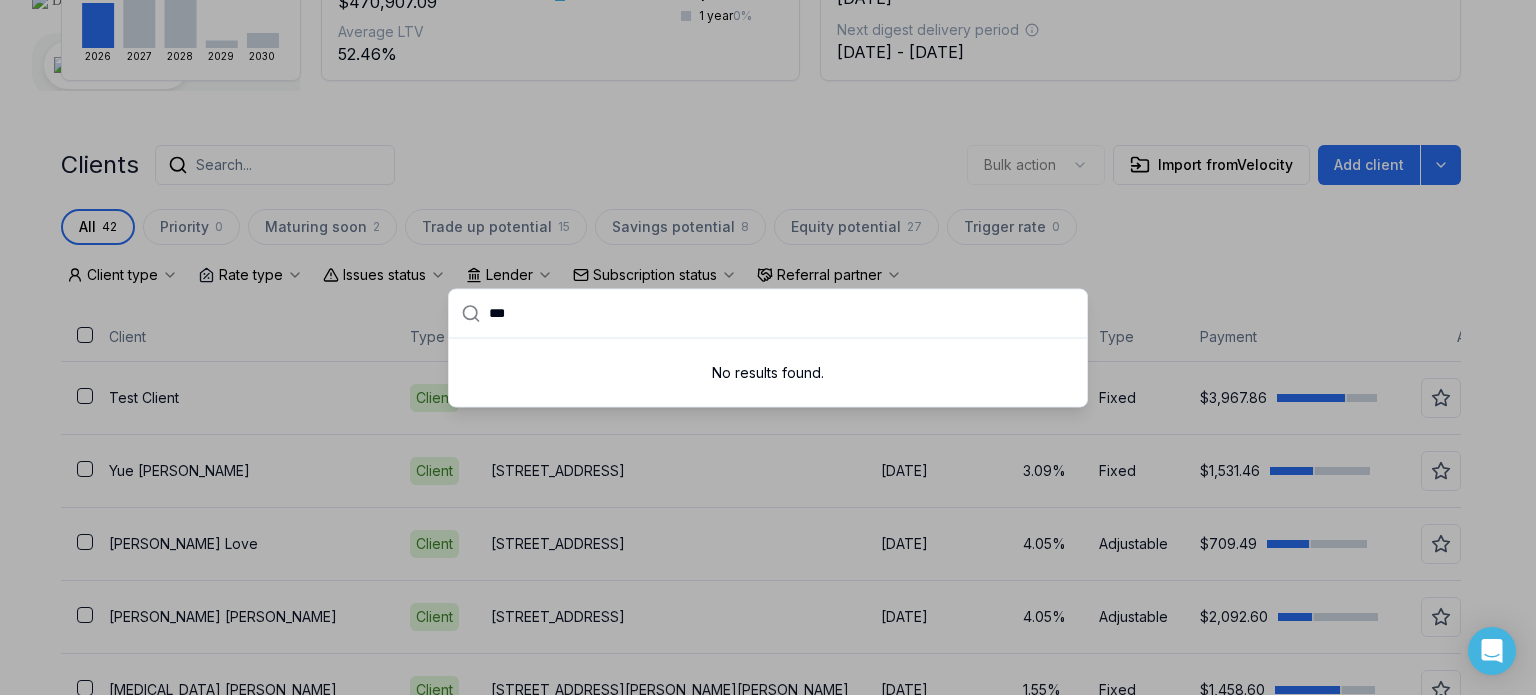 click at bounding box center [768, 347] 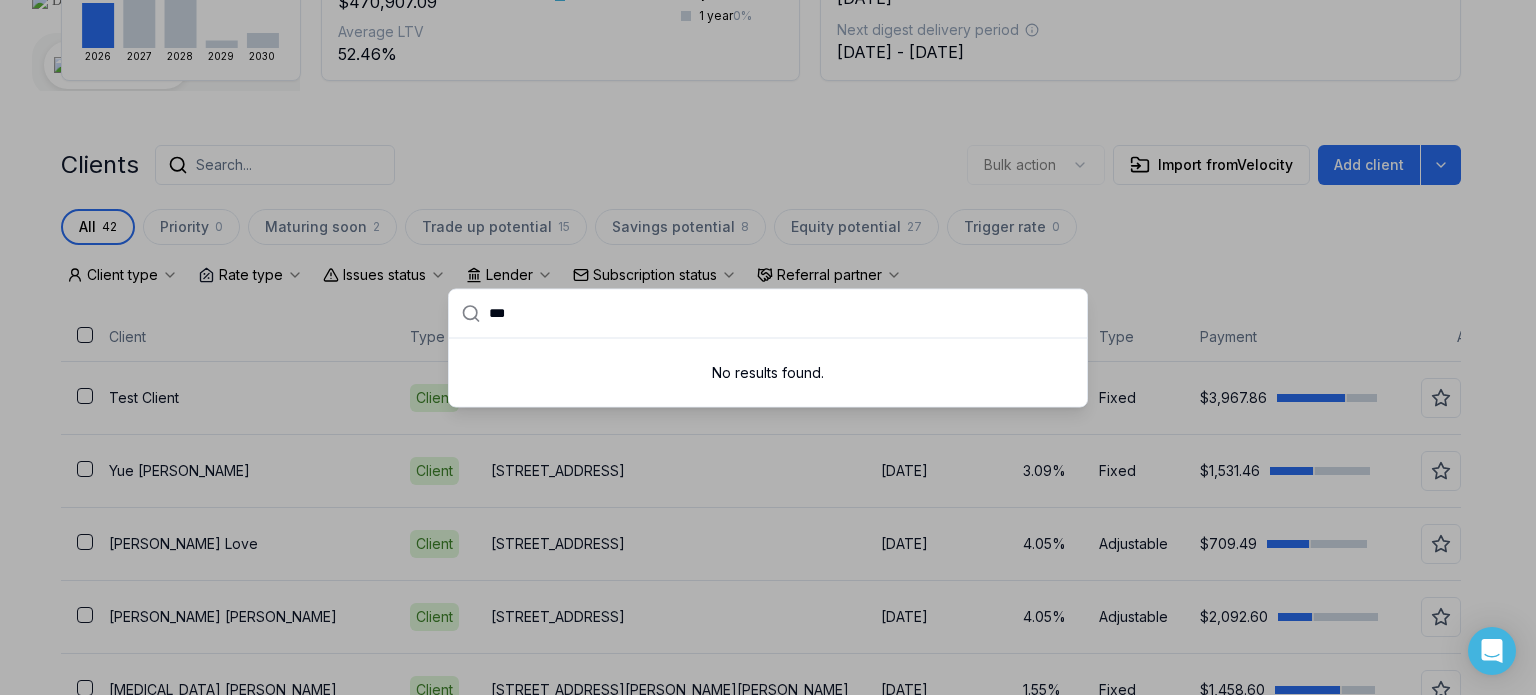 click at bounding box center (768, 347) 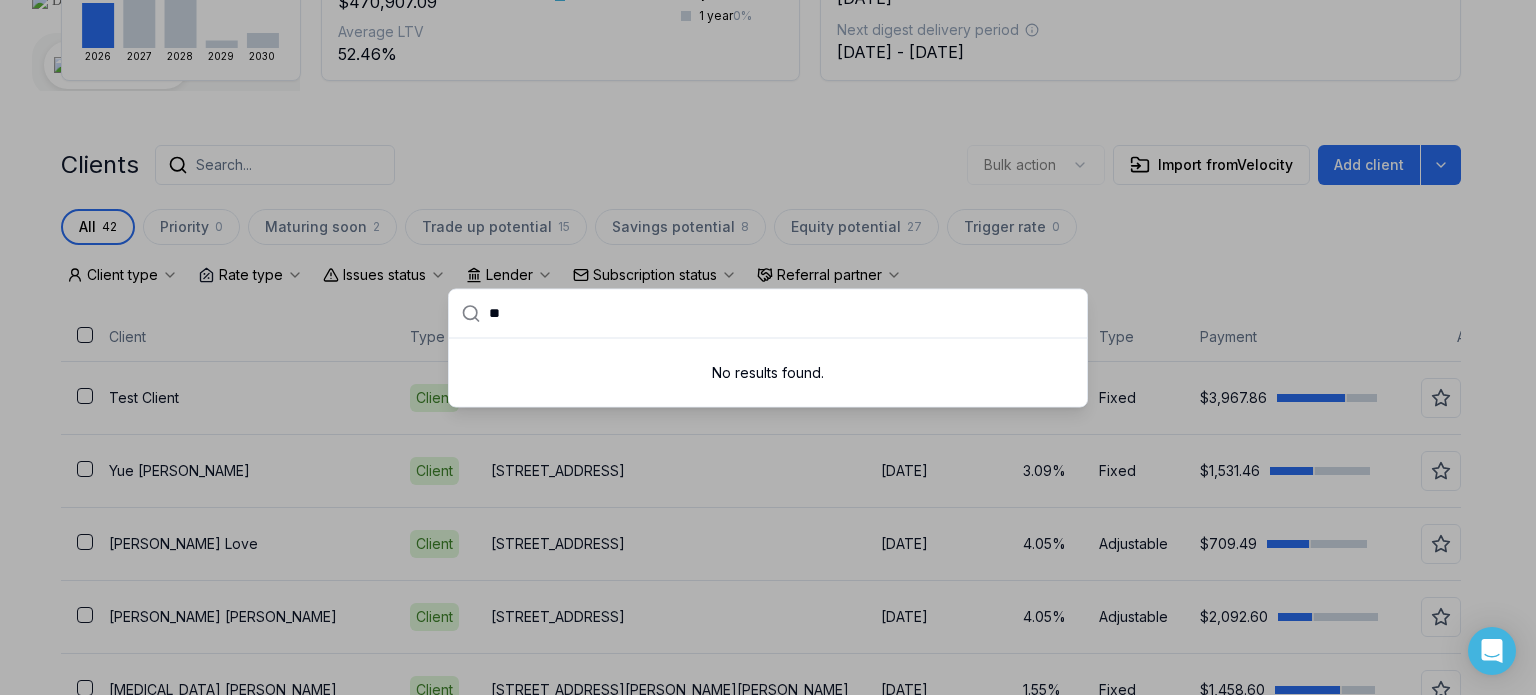 type on "*" 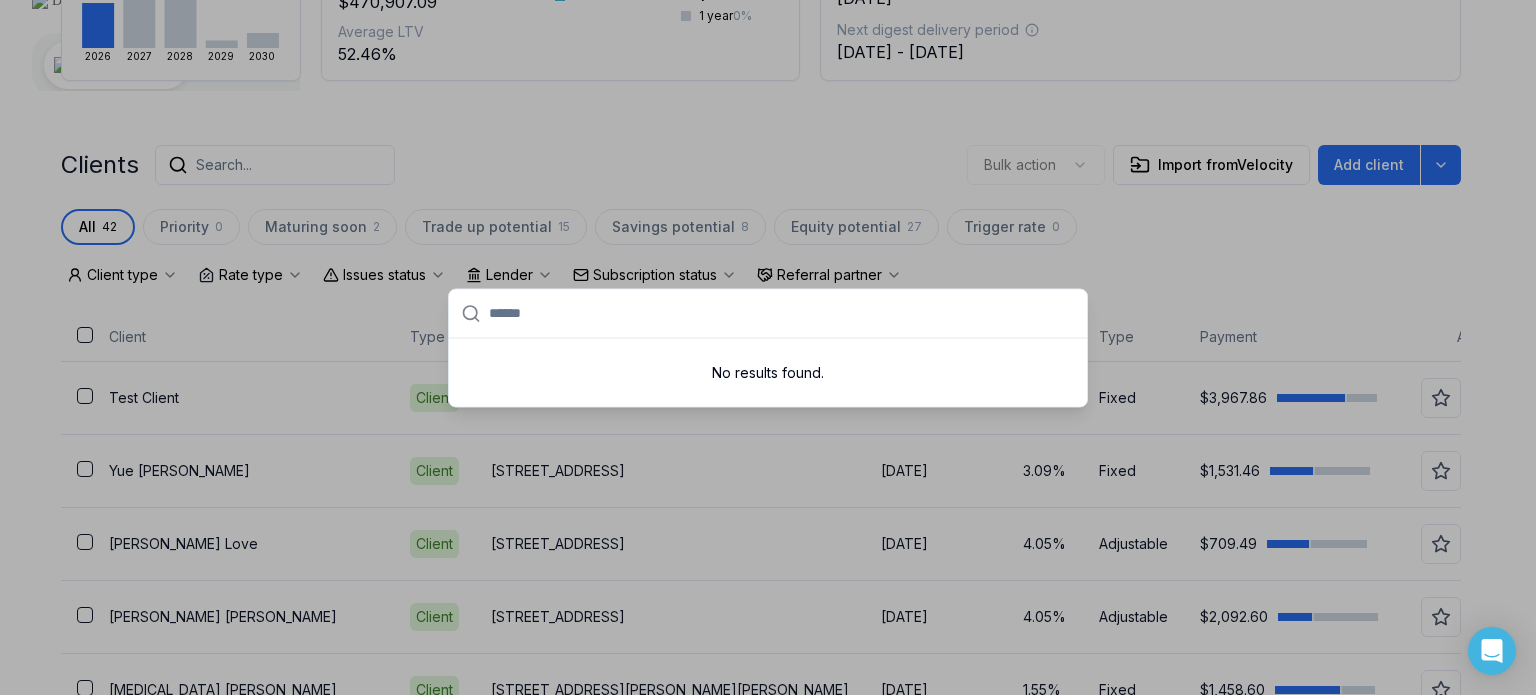 type 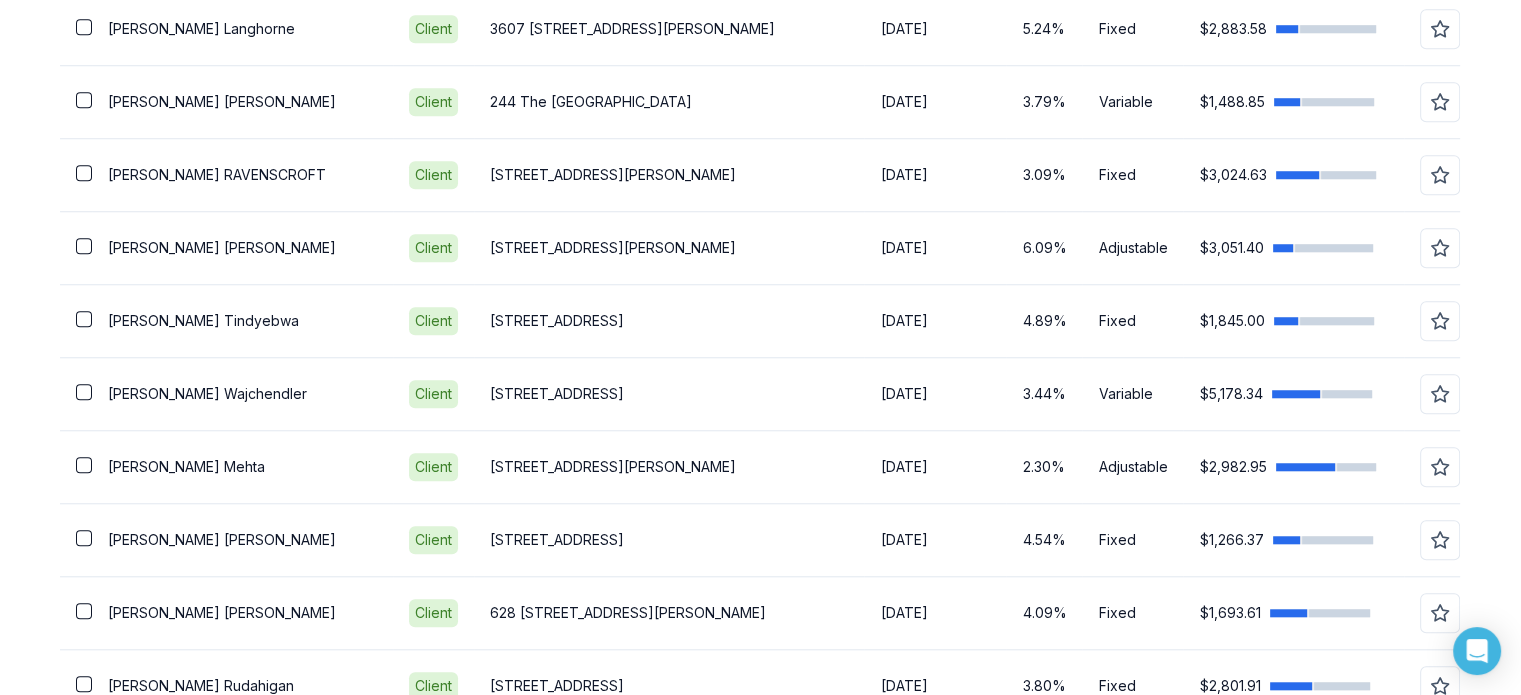 scroll, scrollTop: 1678, scrollLeft: 0, axis: vertical 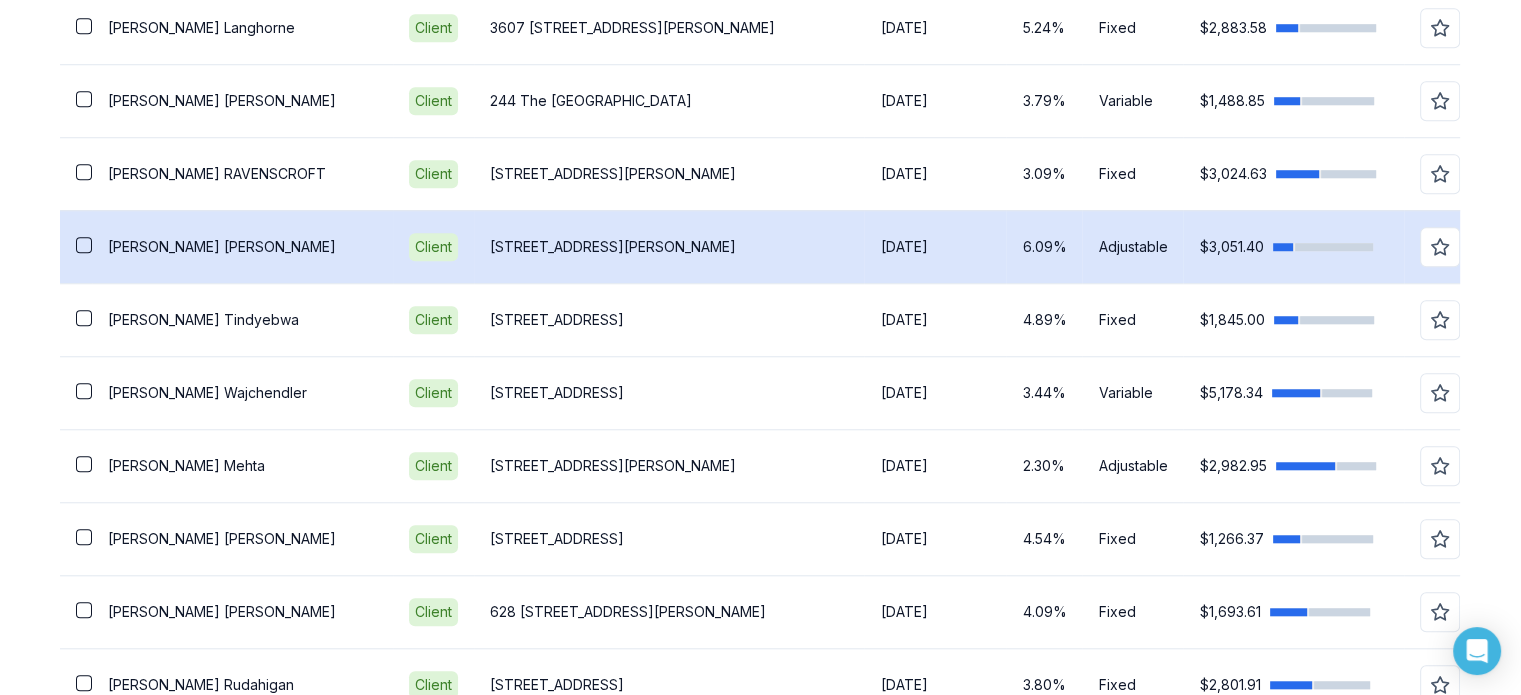 click 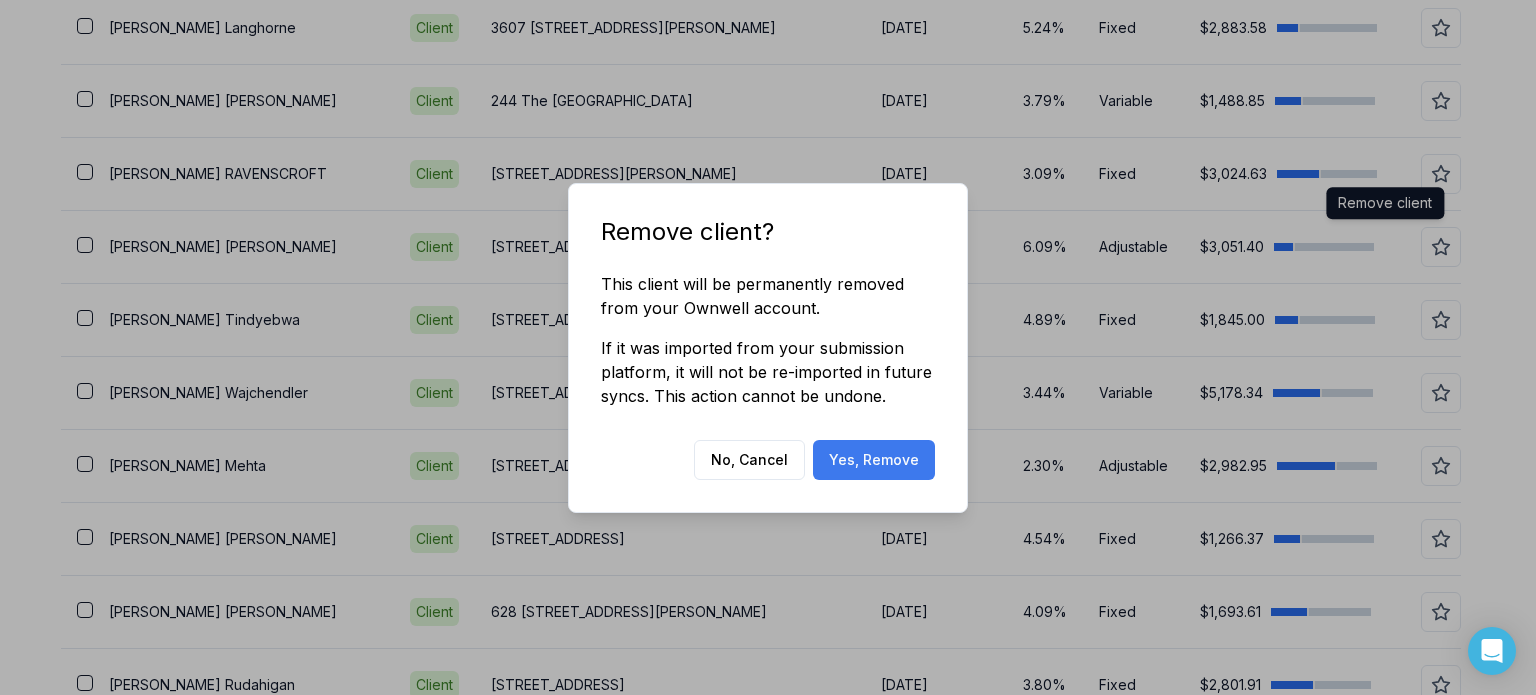 click on "Yes, Remove" at bounding box center (874, 460) 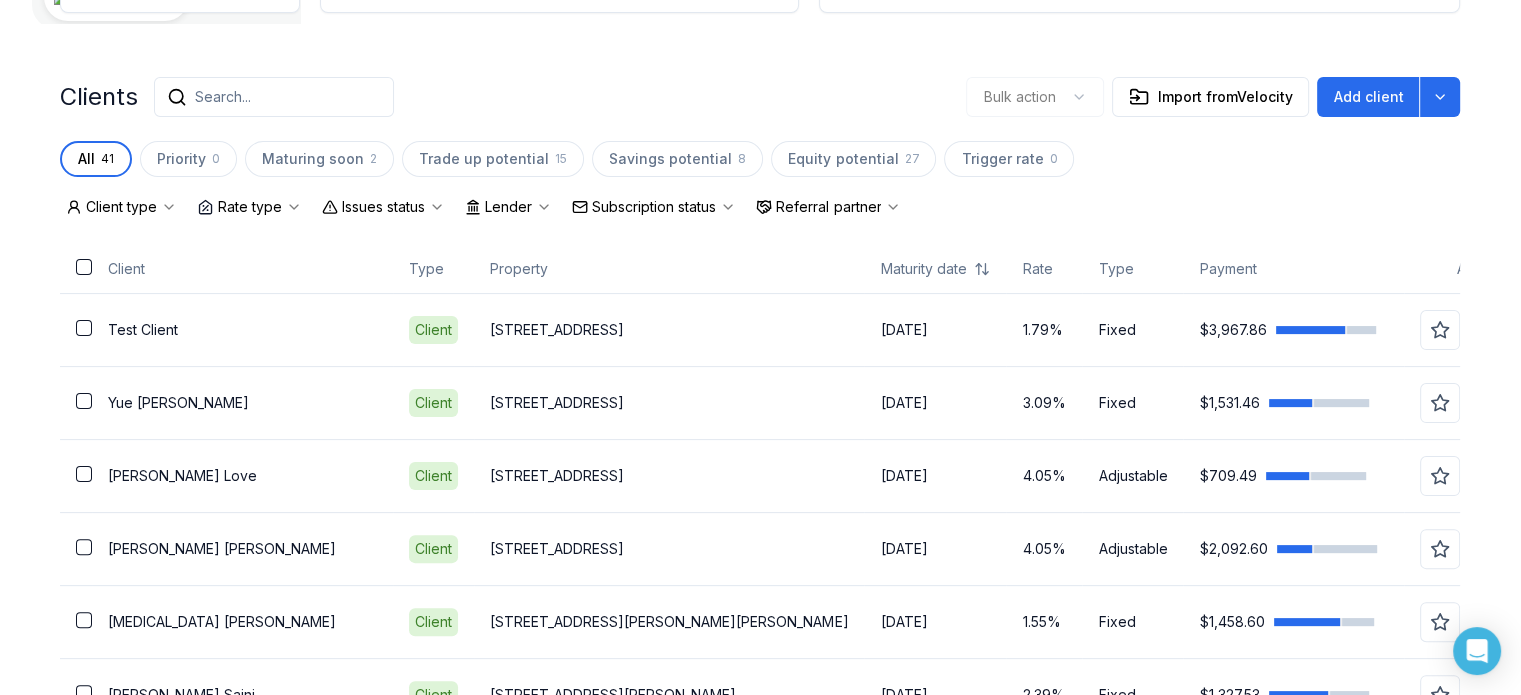 scroll, scrollTop: 420, scrollLeft: 0, axis: vertical 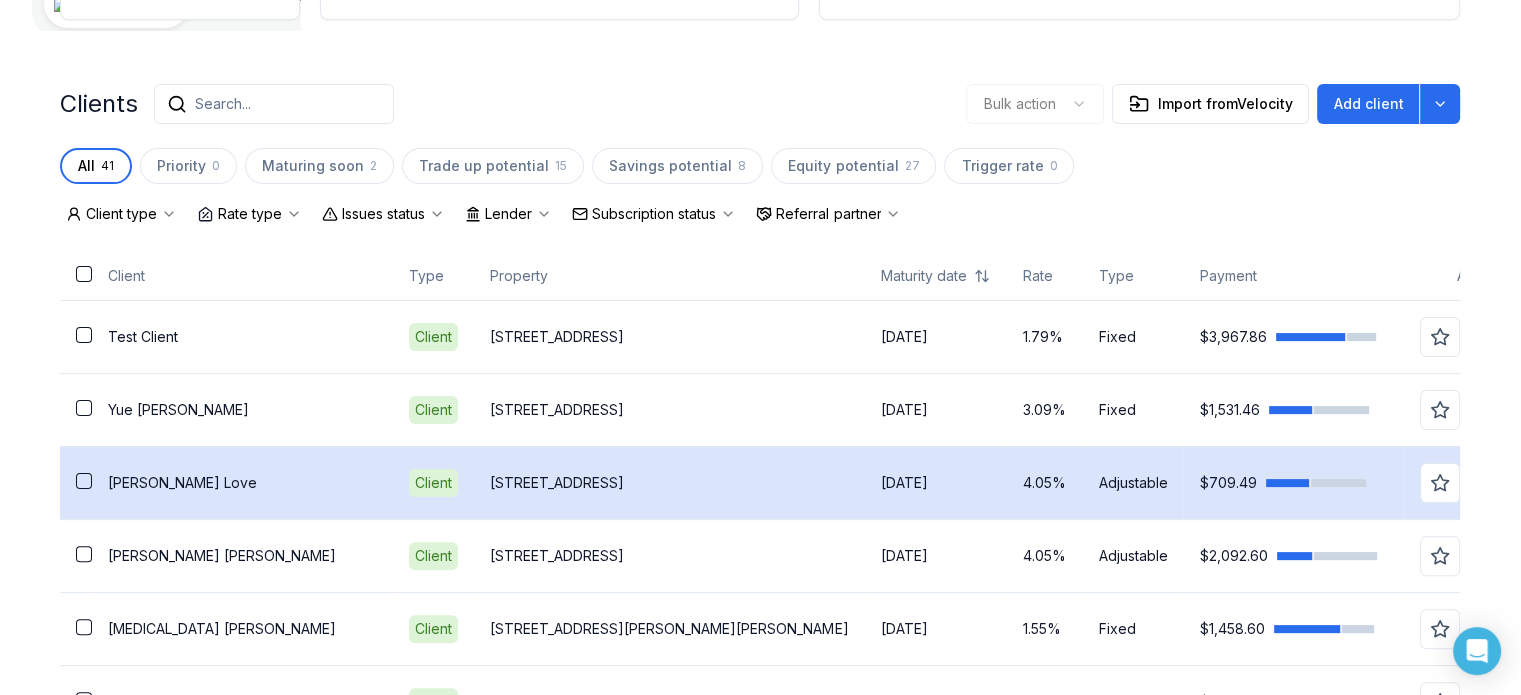 click on "Stephen   Love" at bounding box center [242, 483] 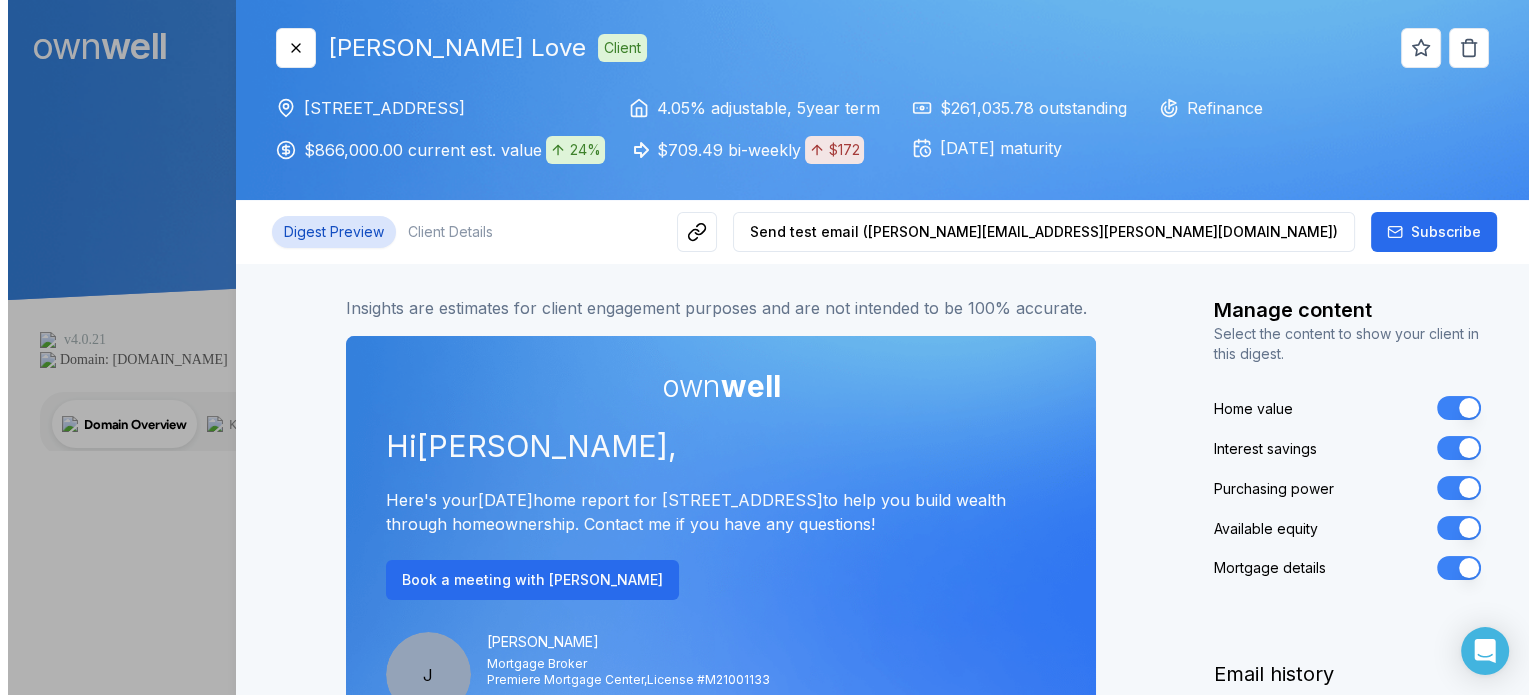 scroll, scrollTop: 0, scrollLeft: 0, axis: both 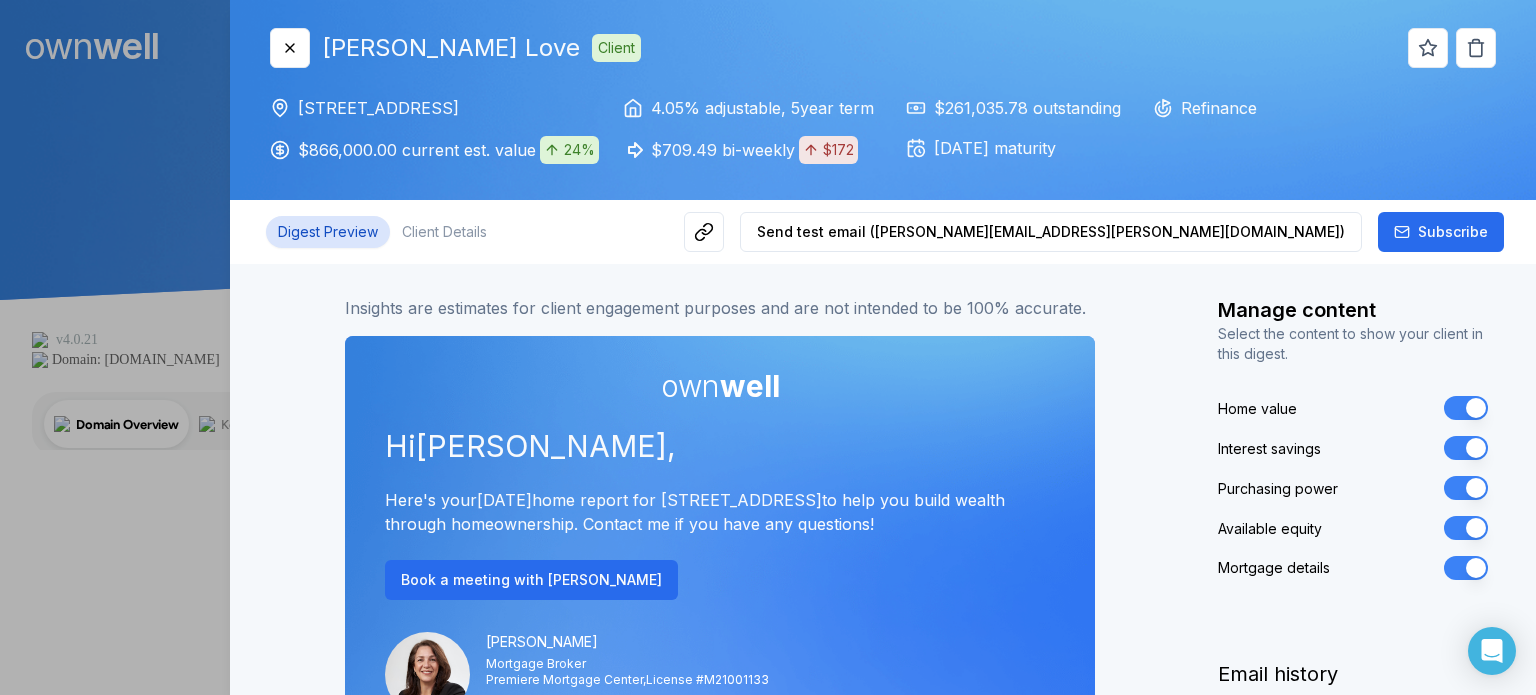 click on "Close" at bounding box center [290, 48] 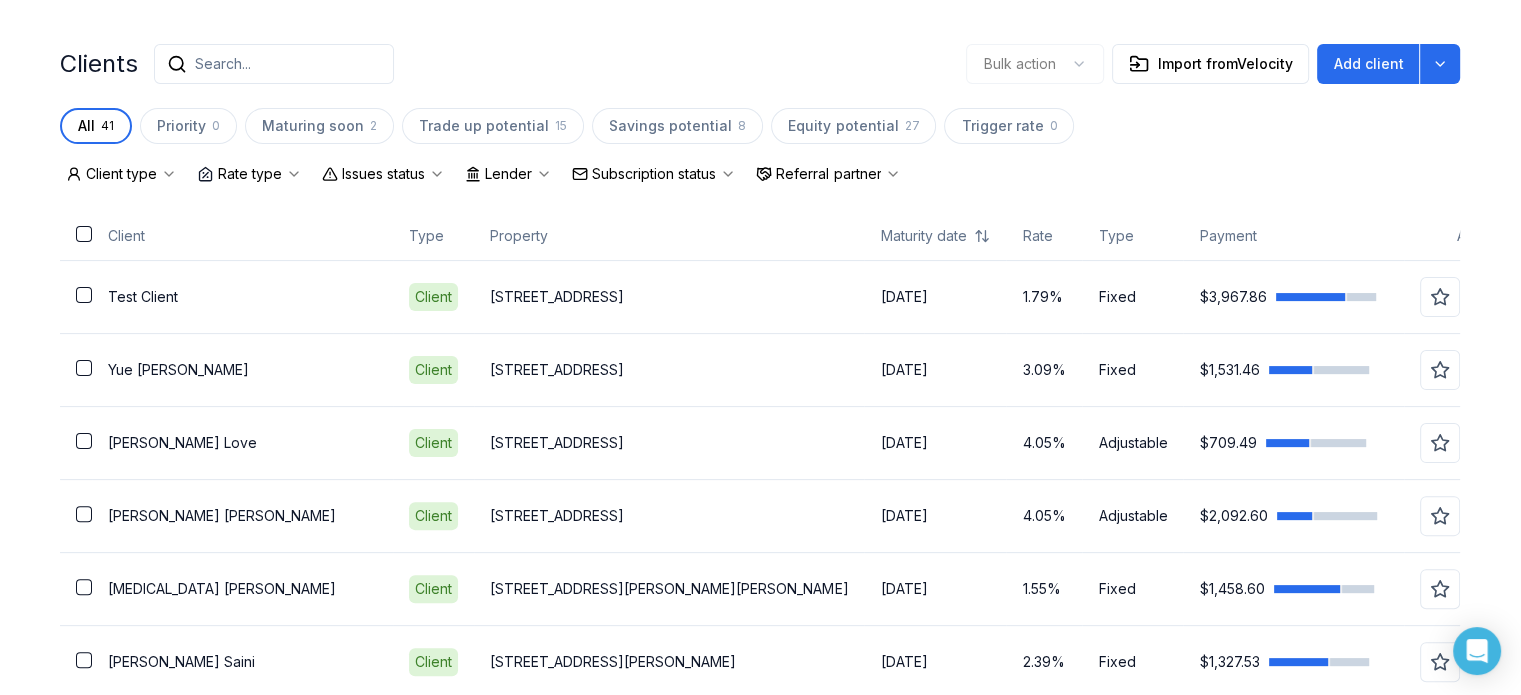 scroll, scrollTop: 463, scrollLeft: 0, axis: vertical 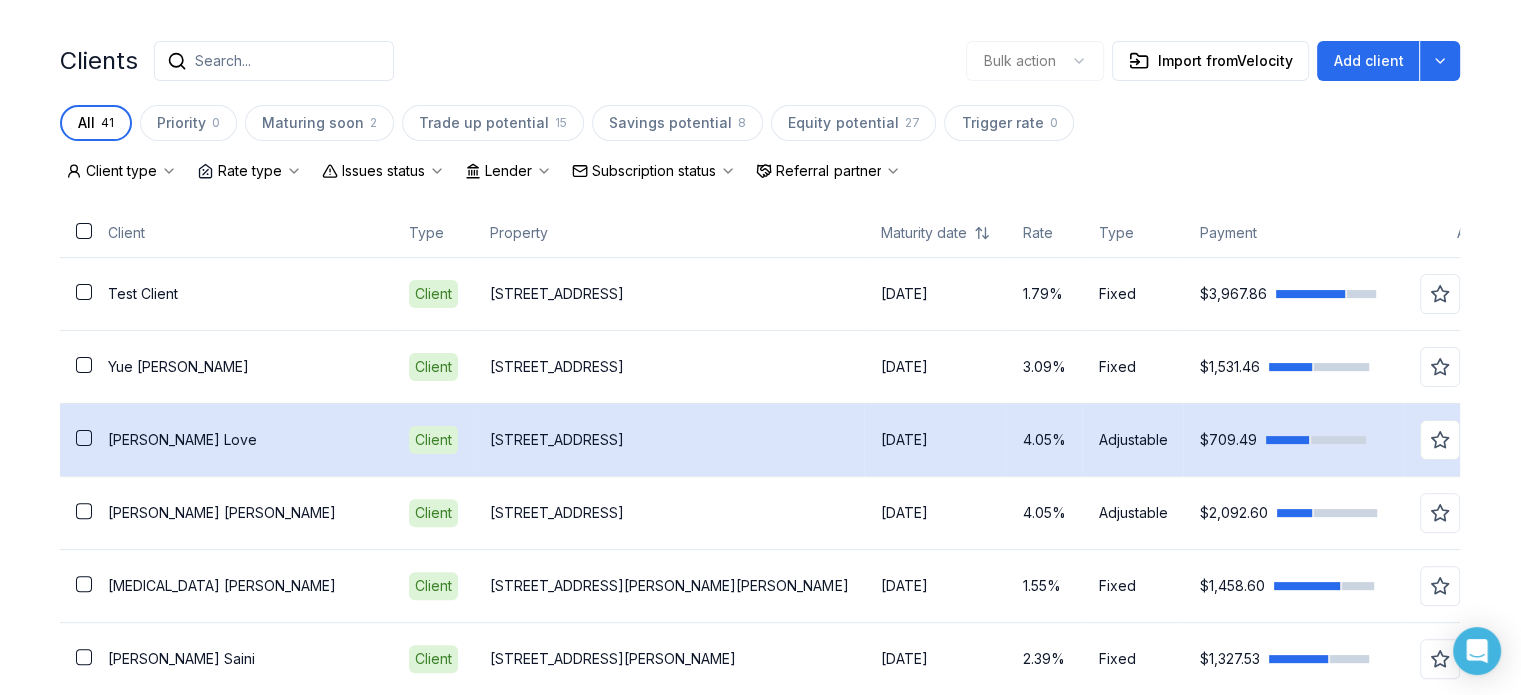 click on "Stephen   Love" at bounding box center [242, 440] 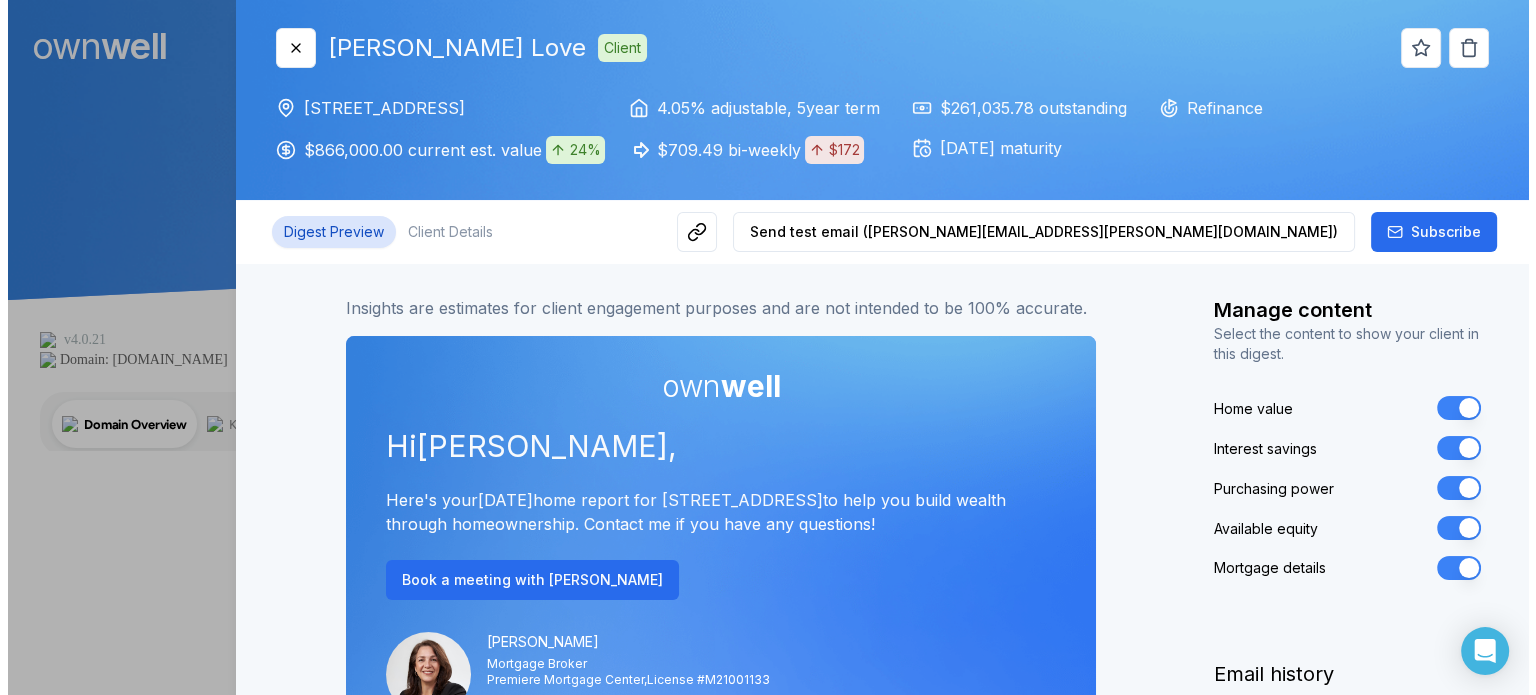 scroll, scrollTop: 0, scrollLeft: 0, axis: both 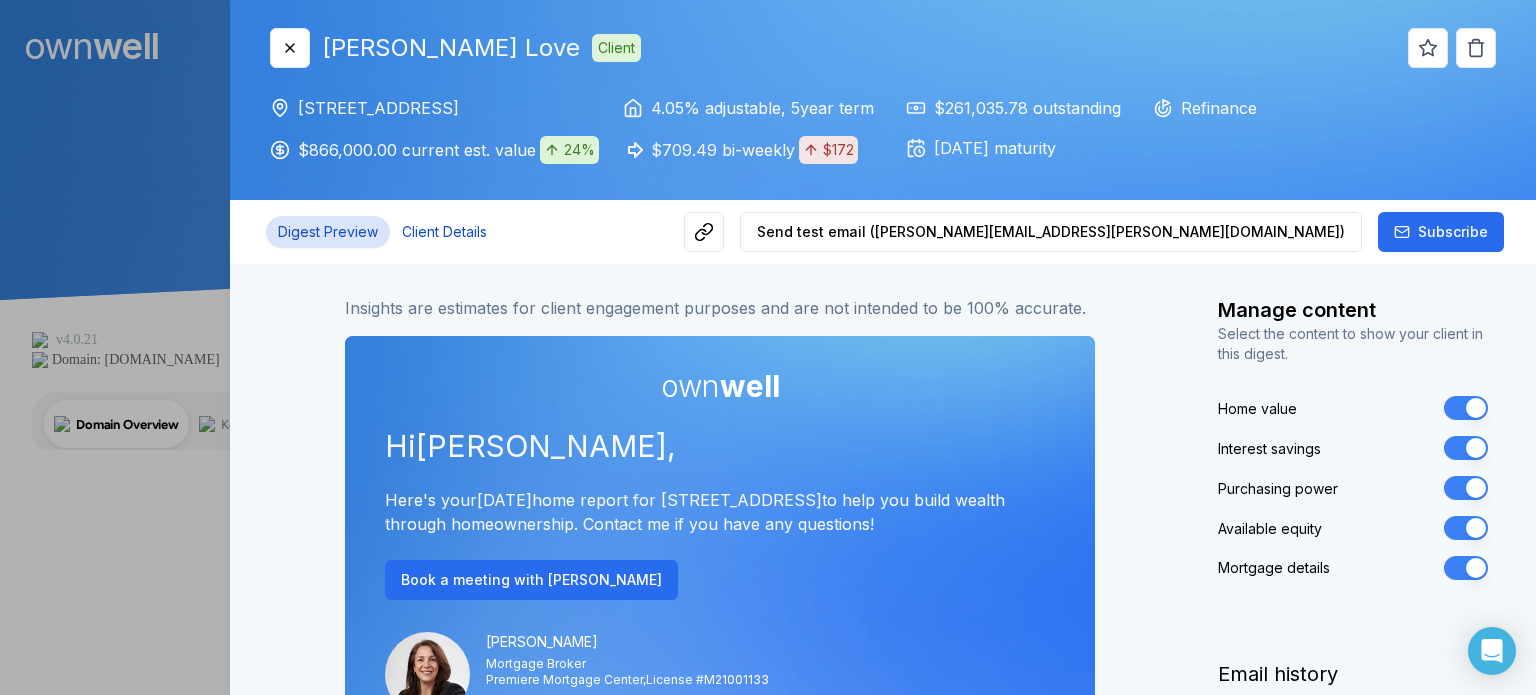 click on "Client Details" at bounding box center (444, 232) 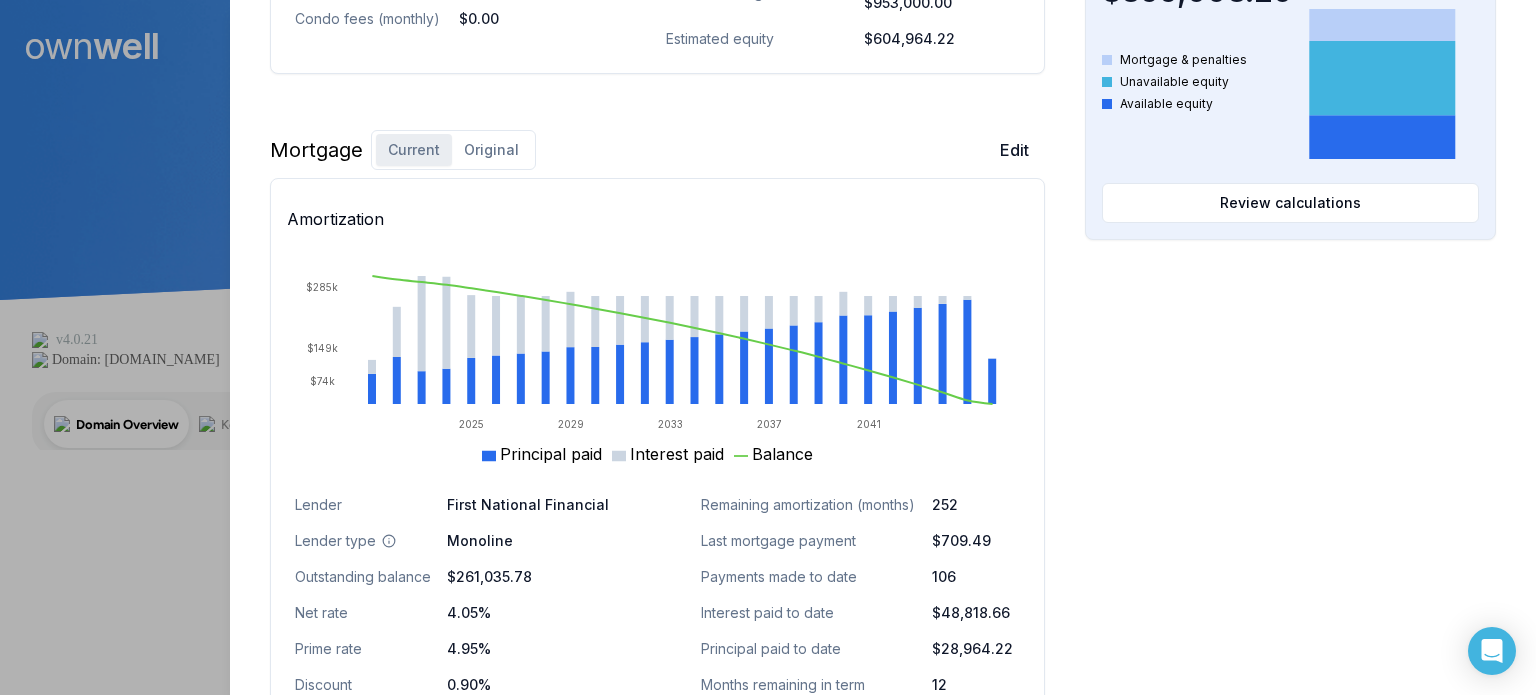 scroll, scrollTop: 1096, scrollLeft: 0, axis: vertical 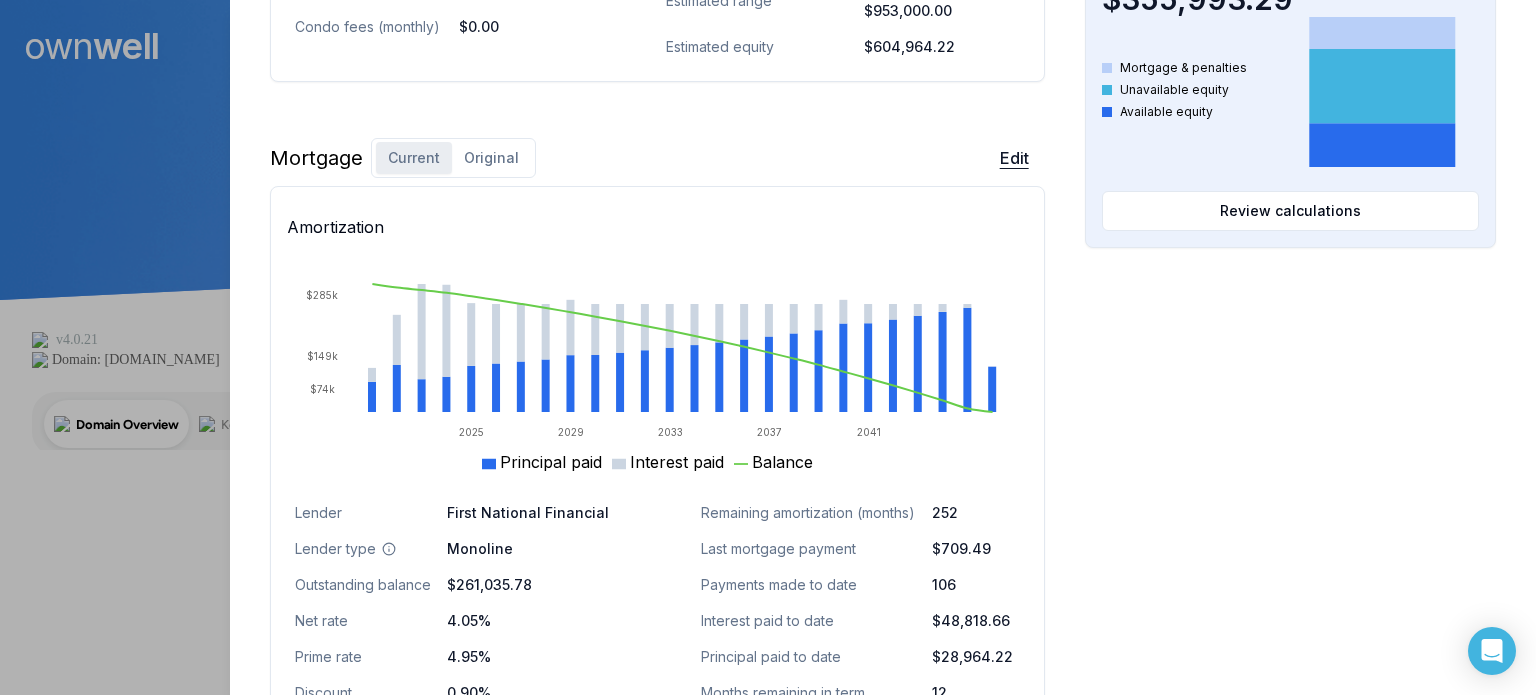 click on "Edit" at bounding box center (1014, 158) 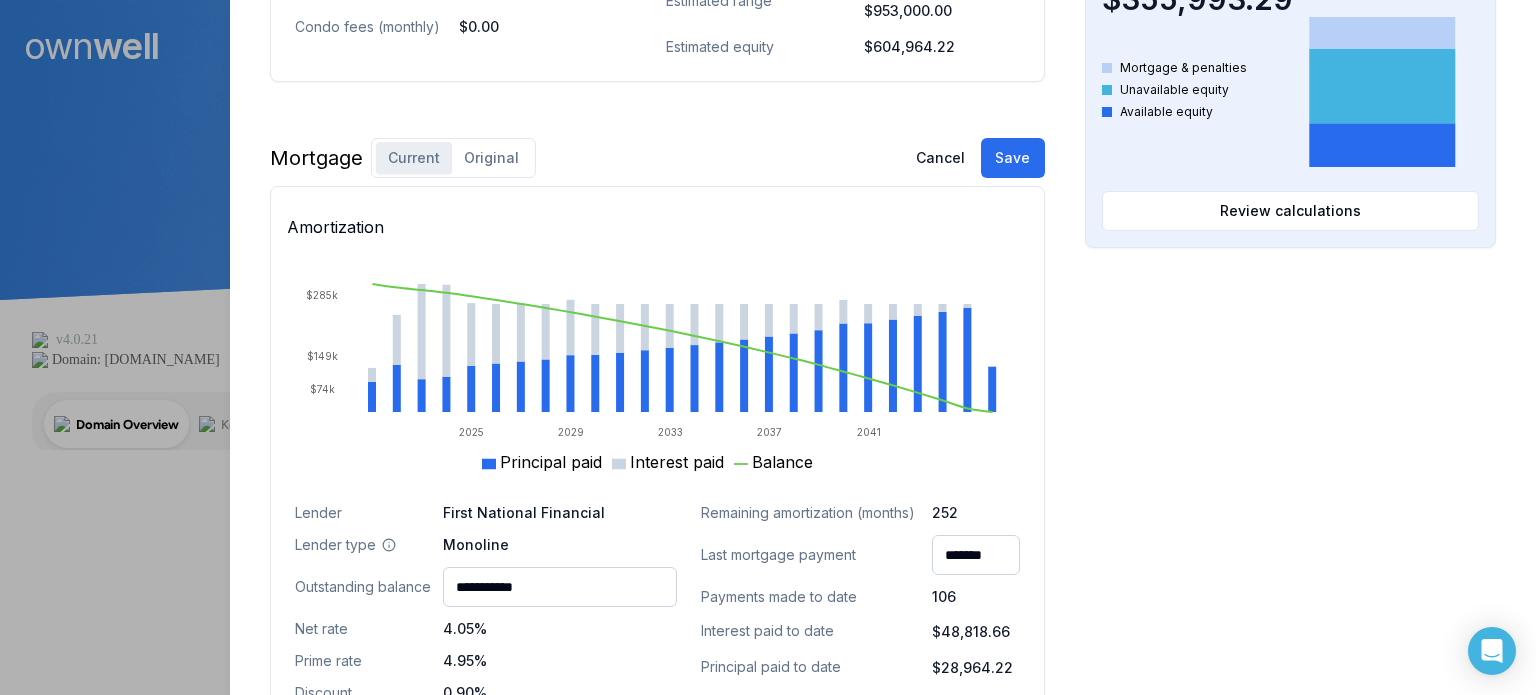 click on "First National Financial" at bounding box center (560, 513) 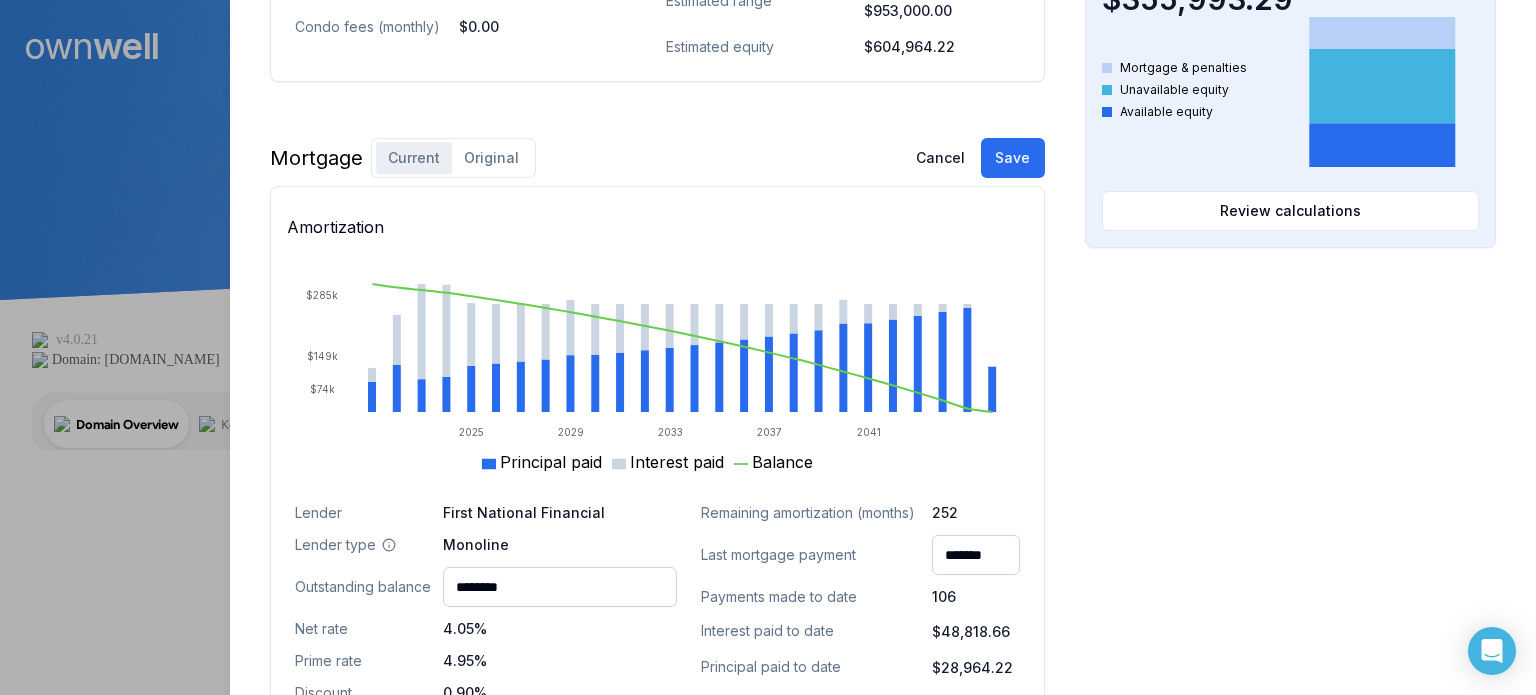 type on "********" 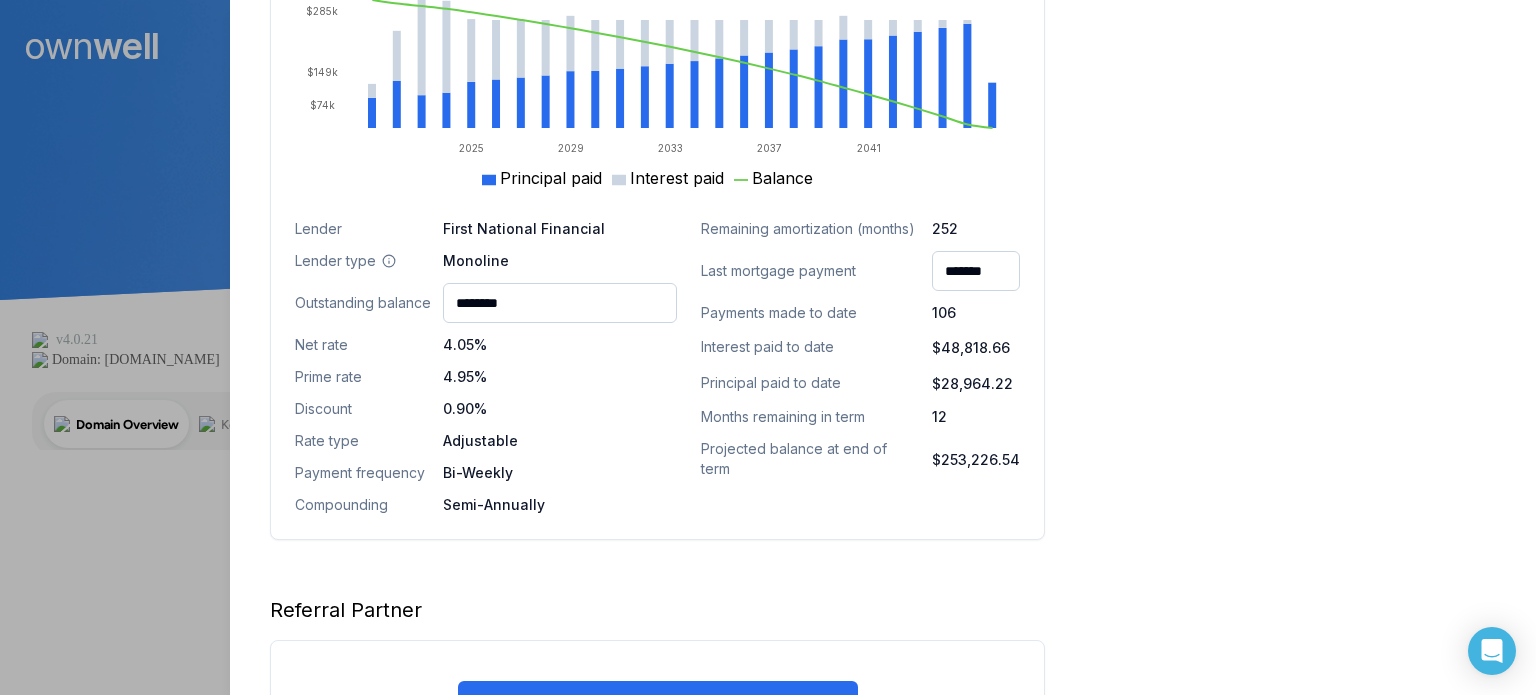 scroll, scrollTop: 1409, scrollLeft: 0, axis: vertical 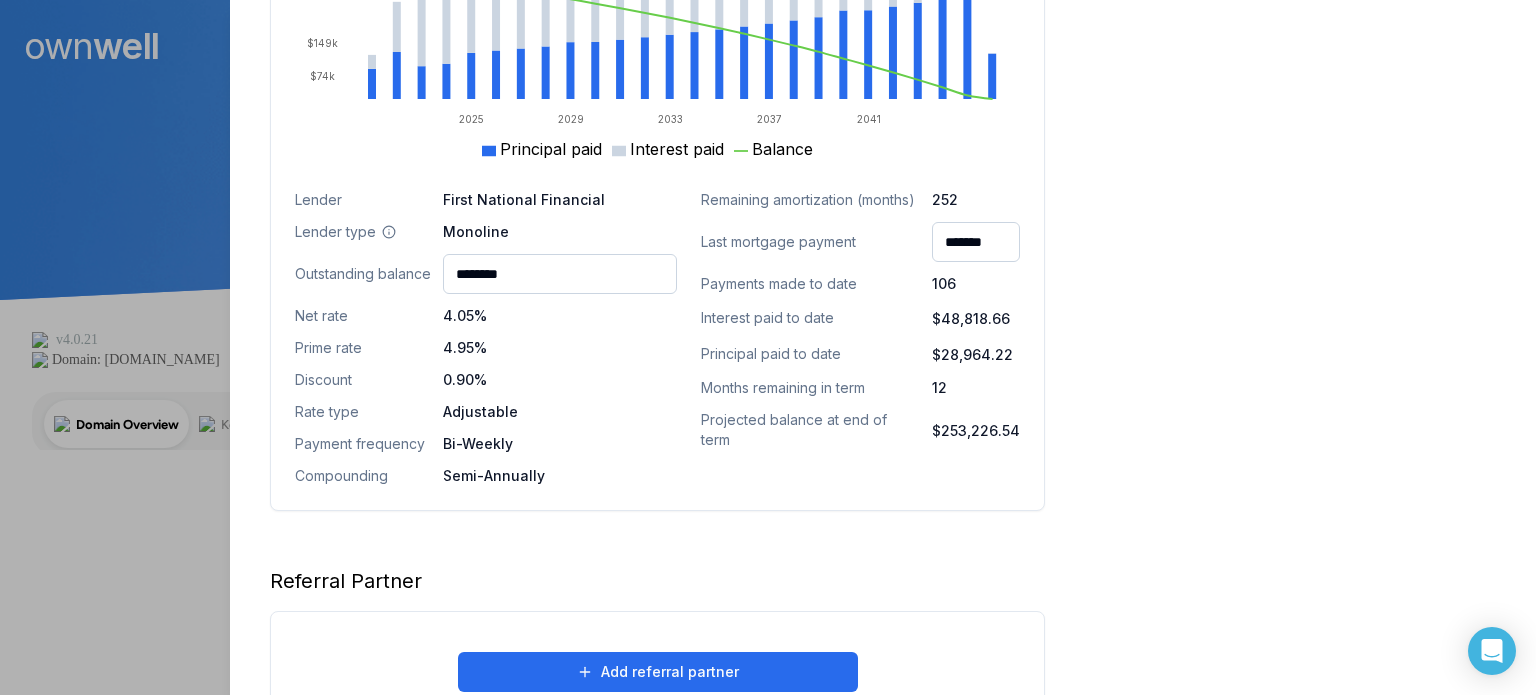click on "4.05%" at bounding box center (560, 316) 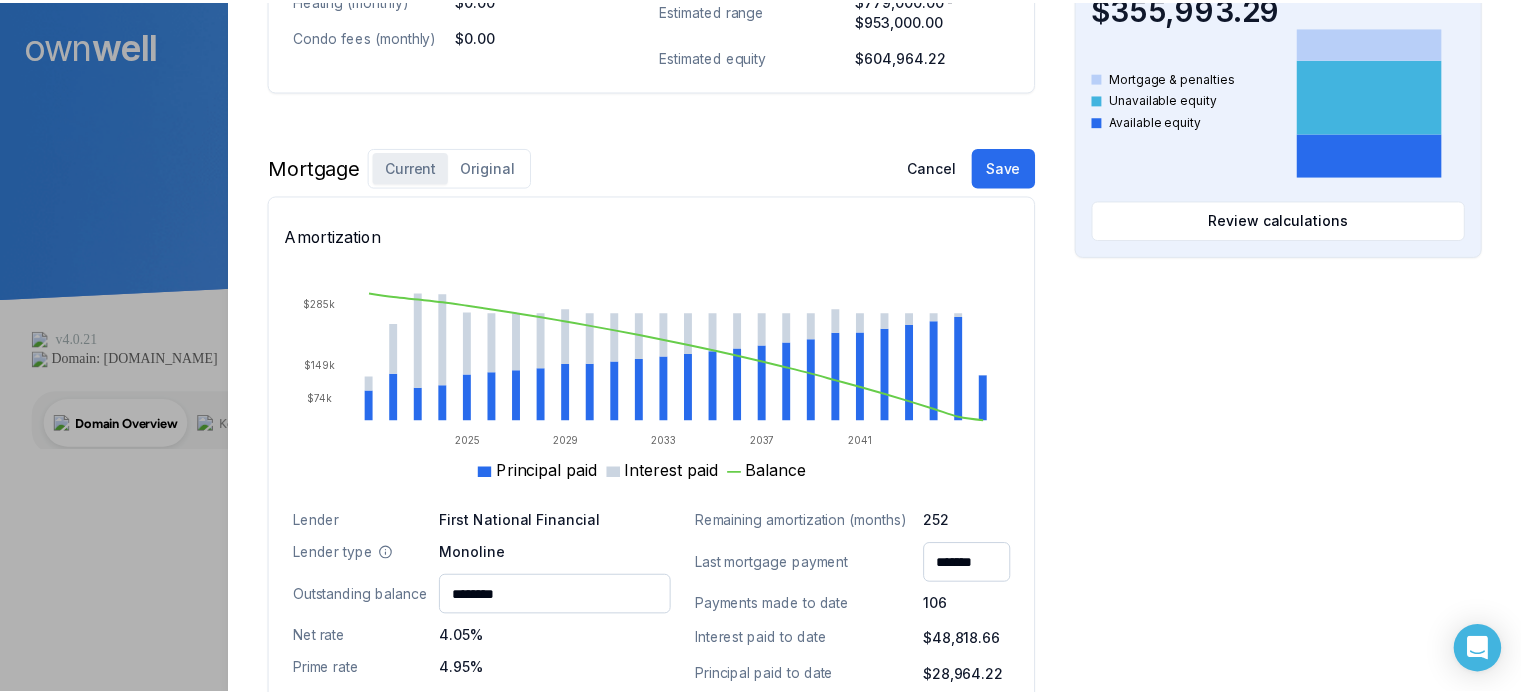 scroll, scrollTop: 1050, scrollLeft: 0, axis: vertical 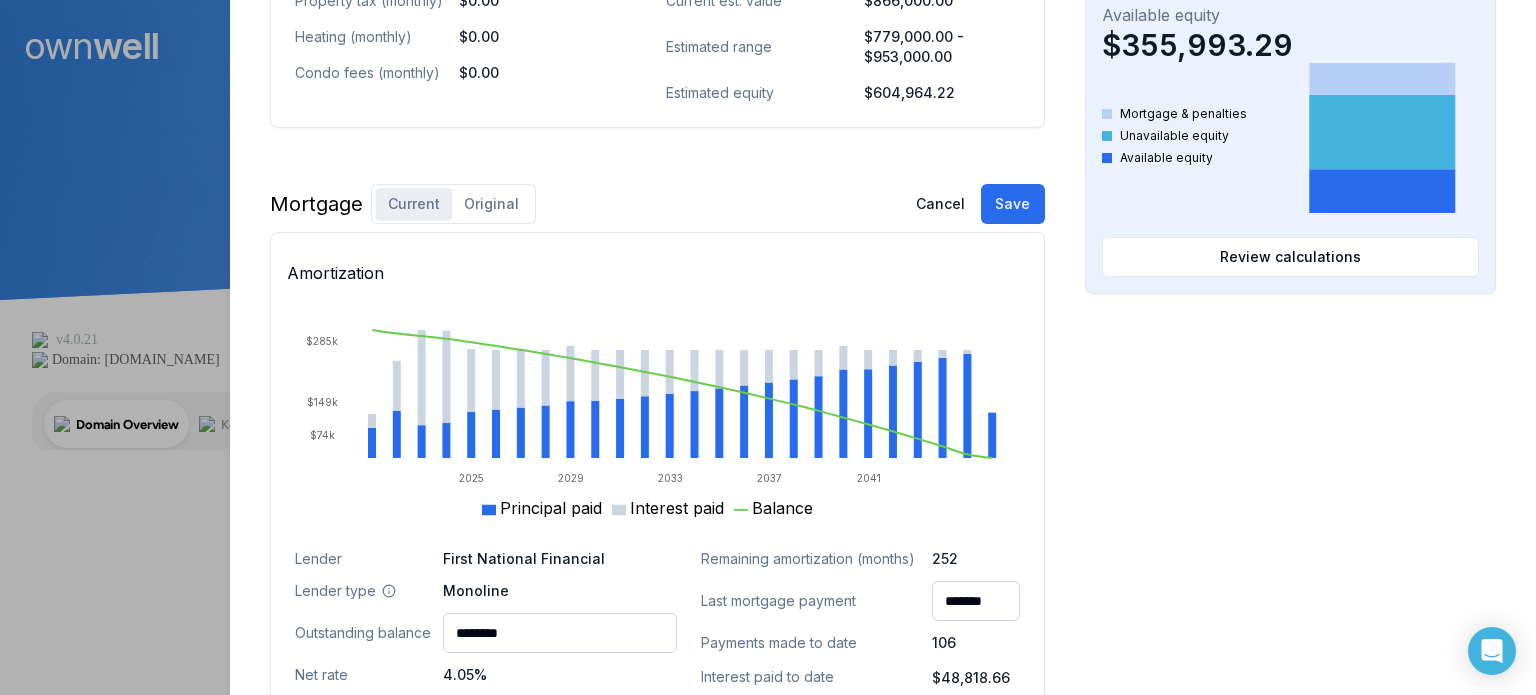 click on "Original" at bounding box center (491, 204) 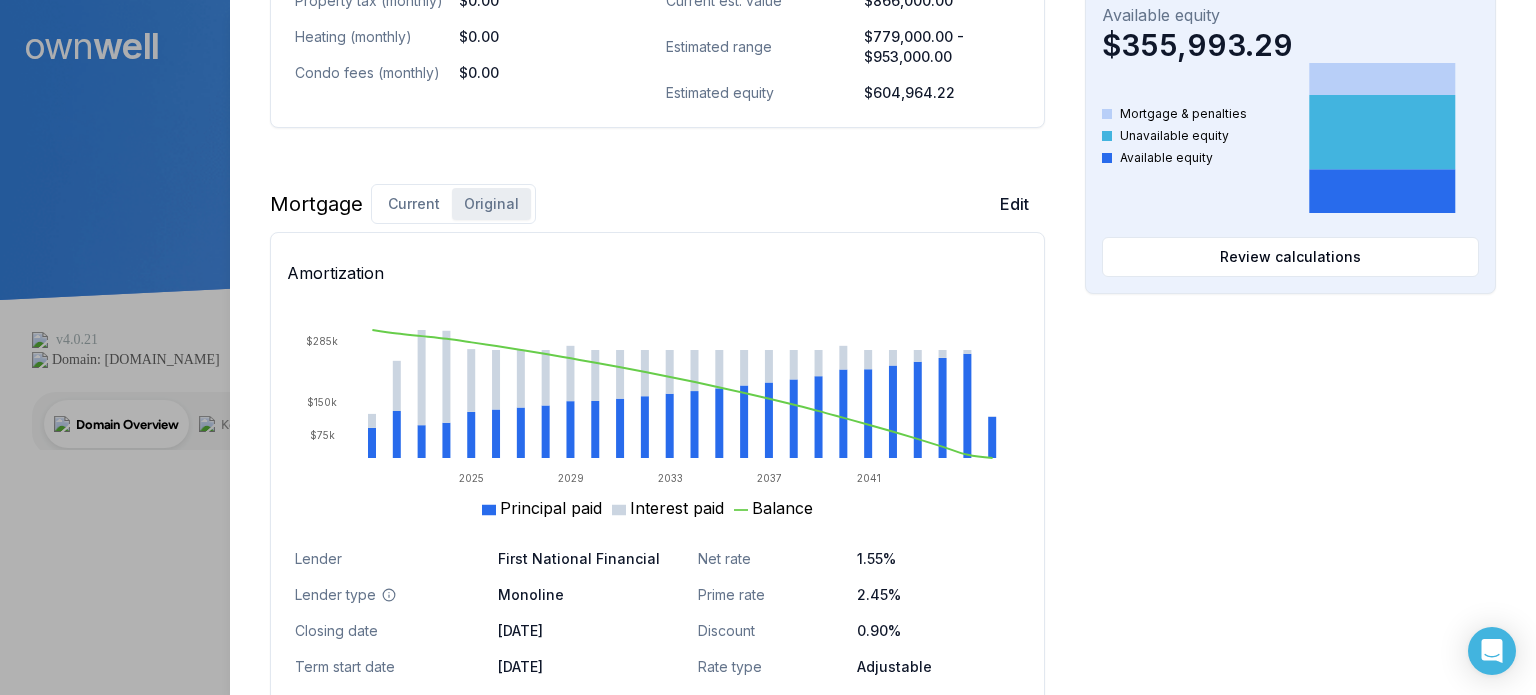click on "Current" at bounding box center [414, 204] 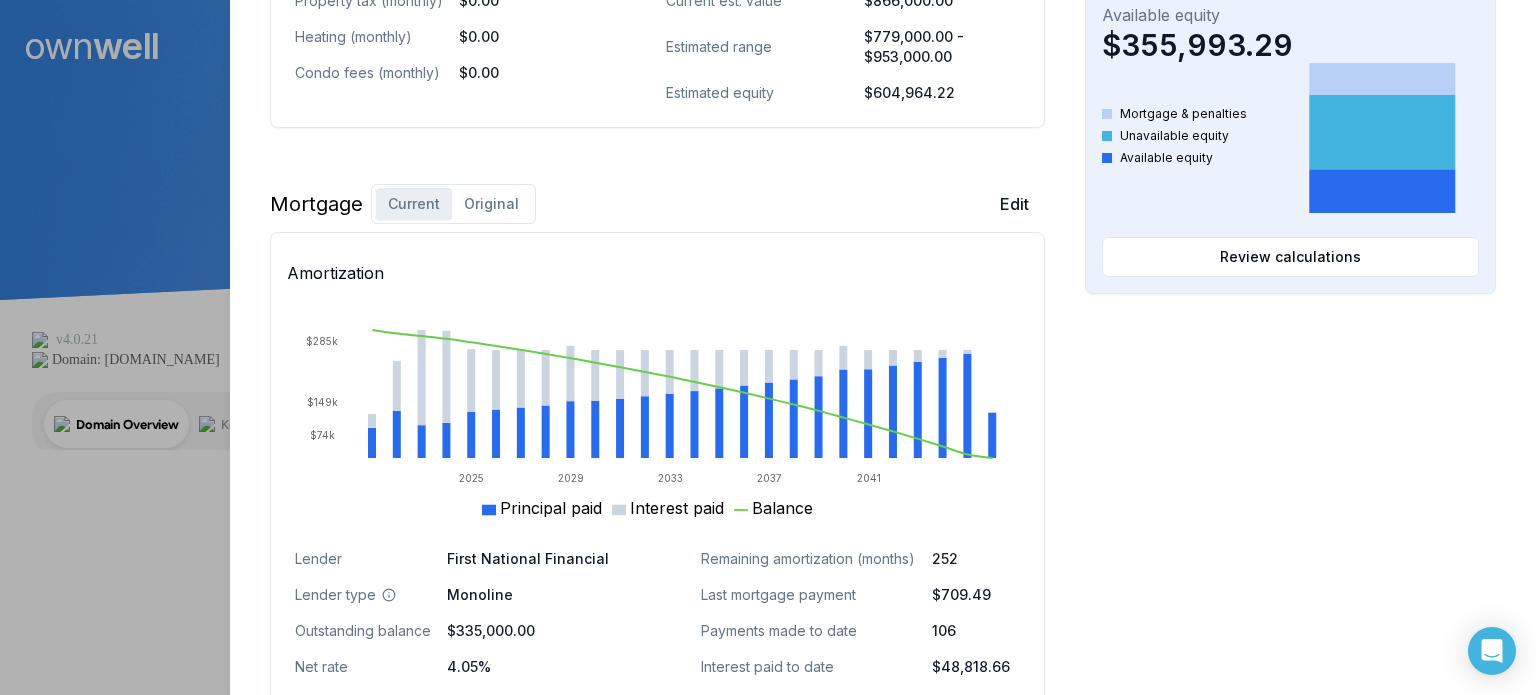 click on "First National Financial" at bounding box center [562, 559] 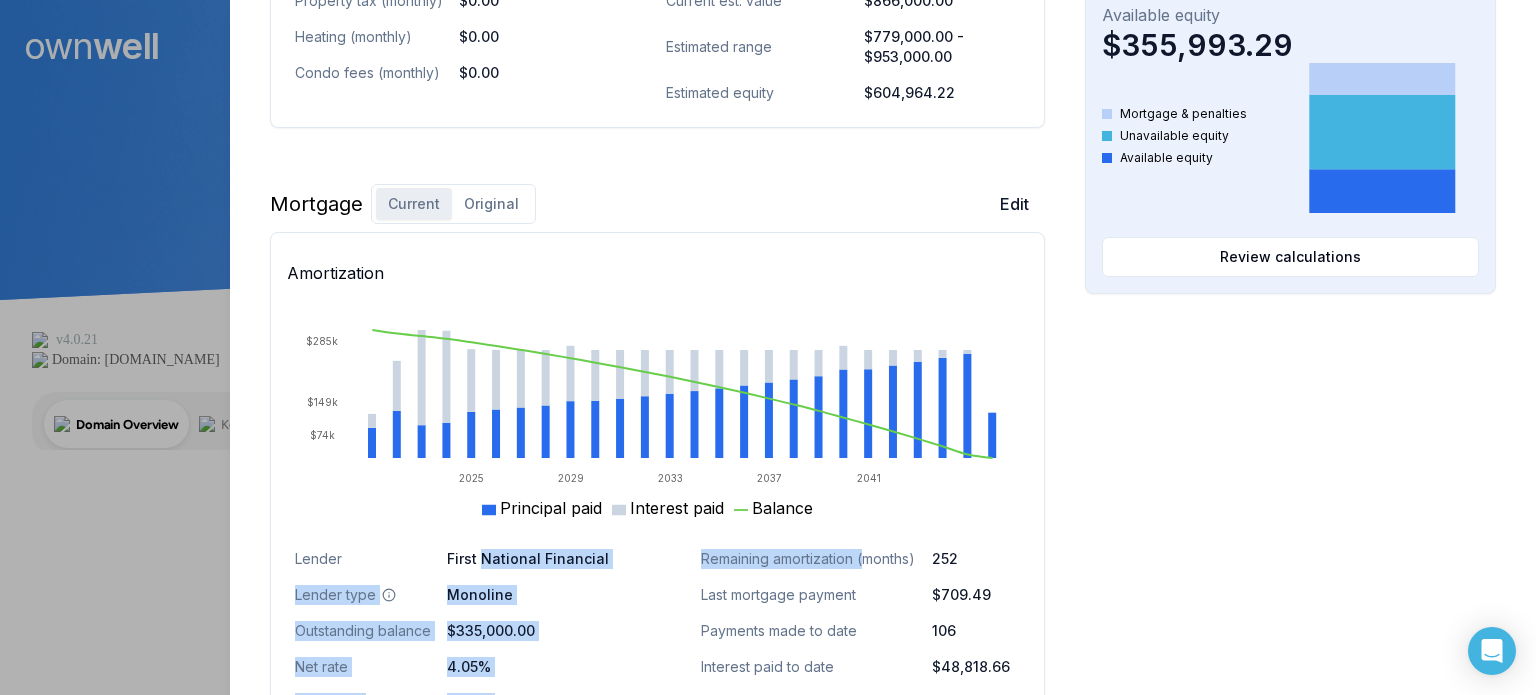 drag, startPoint x: 484, startPoint y: 558, endPoint x: 686, endPoint y: 571, distance: 202.41788 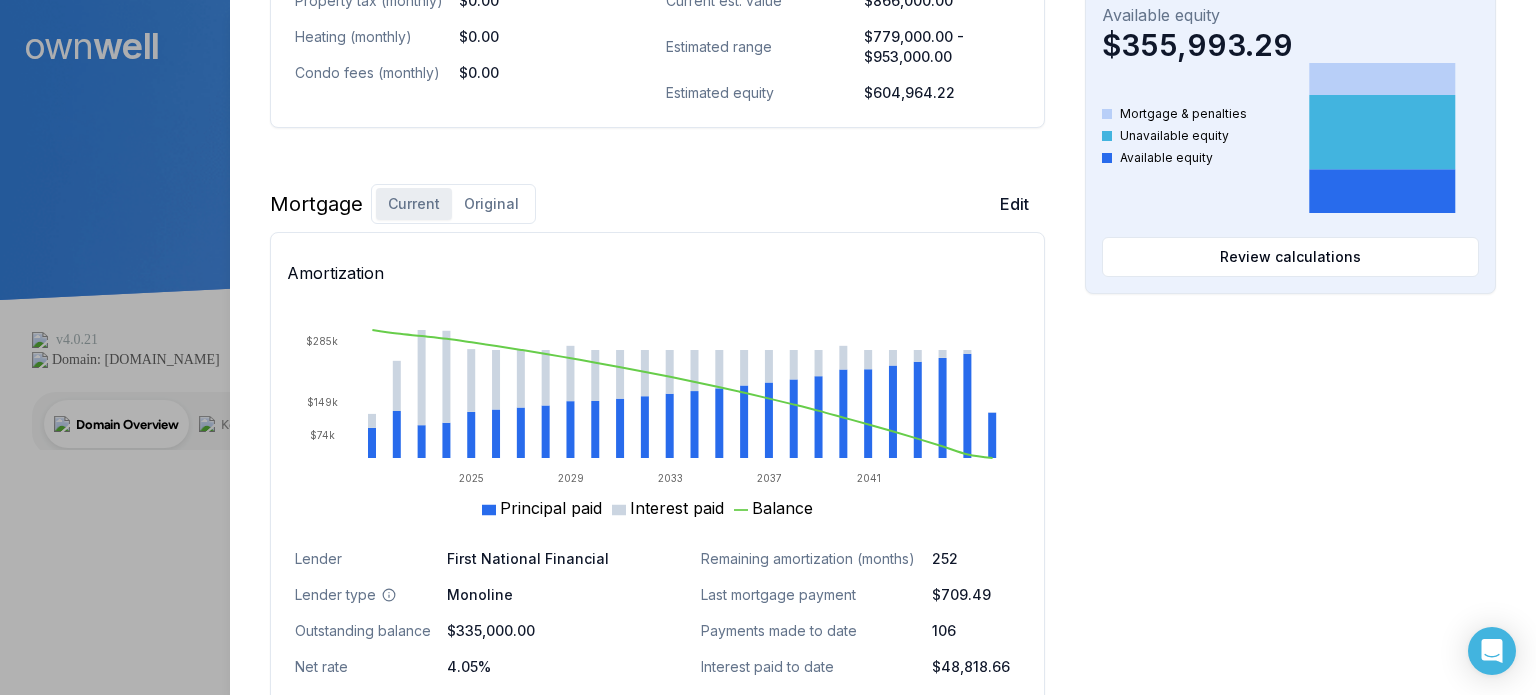 click at bounding box center (768, 347) 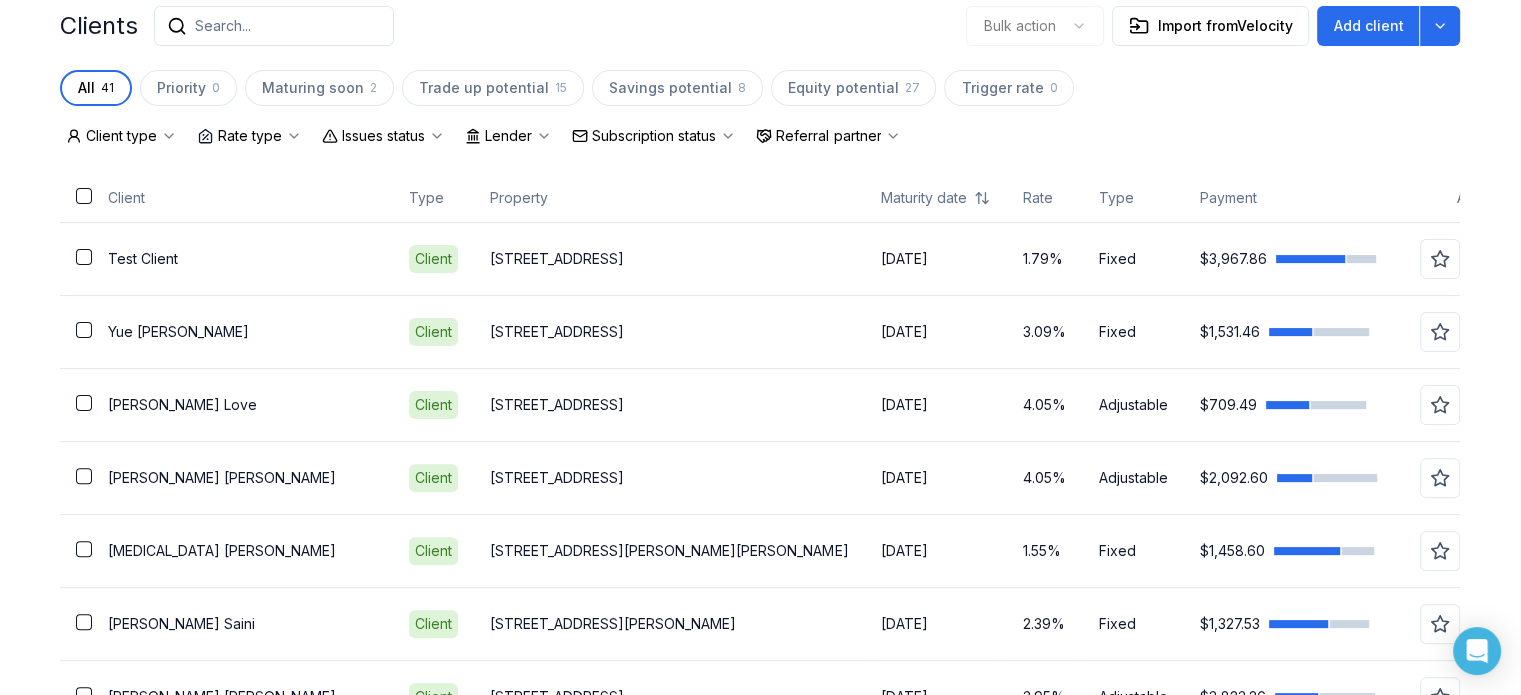 scroll, scrollTop: 523, scrollLeft: 0, axis: vertical 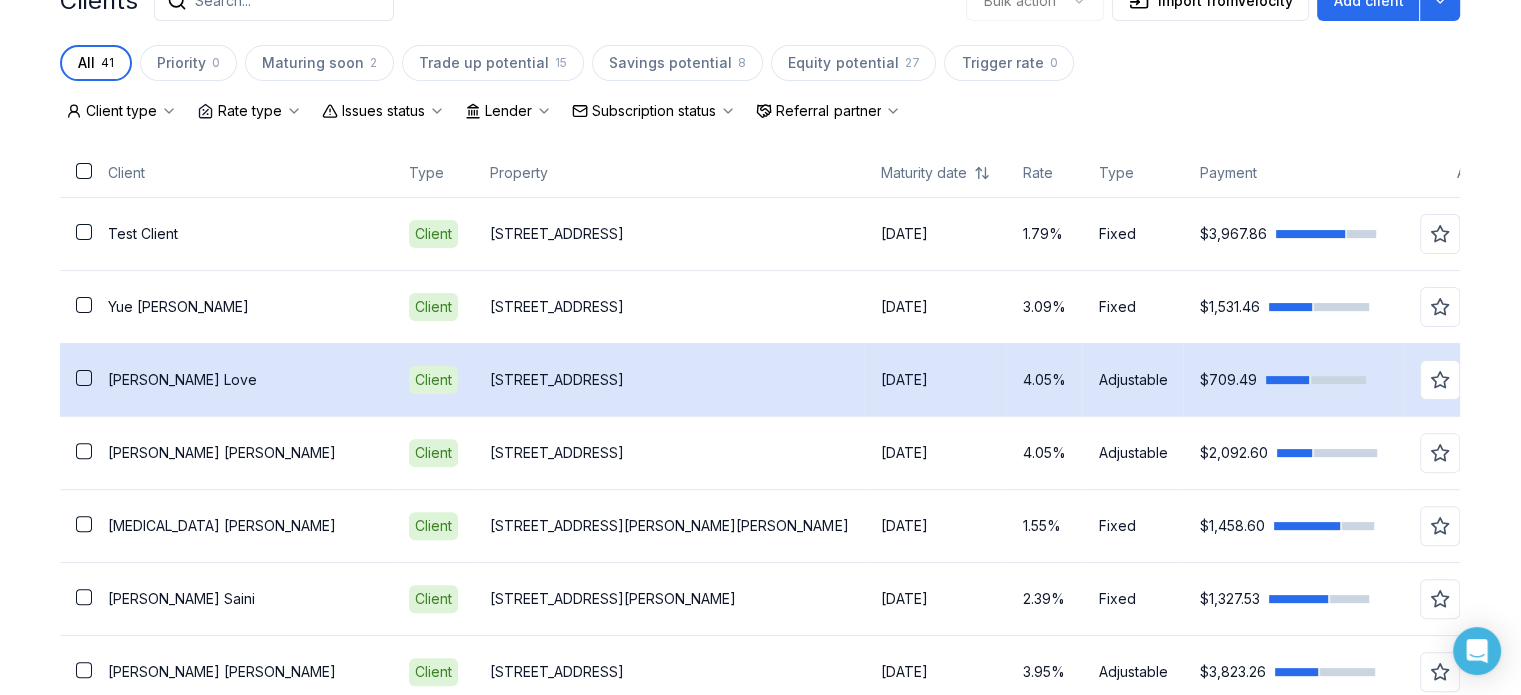 click at bounding box center (84, 378) 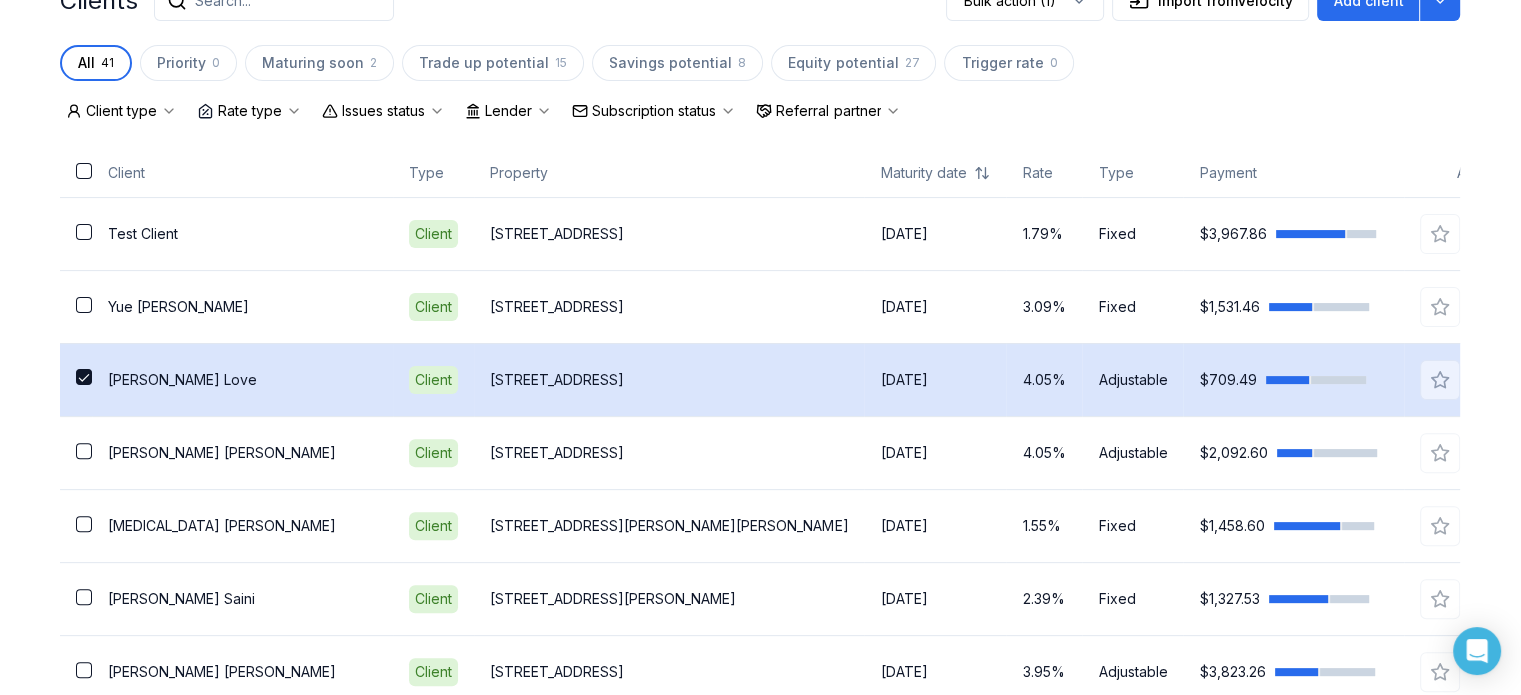 click at bounding box center (1488, 380) 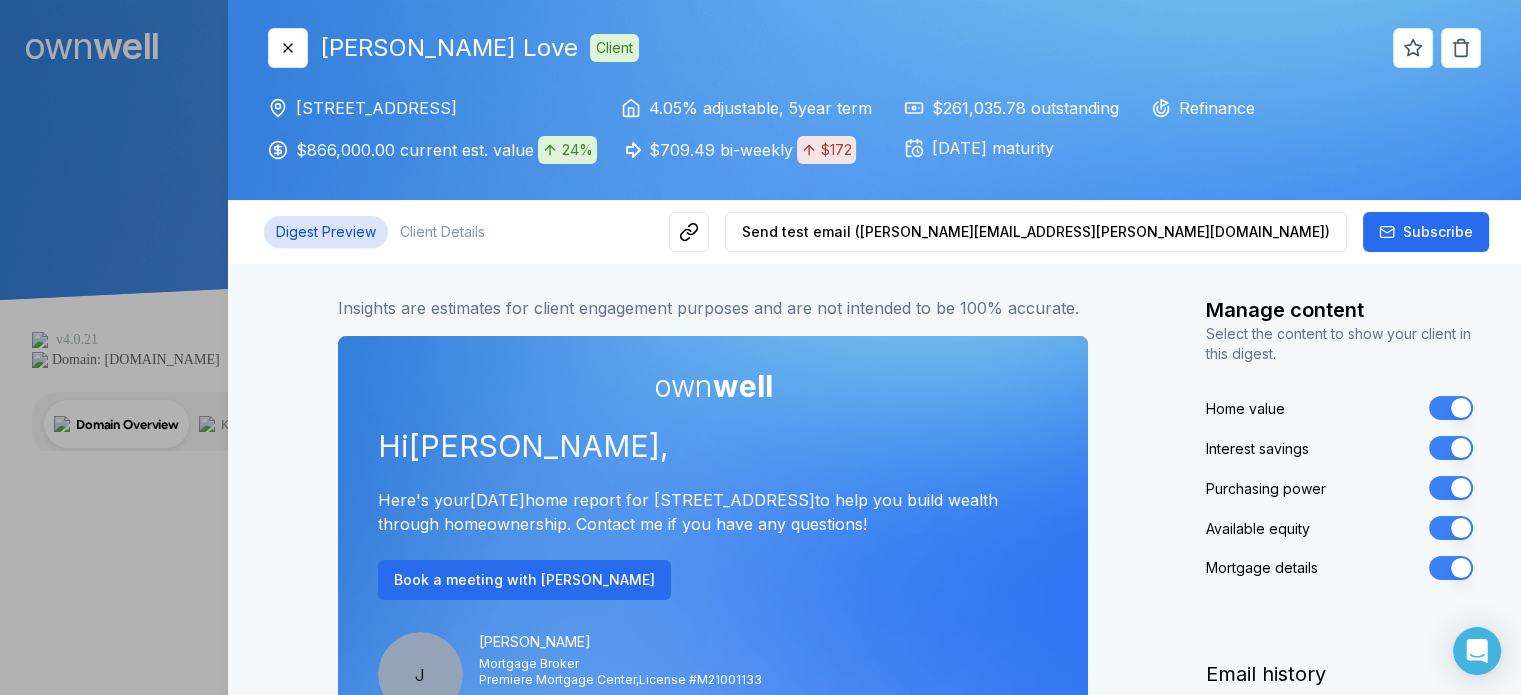 scroll, scrollTop: 0, scrollLeft: 0, axis: both 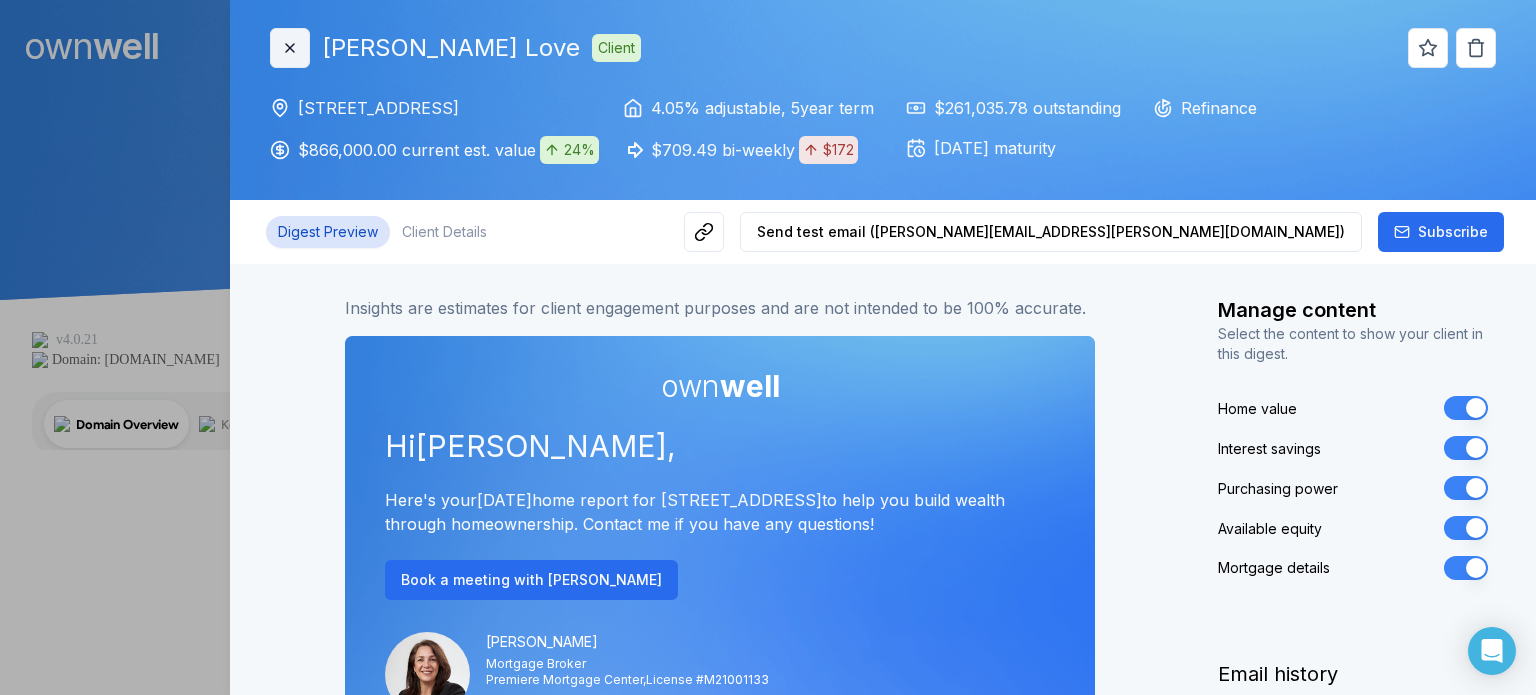 click 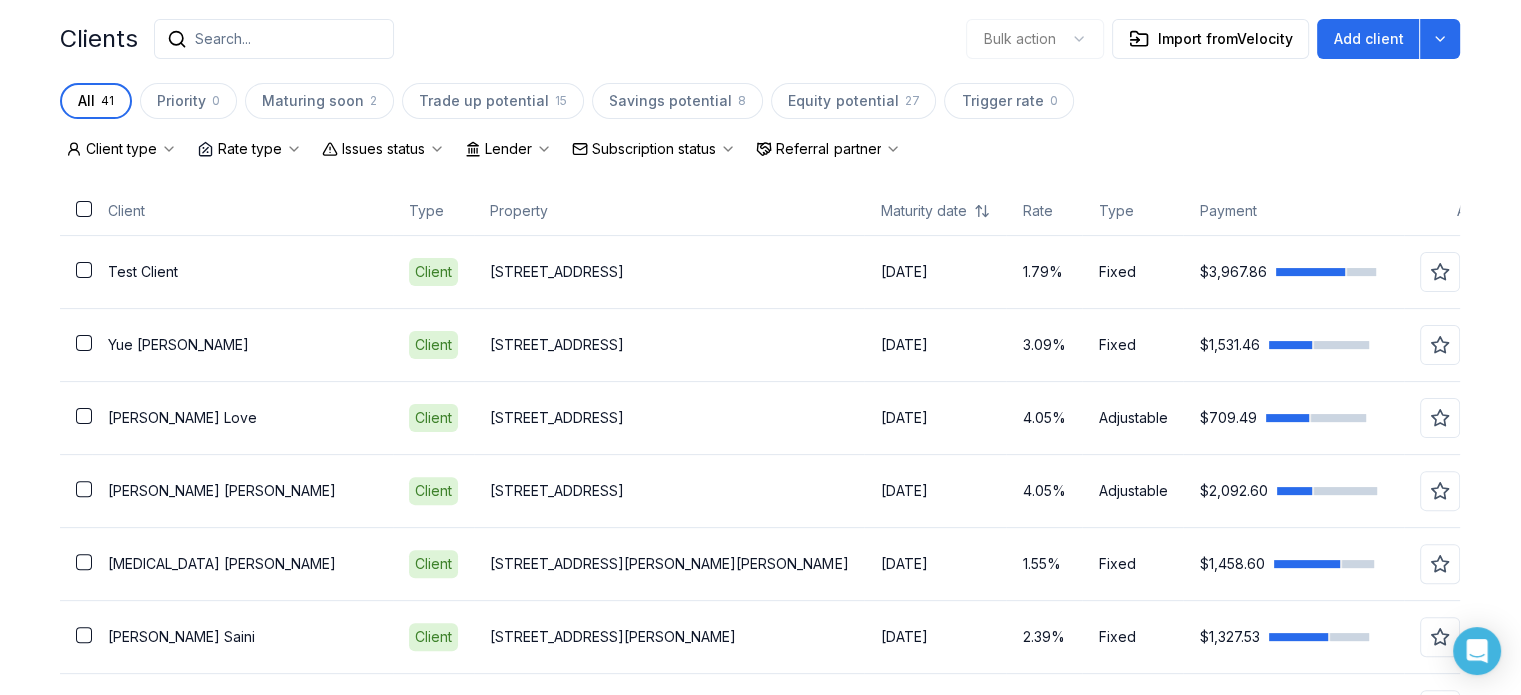 scroll, scrollTop: 486, scrollLeft: 0, axis: vertical 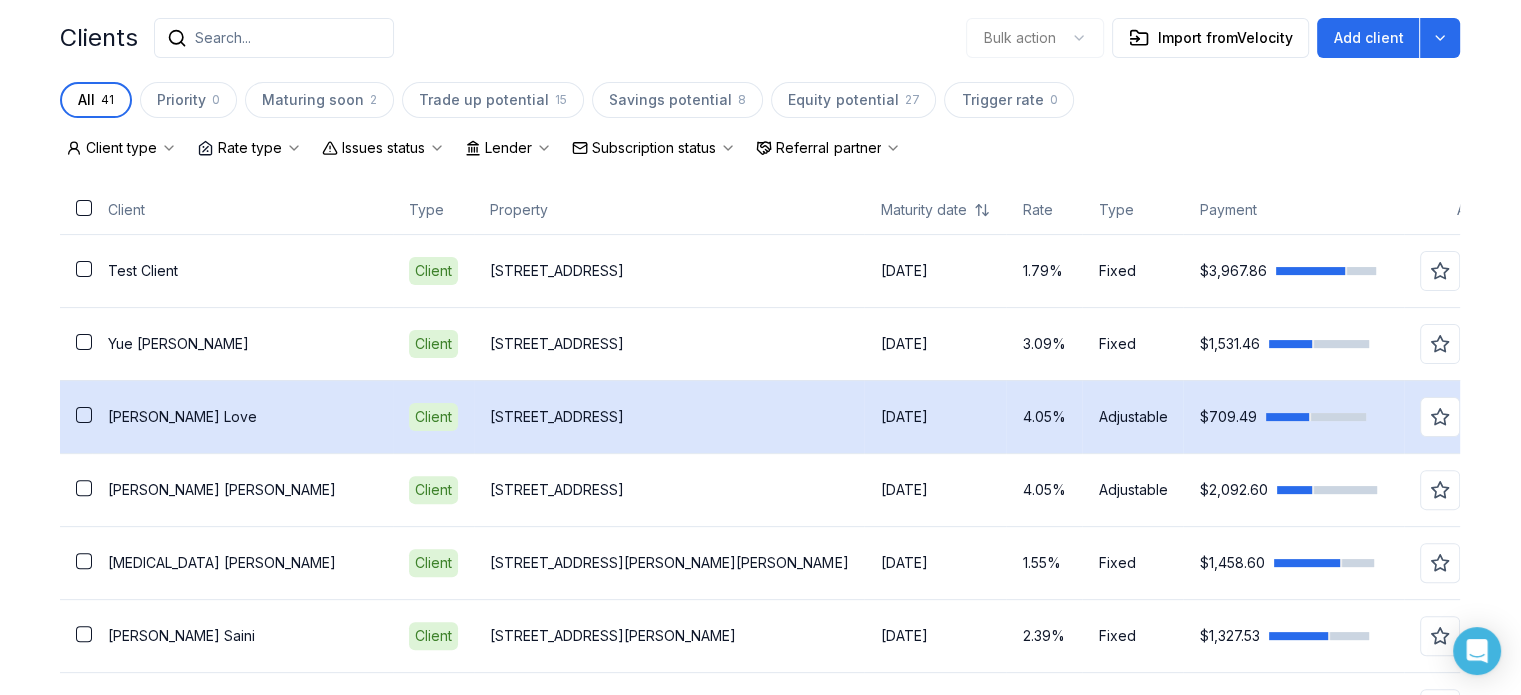 click 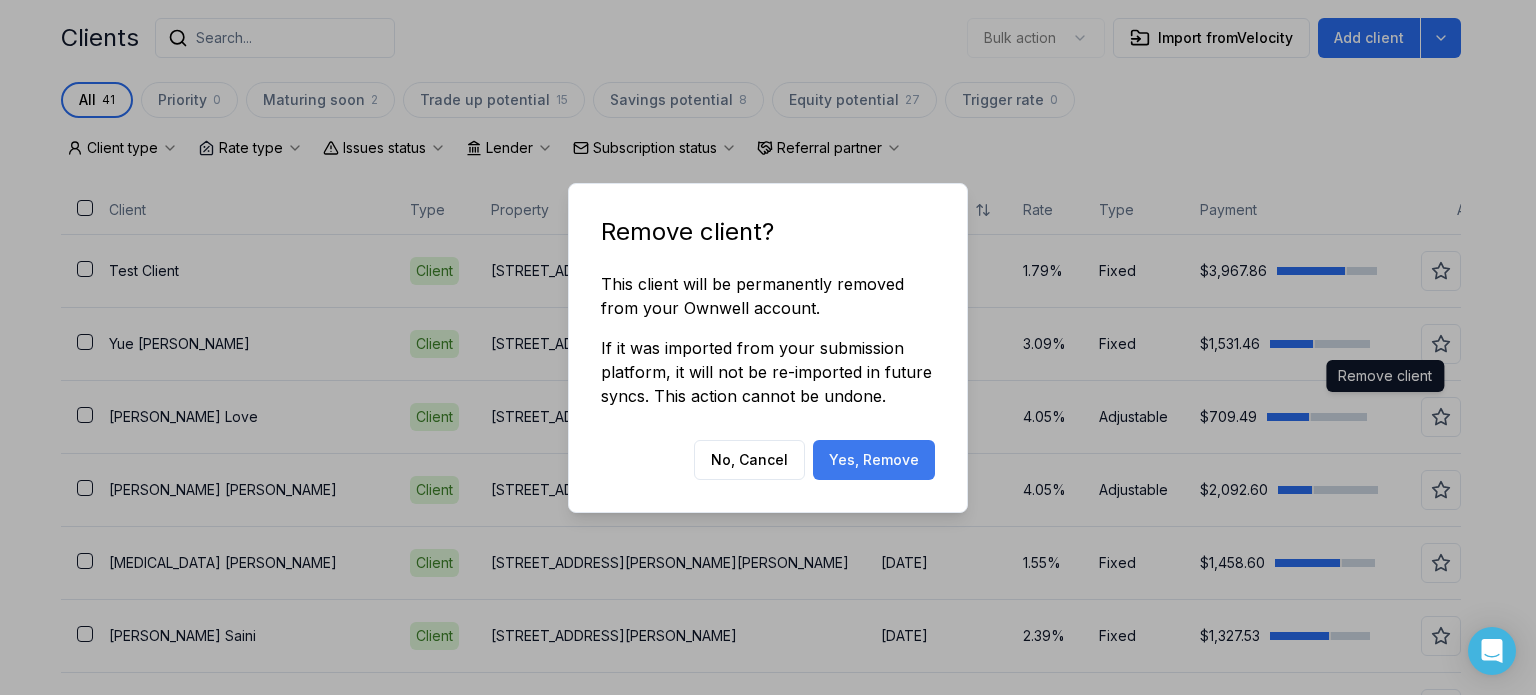 click on "Yes, Remove" at bounding box center (874, 460) 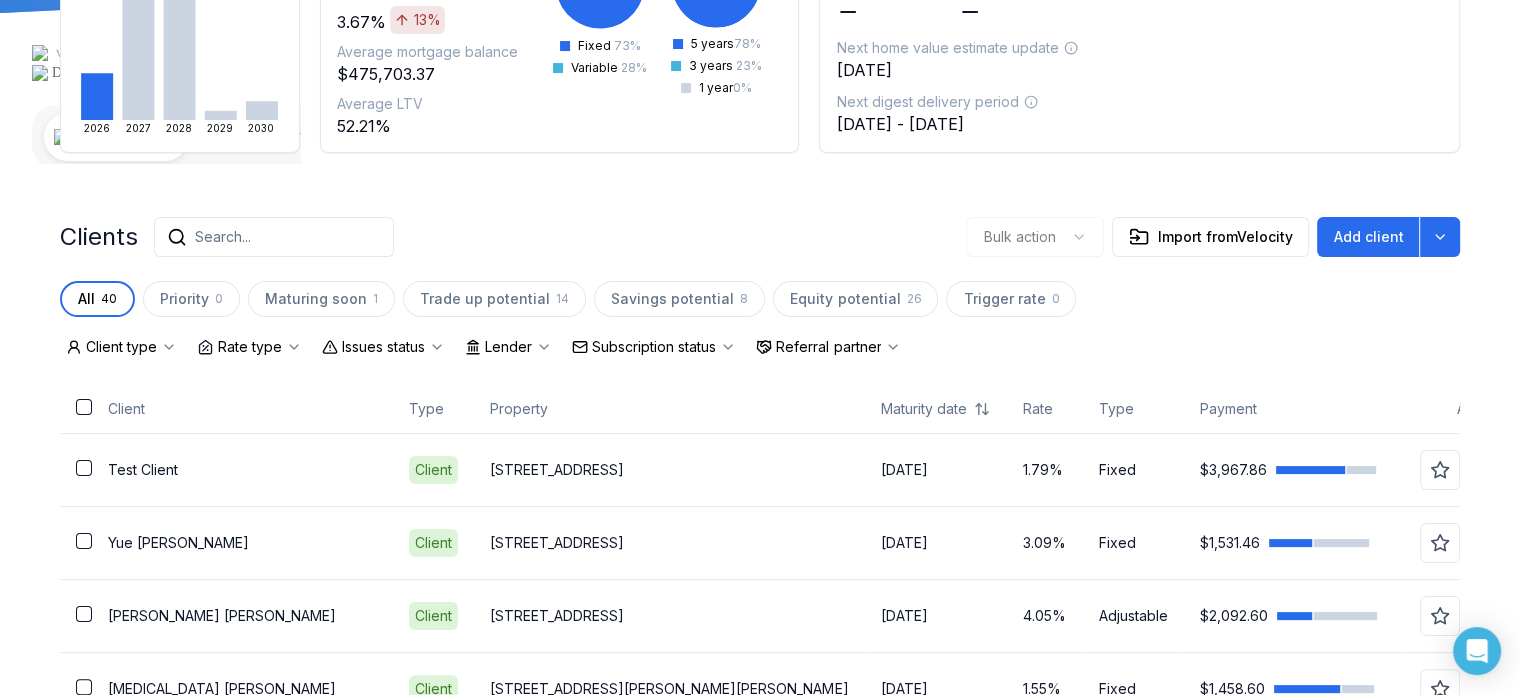 scroll, scrollTop: 286, scrollLeft: 0, axis: vertical 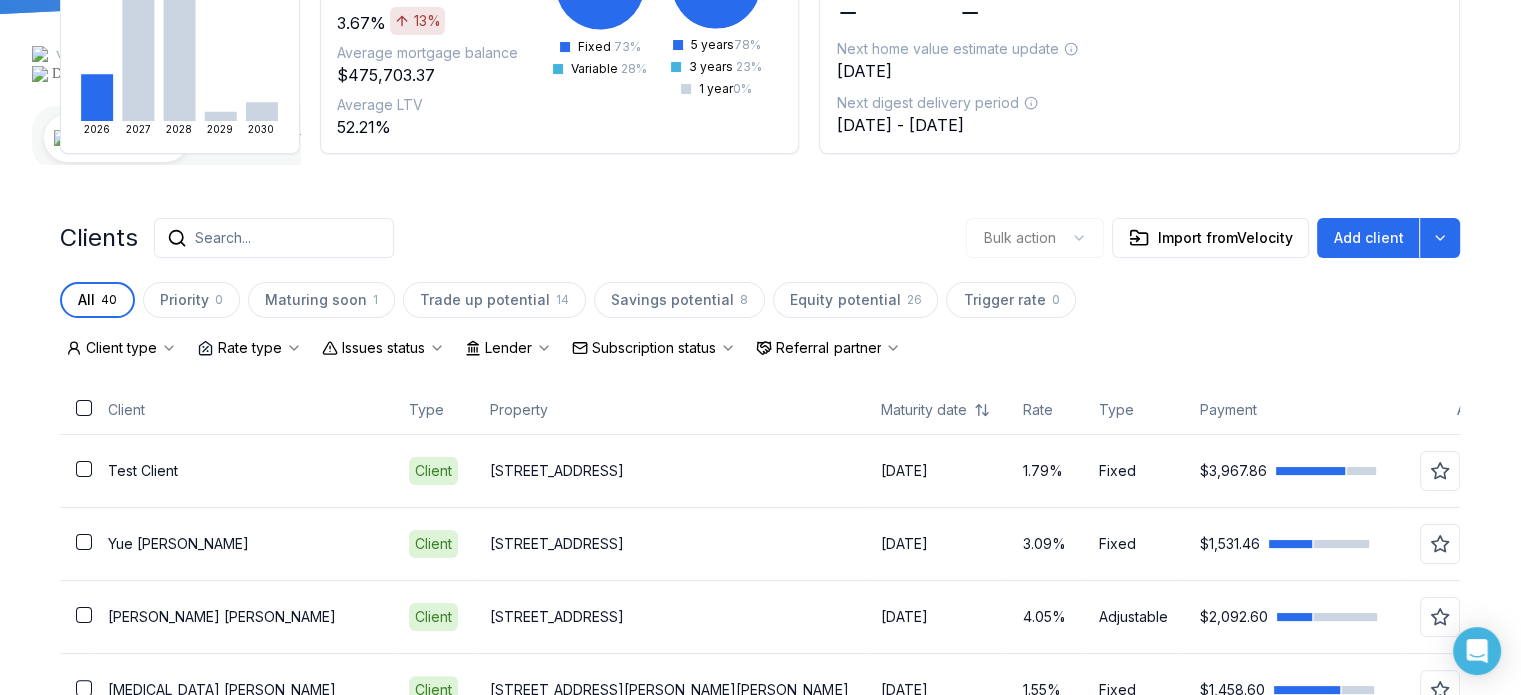 click on "Bulk action   Import from  Velocity Add client" at bounding box center [1213, 238] 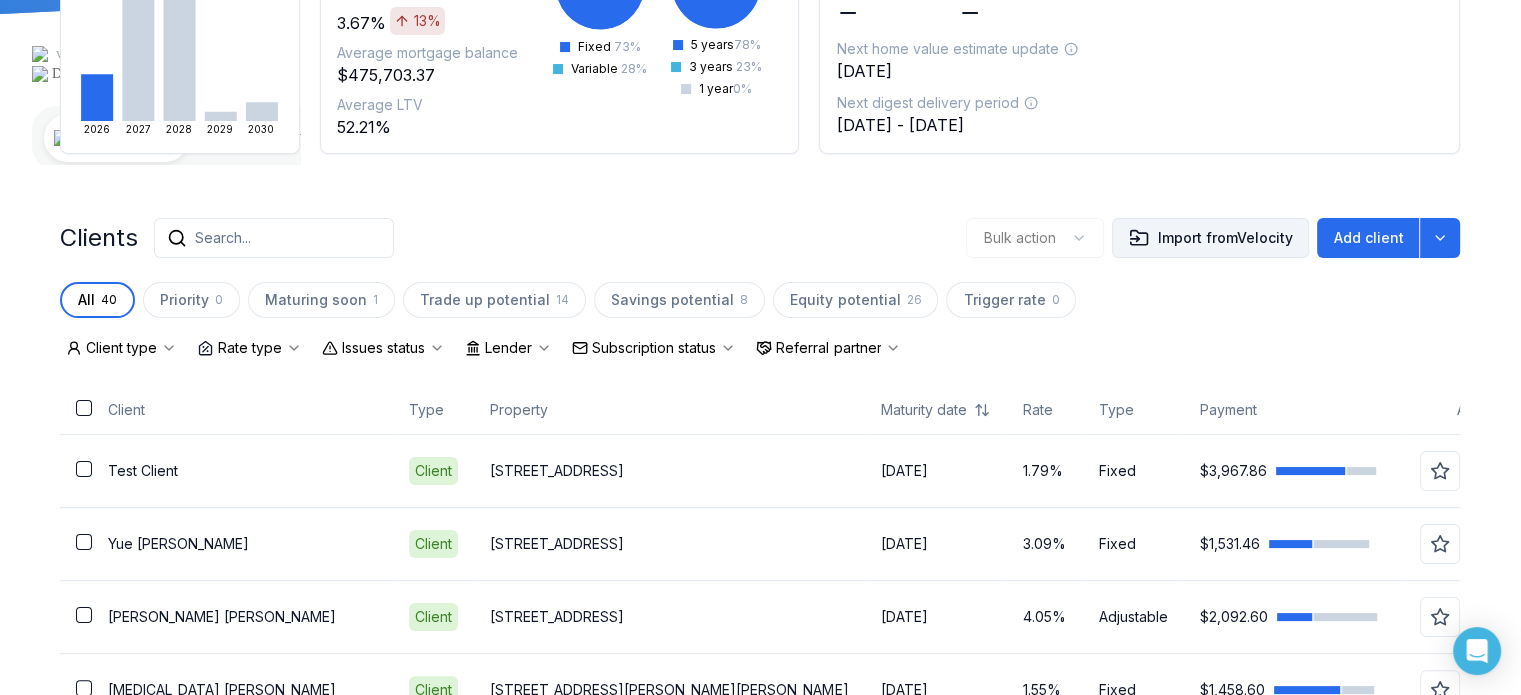 click on "Import from  Velocity" at bounding box center (1210, 238) 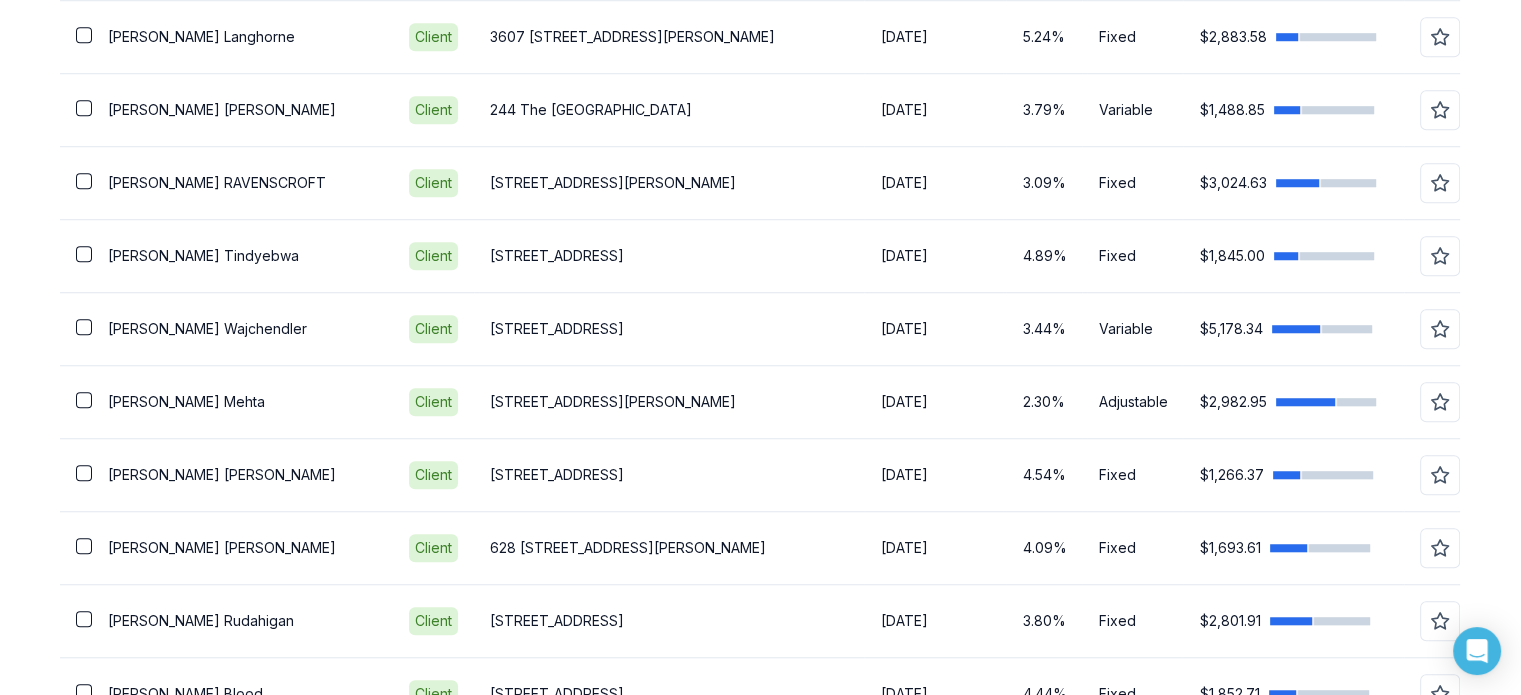 scroll, scrollTop: 1596, scrollLeft: 0, axis: vertical 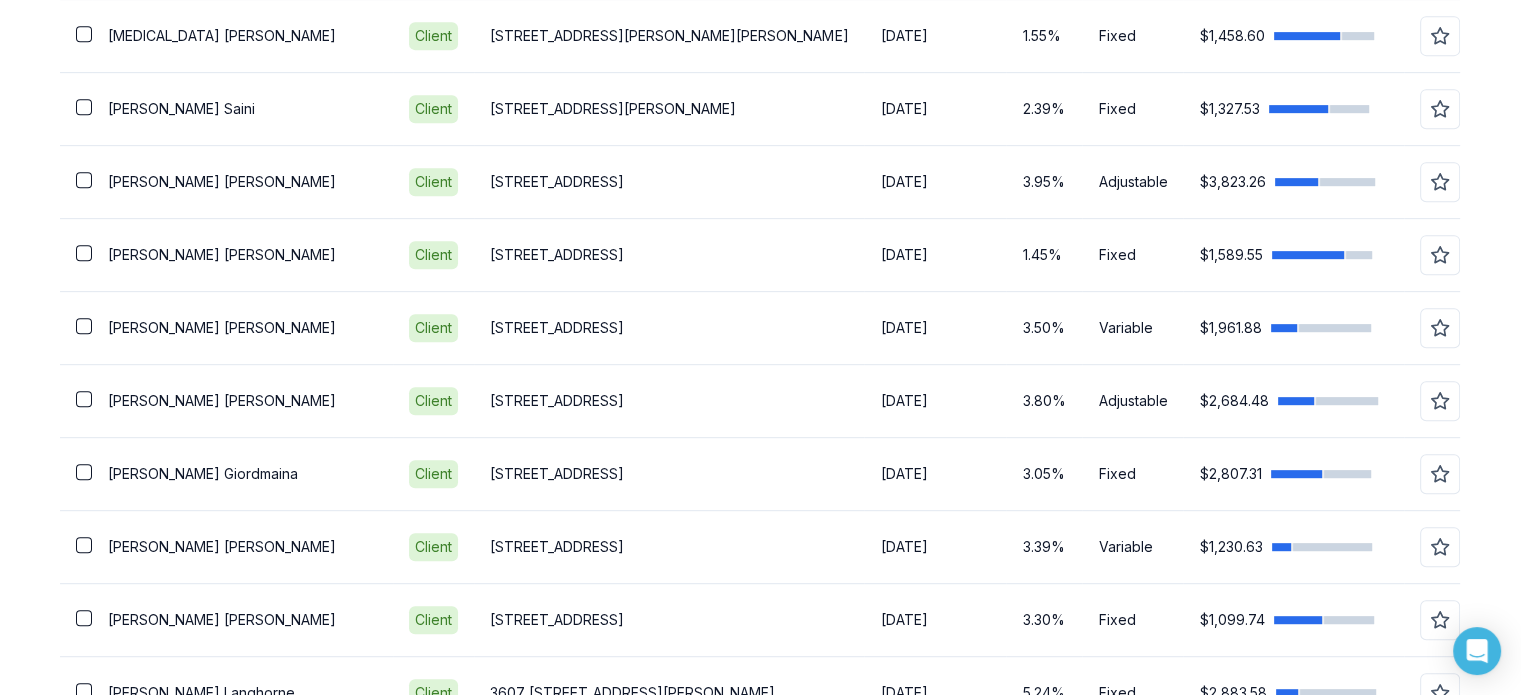 click on "own well Dashboard Landing Page Adopt My Mortgage 40  of  100  clients used Purchase additional client capacity Insights Maturities by year 5 in [DATE] 2026 2027 2028 2029 2030 Mortgages All active Average fixed rate 4.15% Average variable rate 3.67% 13% Average mortgage balance $475,703.37 Average LTV 52.21% Fixed   73 % Variable   28 % 5 years  78 % 3 years   23 % 1 year  0 % Digests Export [DATE] Sent Open rate Click rate Next home value estimate update [DATE] Next digest delivery period [DATE] - [DATE] Clients Search... Bulk action   Import from  Velocity Add client All 40 Priority 0 Maturing soon 1 Trade up potential 14 Savings potential 8 Equity potential 26 Trigger rate 0 Client type Rate type Issues status Lender Subscription status Referral partner Client Type Property Maturity date Rate Type Payment Actions Test   Client Client [STREET_ADDRESS] [DATE] 1.79% Fixed $3,967.86 [PERSON_NAME] Client 4 [STREET_ADDRESS][DATE] 3.09% Fixed $1,531.46 [PERSON_NAME] Client 4.05%" at bounding box center (760, 954) 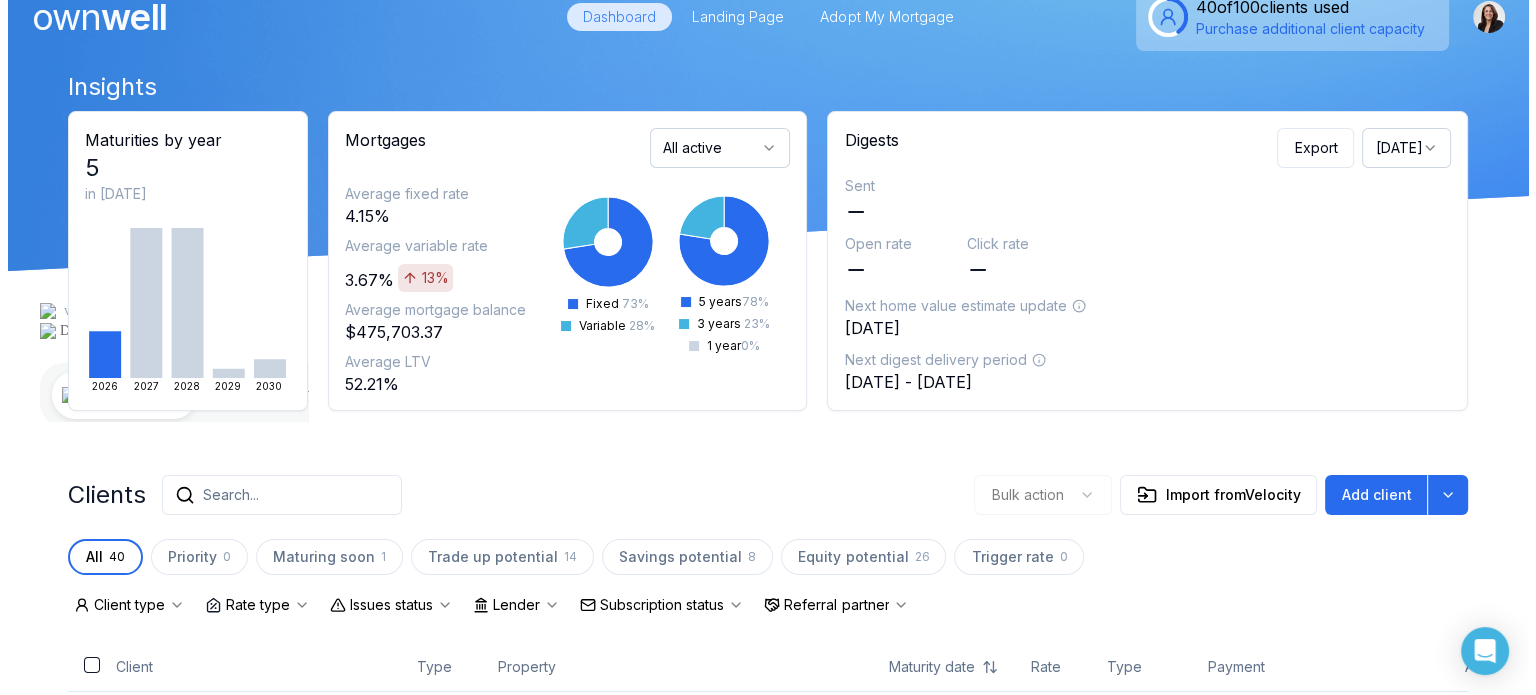scroll, scrollTop: 0, scrollLeft: 0, axis: both 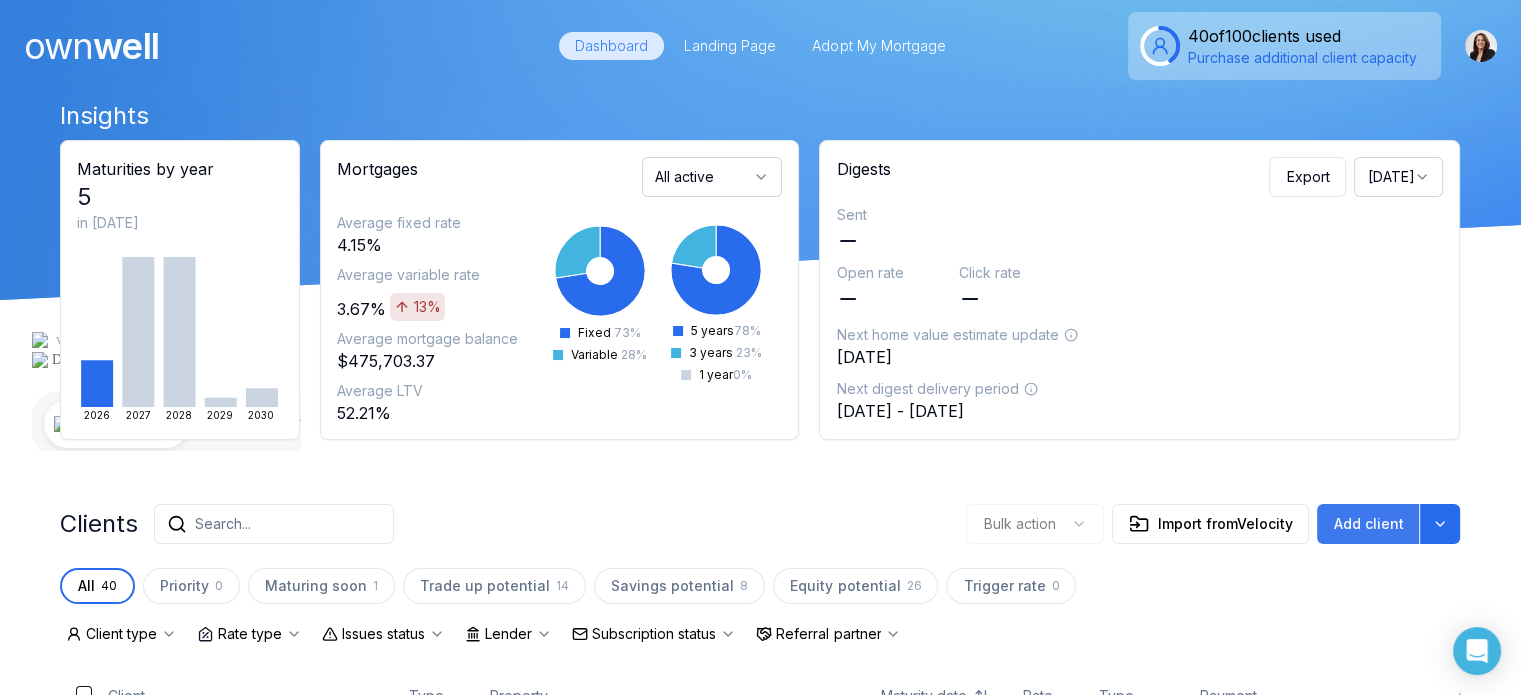 click on "Add client" at bounding box center (1368, 524) 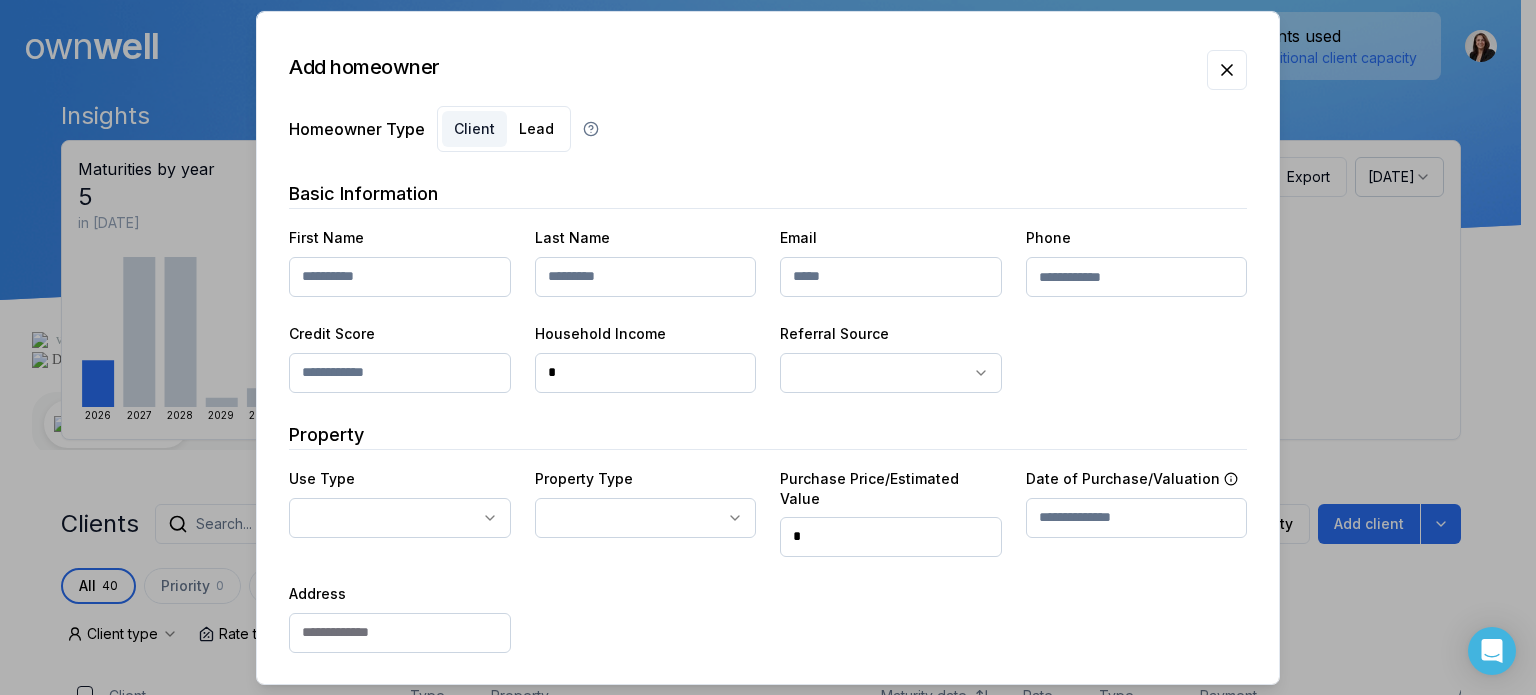 click at bounding box center (400, 276) 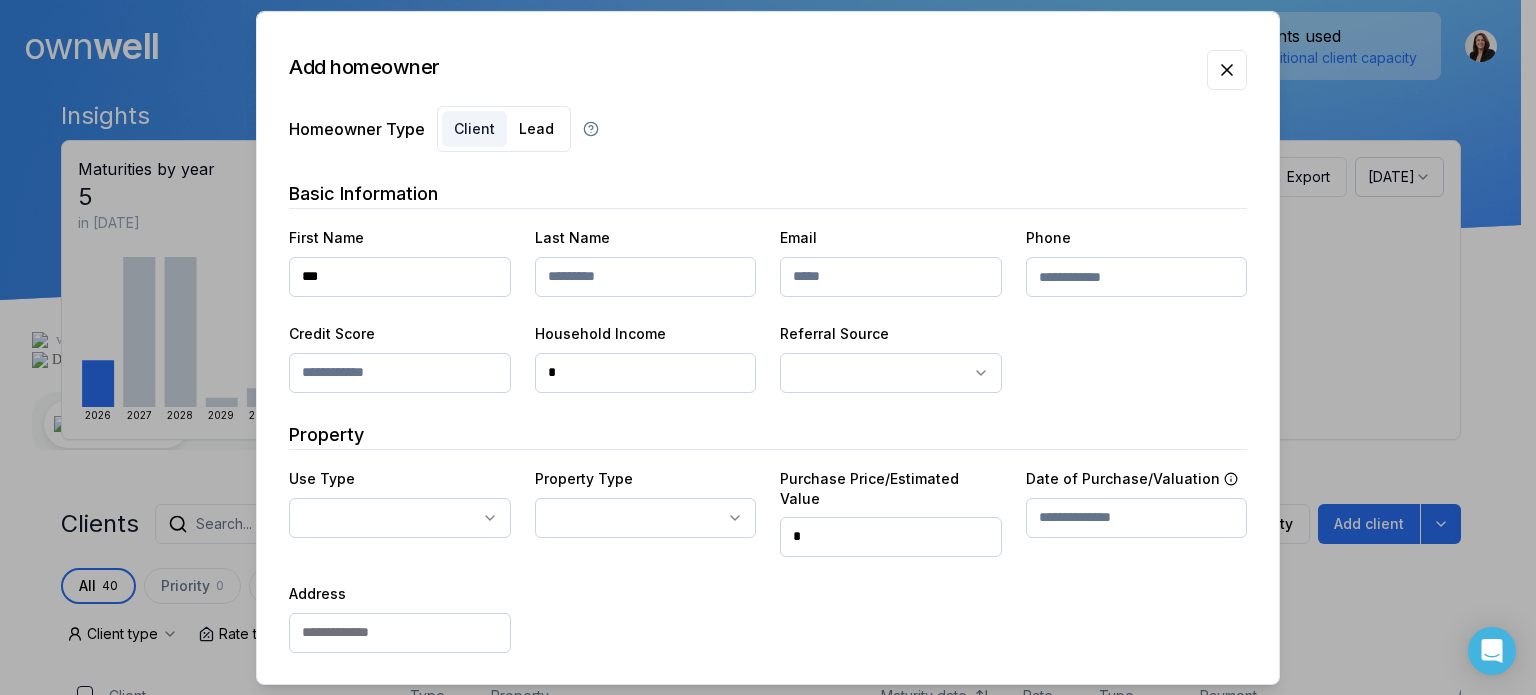 type on "***" 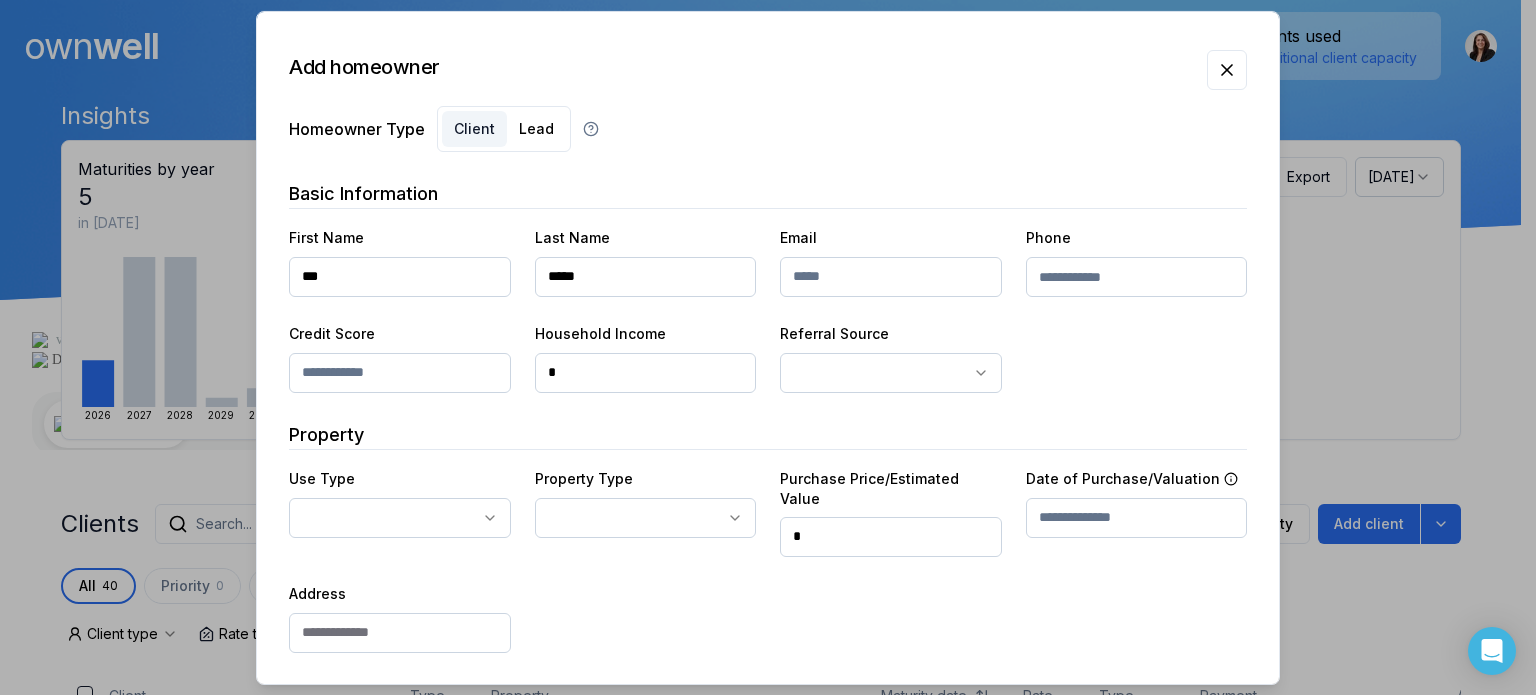 type on "*****" 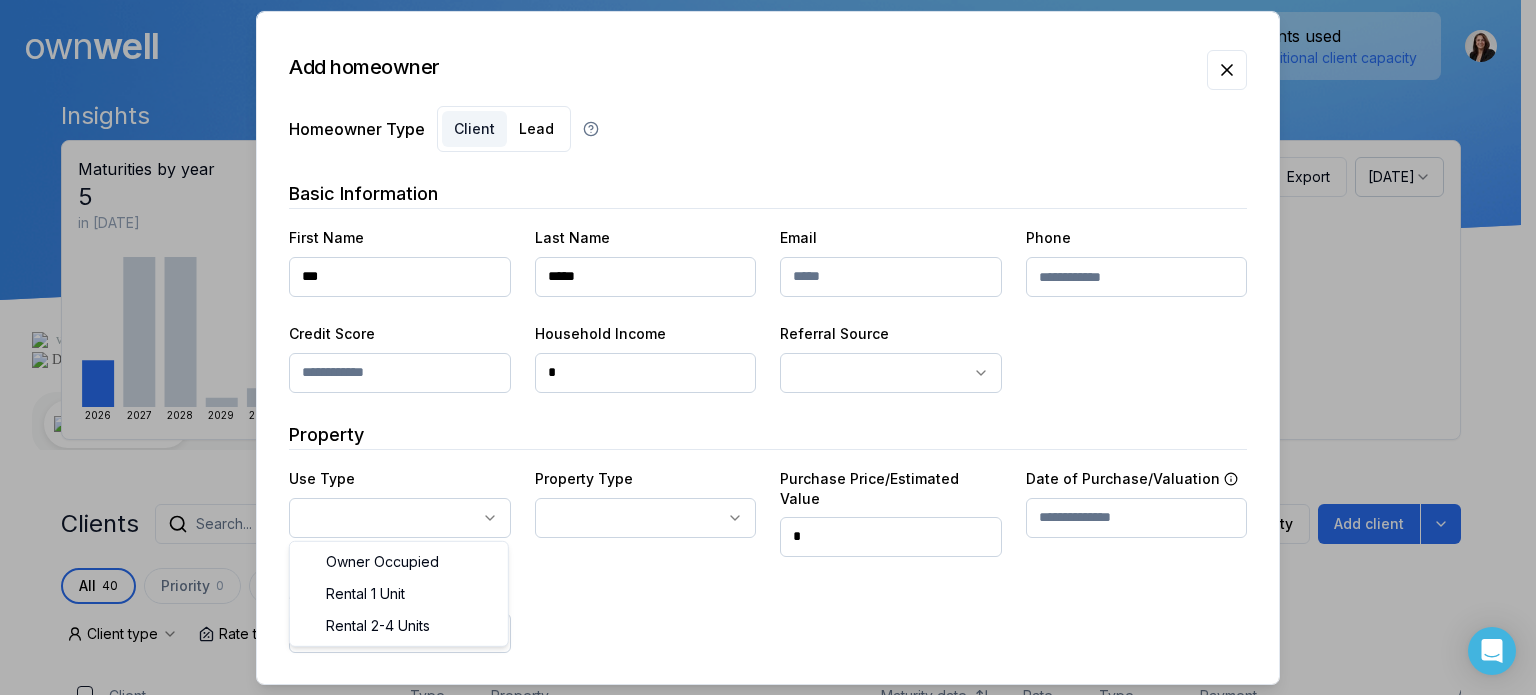 click at bounding box center [768, 347] 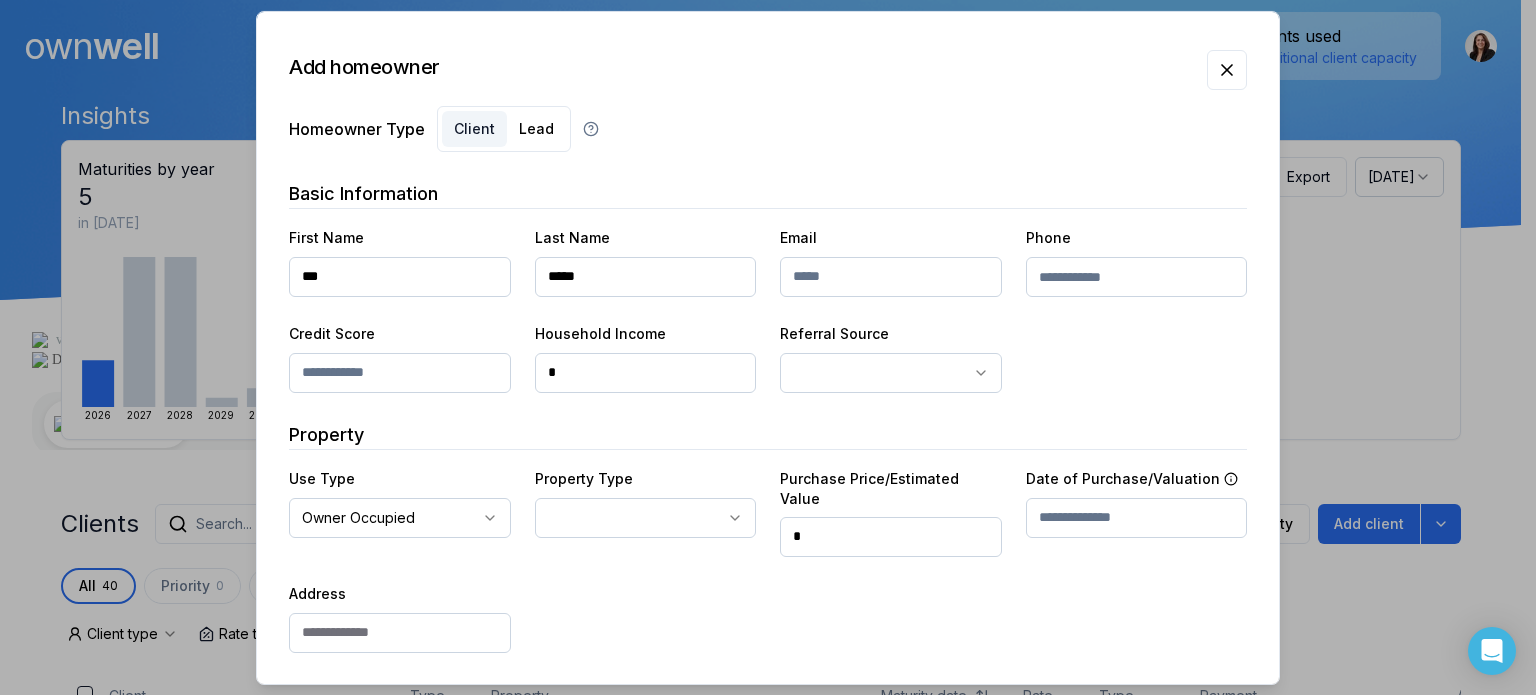 click at bounding box center (768, 347) 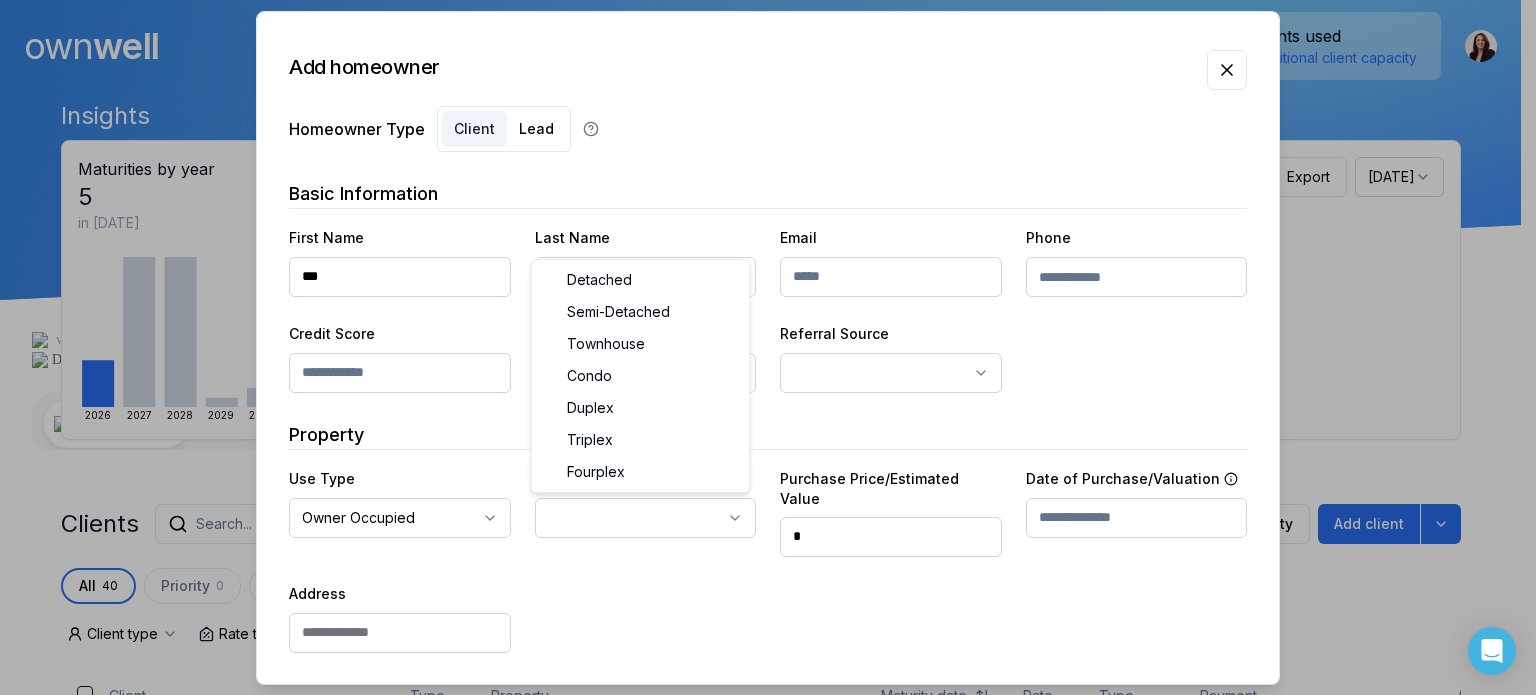 select on "*****" 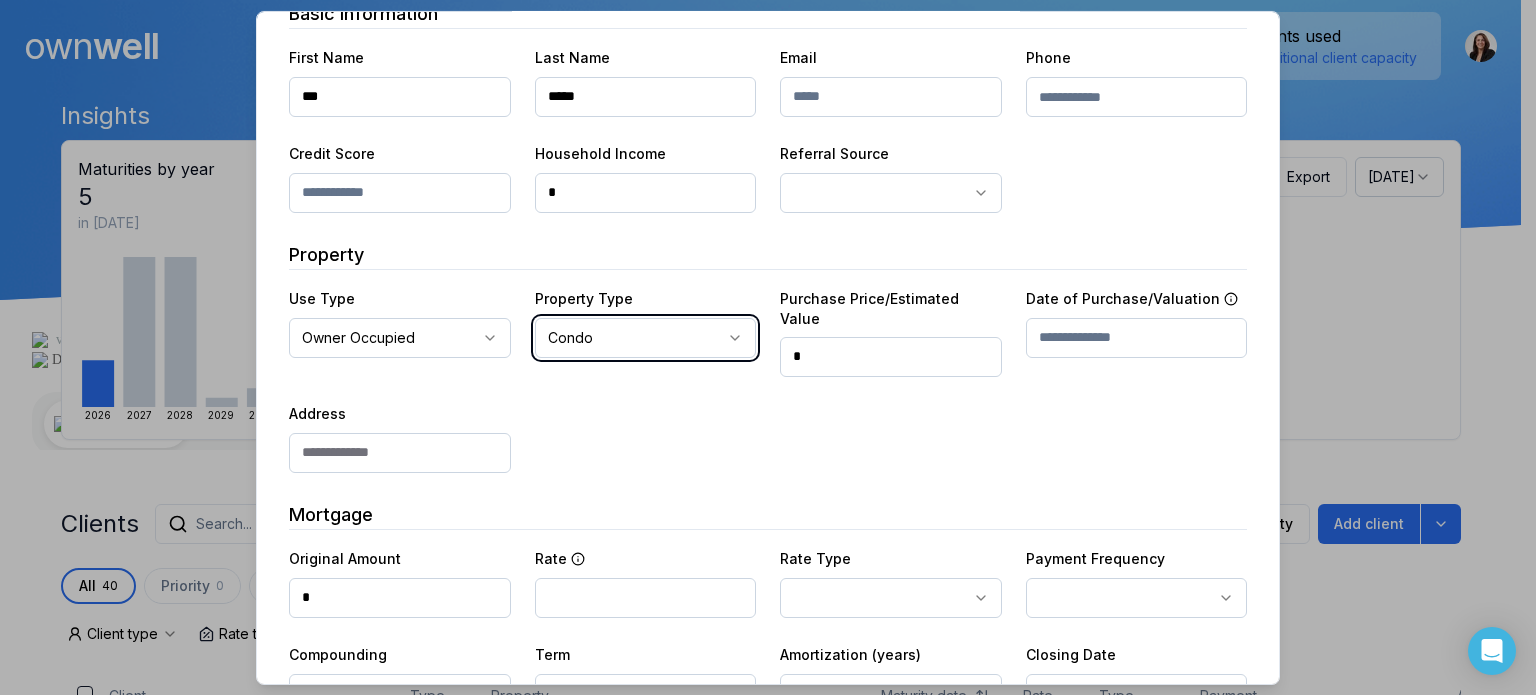 scroll, scrollTop: 183, scrollLeft: 0, axis: vertical 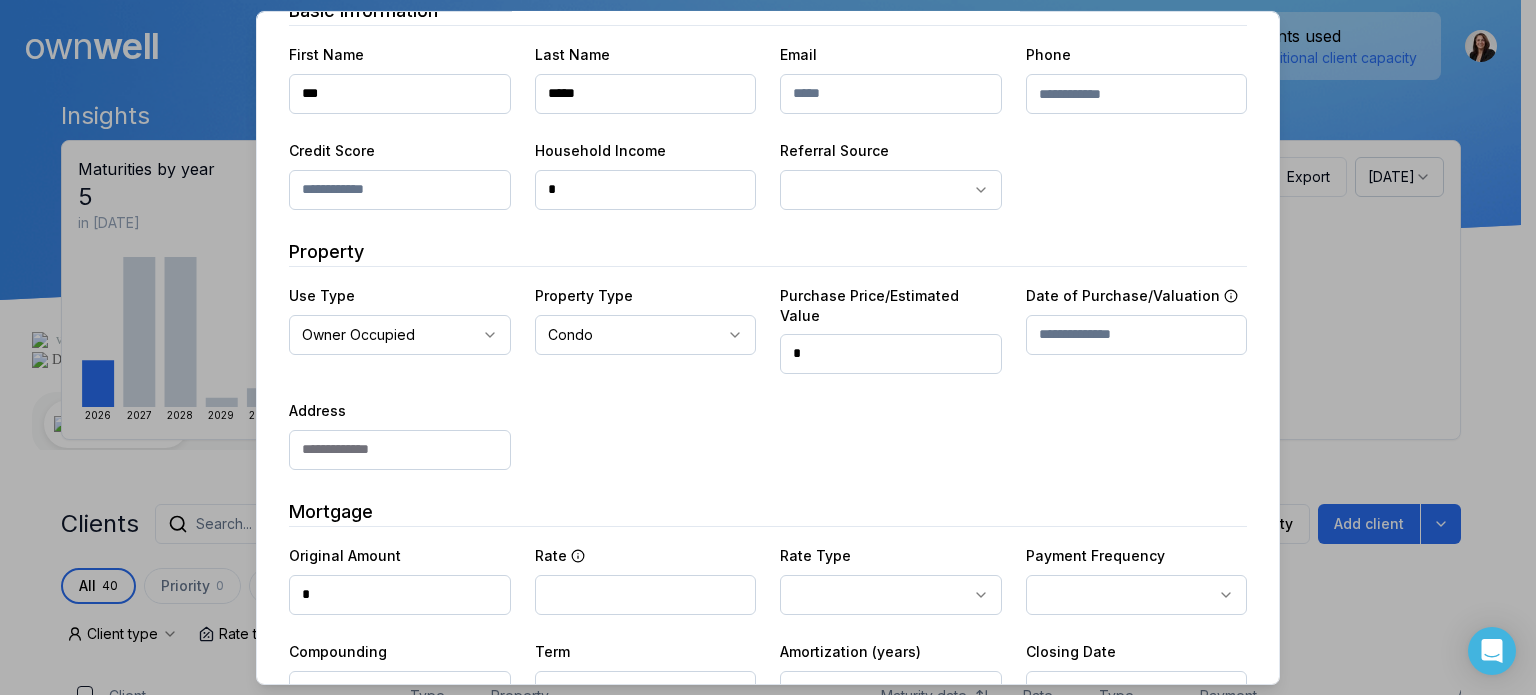 click at bounding box center [400, 449] 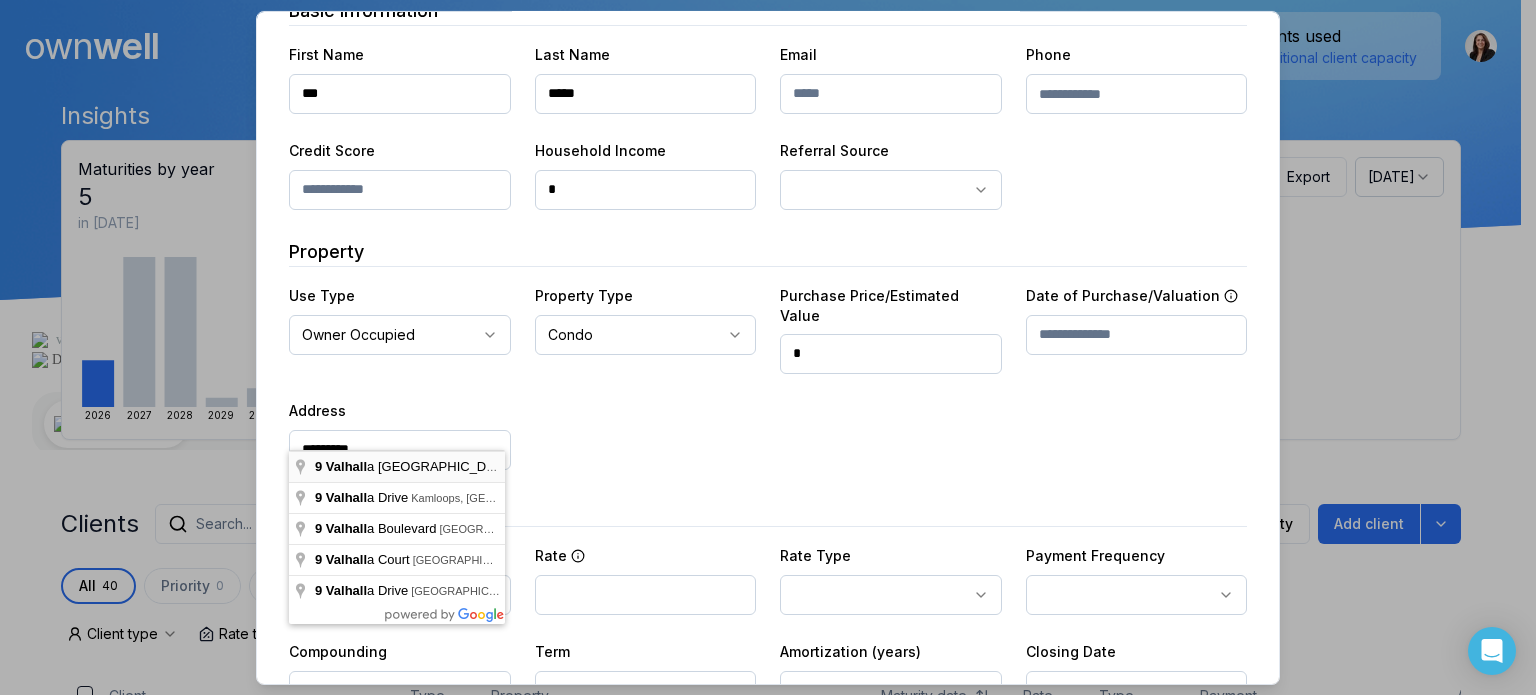 type on "**********" 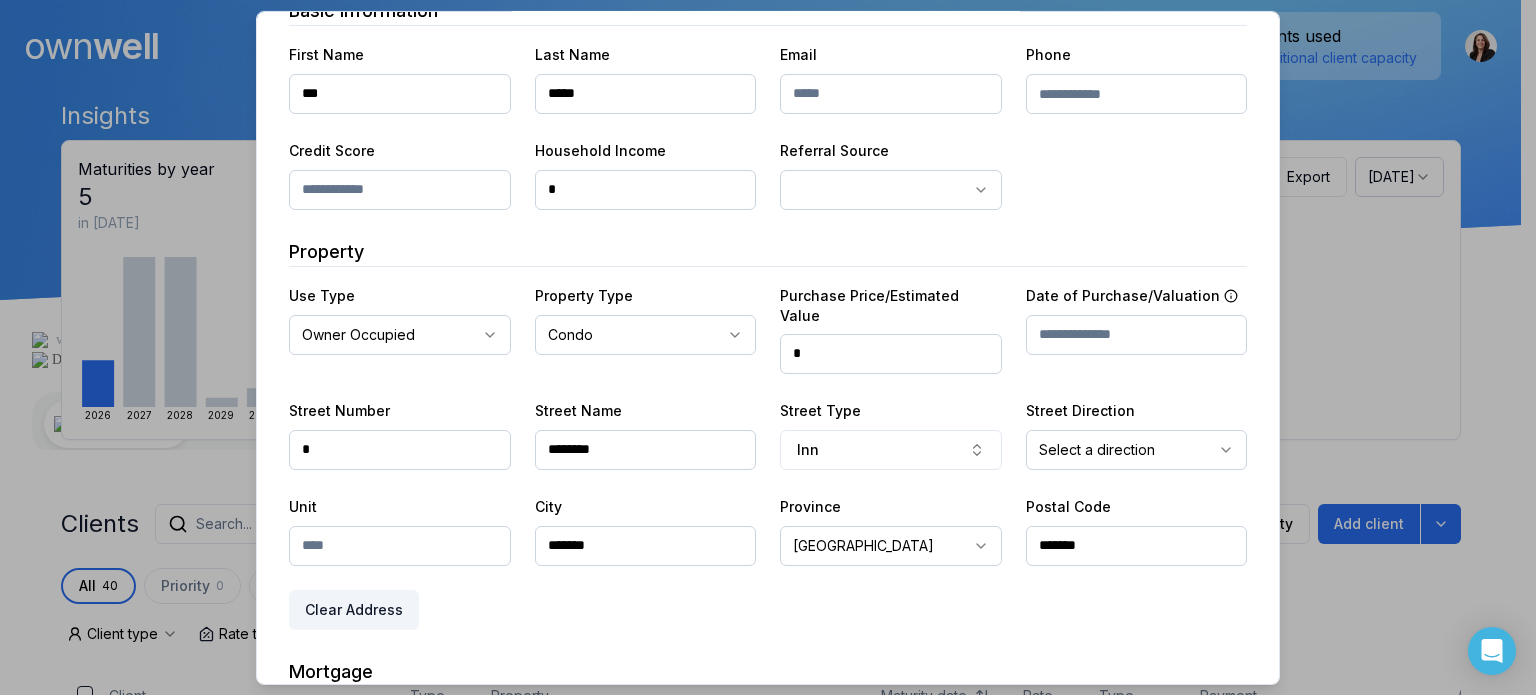 click at bounding box center (400, 545) 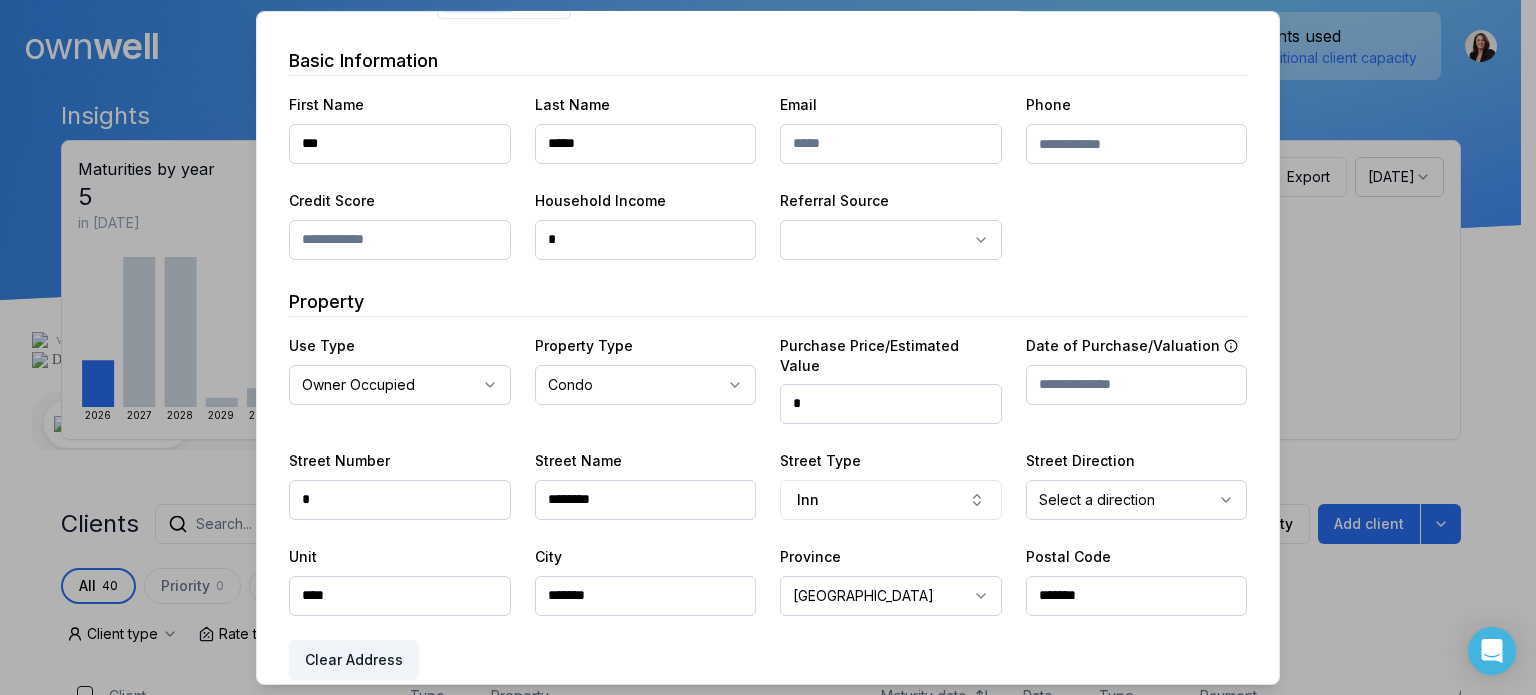 scroll, scrollTop: 128, scrollLeft: 0, axis: vertical 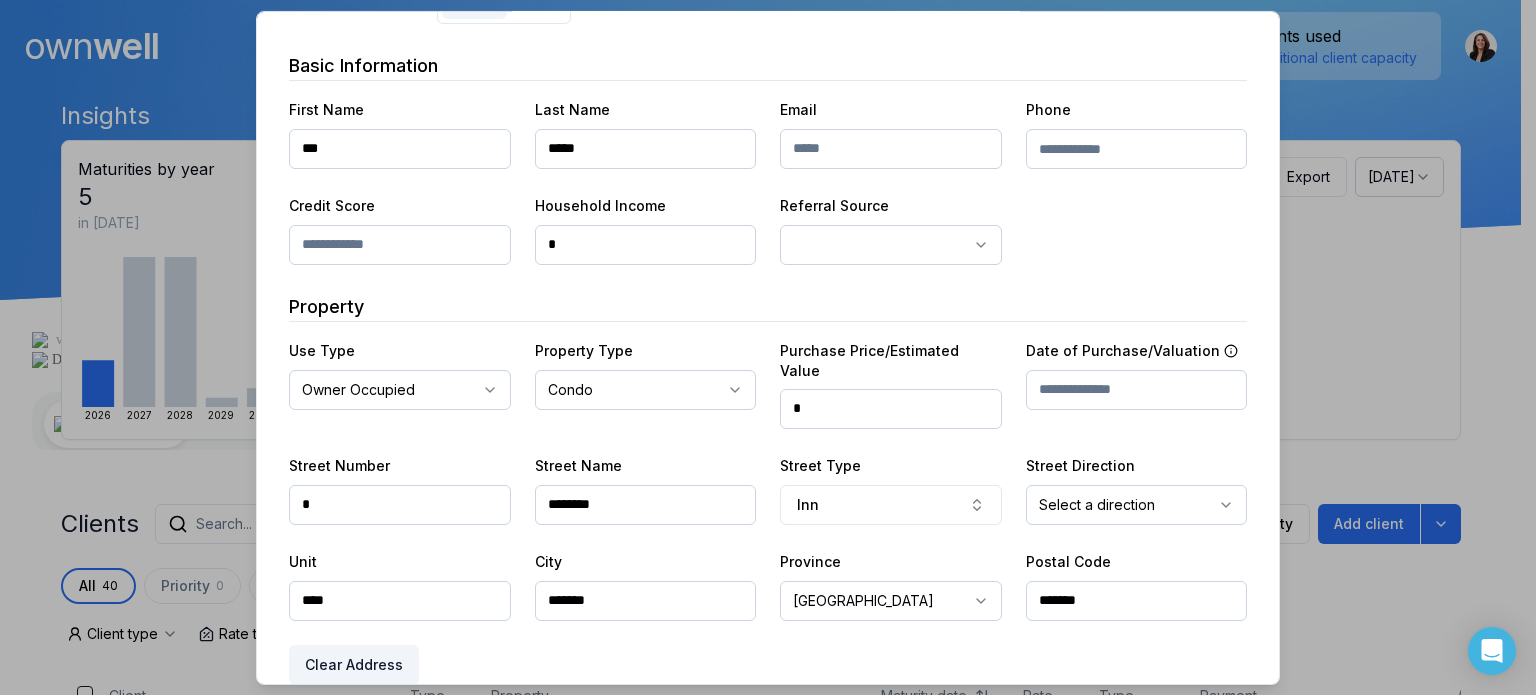 type on "****" 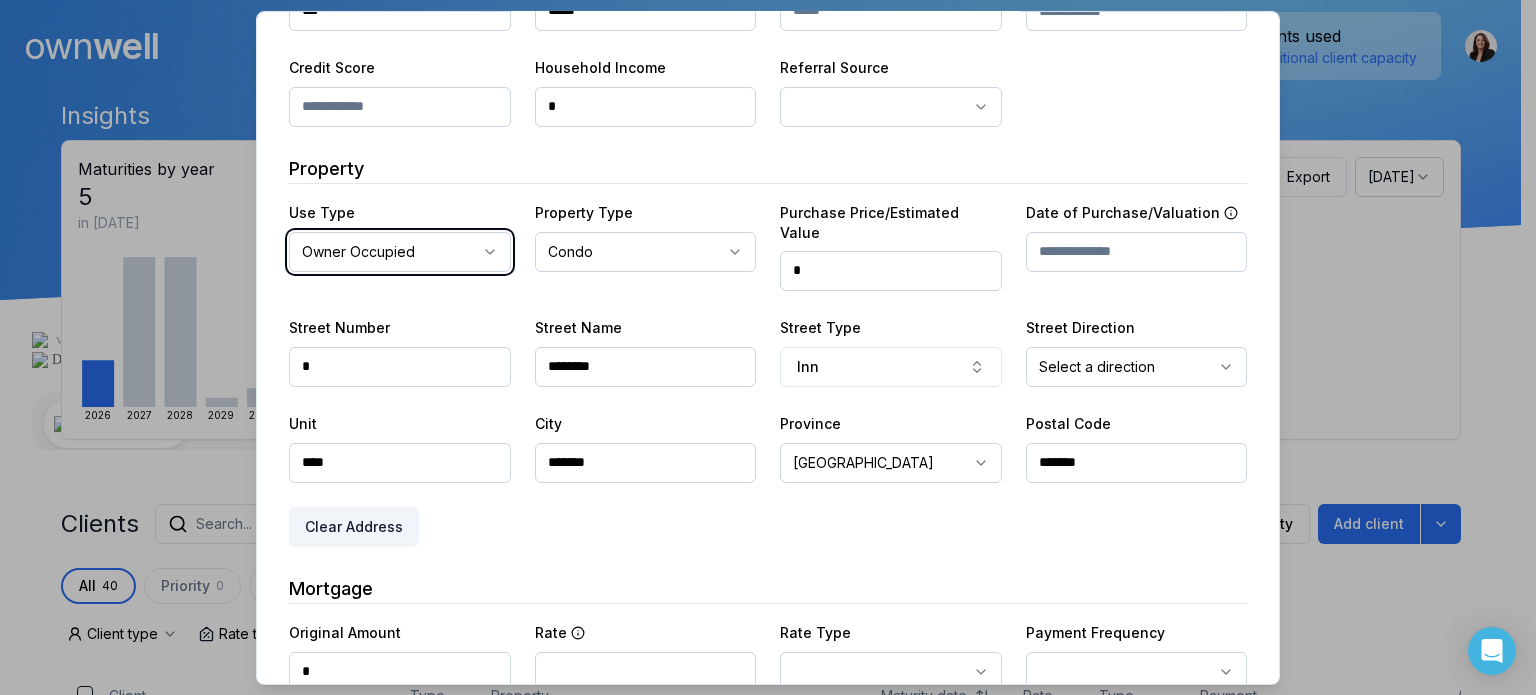 scroll, scrollTop: 269, scrollLeft: 0, axis: vertical 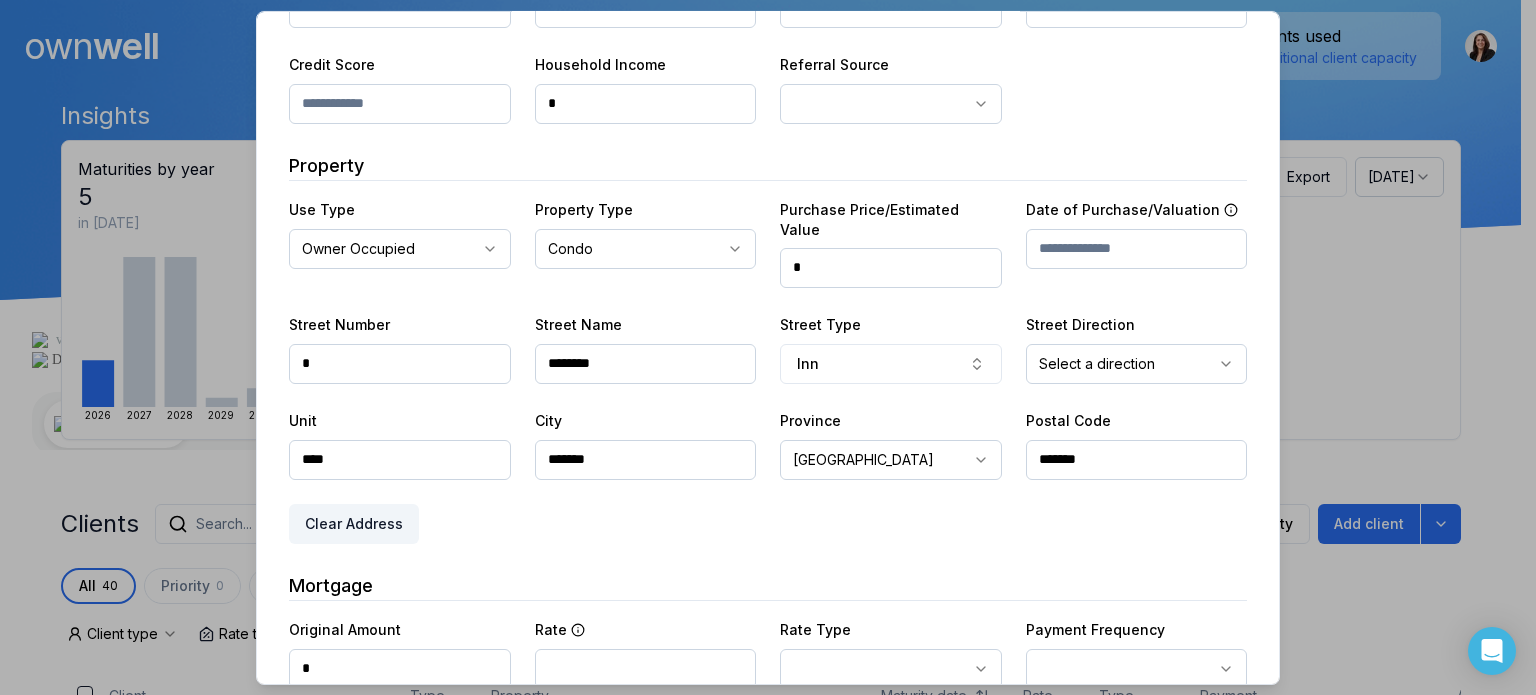 click on "********" at bounding box center (646, 363) 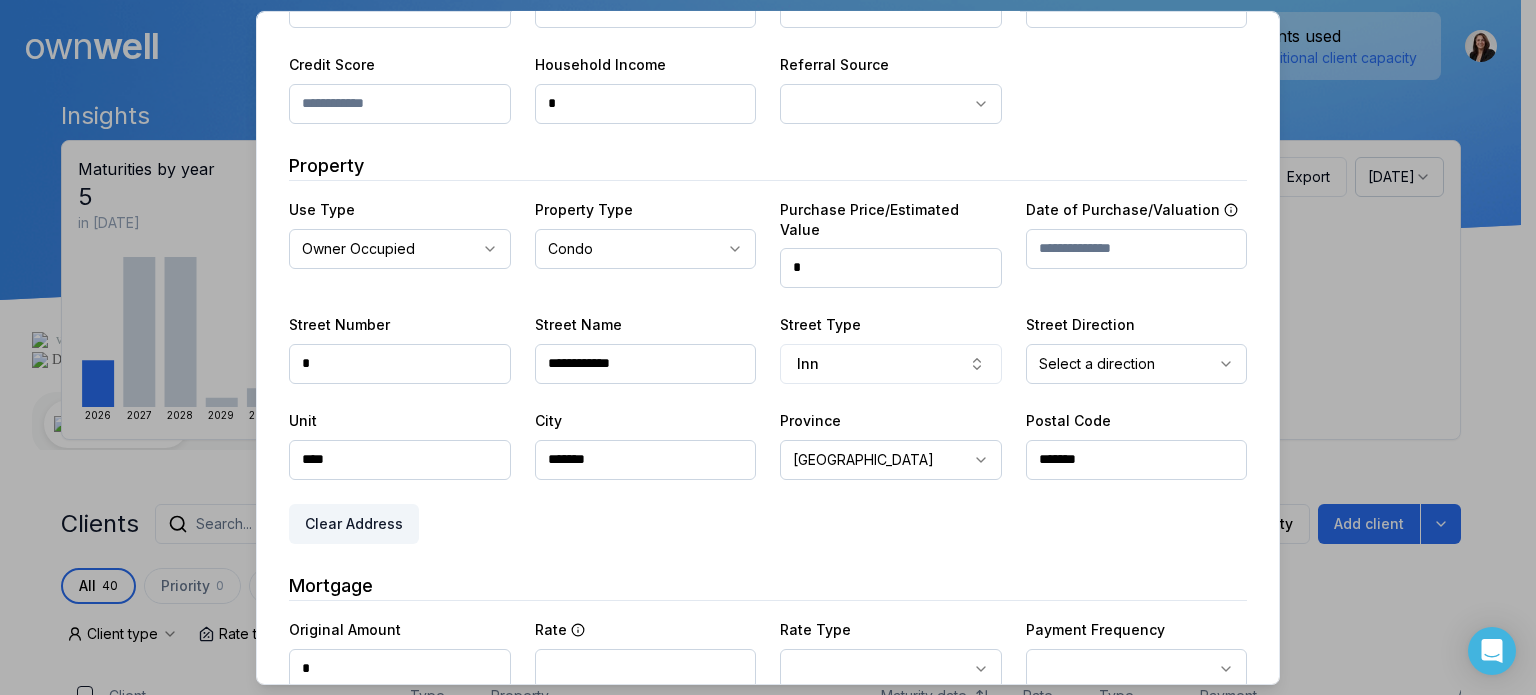 type on "**********" 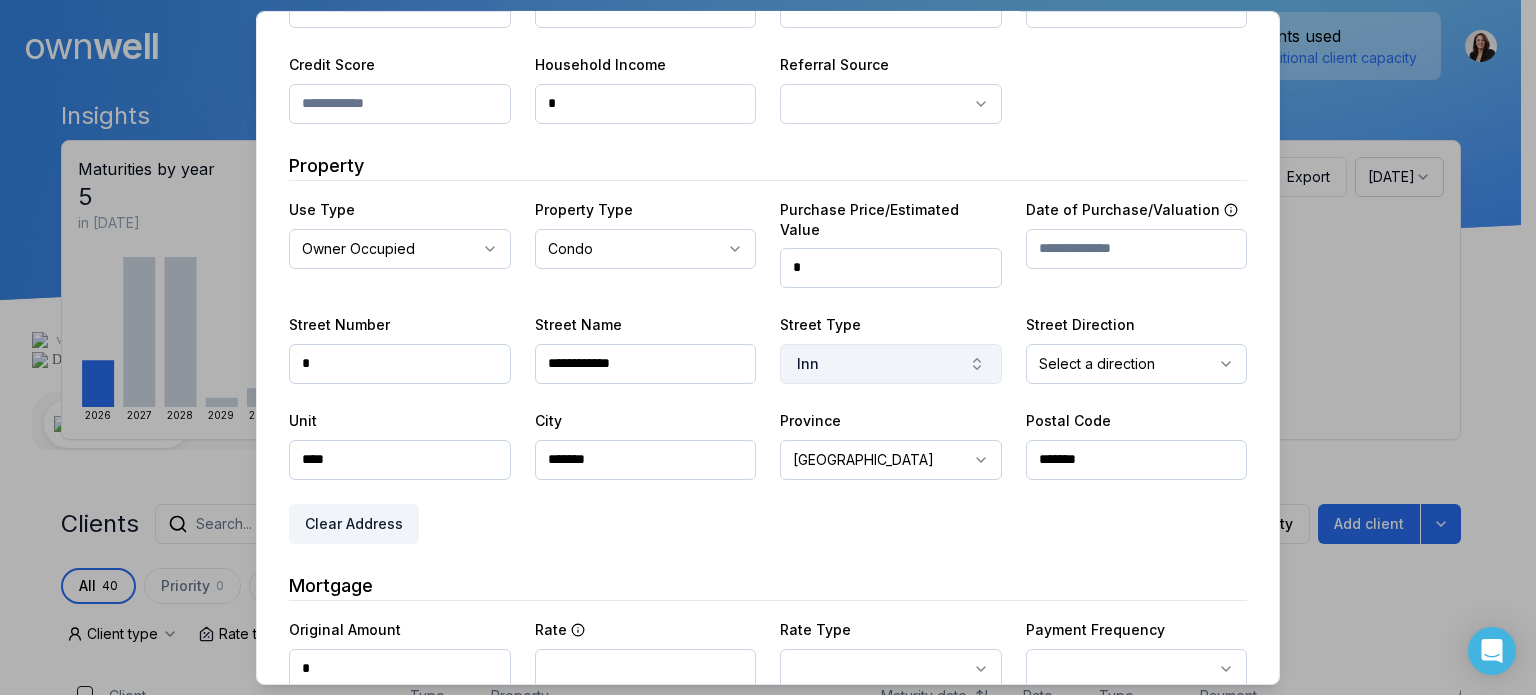 click on "Inn" at bounding box center [891, 363] 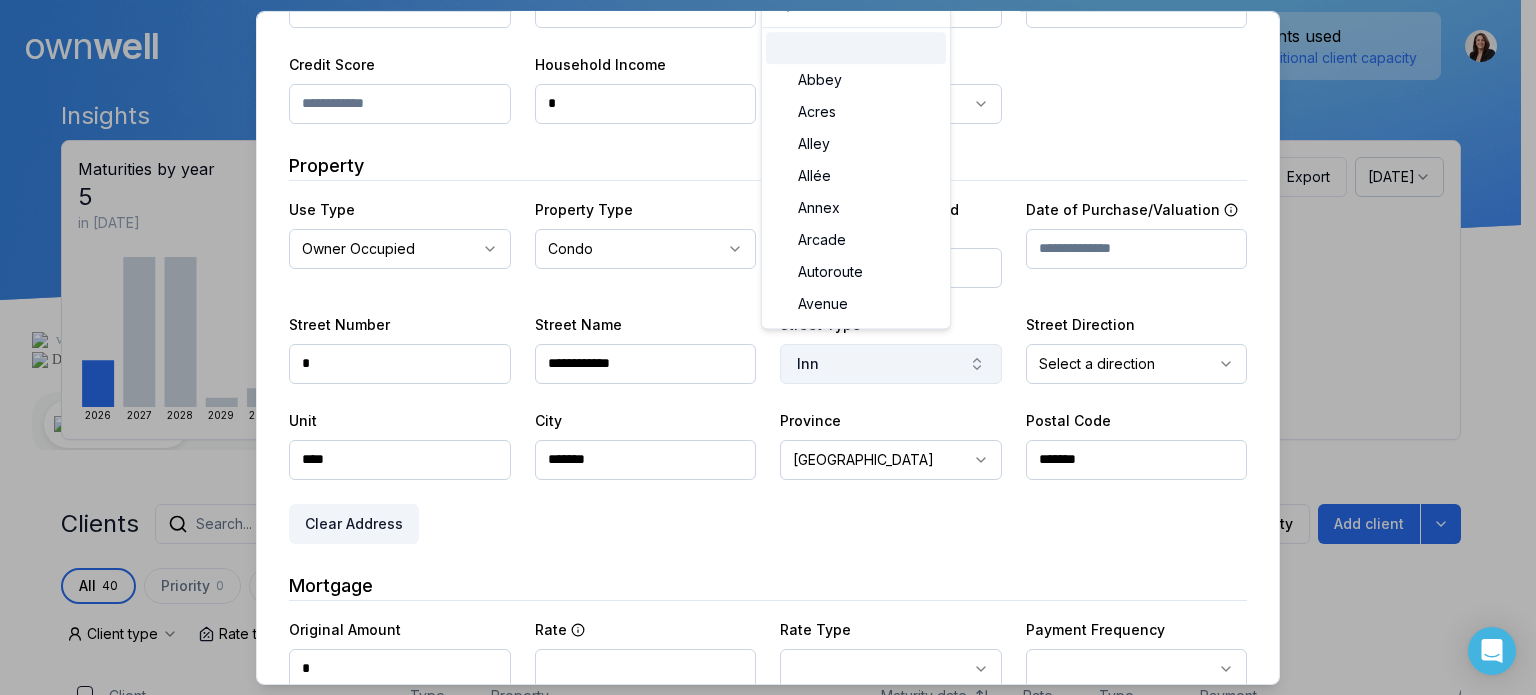 scroll, scrollTop: 0, scrollLeft: 0, axis: both 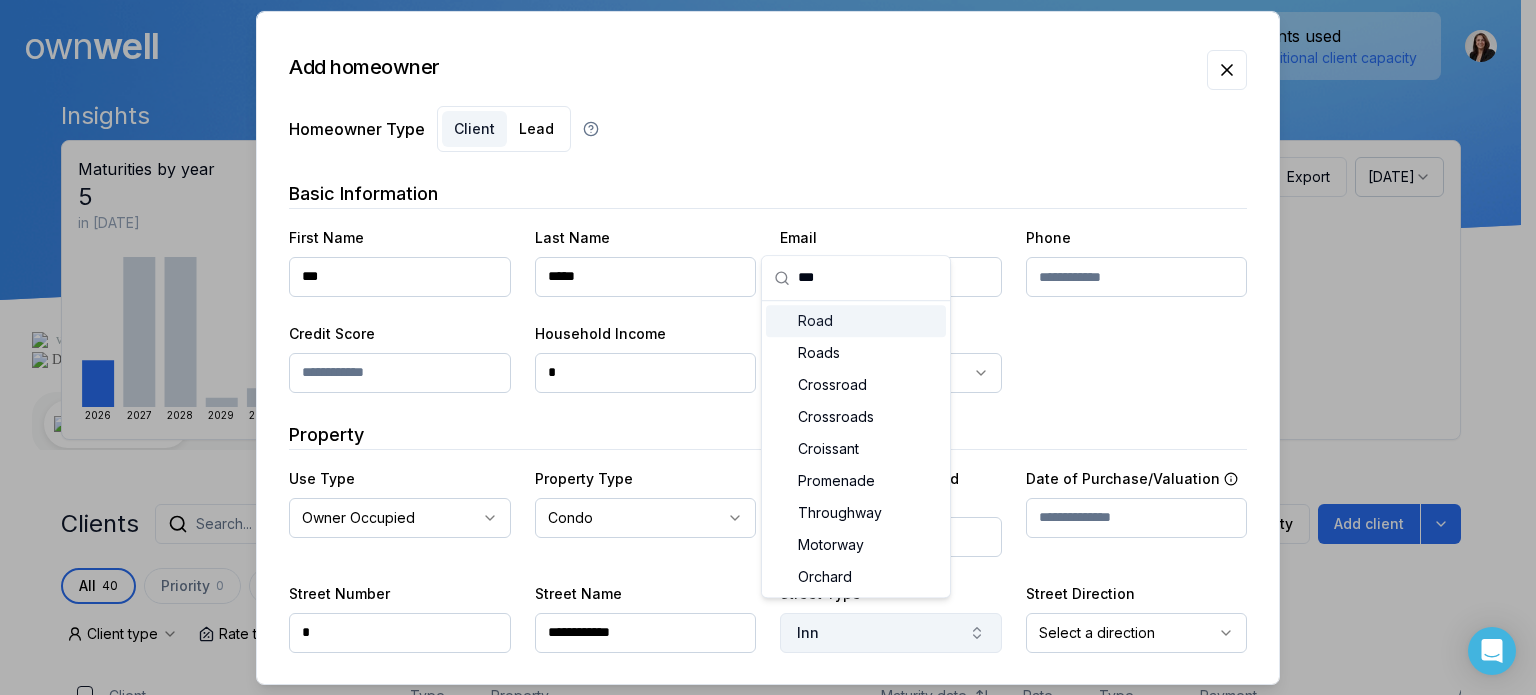 type on "***" 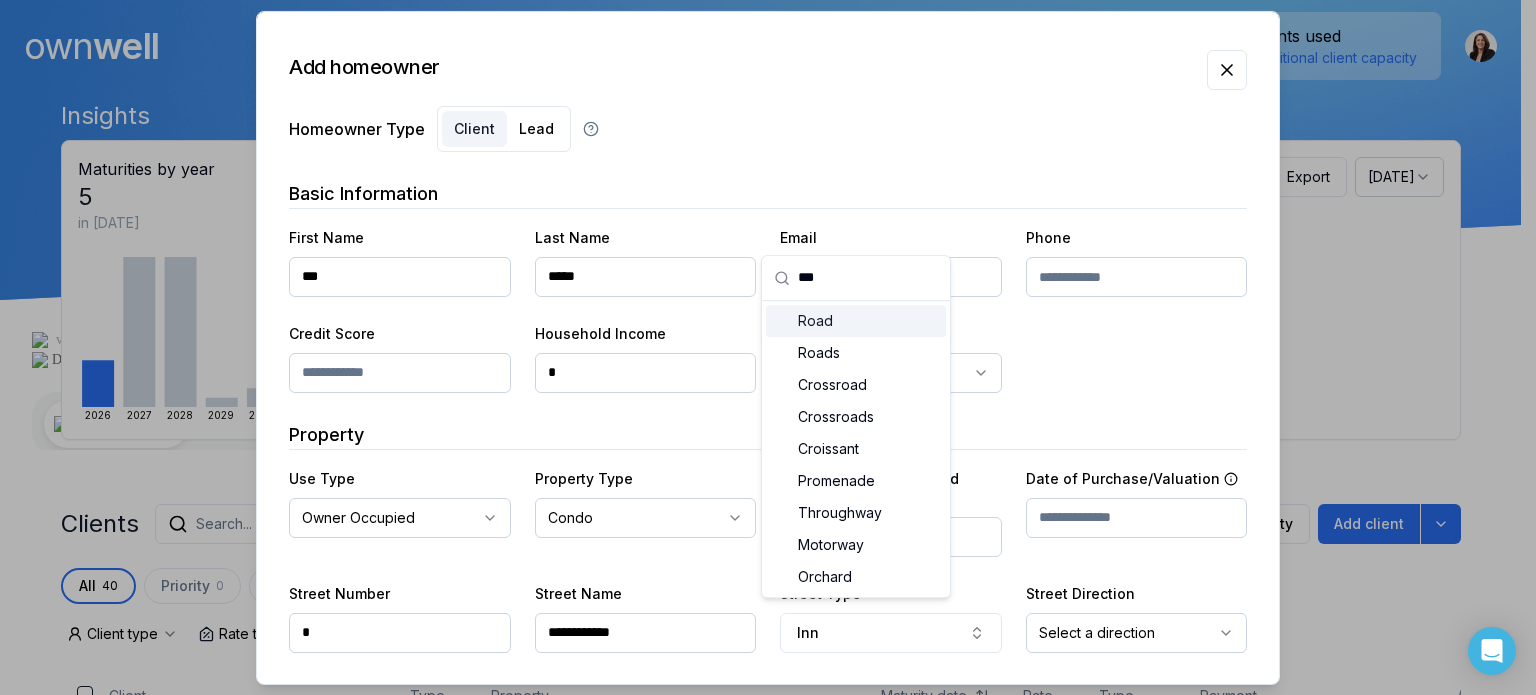 click on "Road" at bounding box center (856, 321) 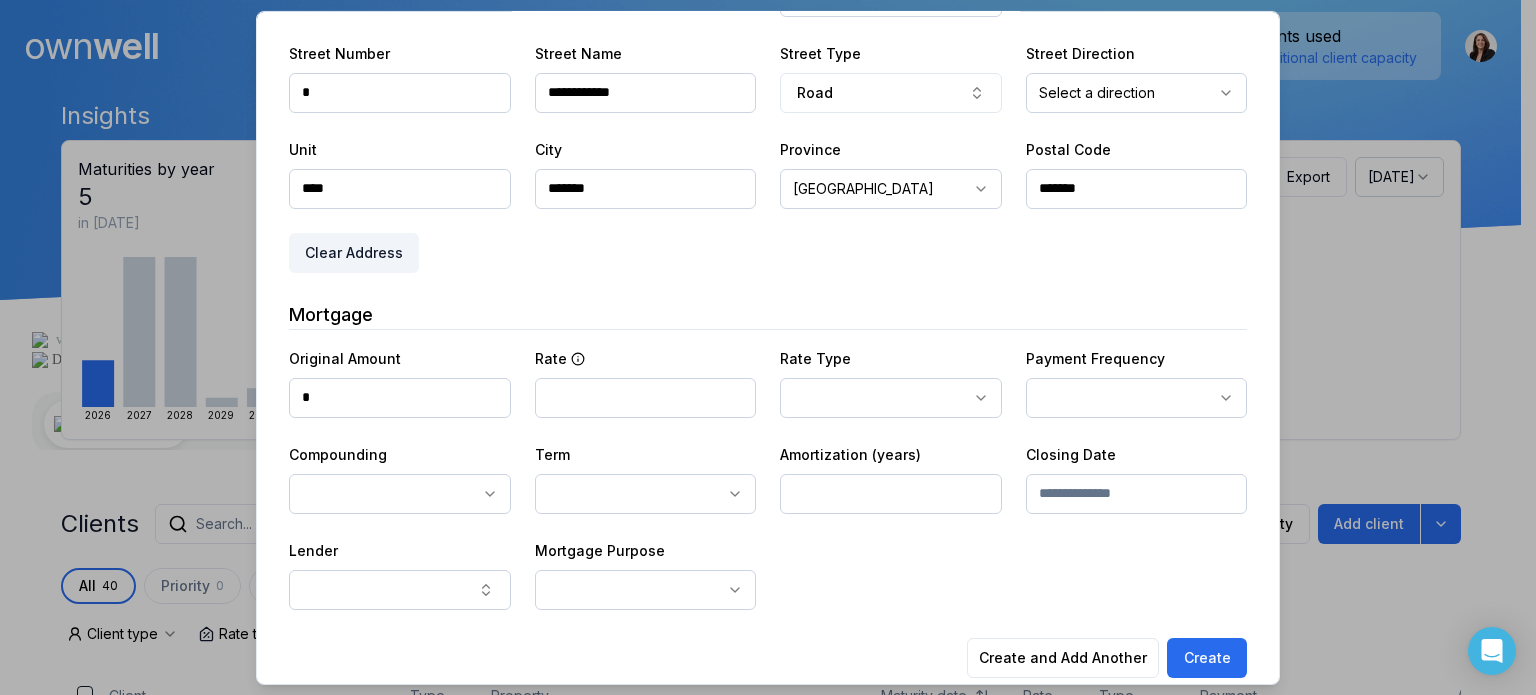 scroll, scrollTop: 545, scrollLeft: 0, axis: vertical 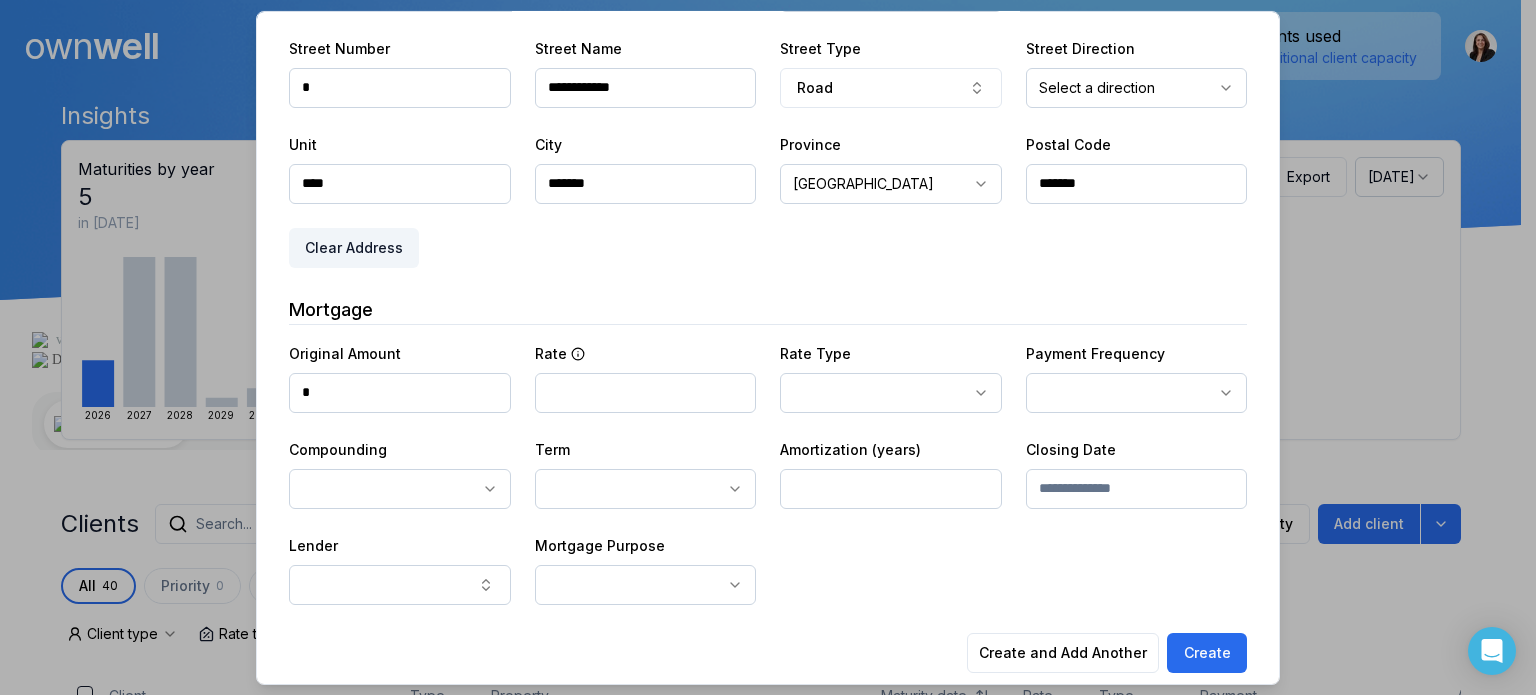 click on "*" at bounding box center [400, 392] 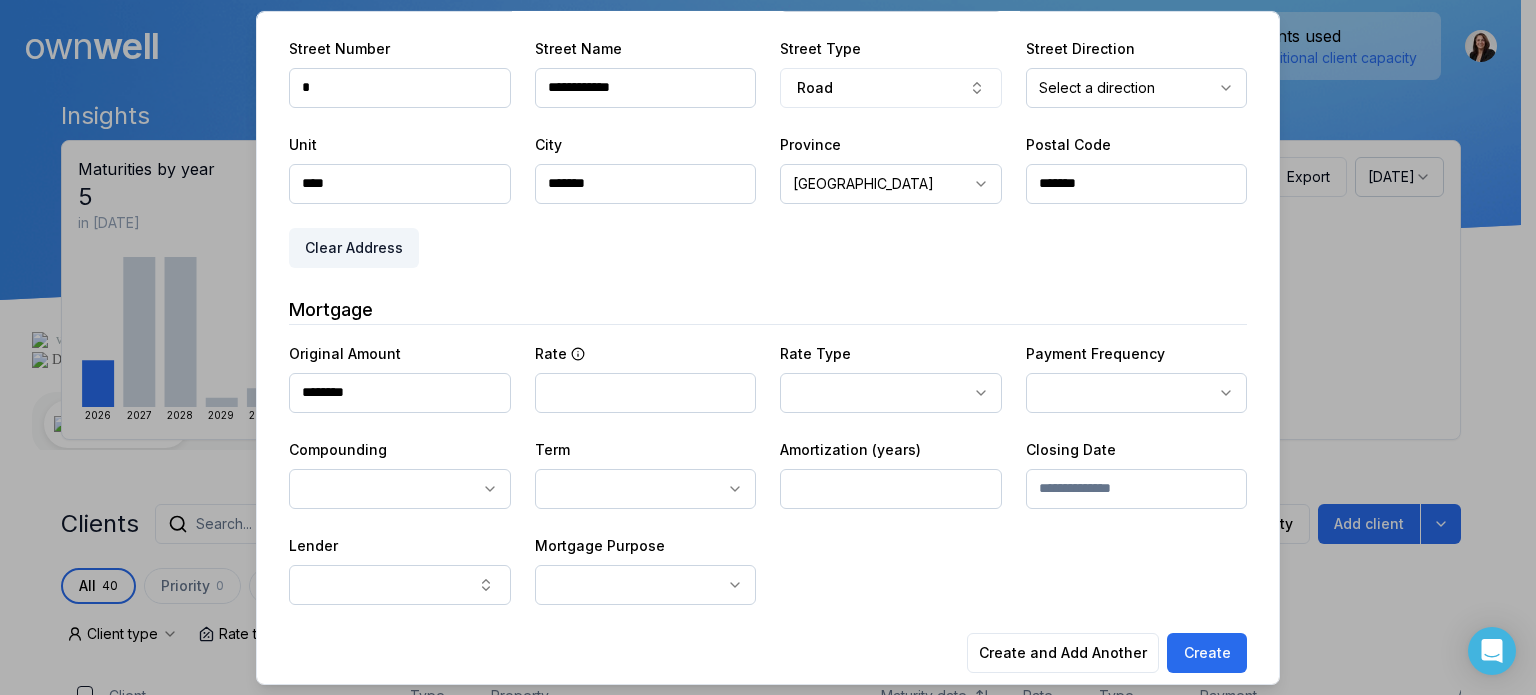 type on "********" 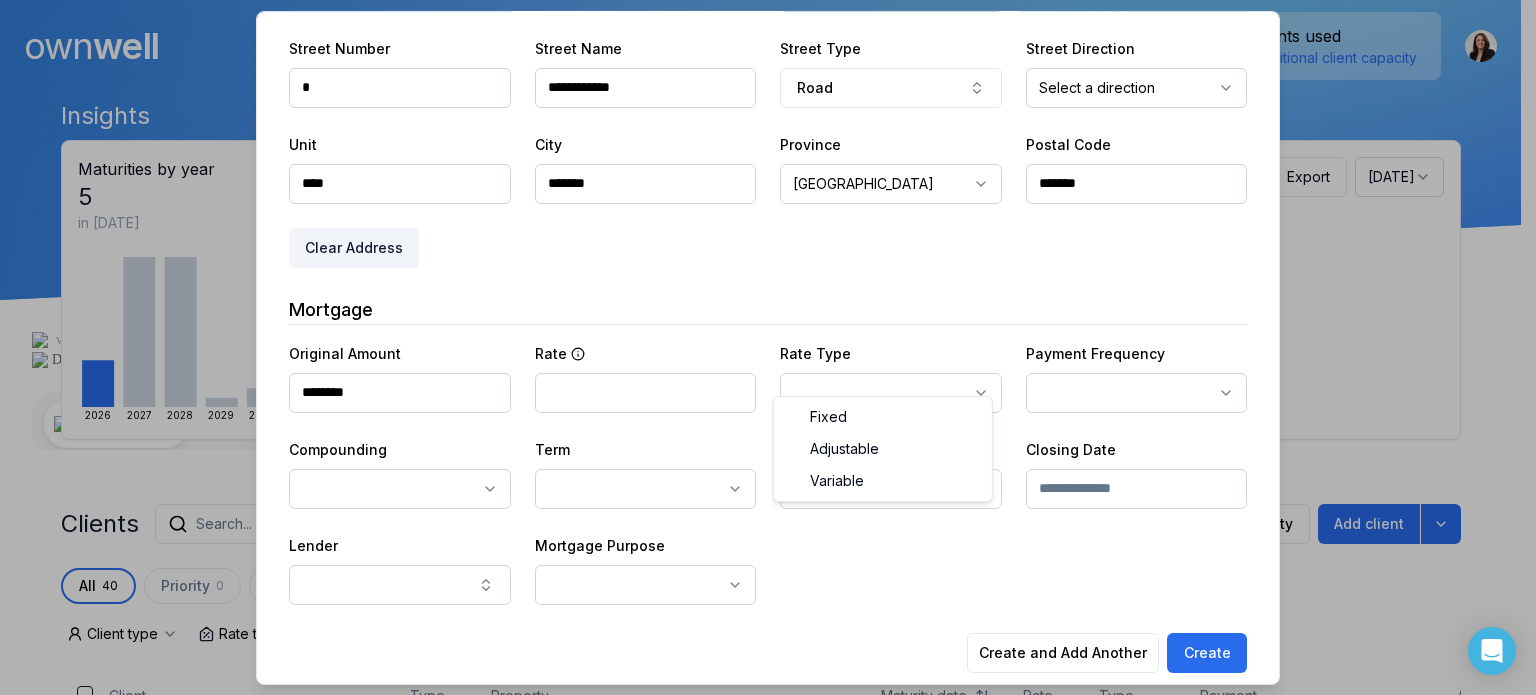 select on "********" 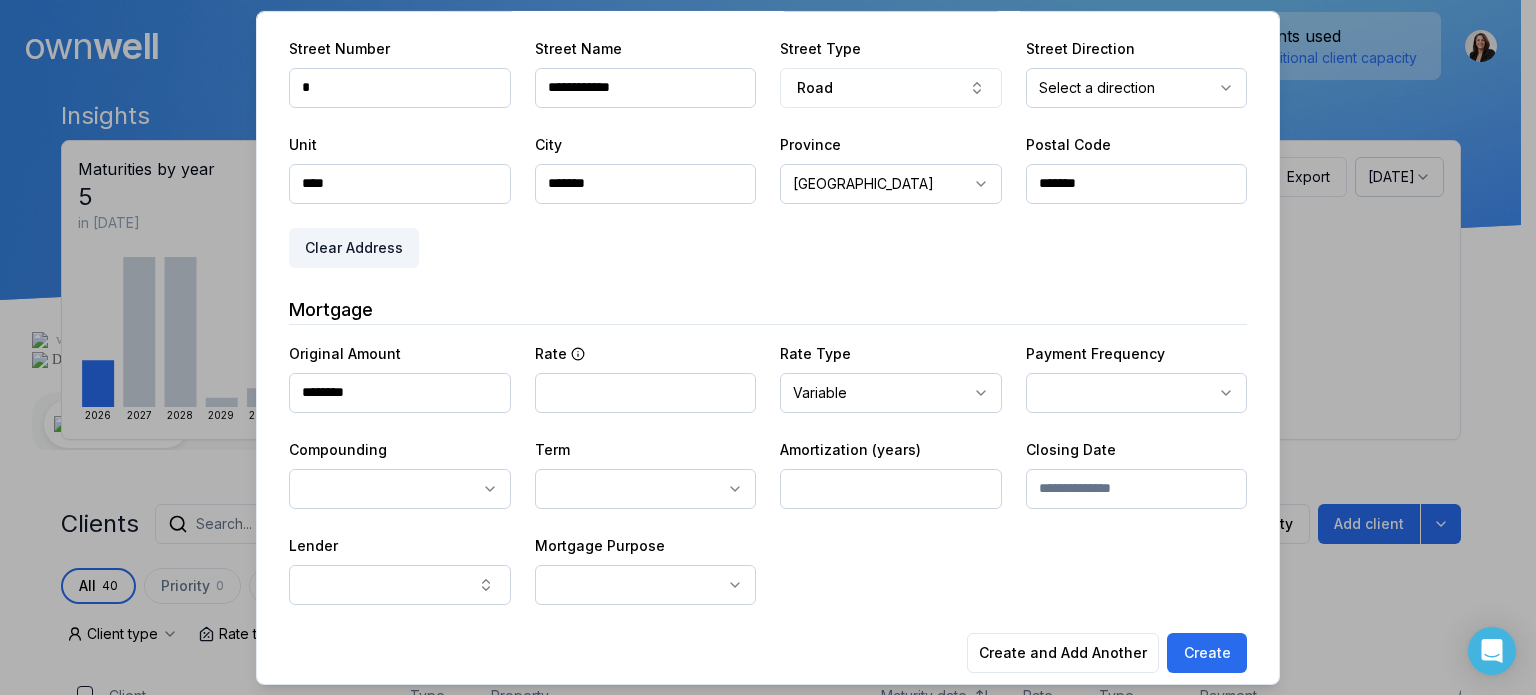 click at bounding box center (768, 347) 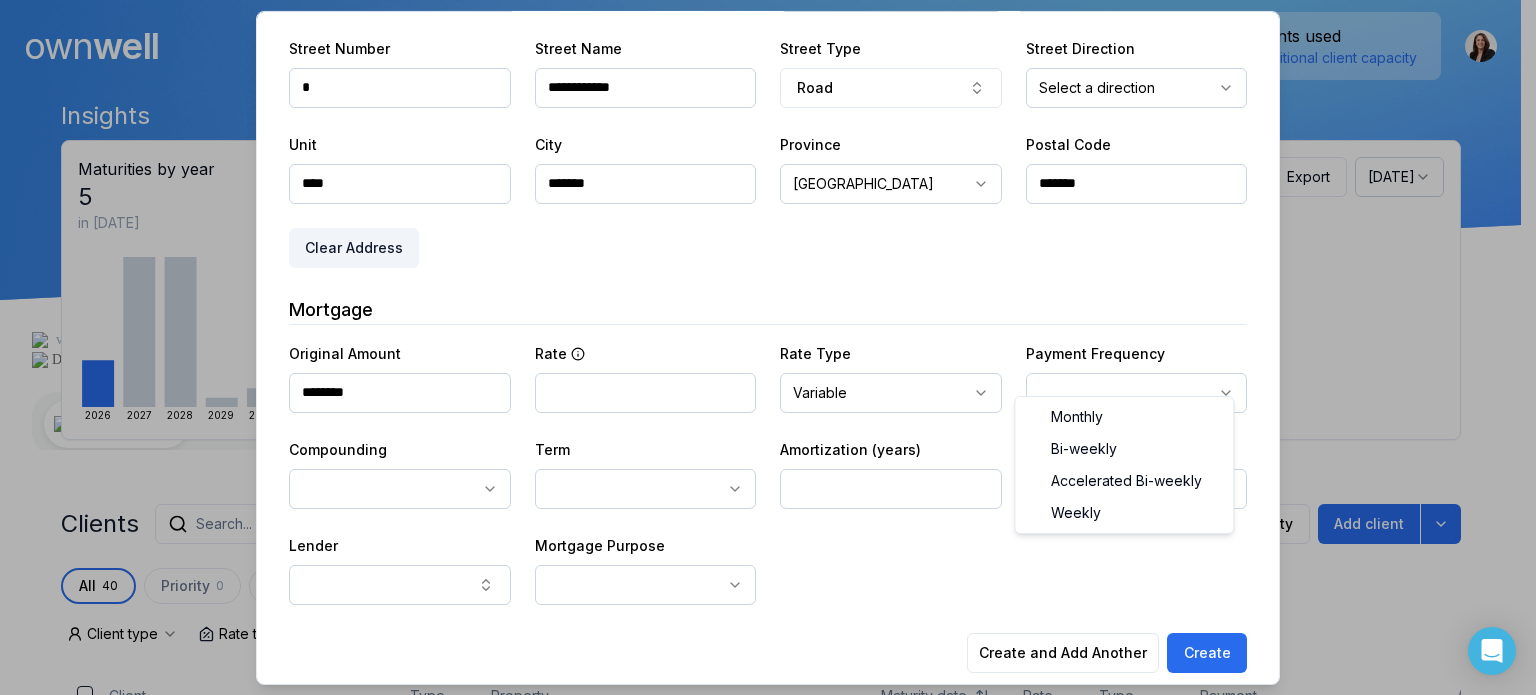 select on "*******" 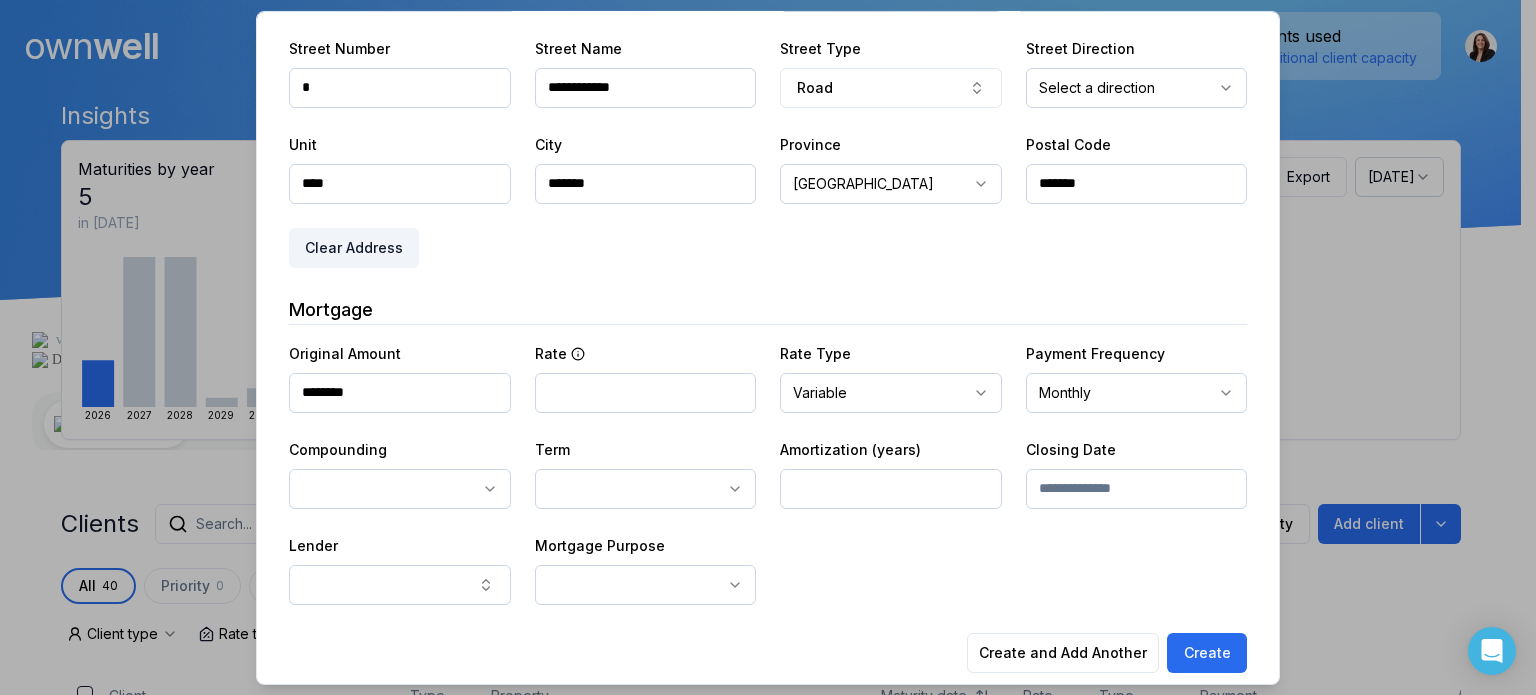 click at bounding box center (768, 347) 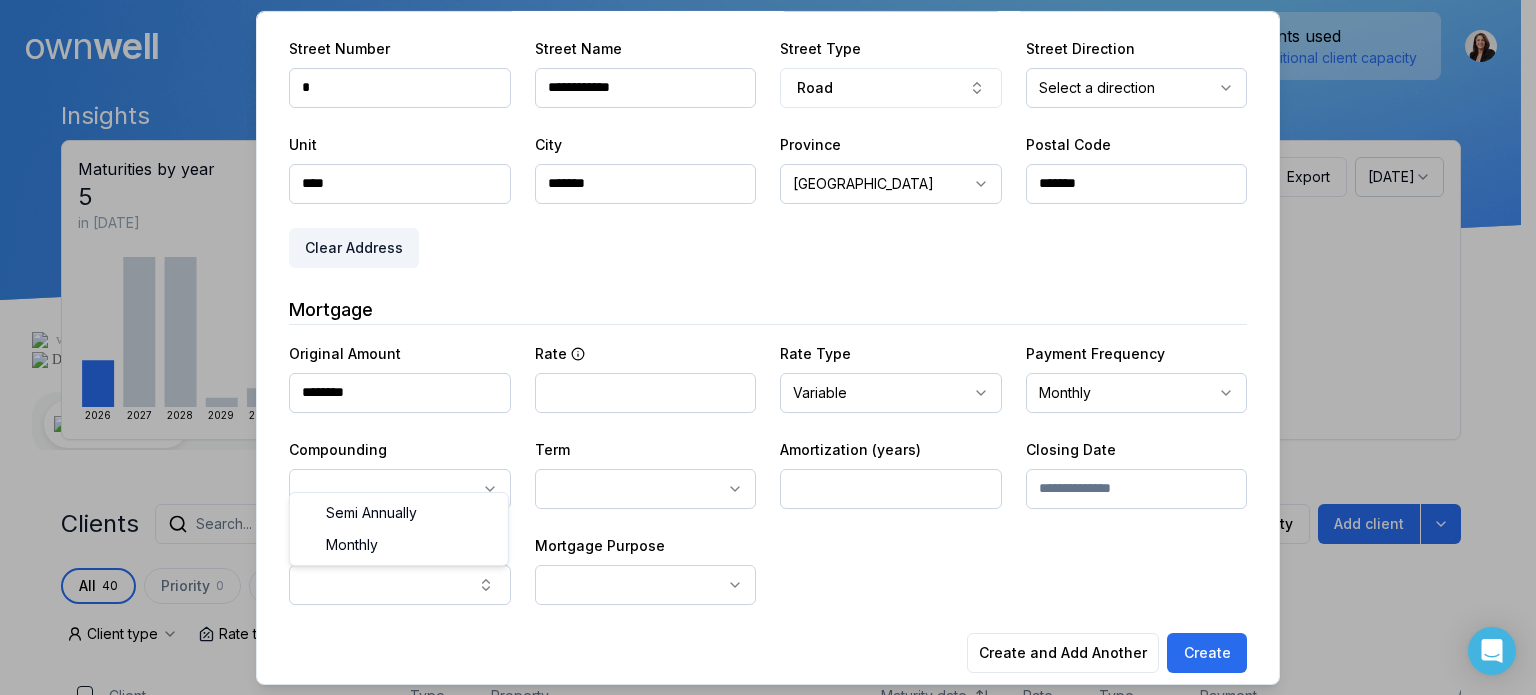 select on "**********" 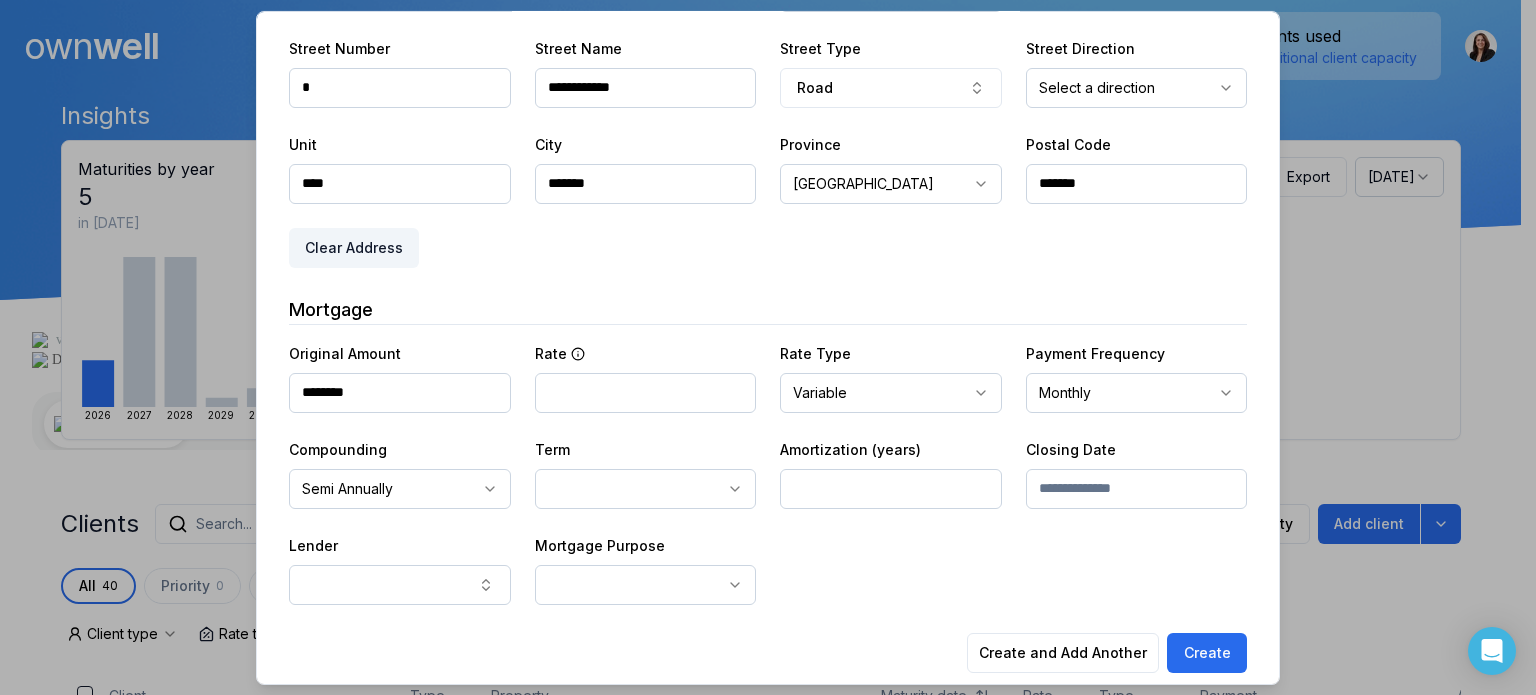 click at bounding box center [768, 347] 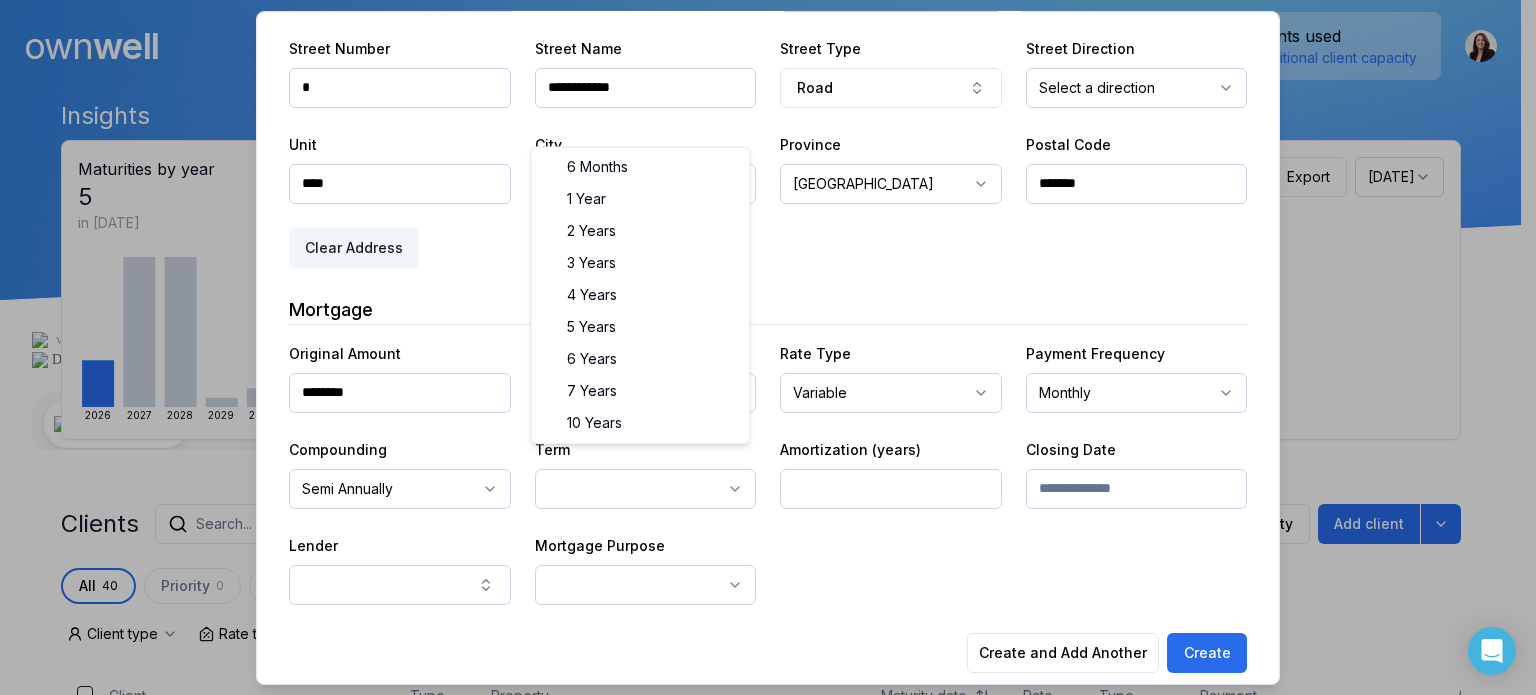 select on "**" 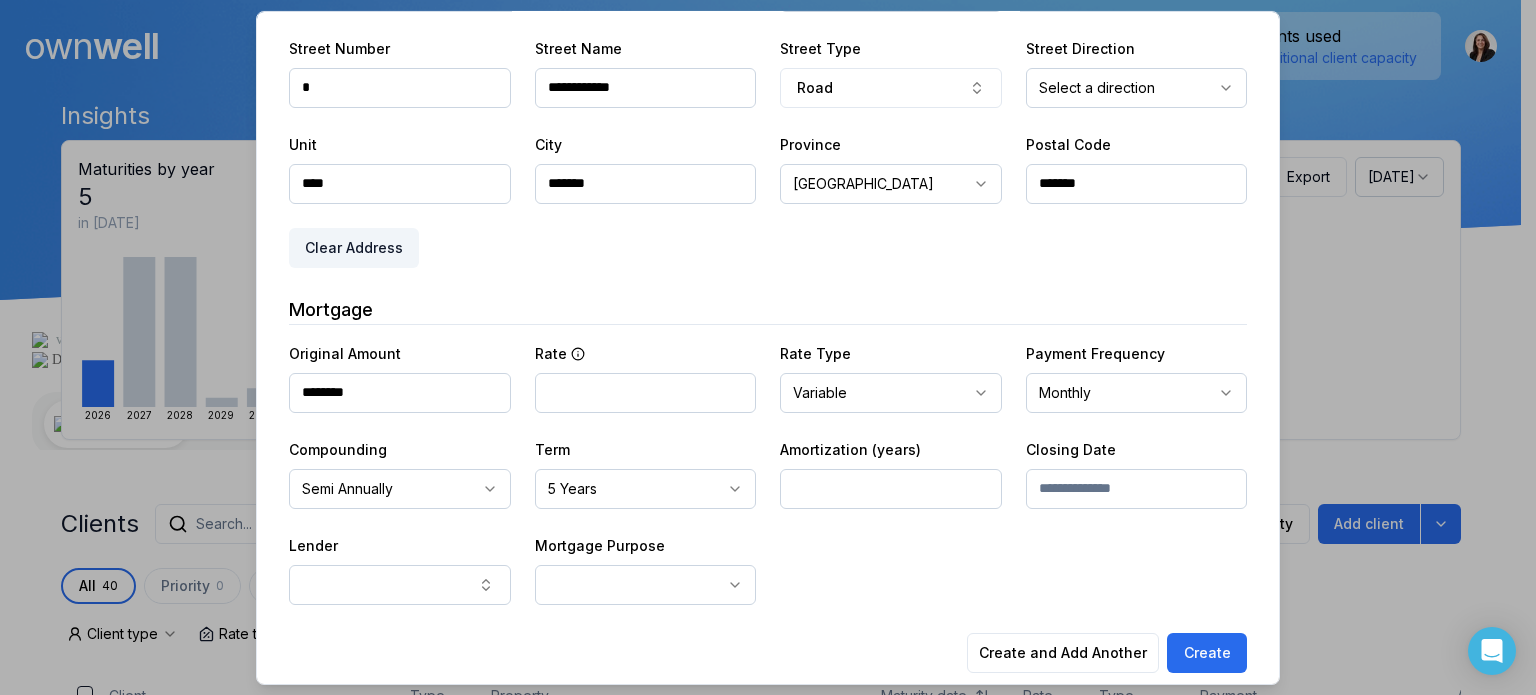 click at bounding box center (891, 488) 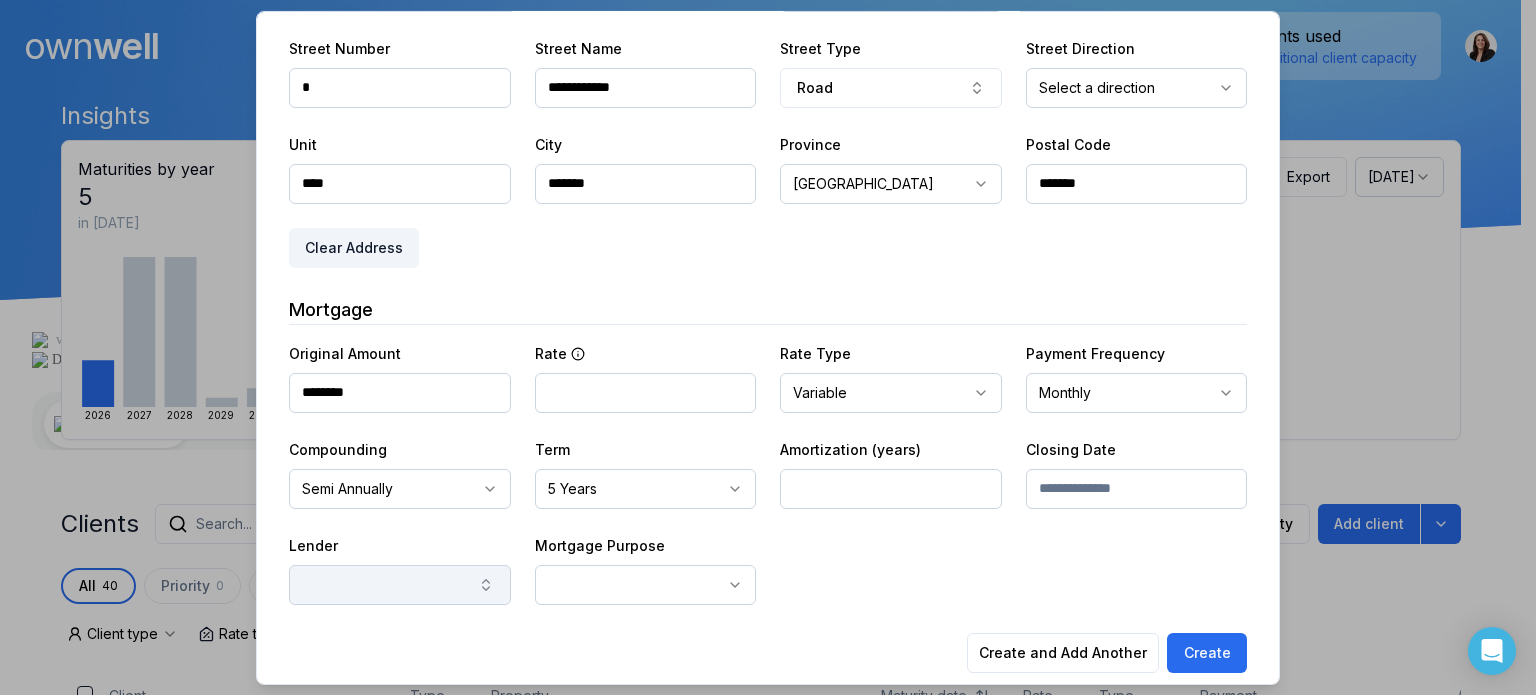click at bounding box center (400, 584) 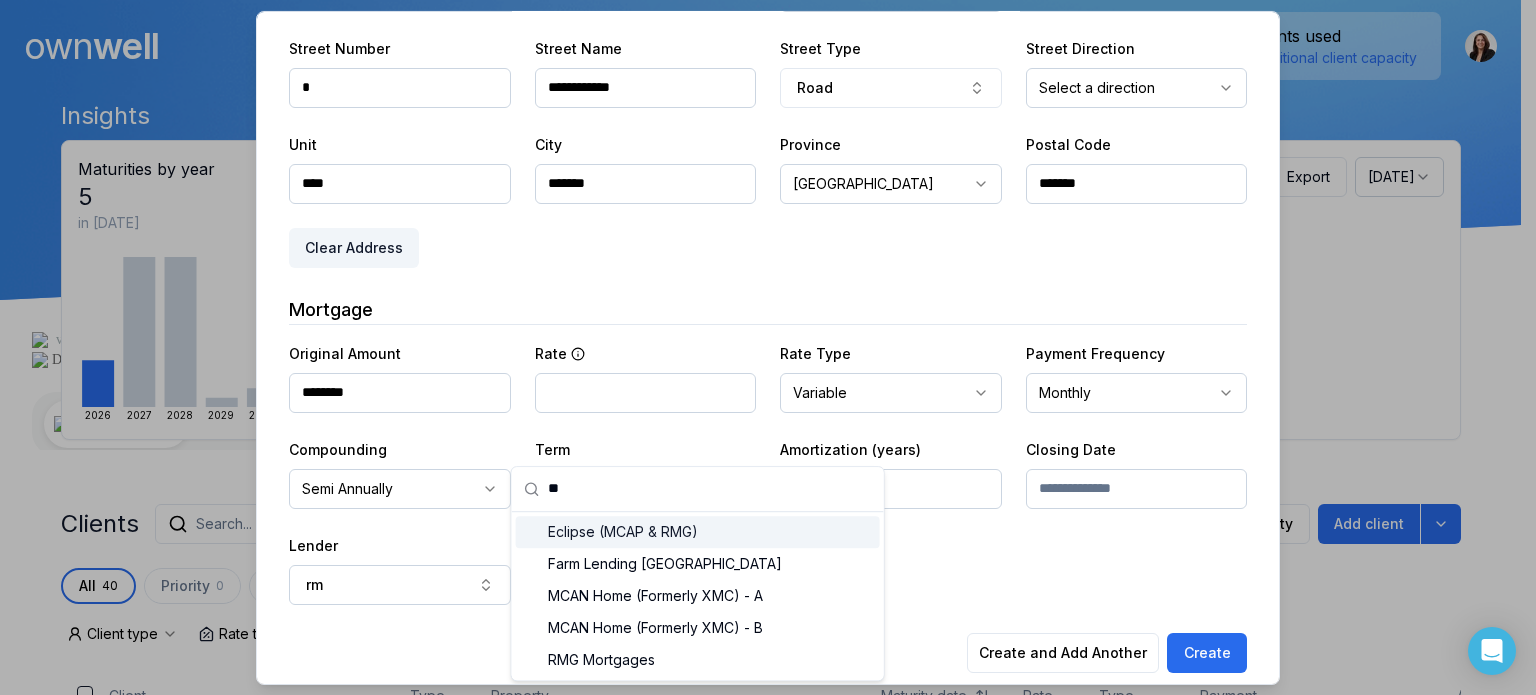 click on "RMG Mortgages" at bounding box center [698, 660] 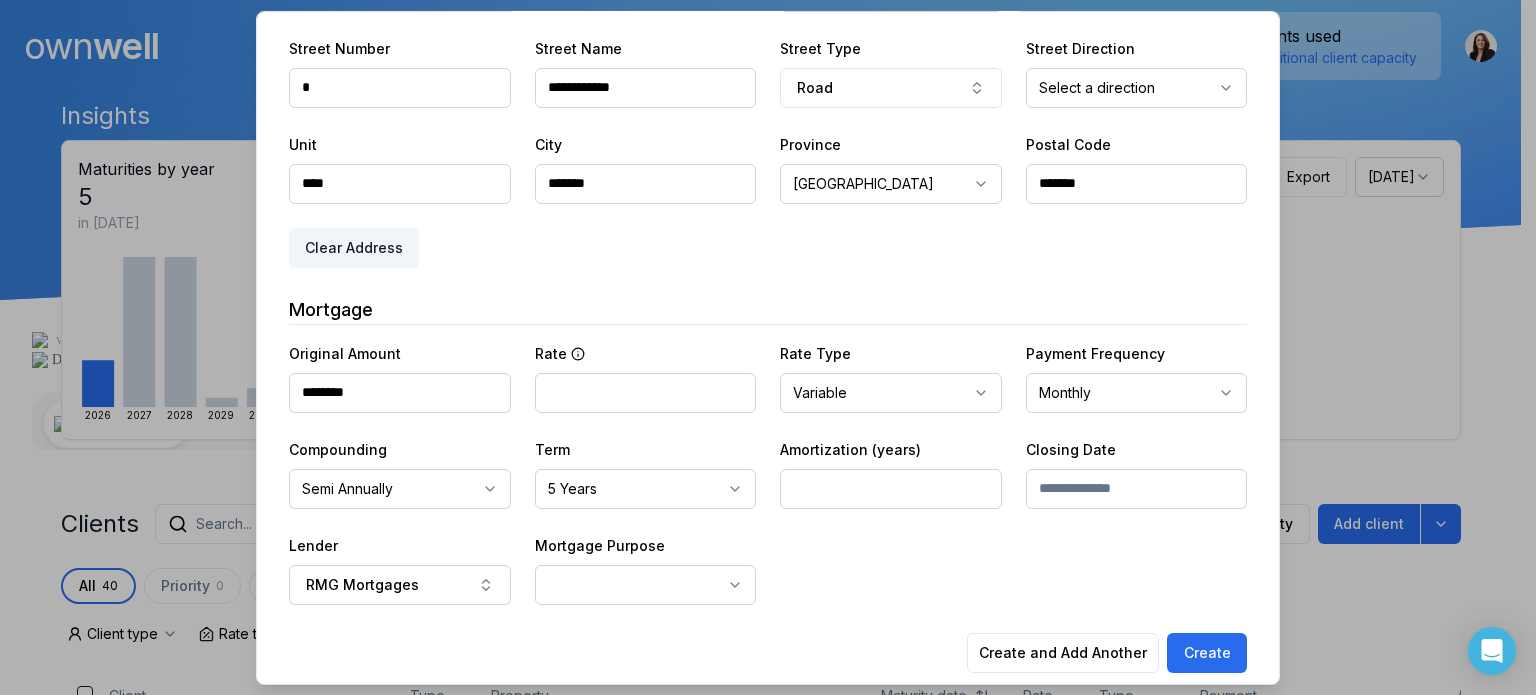 click at bounding box center (768, 347) 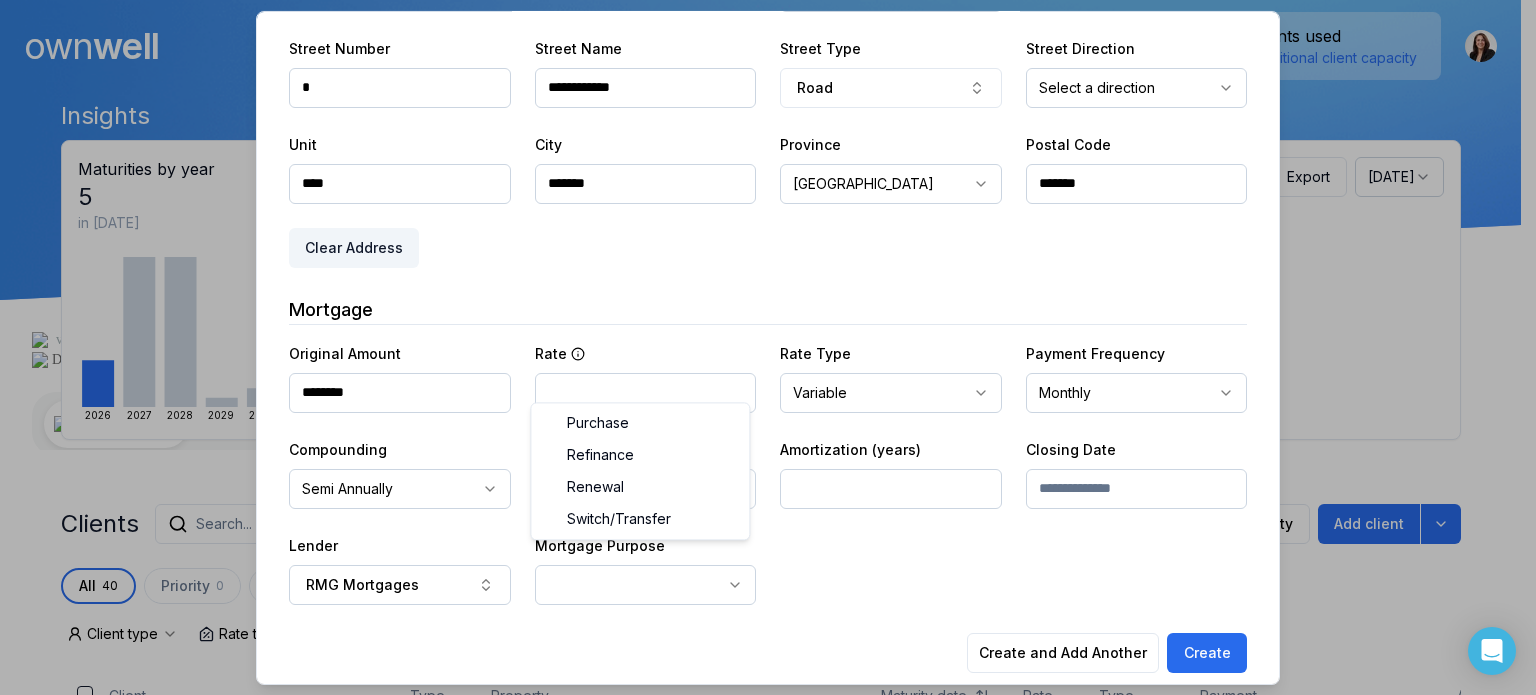 click on "Term 5 Years ******** ****** ******* ******* ******* ******* ******* ******* ********" at bounding box center [646, 472] 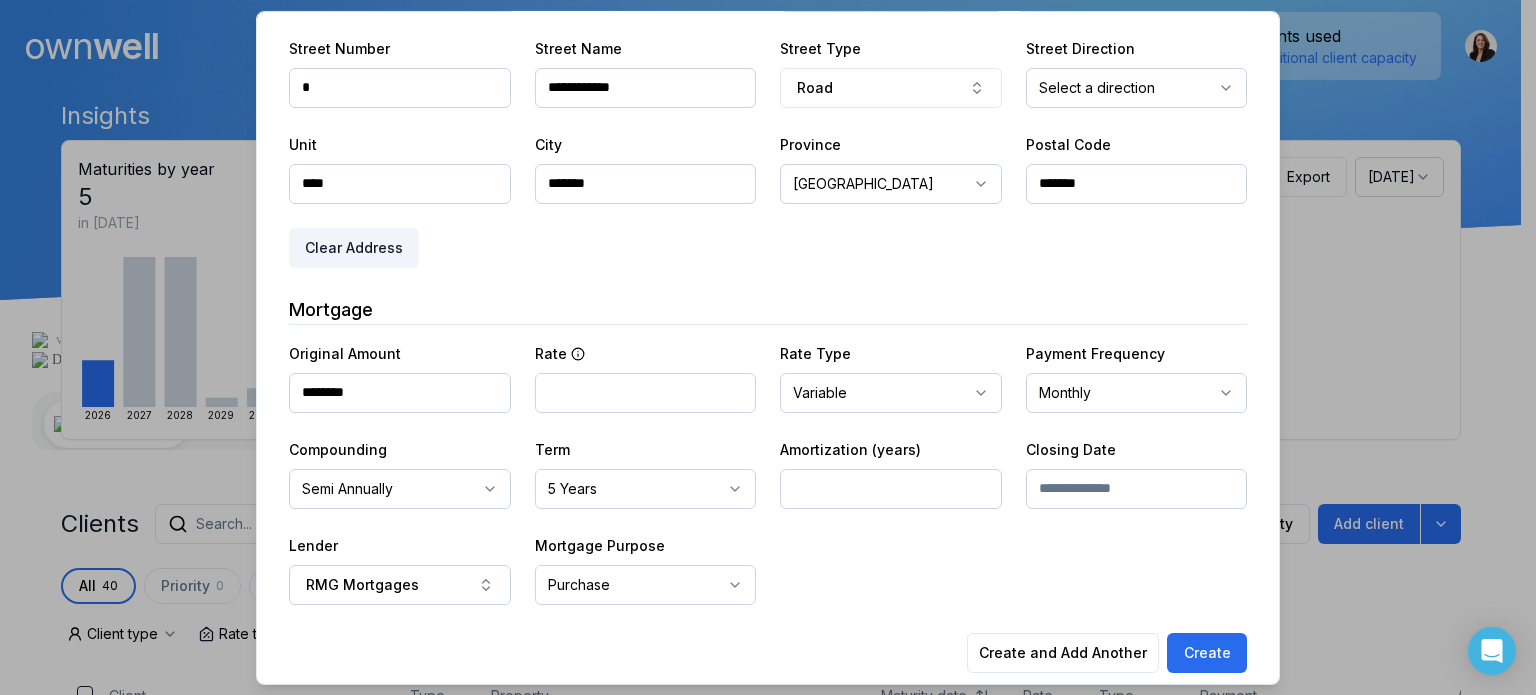 click on "**********" at bounding box center [768, 116] 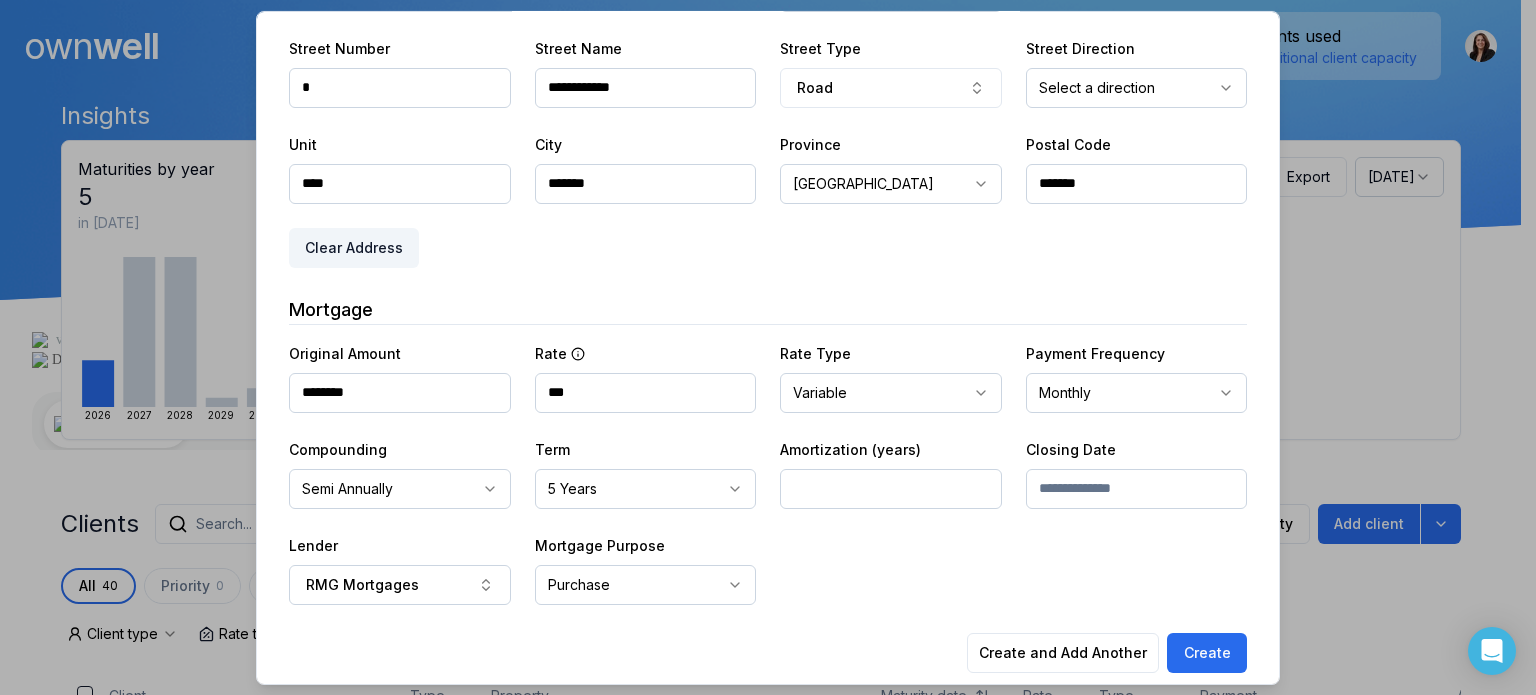 type on "***" 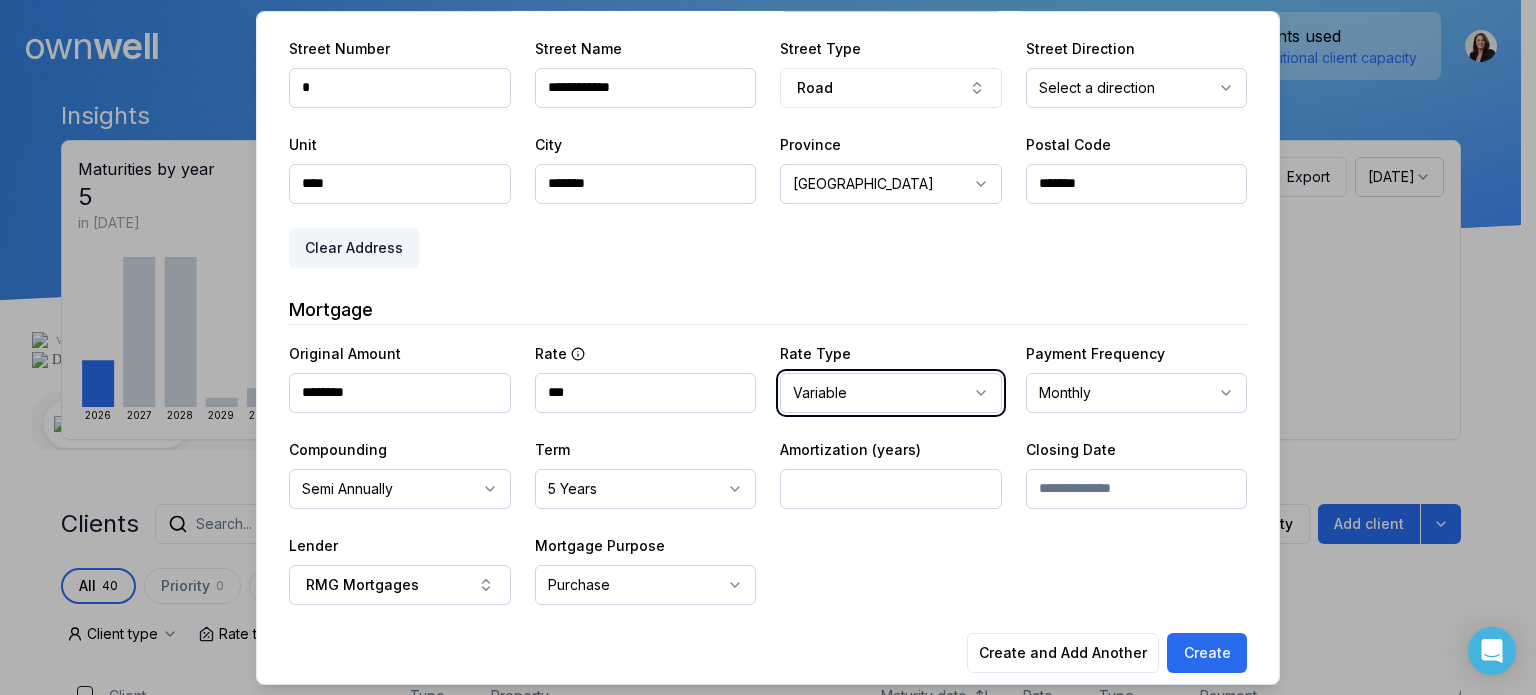 type 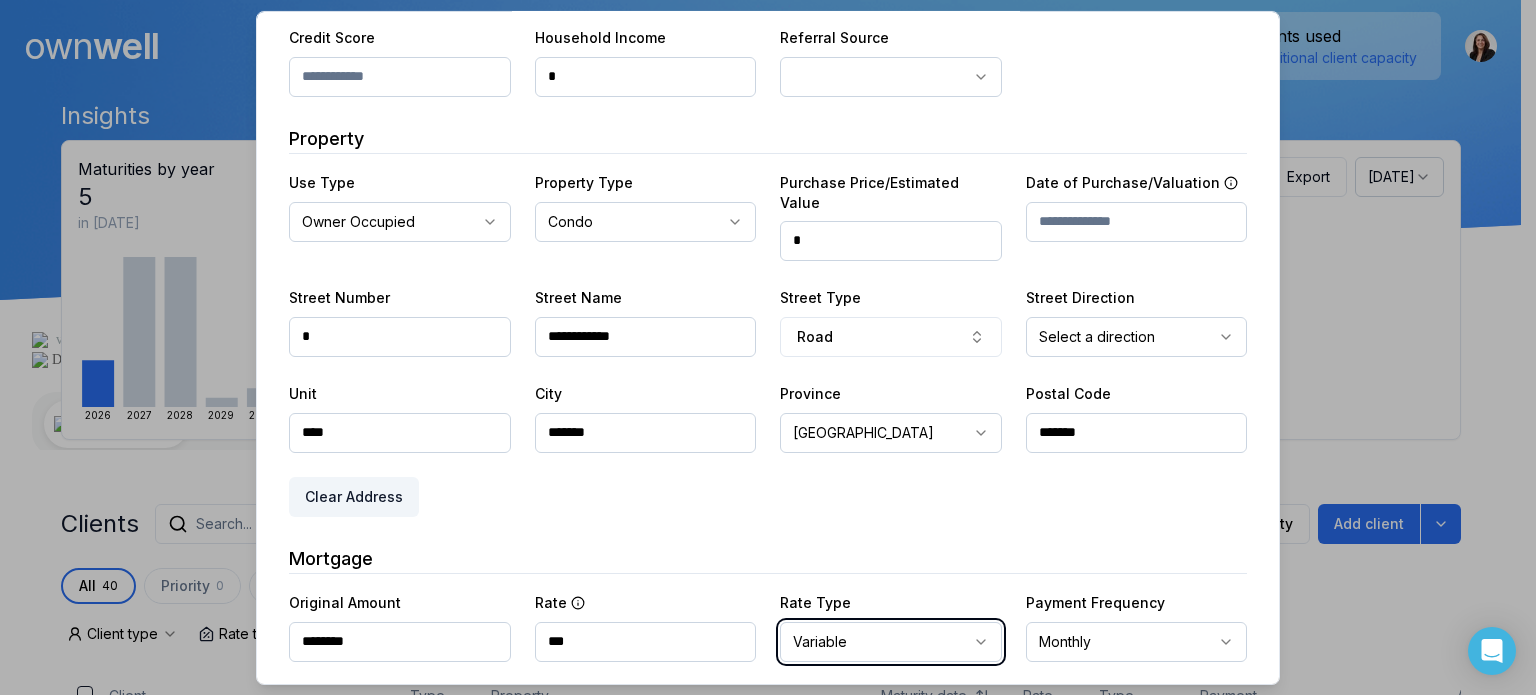 scroll, scrollTop: 280, scrollLeft: 0, axis: vertical 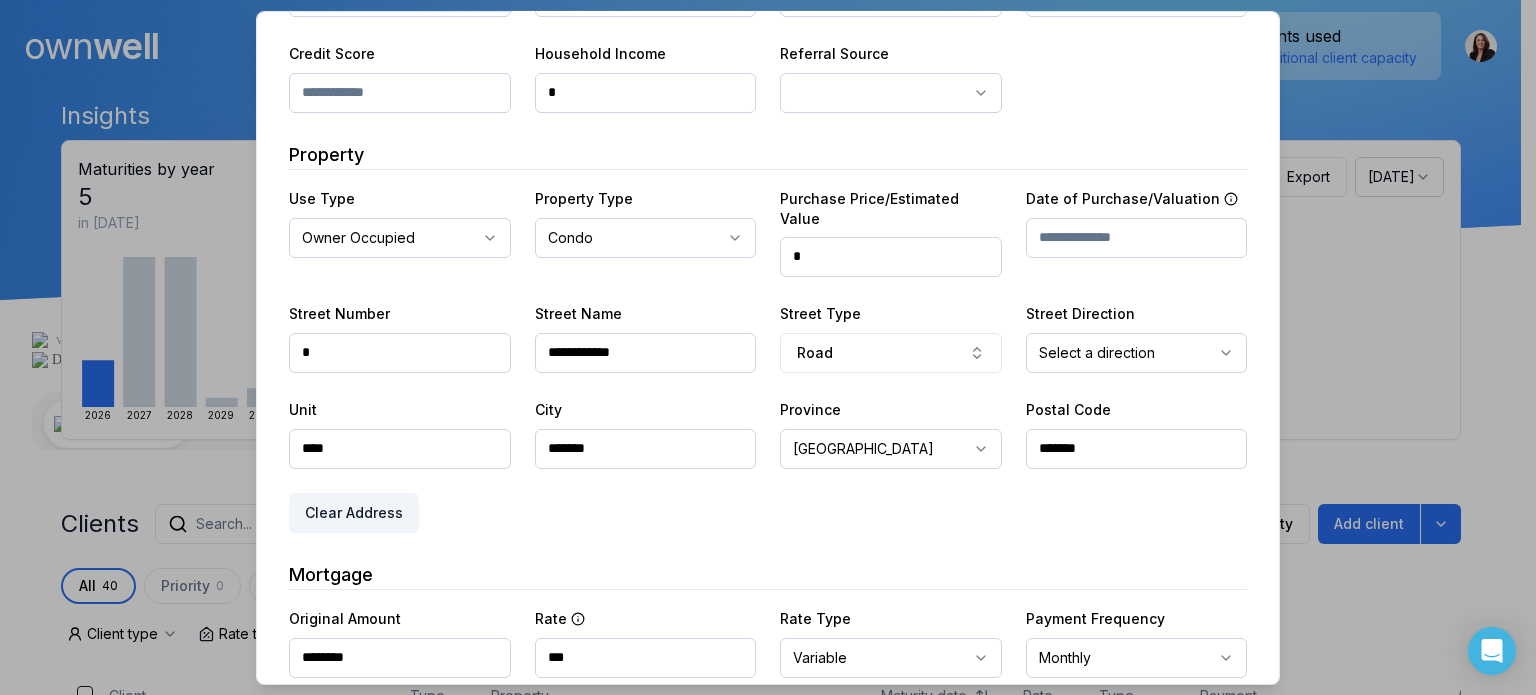 click on "*" at bounding box center [891, 256] 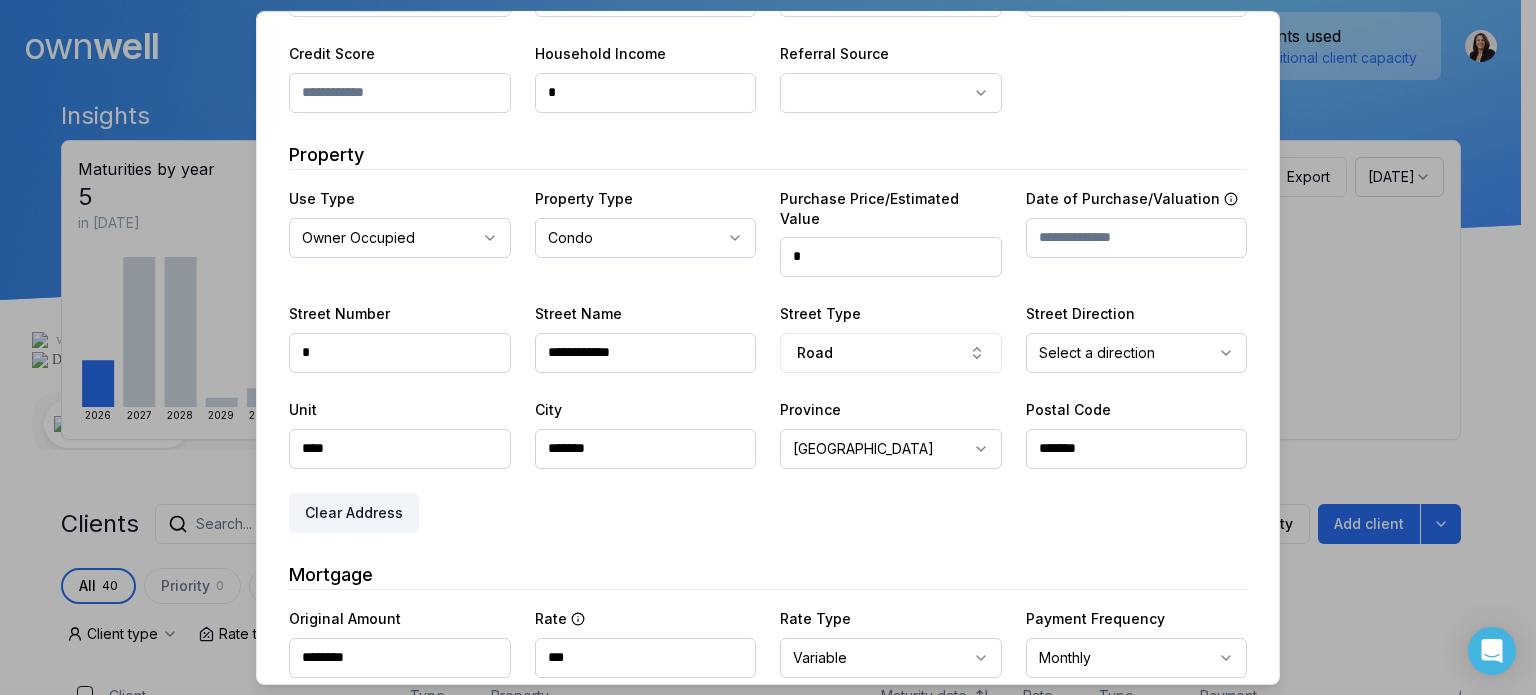 click on "*" at bounding box center [891, 256] 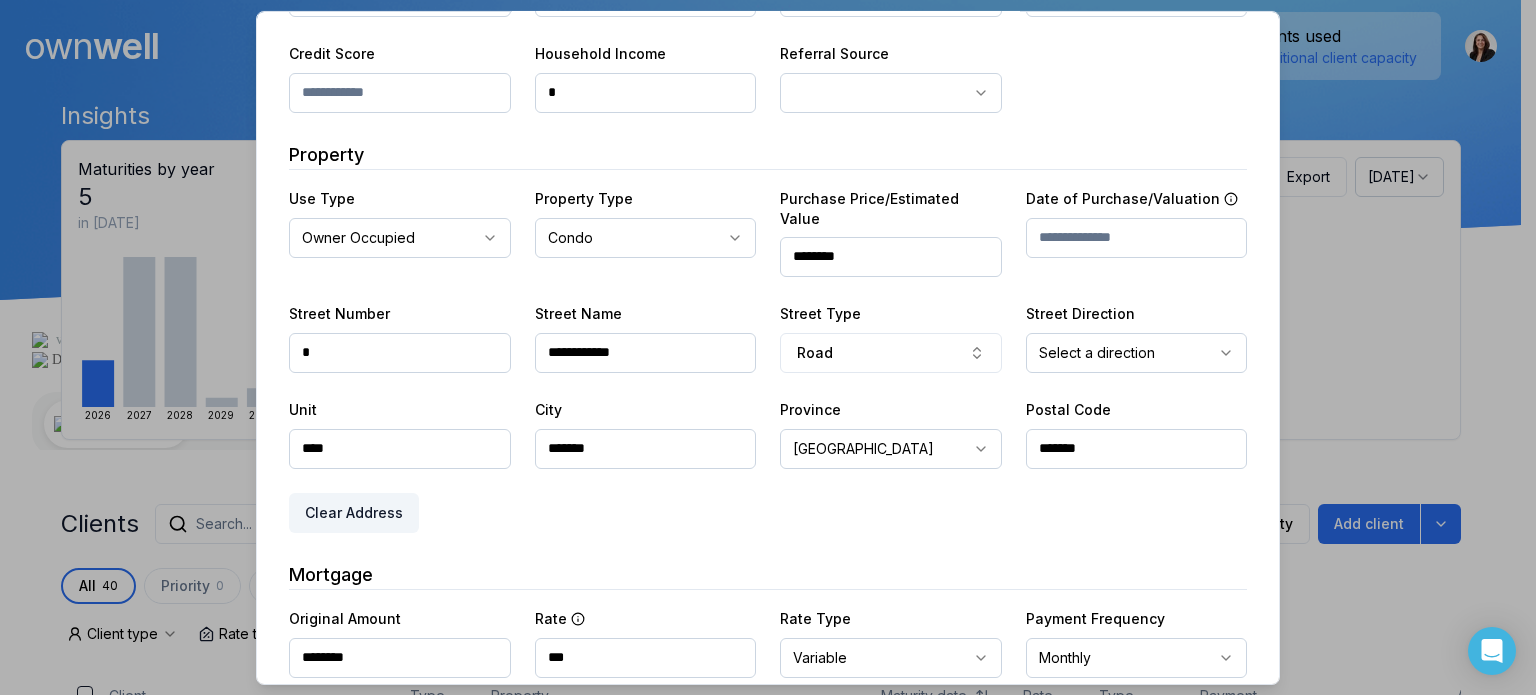 type on "********" 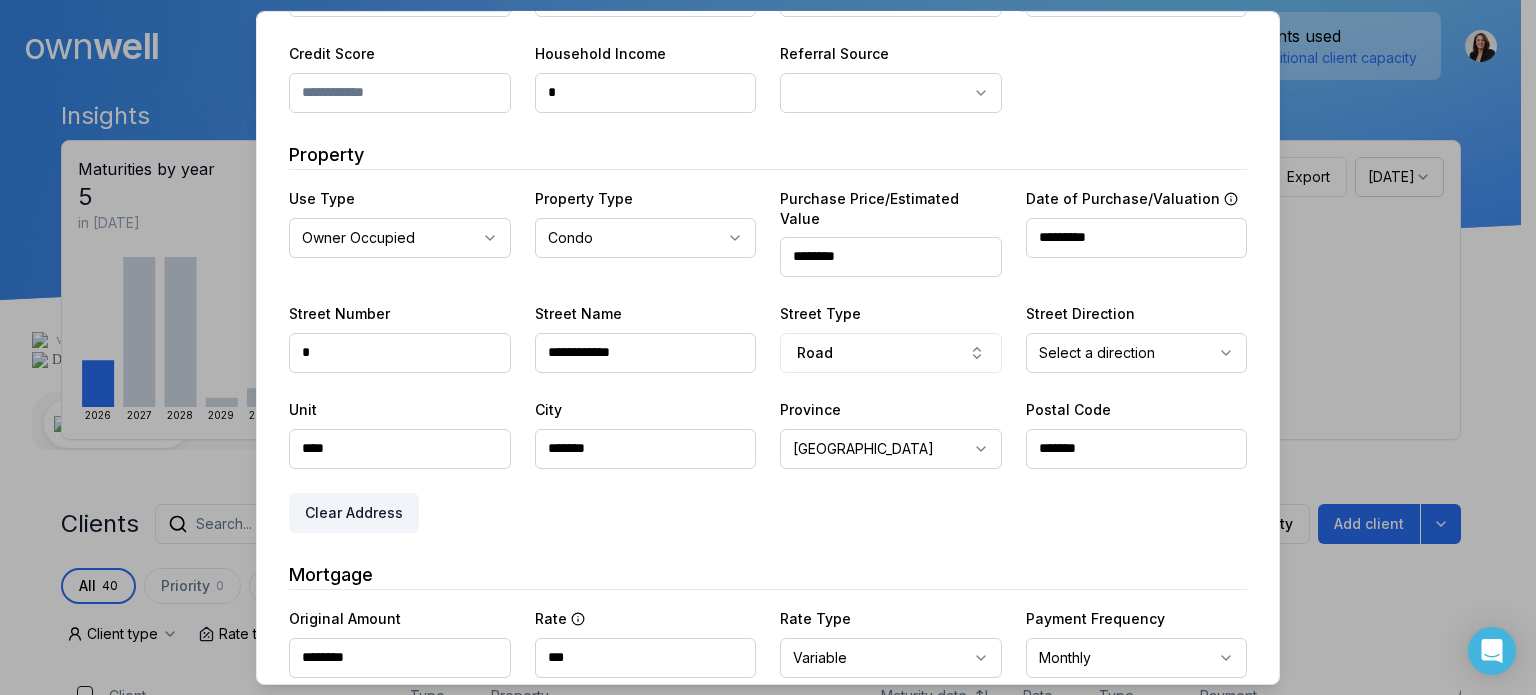 type on "*********" 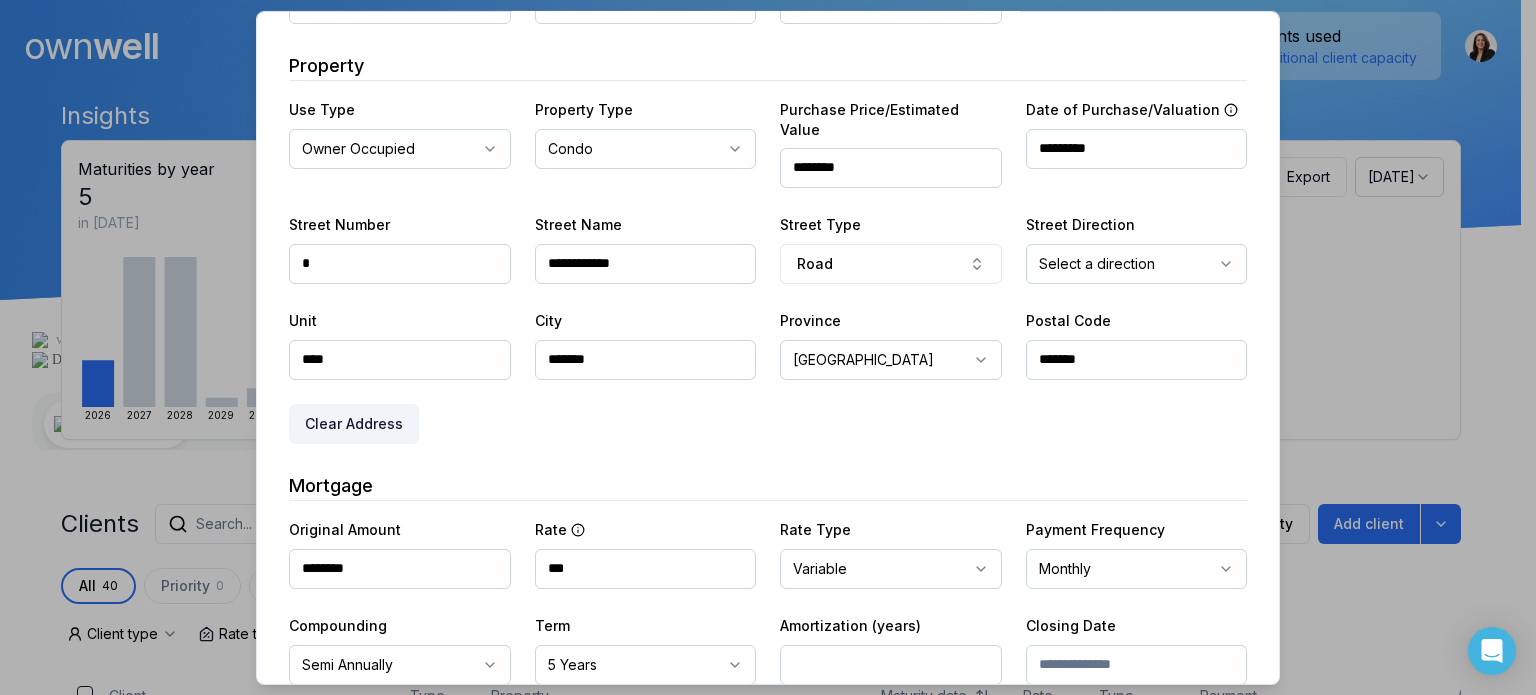 scroll, scrollTop: 545, scrollLeft: 0, axis: vertical 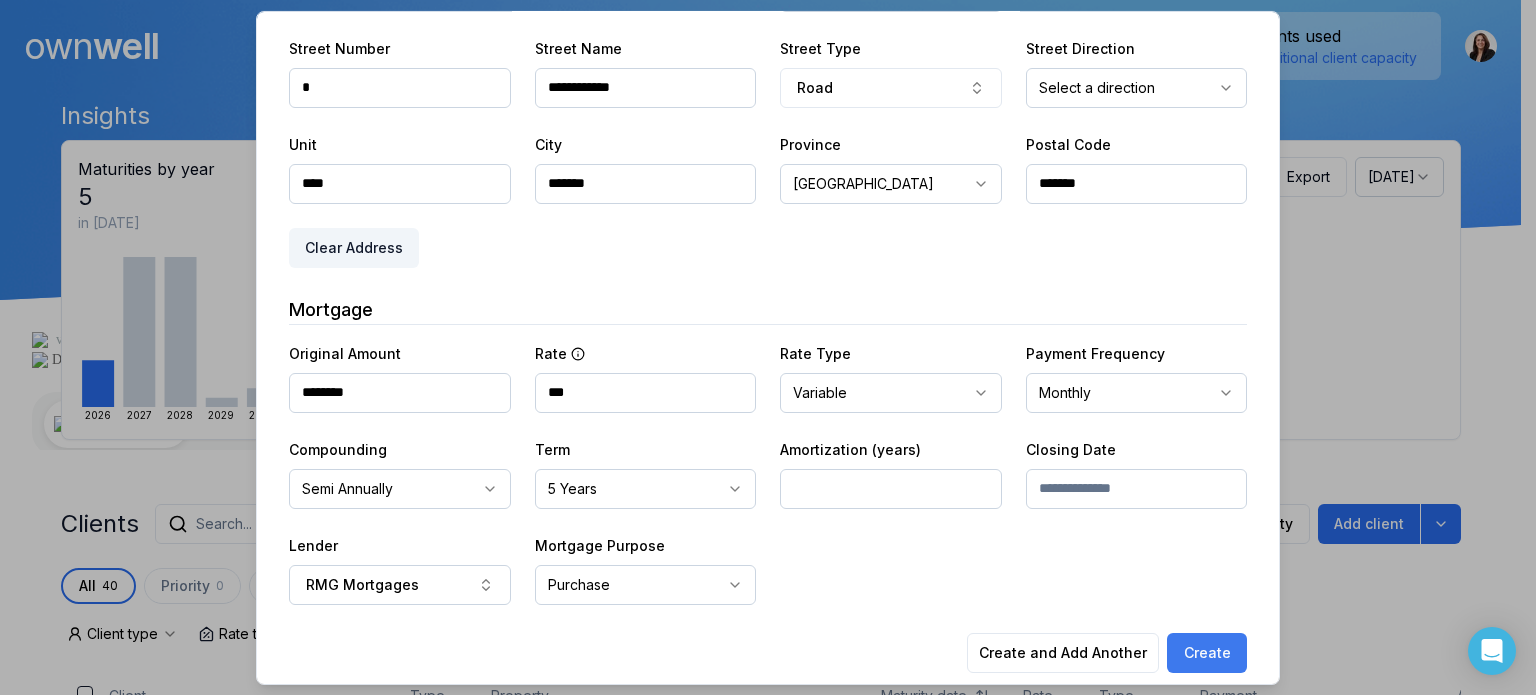 click on "Create" at bounding box center (1207, 652) 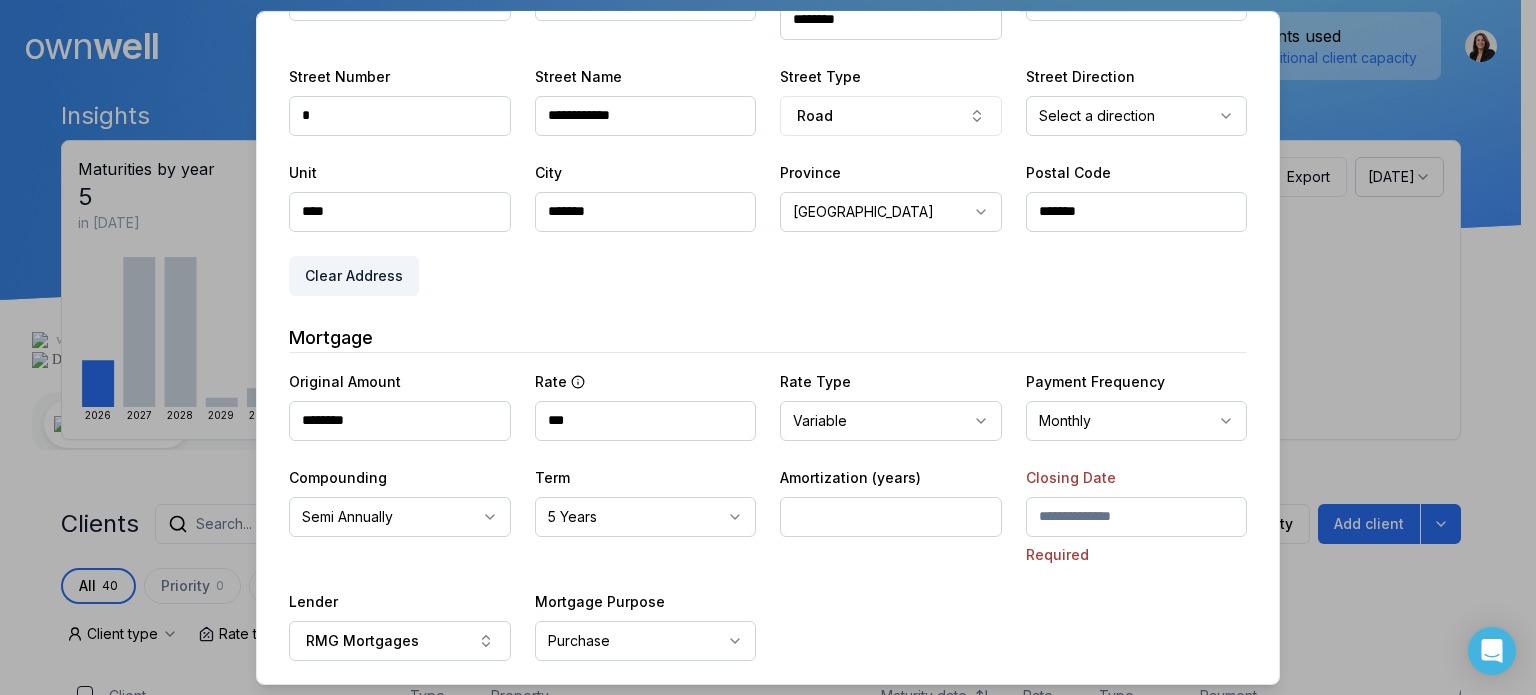 scroll, scrollTop: 0, scrollLeft: 0, axis: both 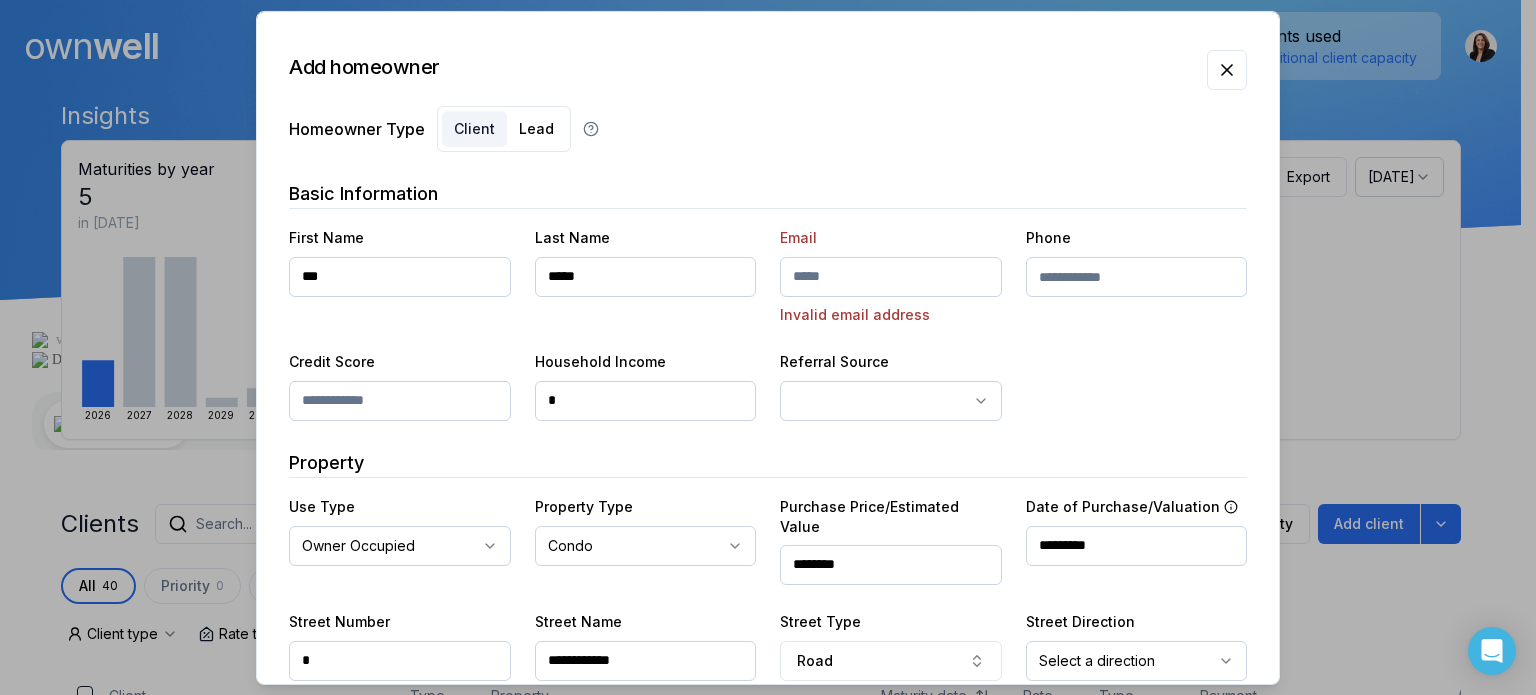 click at bounding box center (891, 276) 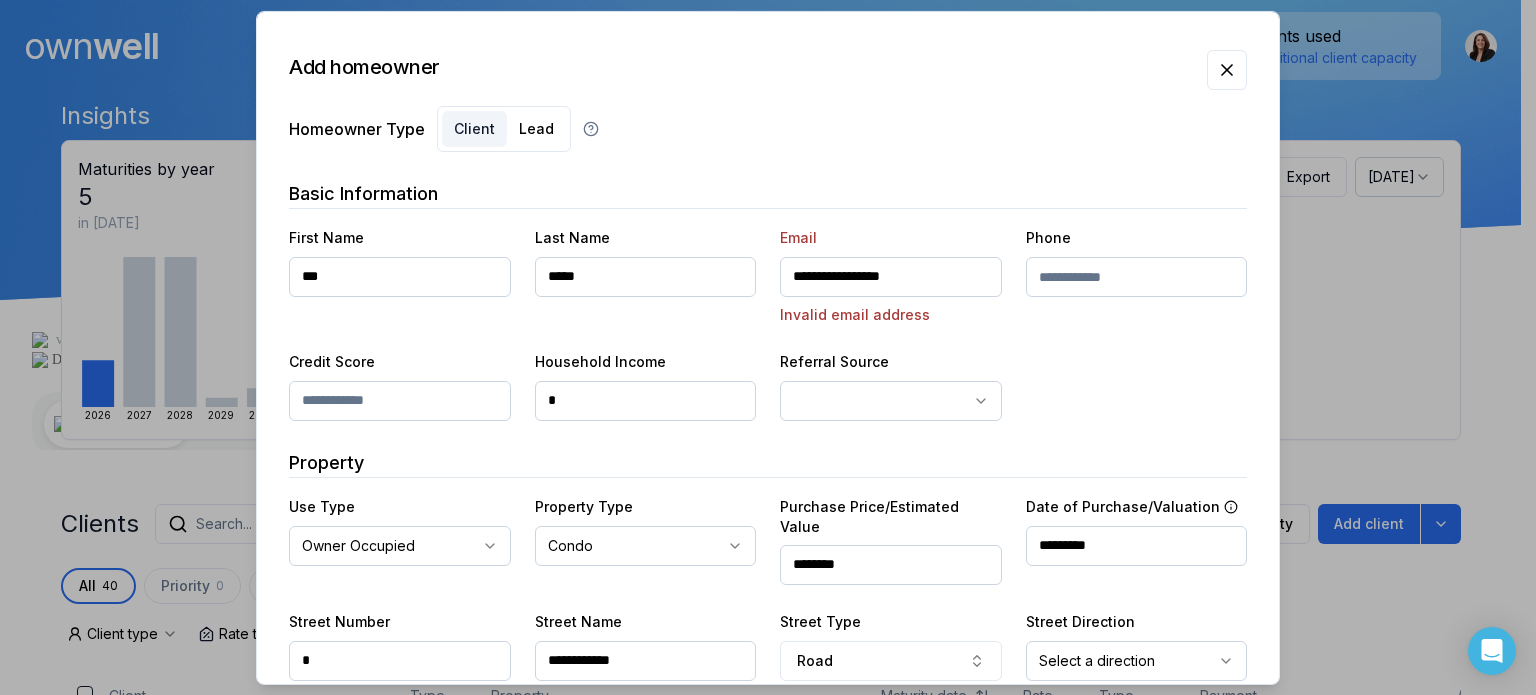 click on "**********" at bounding box center [891, 276] 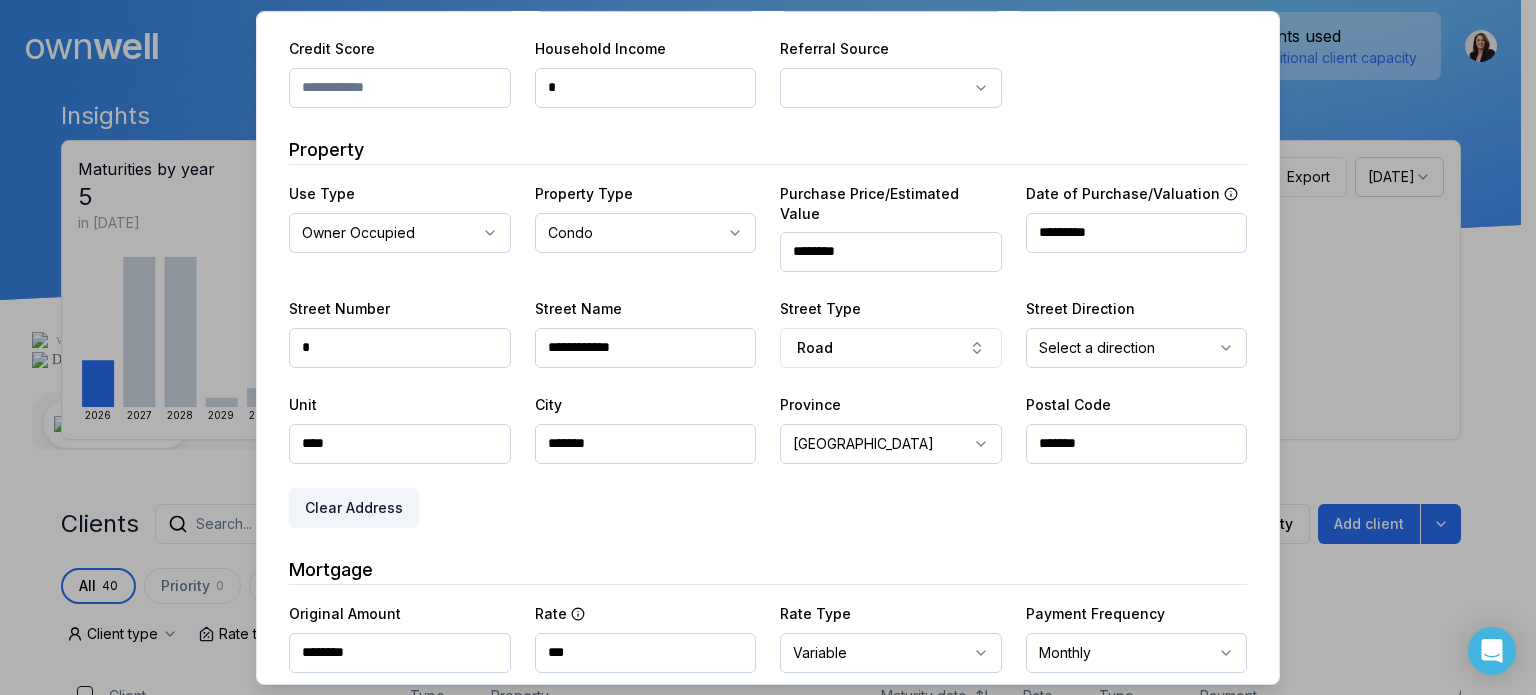 scroll, scrollTop: 573, scrollLeft: 0, axis: vertical 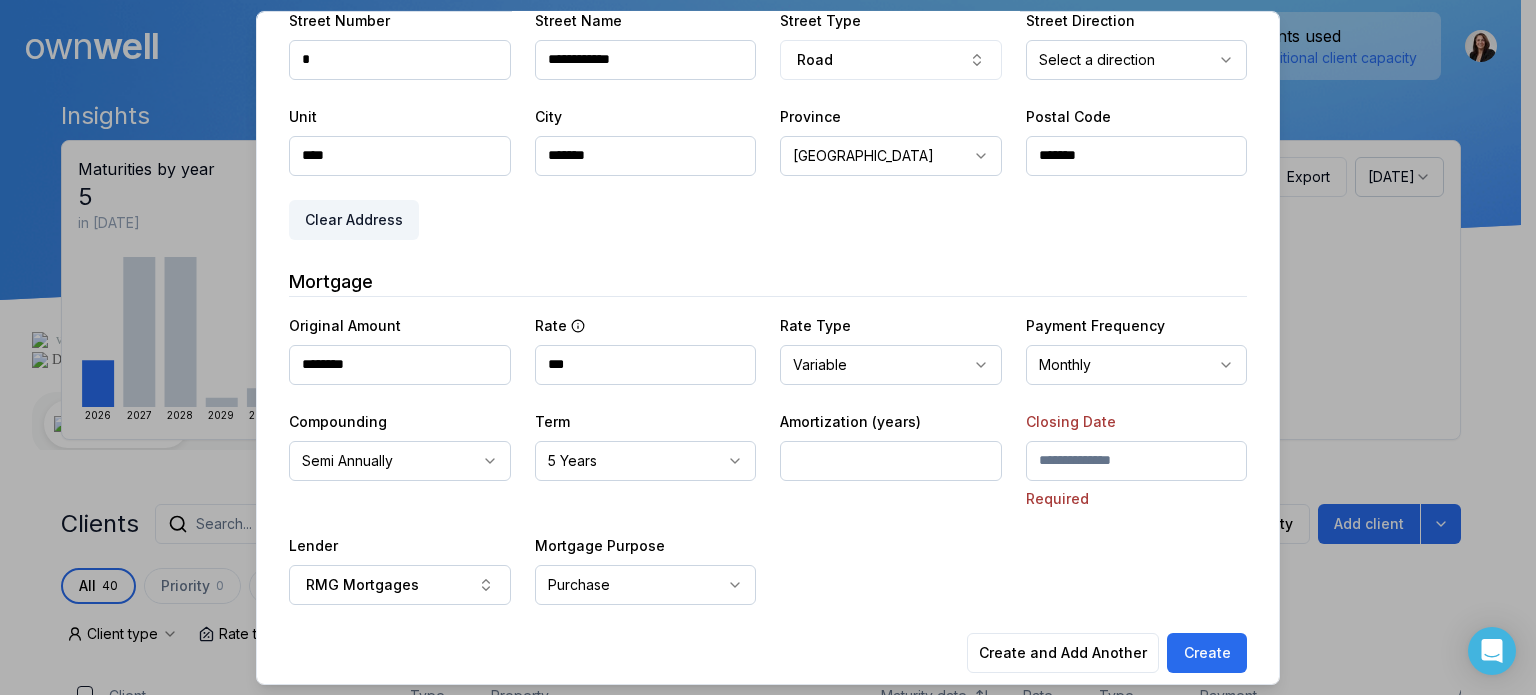 type on "**********" 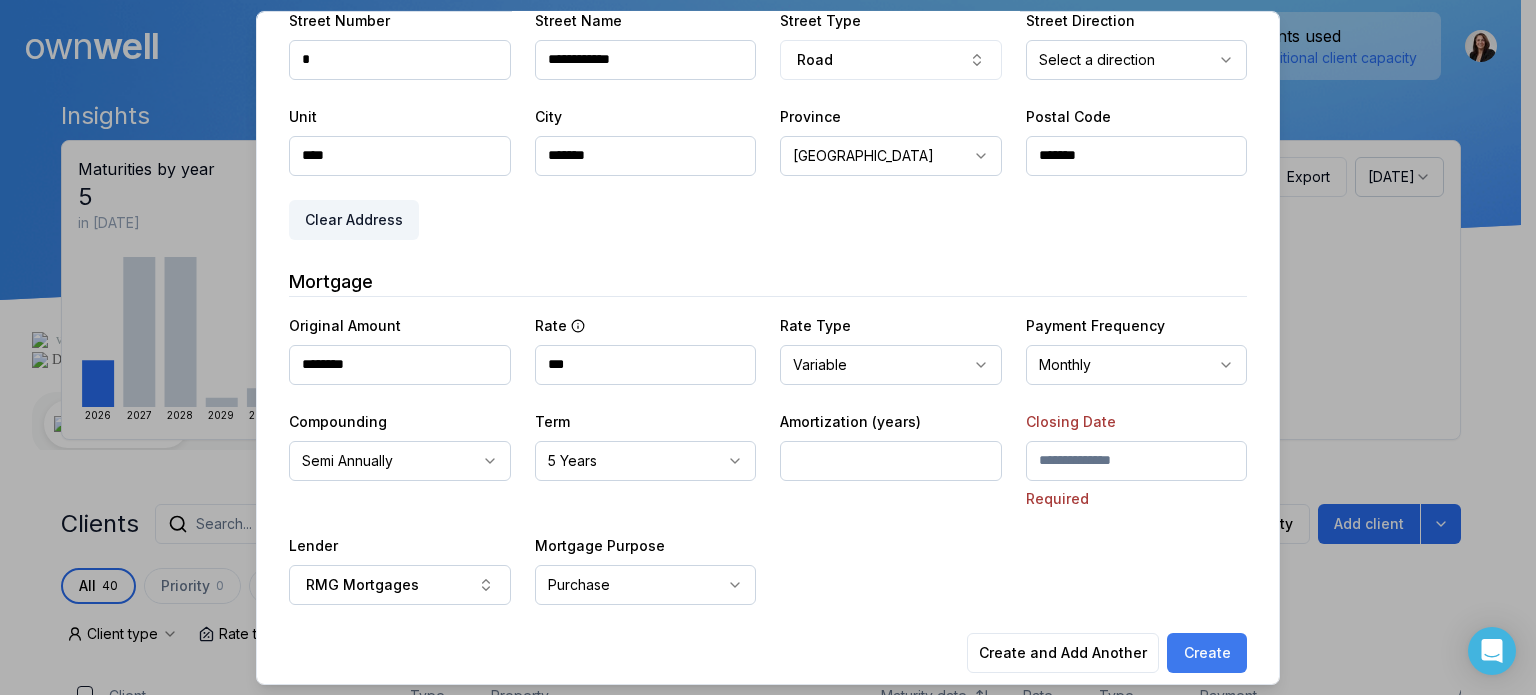 click on "Create" at bounding box center (1207, 652) 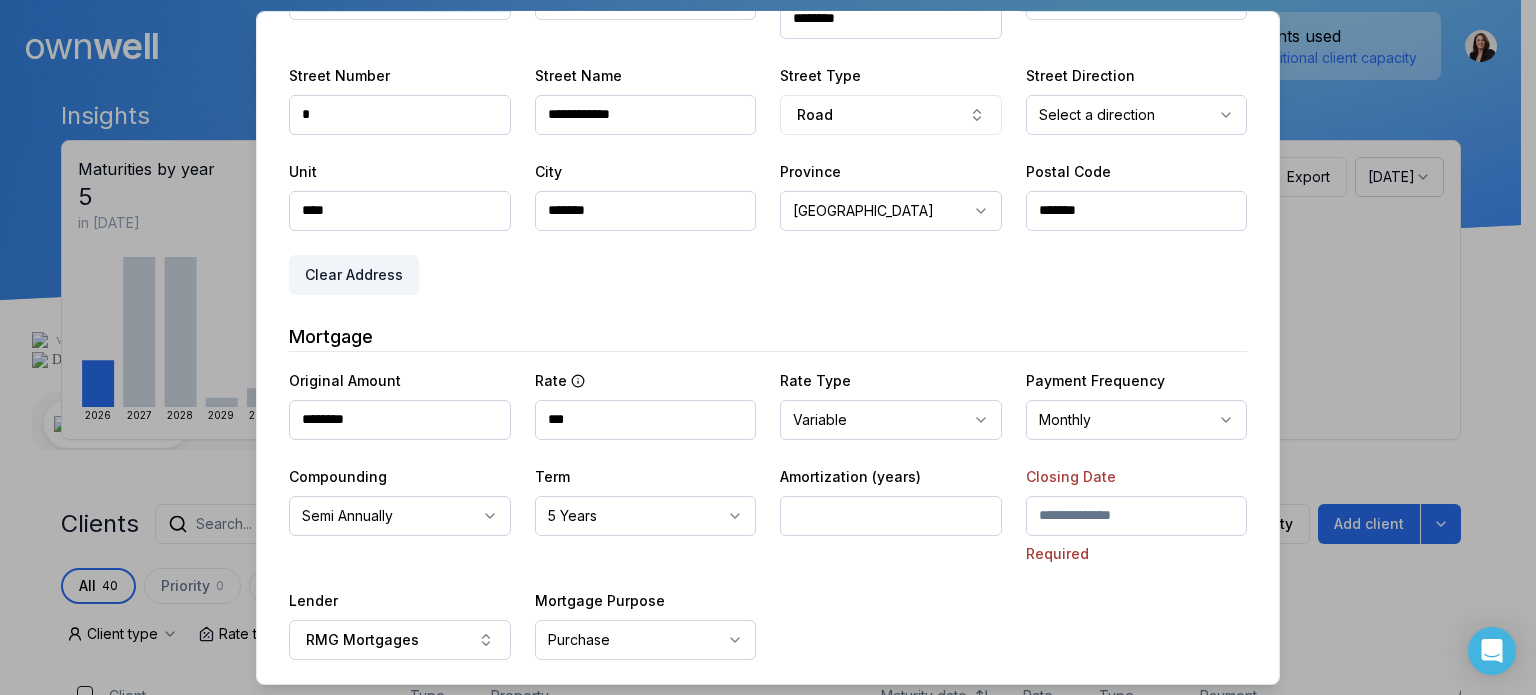 scroll, scrollTop: 573, scrollLeft: 0, axis: vertical 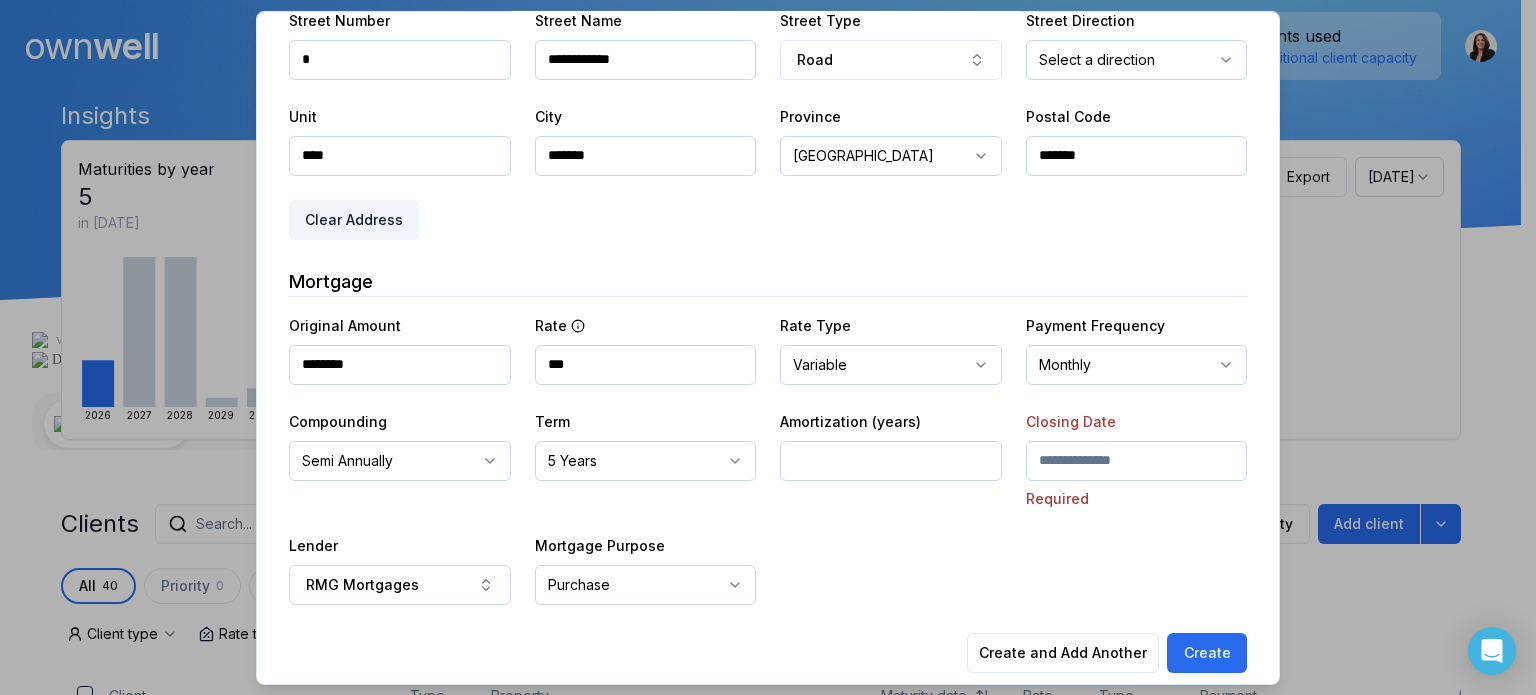 click at bounding box center (1137, 460) 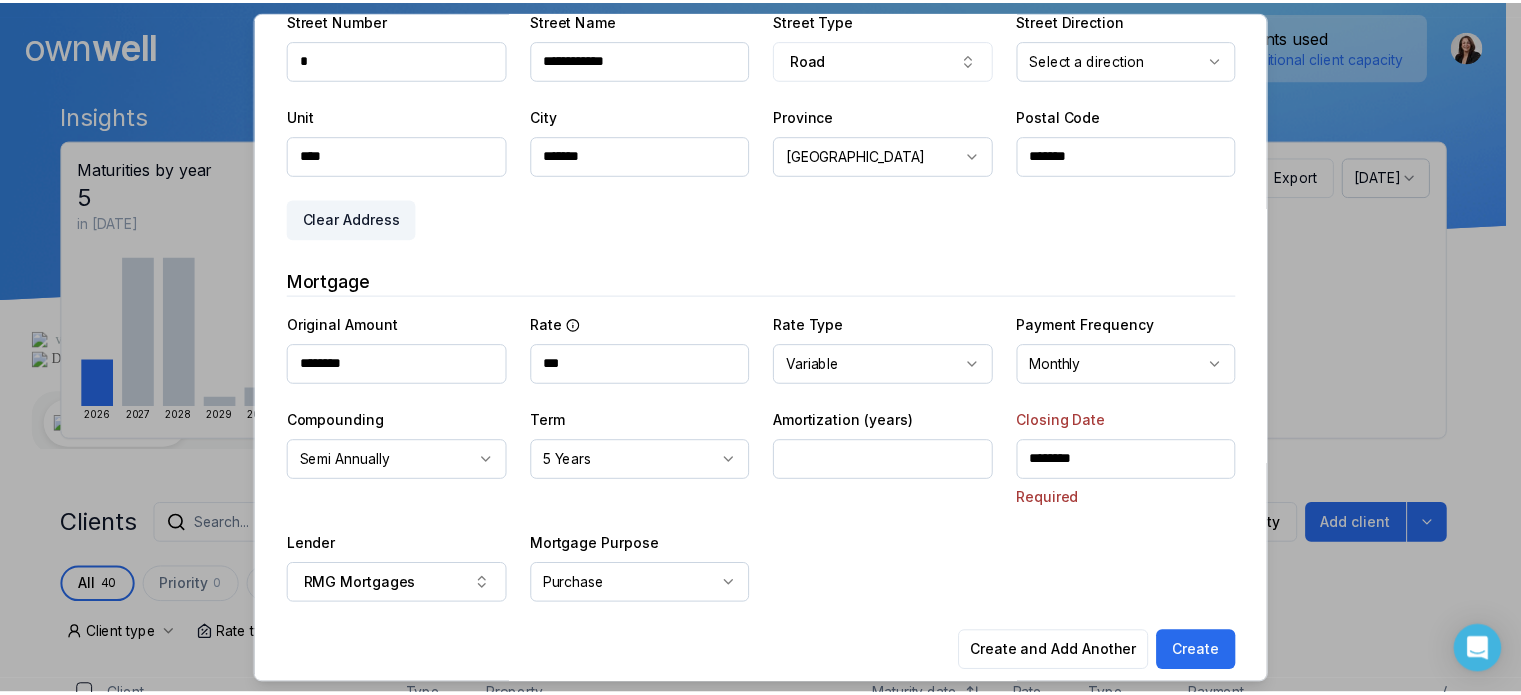 scroll, scrollTop: 545, scrollLeft: 0, axis: vertical 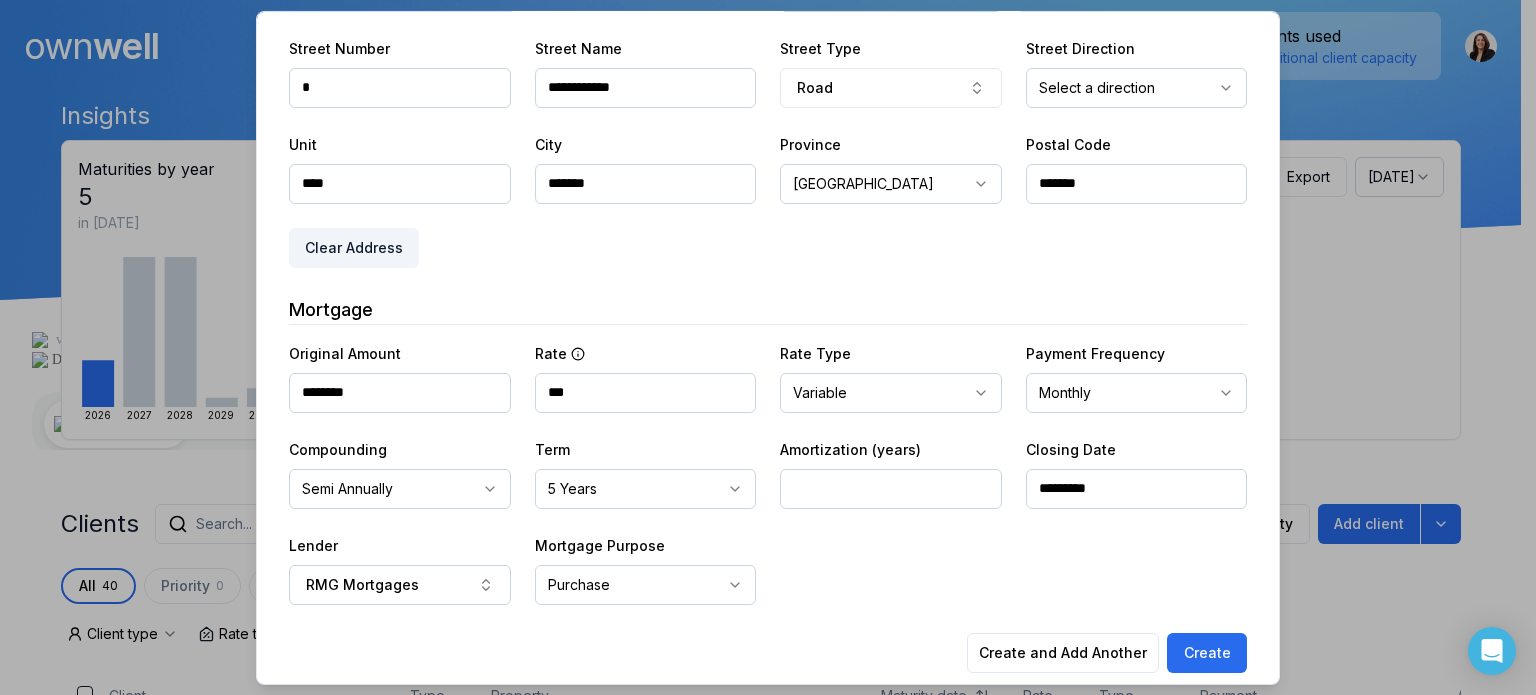 type on "*********" 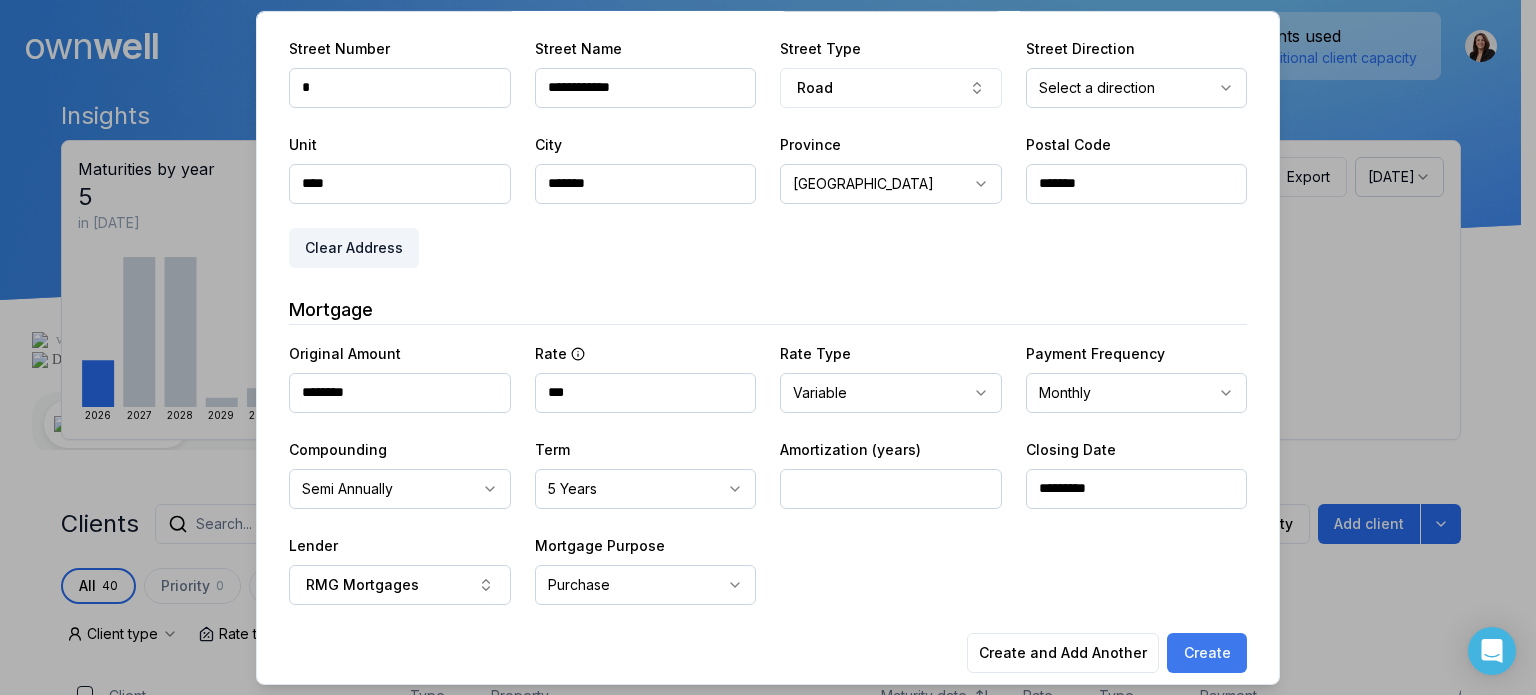 click on "Create" at bounding box center (1207, 652) 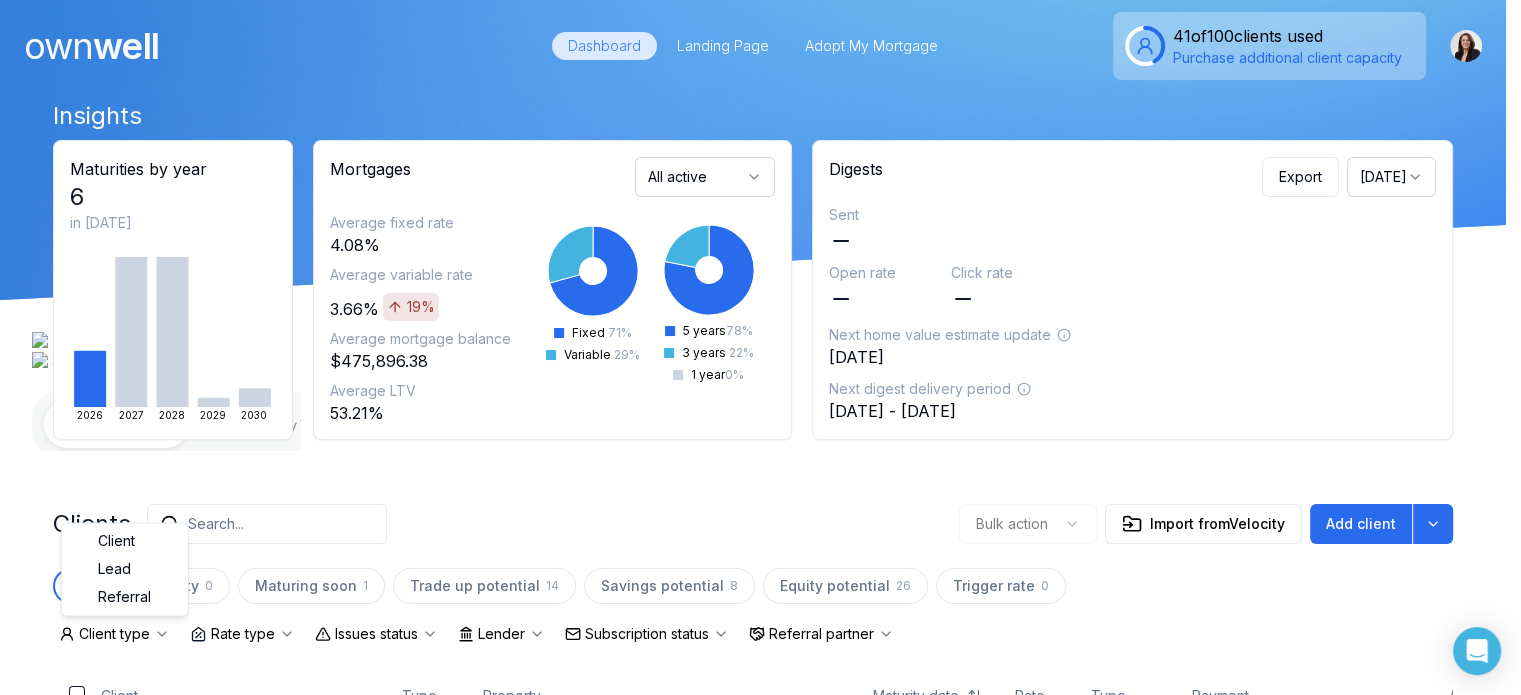 scroll, scrollTop: 60, scrollLeft: 0, axis: vertical 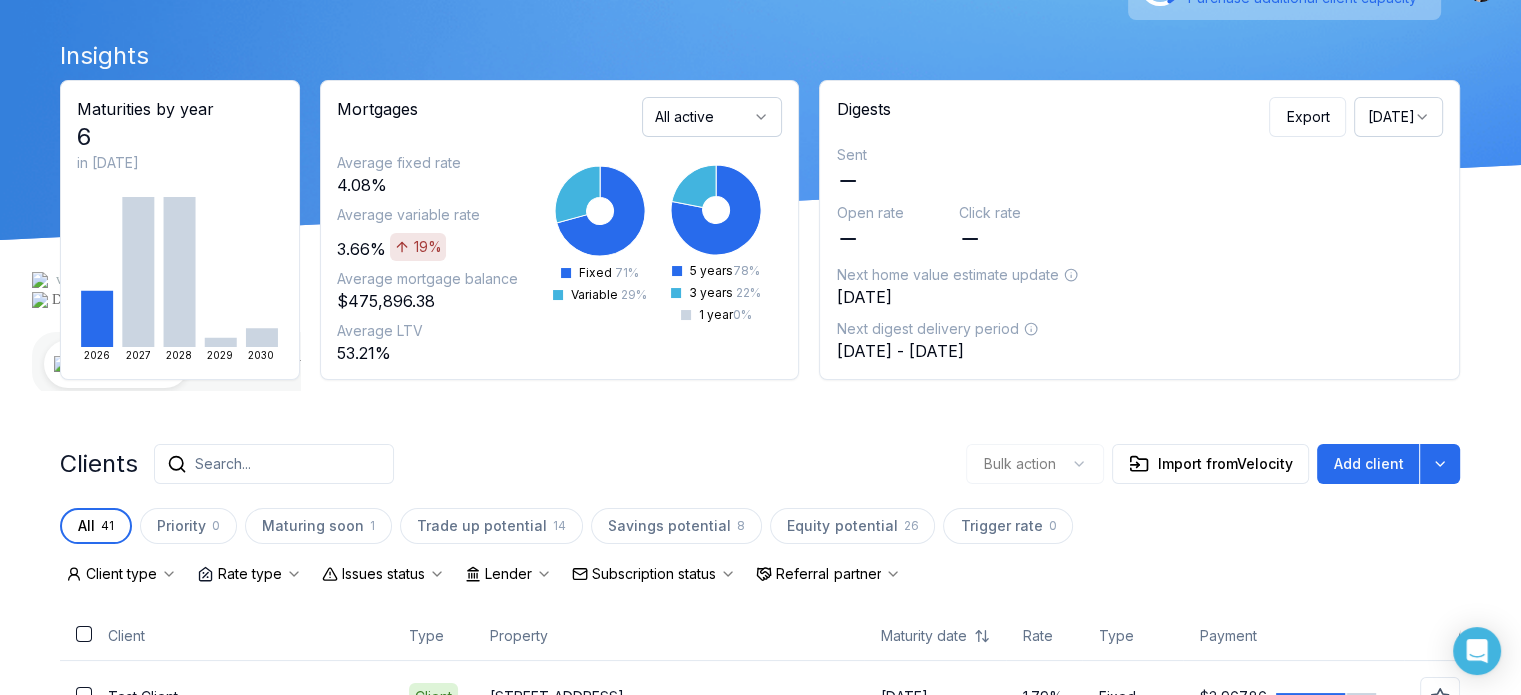 click on "own well Dashboard Landing Page Adopt My Mortgage 41  of  100  clients used Purchase additional client capacity Insights Maturities by year 6 in [DATE] 2026 2027 2028 2029 2030 Mortgages All active Average fixed rate 4.08% Average variable rate 3.66% 19% Average mortgage balance $475,896.38 Average LTV 53.21% Fixed   71 % Variable   29 % 5 years  78 % 3 years   22 % 1 year  0 % Digests Export [DATE] Sent Open rate Click rate Next home value estimate update [DATE] Next digest delivery period [DATE] - [DATE] Clients Search... Bulk action   Import from  Velocity Add client All 41 Priority 0 Maturing soon 1 Trade up potential 14 Savings potential 8 Equity potential 26 Trigger rate 0 Client type Rate type Issues status Lender Subscription status Referral partner Client Type Property Maturity date Rate Type Payment Actions Test   Client Client [STREET_ADDRESS] [DATE] 1.79% Fixed $3,967.86 [PERSON_NAME] Client 4 [STREET_ADDRESS][DATE] 3.09% Fixed $1,531.46 [PERSON_NAME] Client 4.05%" at bounding box center [760, 1871] 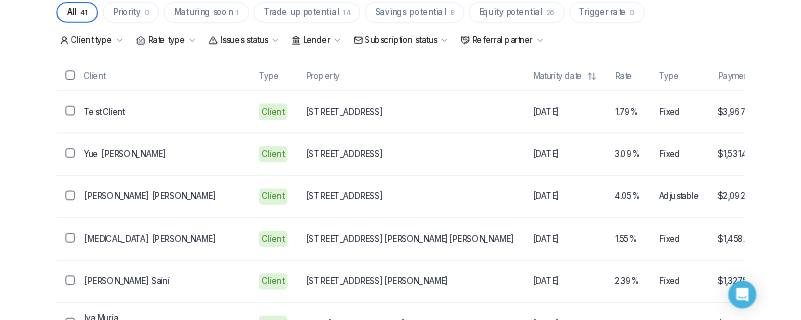 scroll, scrollTop: 608, scrollLeft: 0, axis: vertical 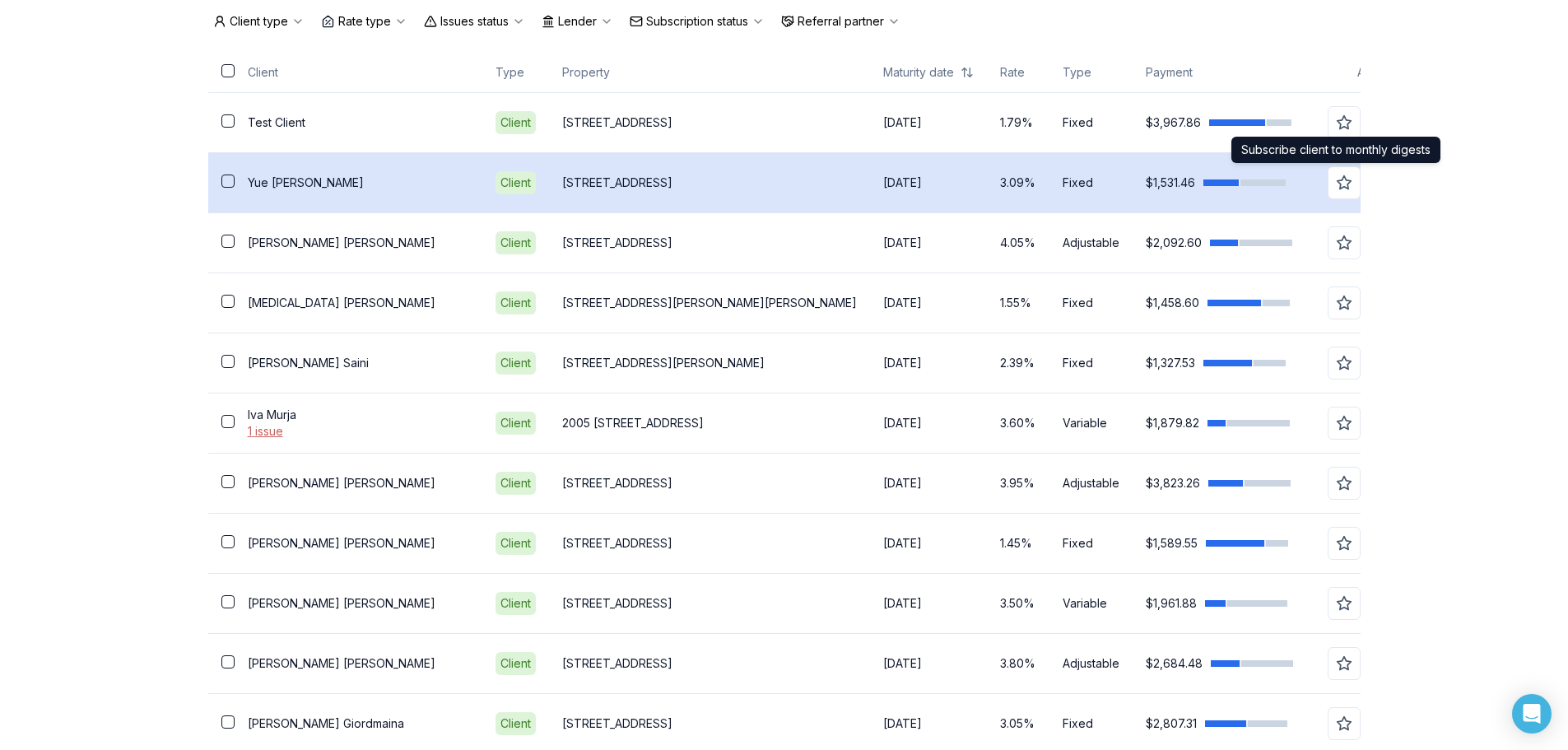 click 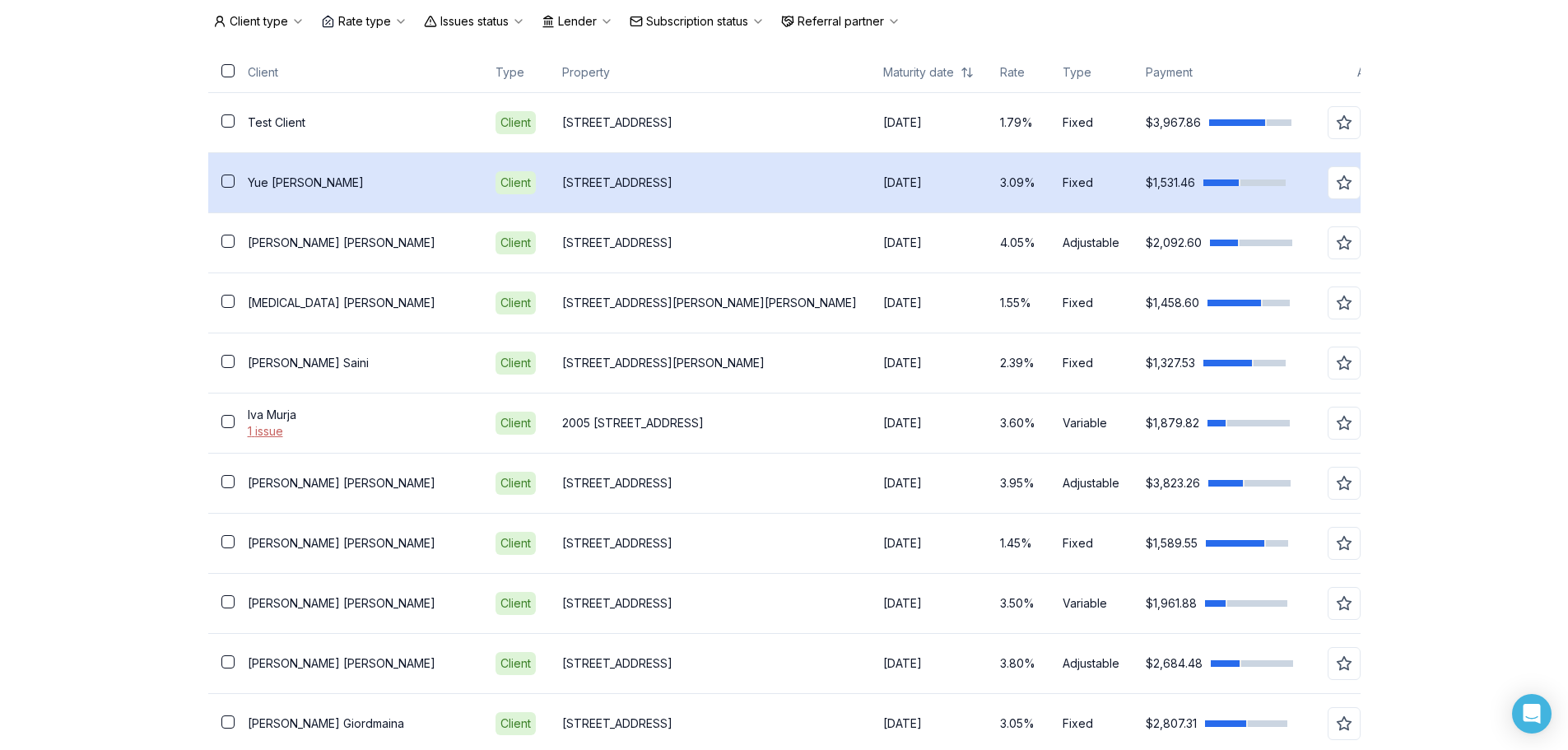 click on "[PERSON_NAME]" at bounding box center (358, 182) 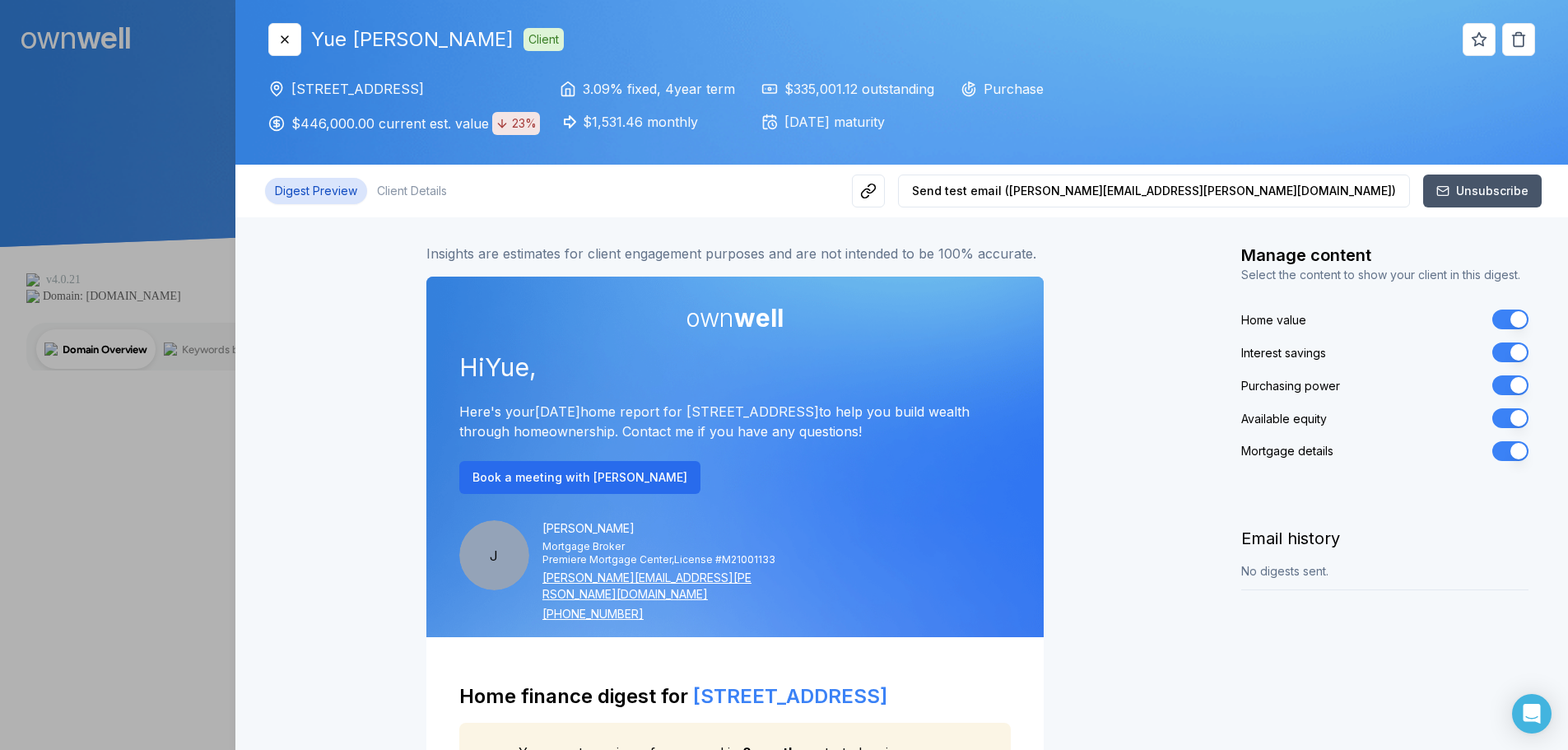 scroll, scrollTop: 0, scrollLeft: 0, axis: both 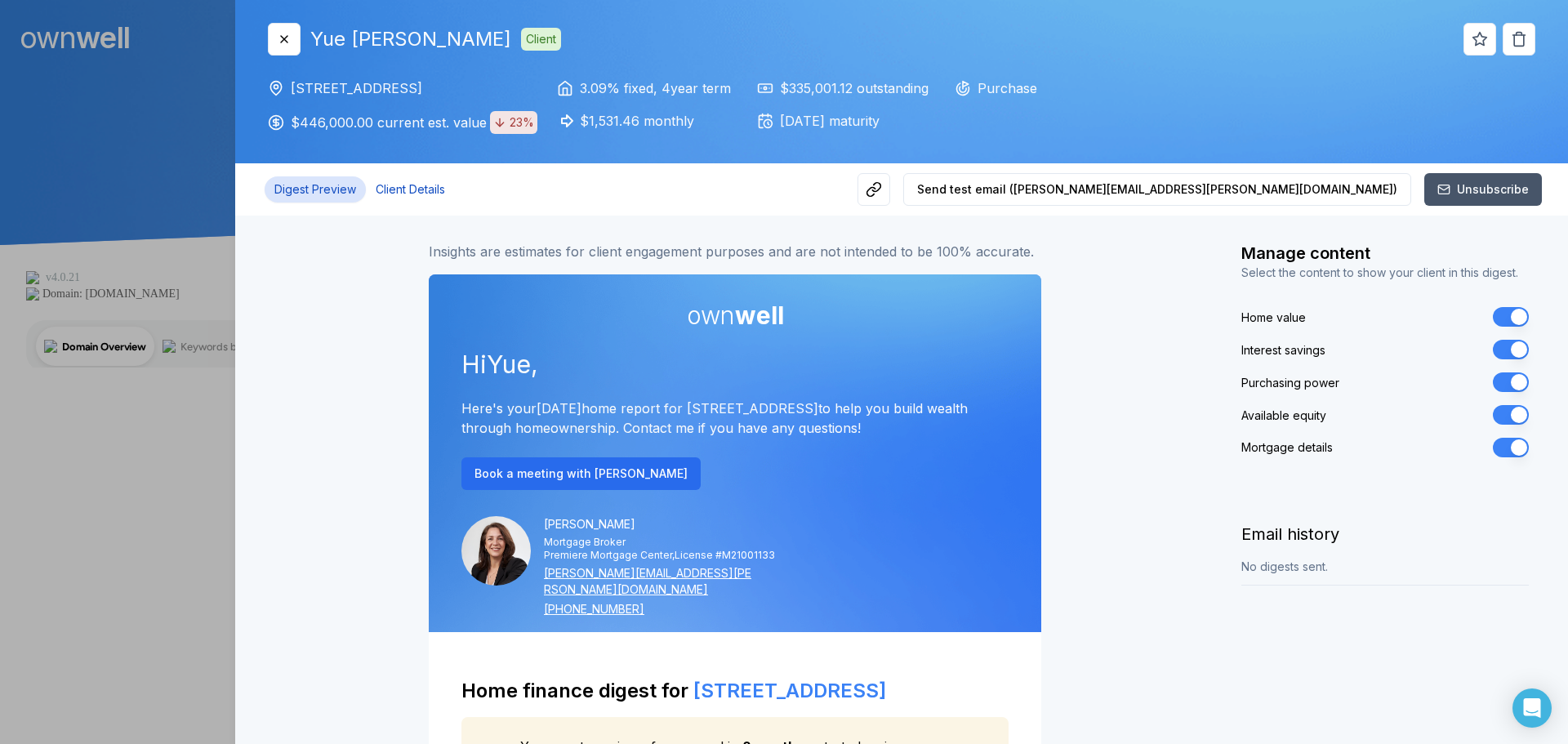 click on "Client Details" at bounding box center [410, 189] 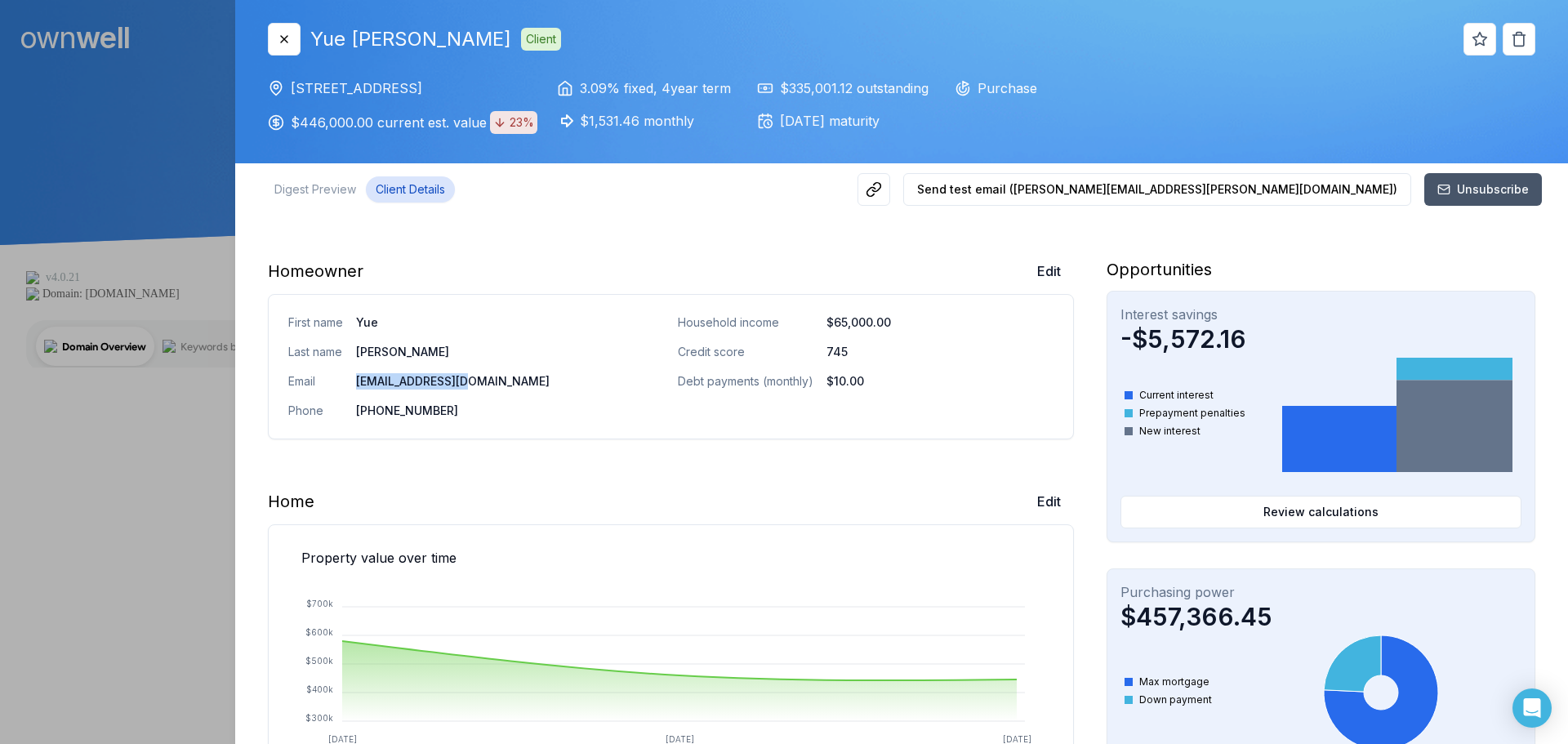 drag, startPoint x: 488, startPoint y: 381, endPoint x: 356, endPoint y: 385, distance: 132.06059 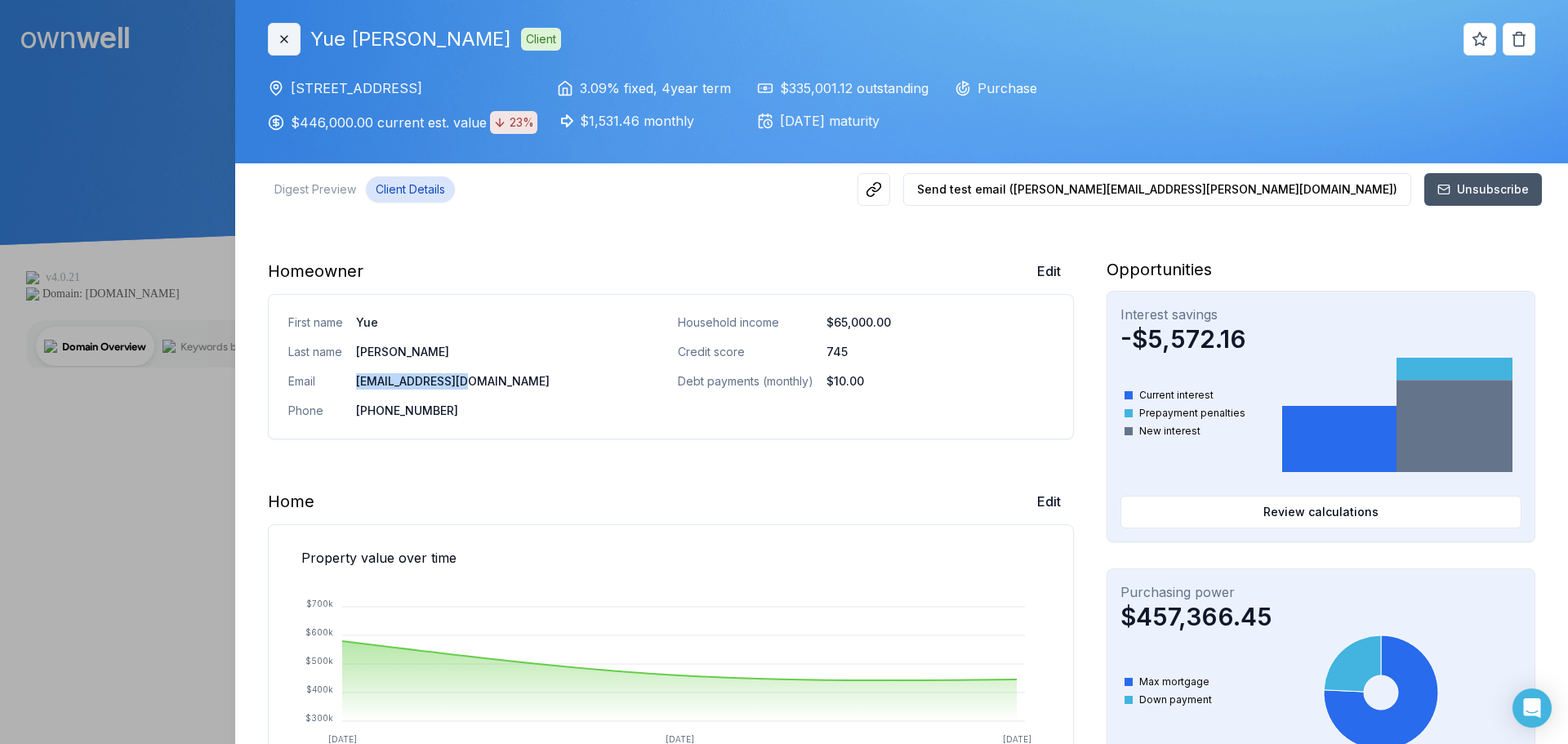 click 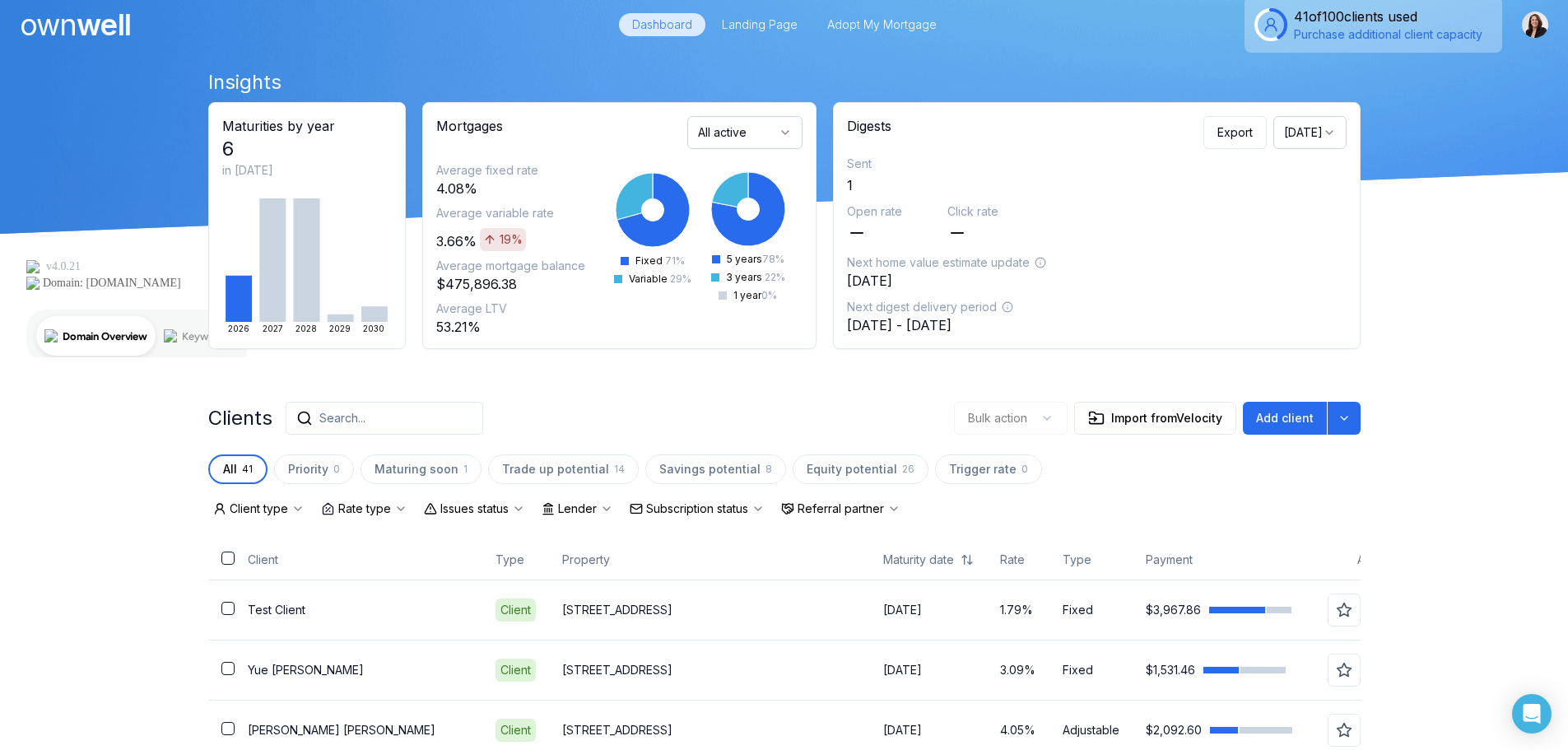 scroll, scrollTop: 15, scrollLeft: 0, axis: vertical 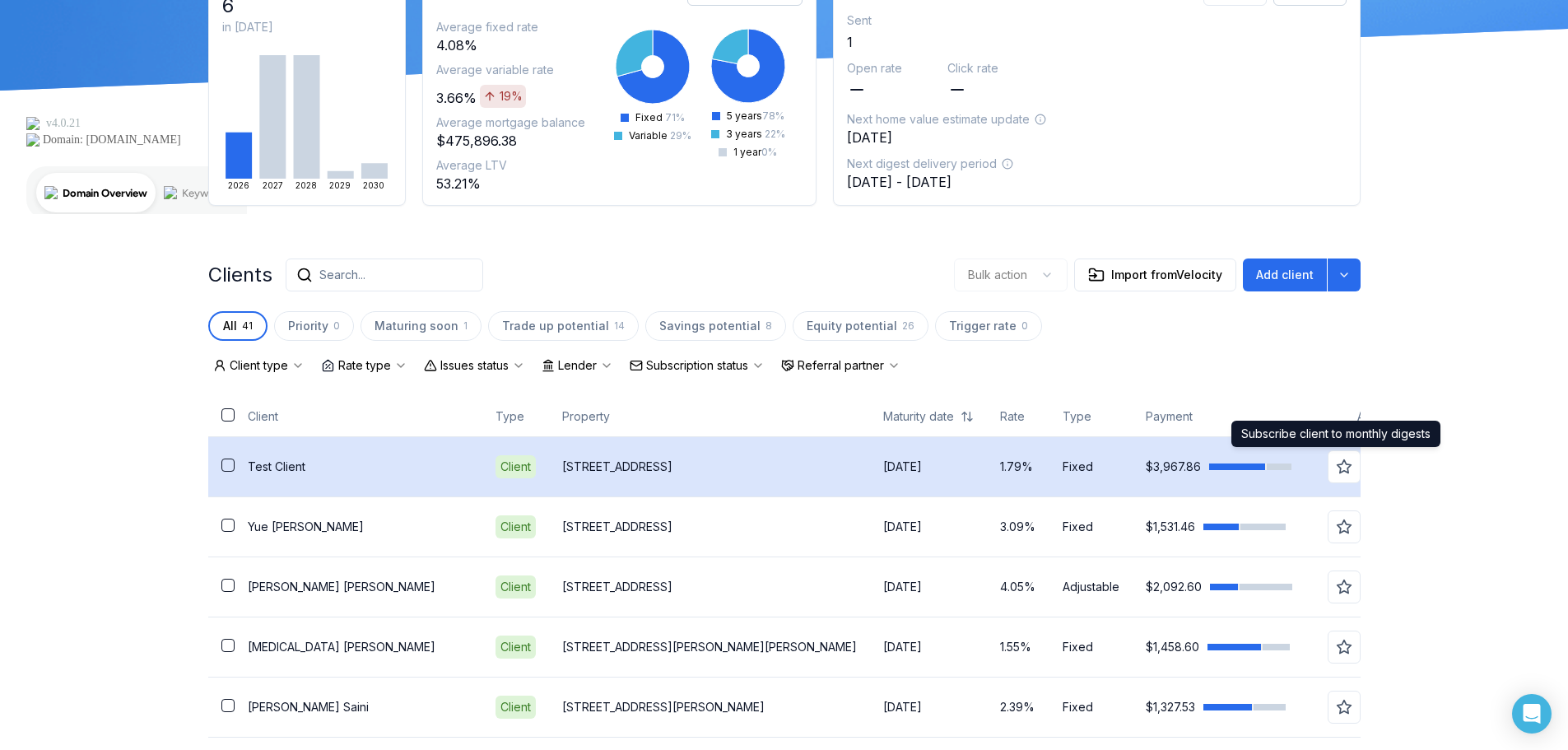click 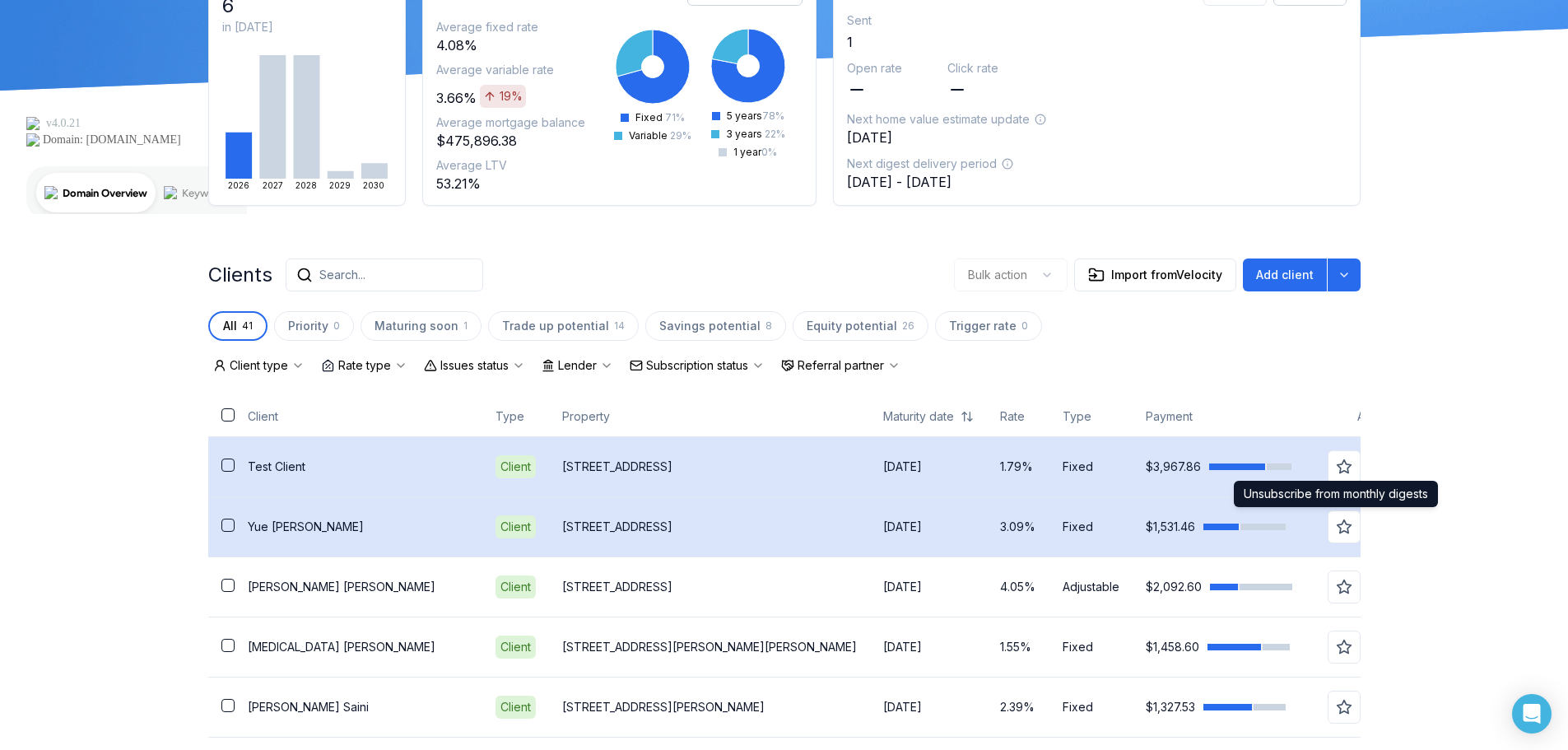 click 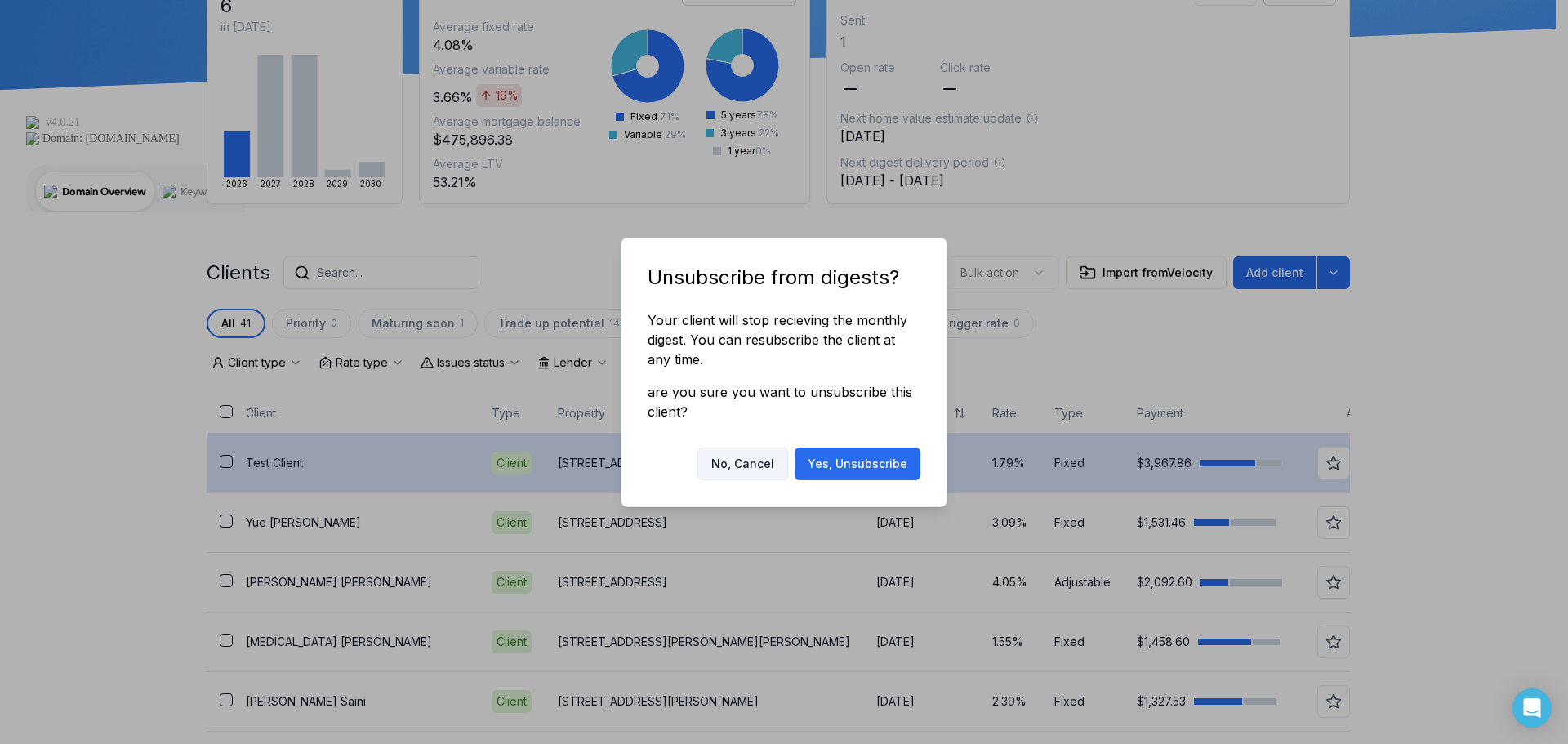 click on "No, Cancel" at bounding box center [742, 464] 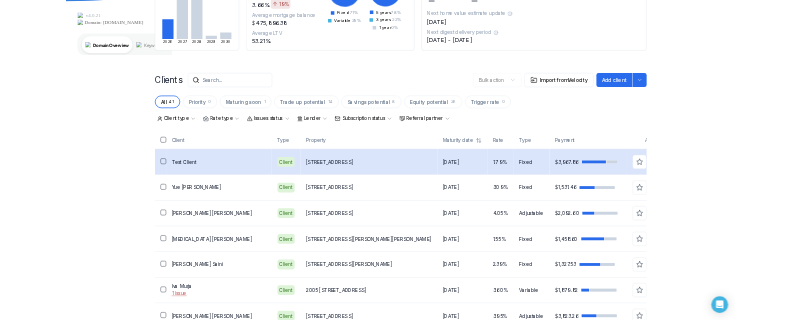 scroll, scrollTop: 292, scrollLeft: 0, axis: vertical 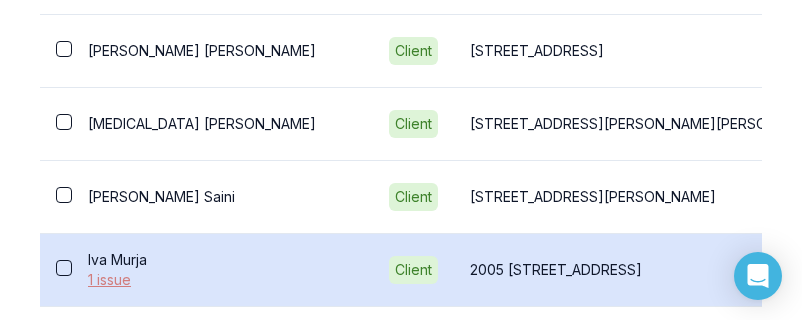 click on "1   issue" at bounding box center [222, 280] 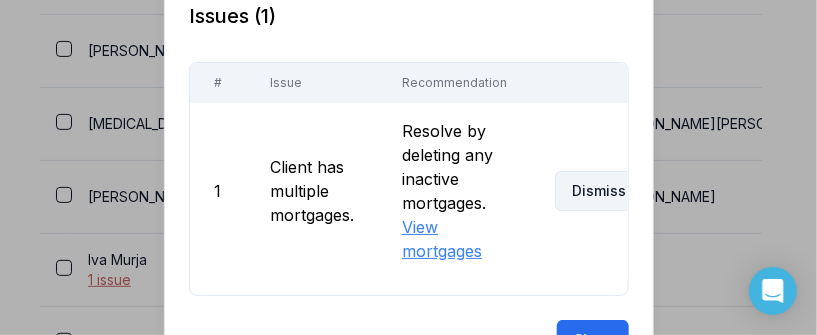click on "Dismiss" at bounding box center [598, 191] 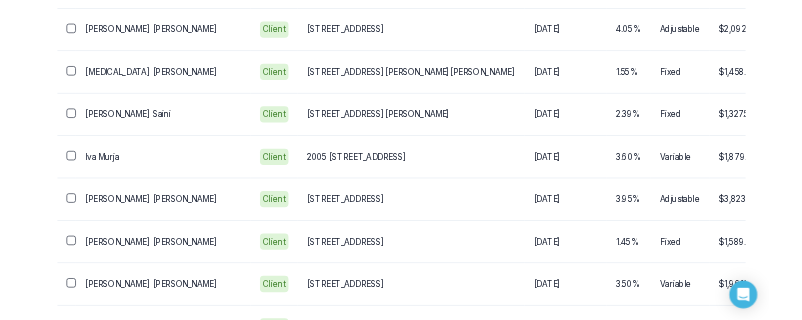 scroll, scrollTop: 932, scrollLeft: 0, axis: vertical 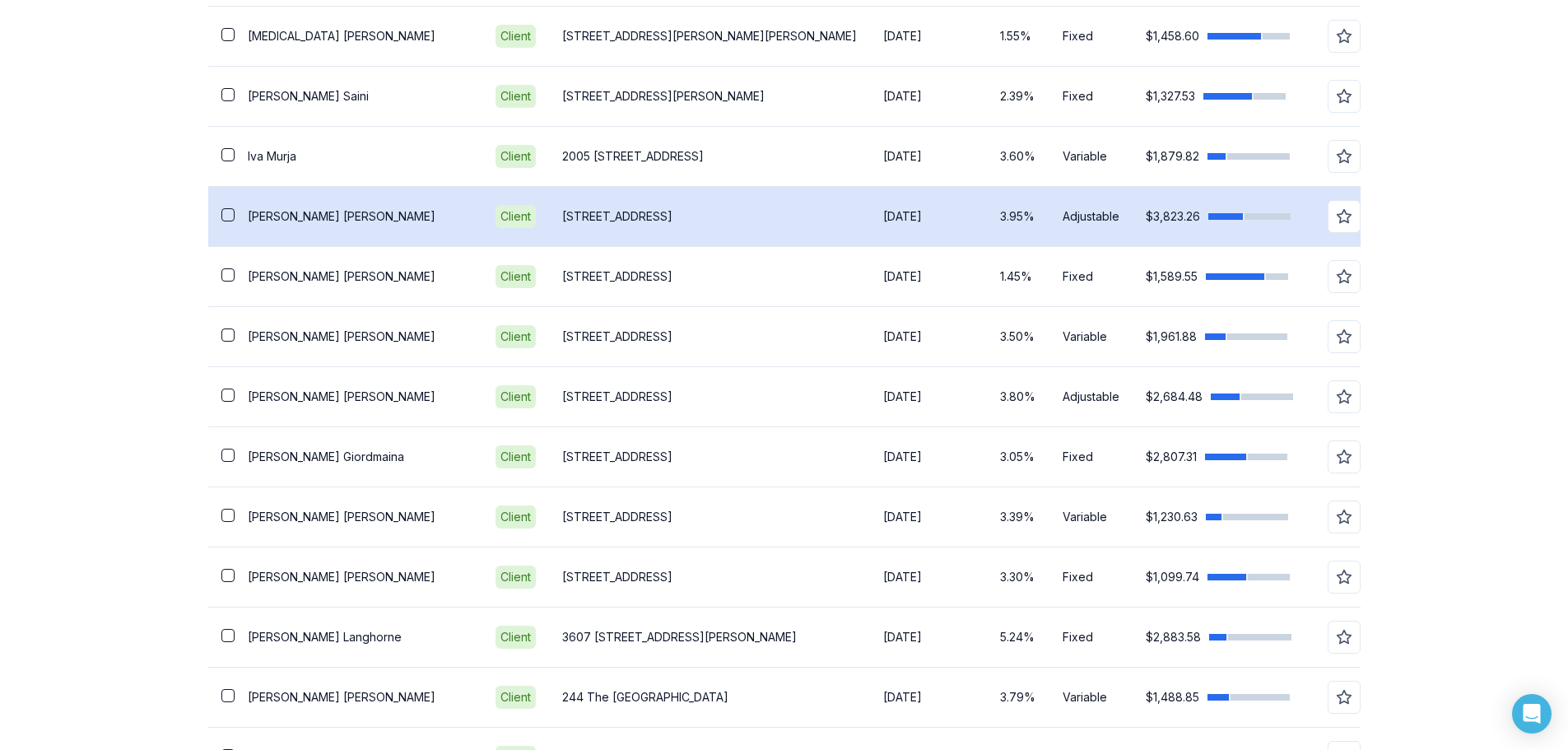 click on "[PERSON_NAME]" at bounding box center [358, 217] 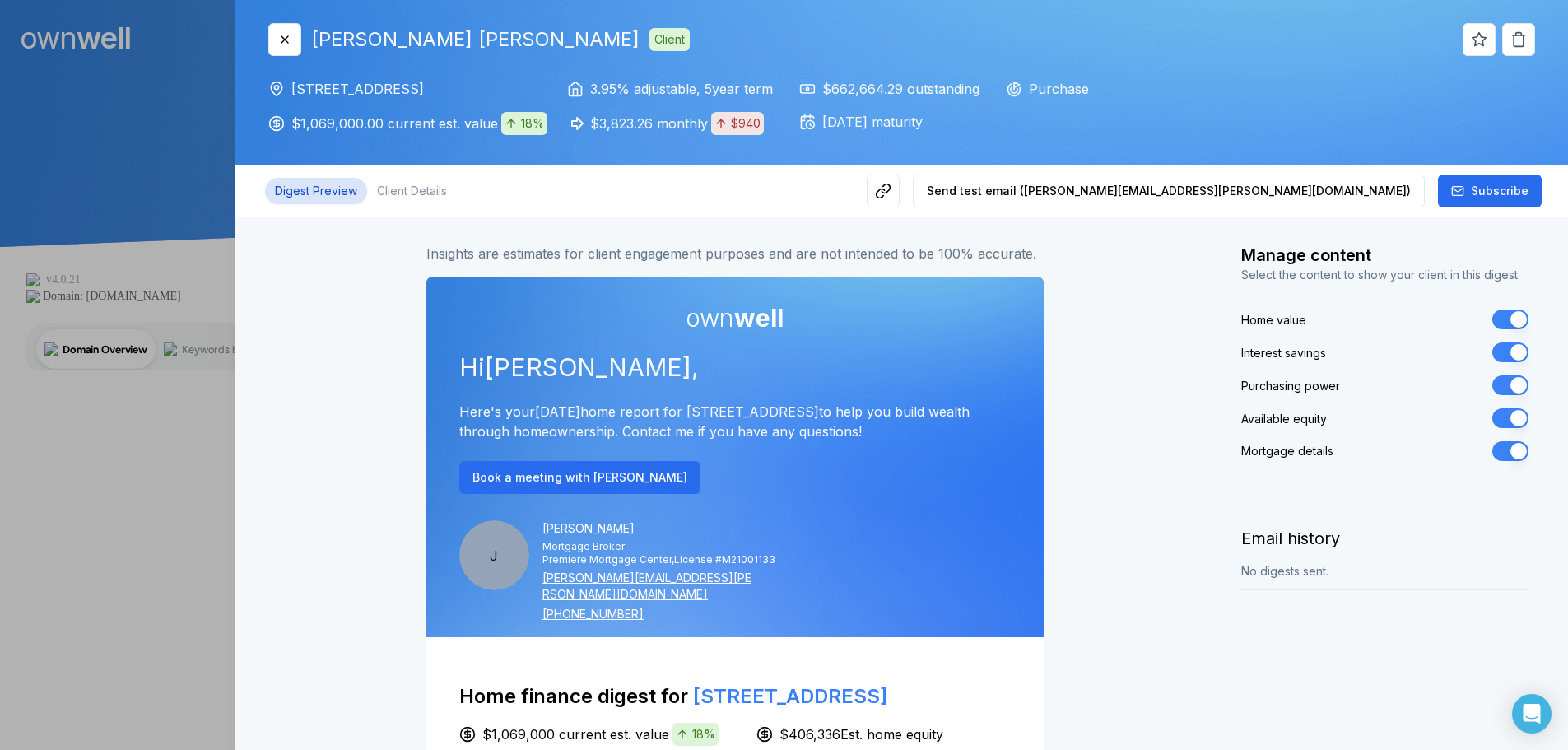 scroll, scrollTop: 0, scrollLeft: 0, axis: both 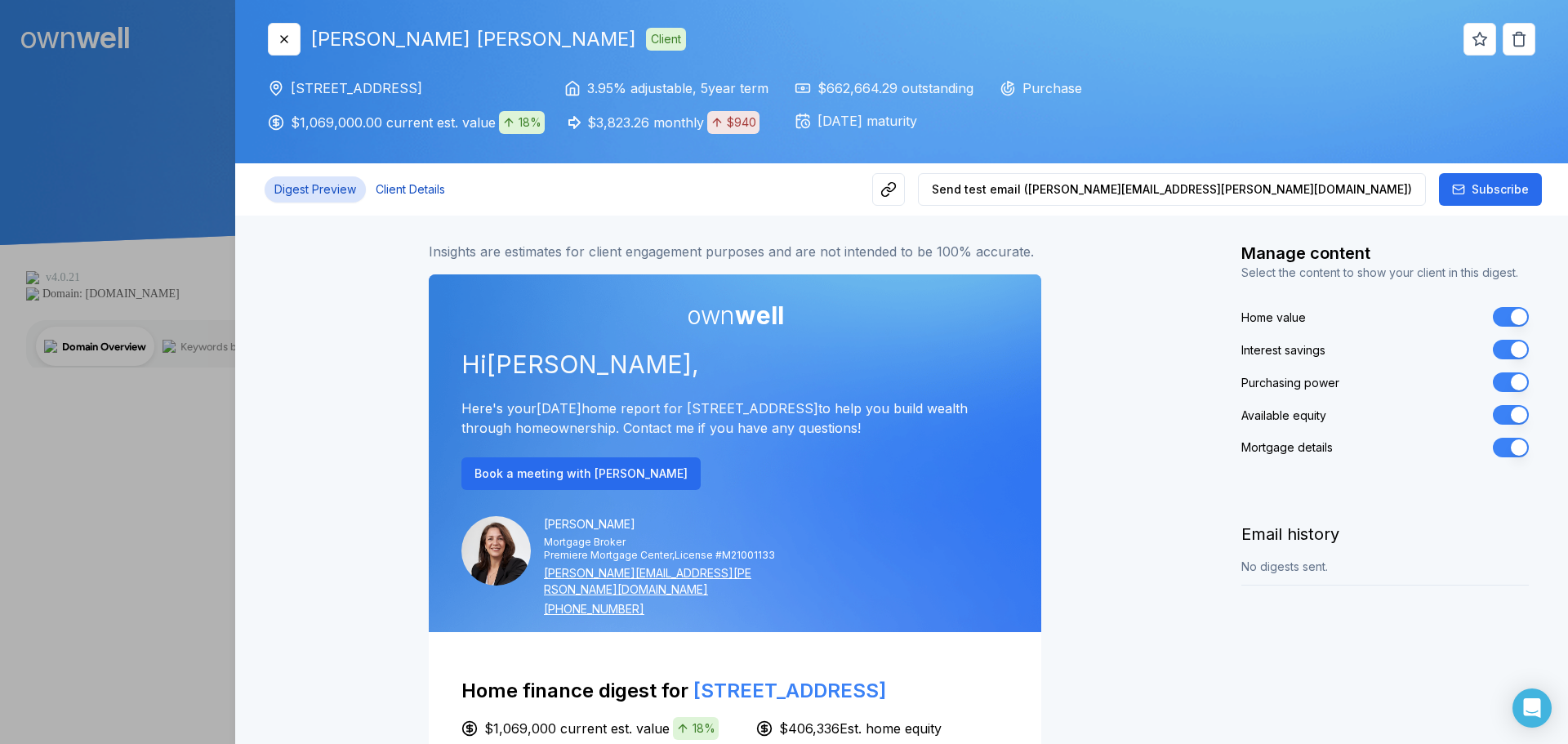 click on "Client Details" at bounding box center (410, 189) 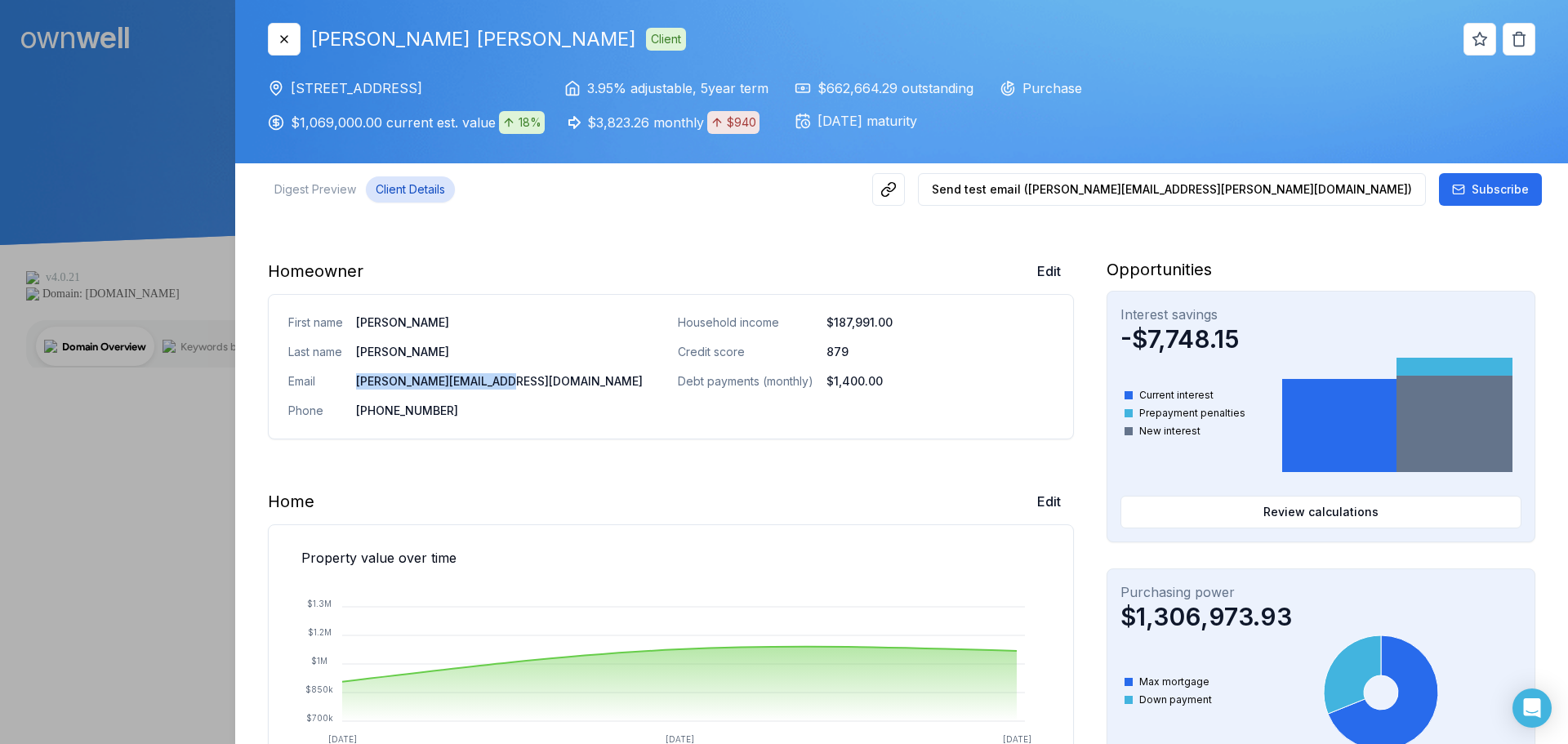 drag, startPoint x: 405, startPoint y: 389, endPoint x: 351, endPoint y: 392, distance: 54.0833 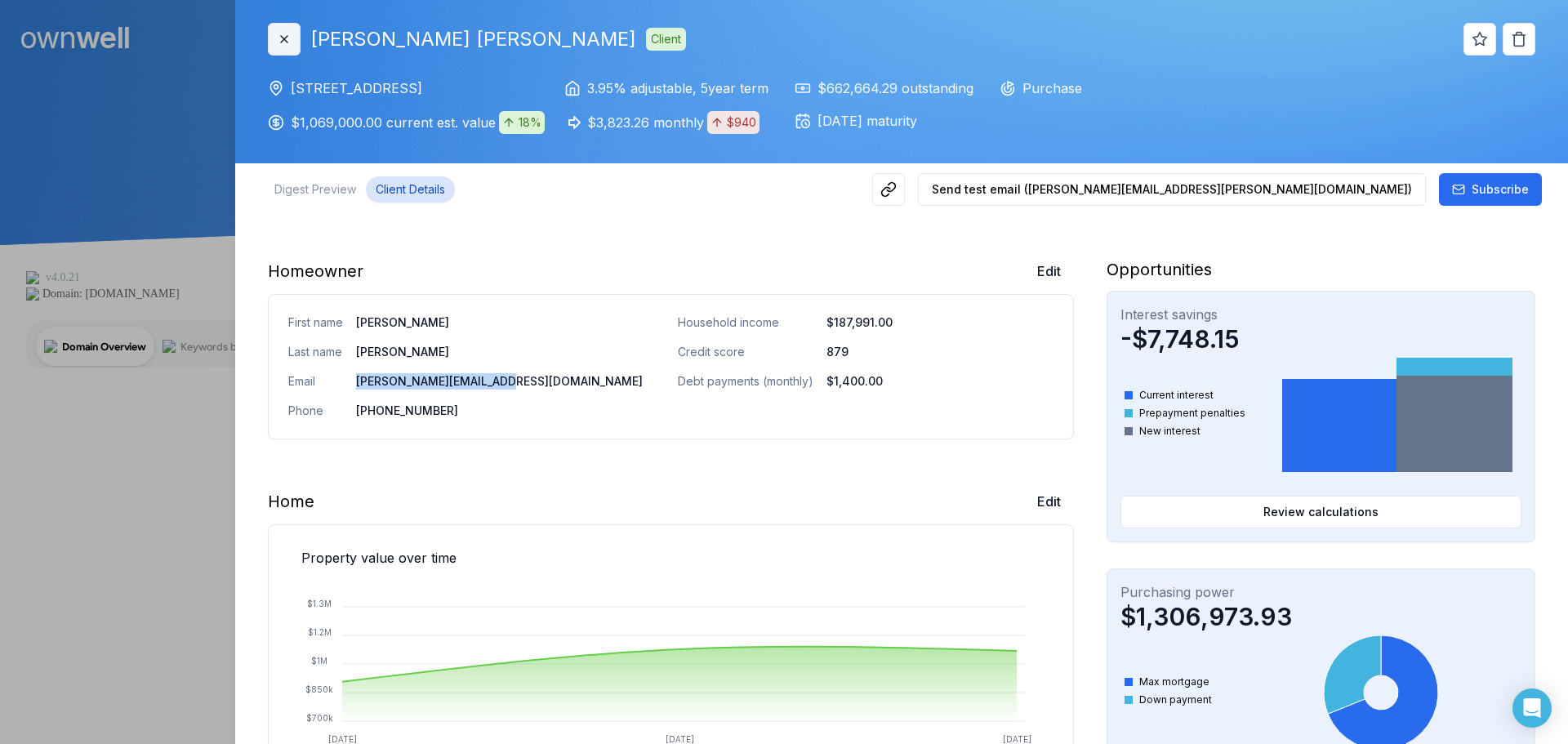 click 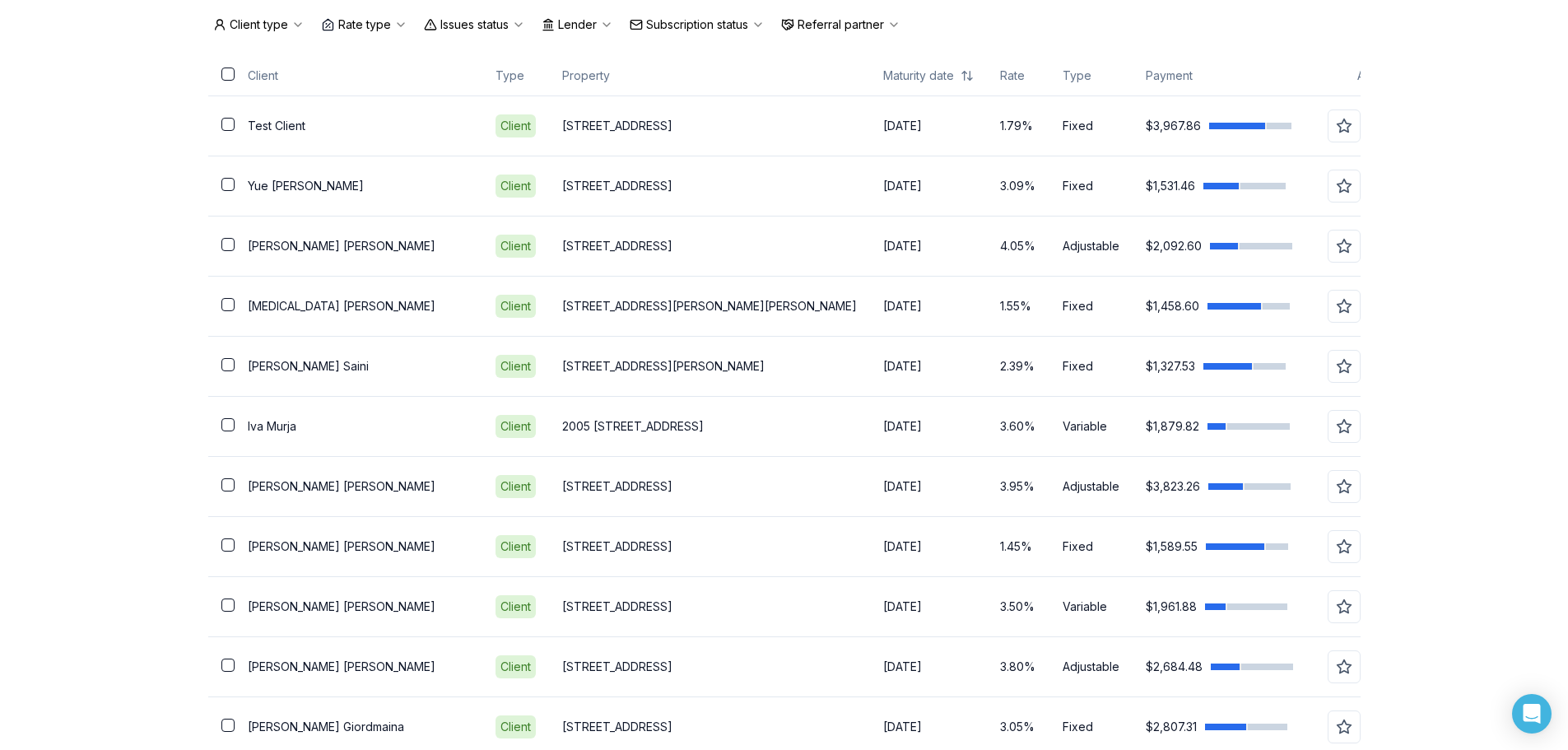 scroll, scrollTop: 541, scrollLeft: 0, axis: vertical 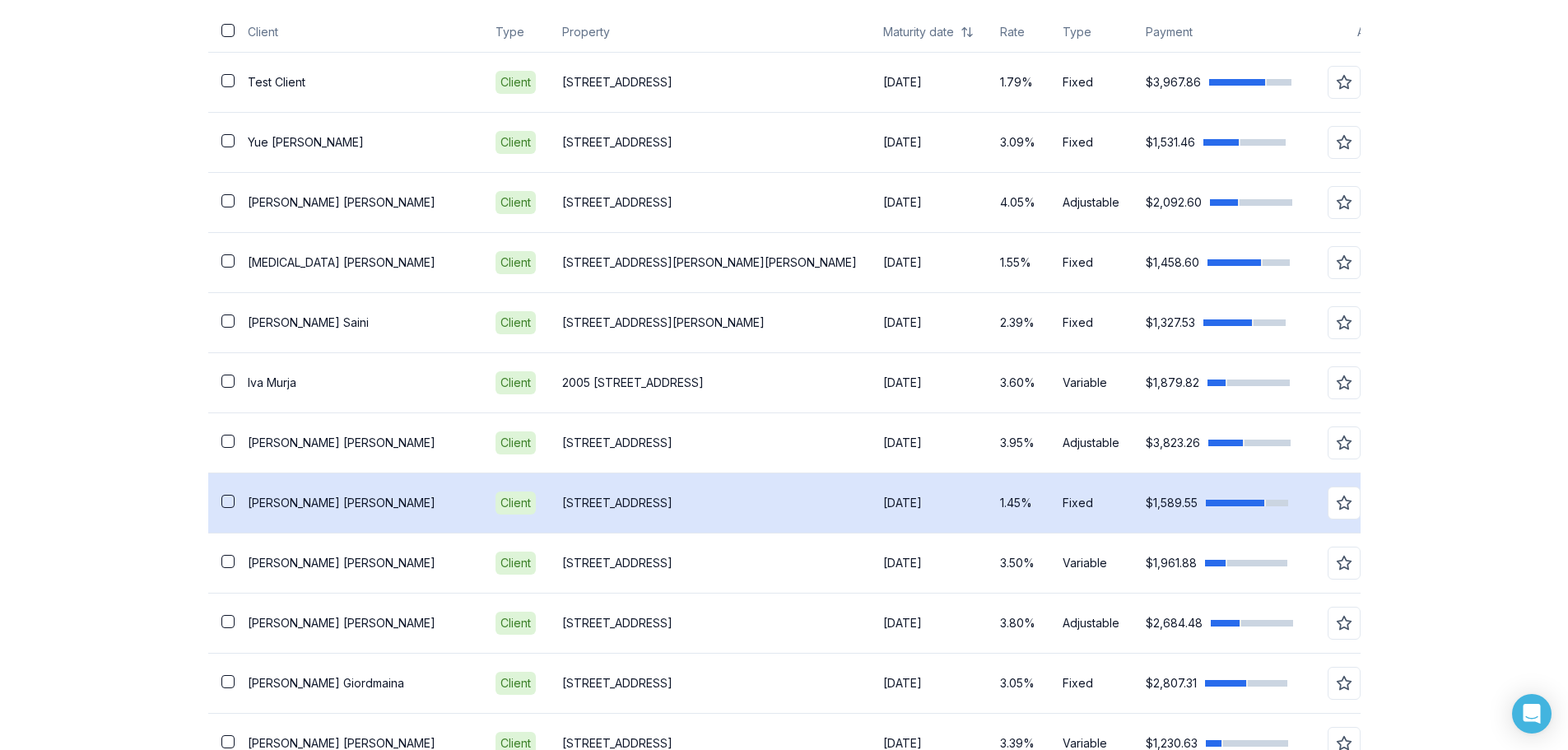 click on "[PERSON_NAME]" at bounding box center [358, 503] 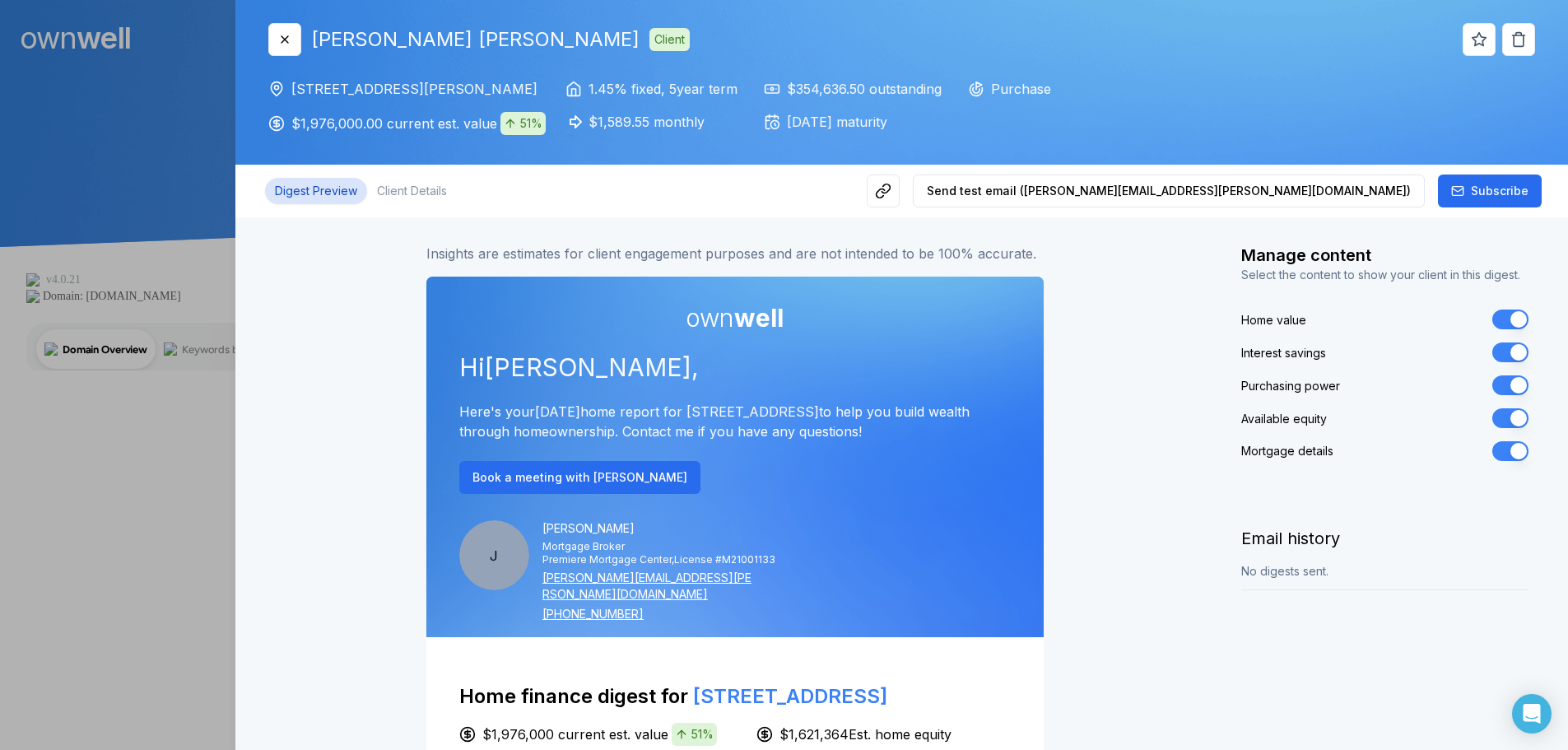 scroll, scrollTop: 0, scrollLeft: 0, axis: both 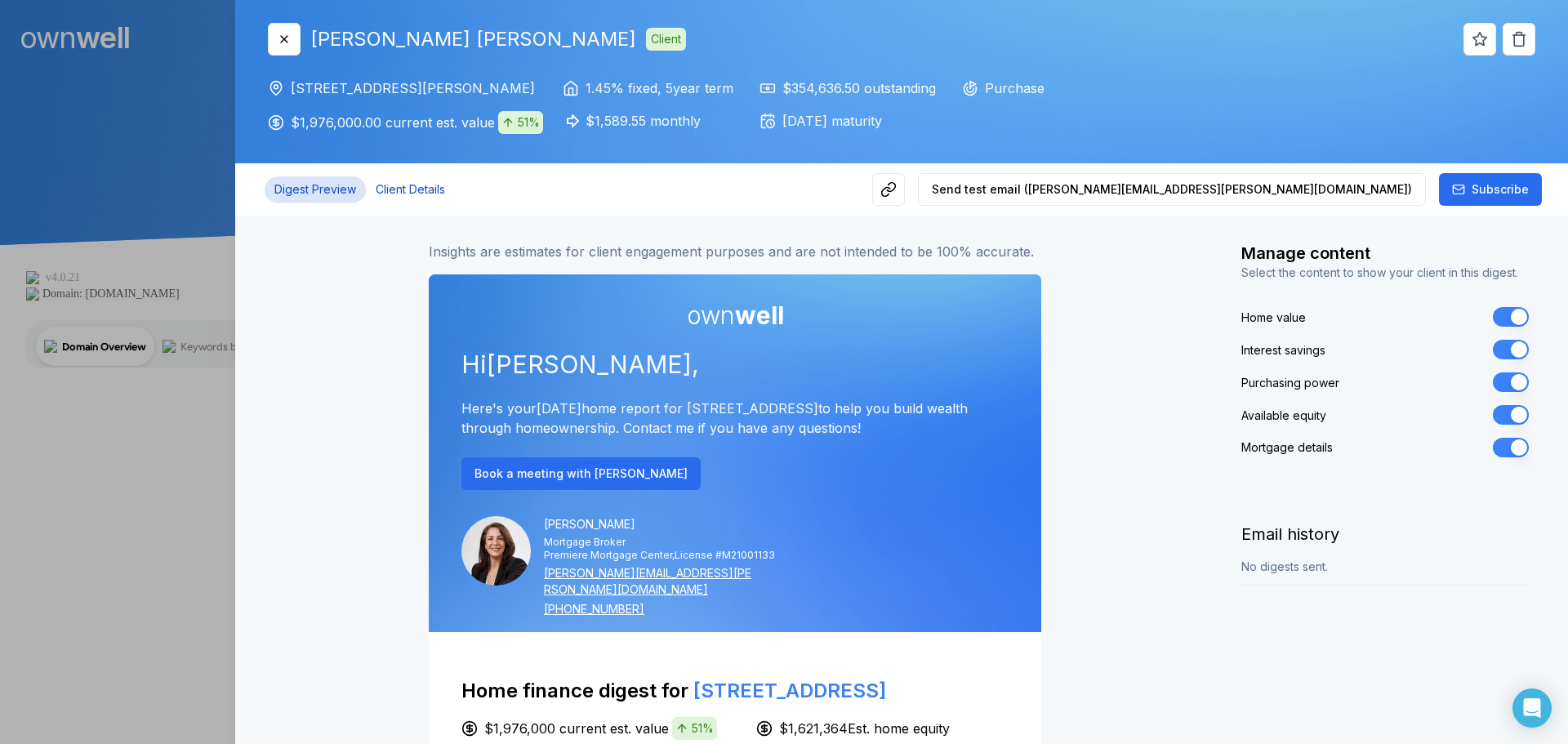 click on "Client Details" at bounding box center (410, 189) 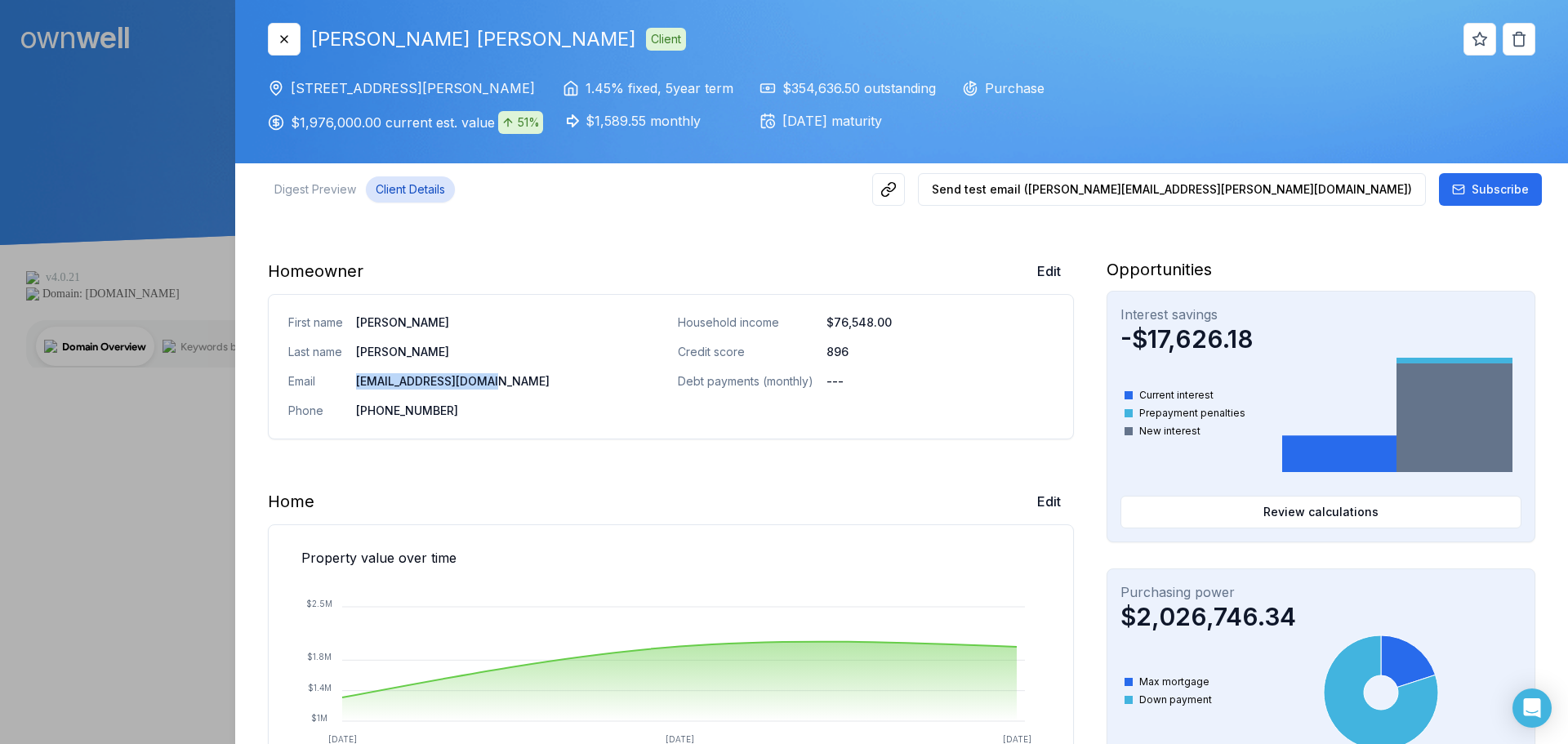 drag, startPoint x: 496, startPoint y: 389, endPoint x: 341, endPoint y: 390, distance: 155.00323 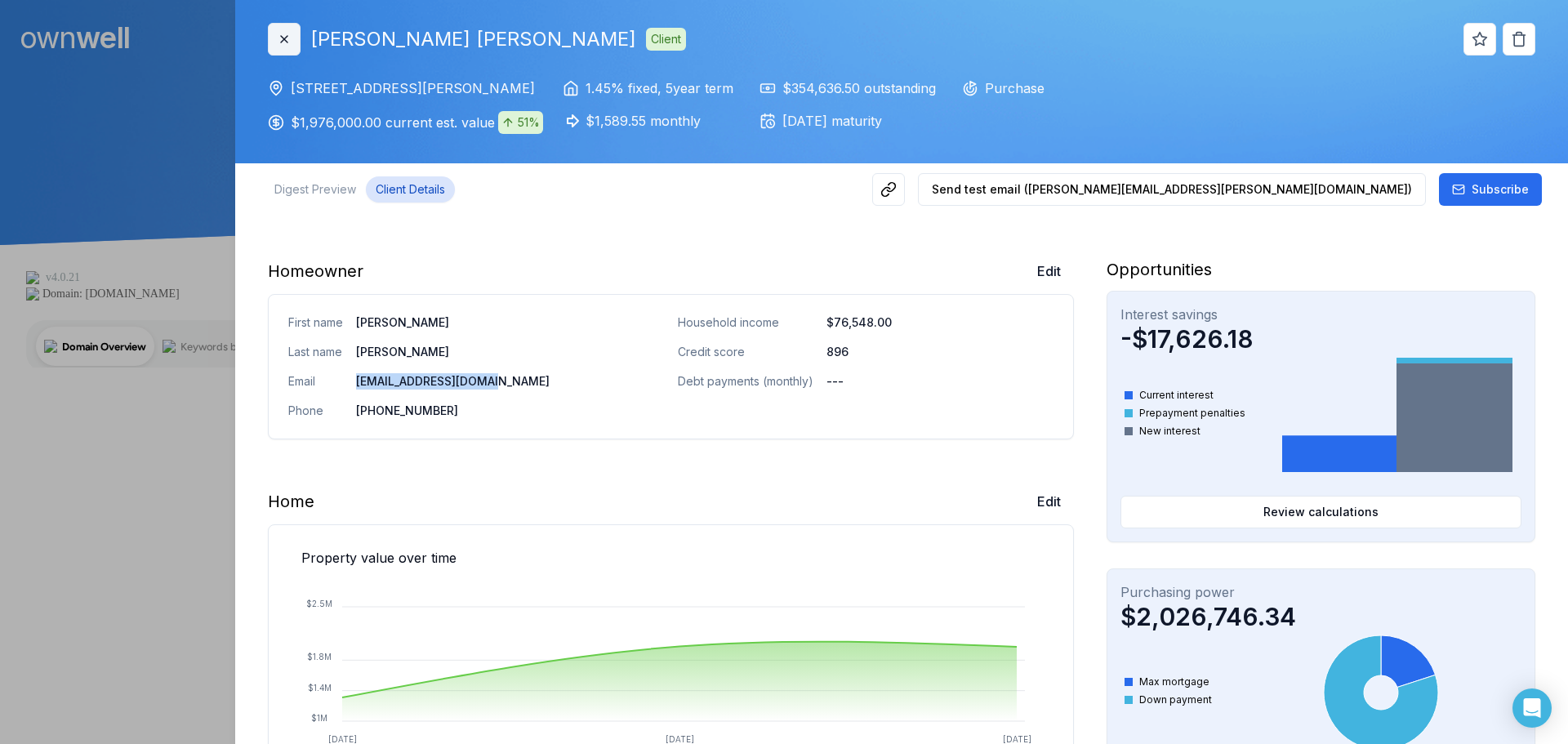 click 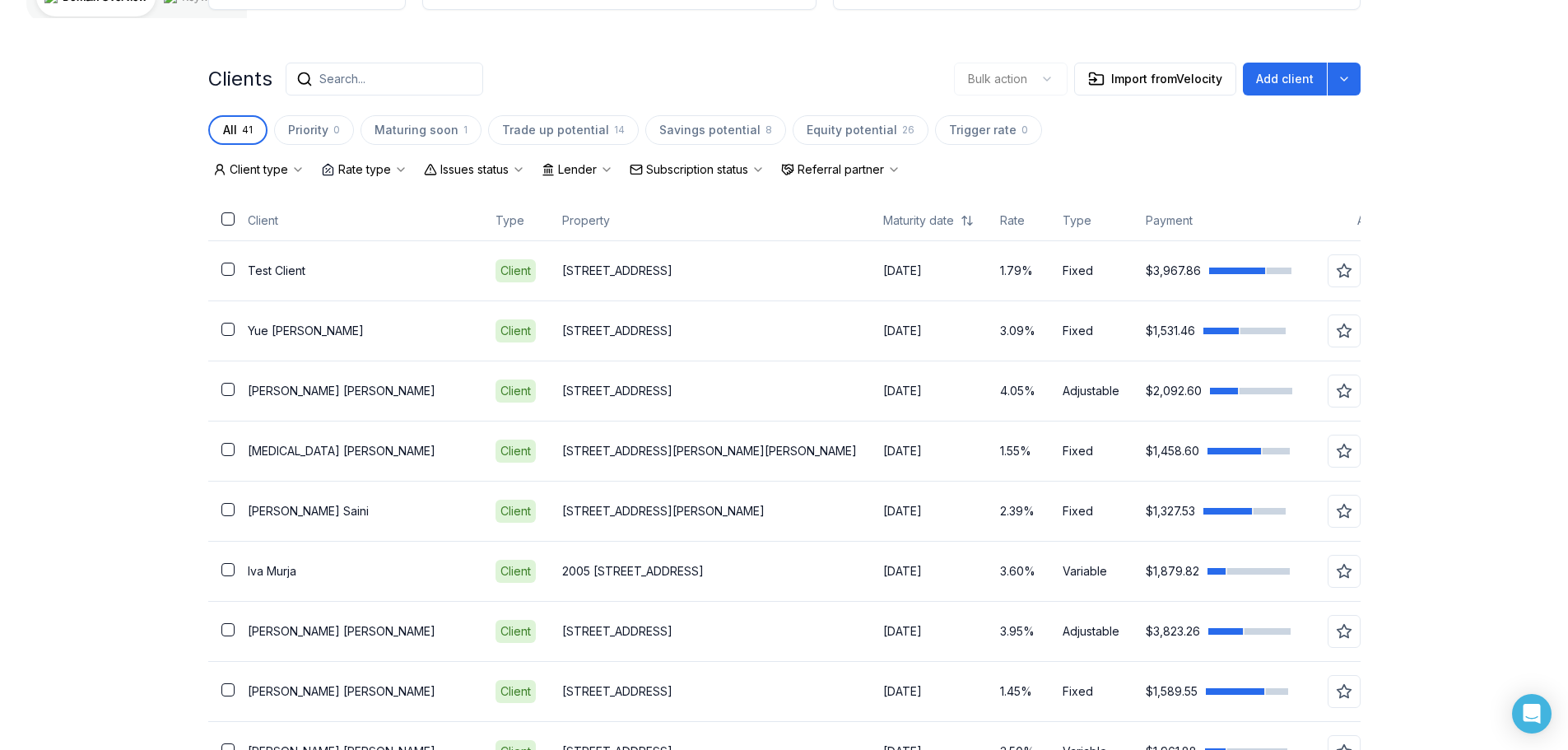 scroll, scrollTop: 396, scrollLeft: 0, axis: vertical 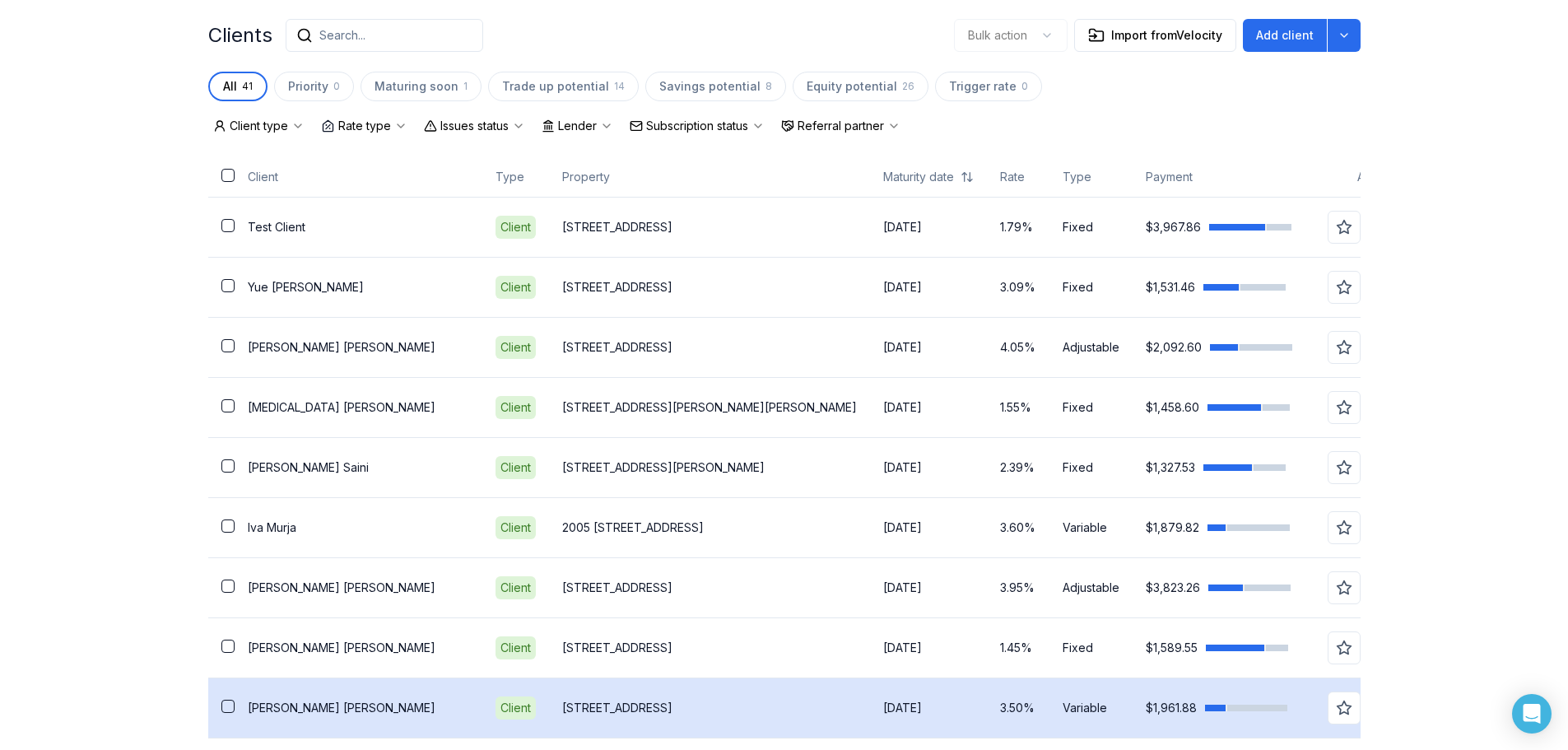 click on "[PERSON_NAME]" at bounding box center [358, 708] 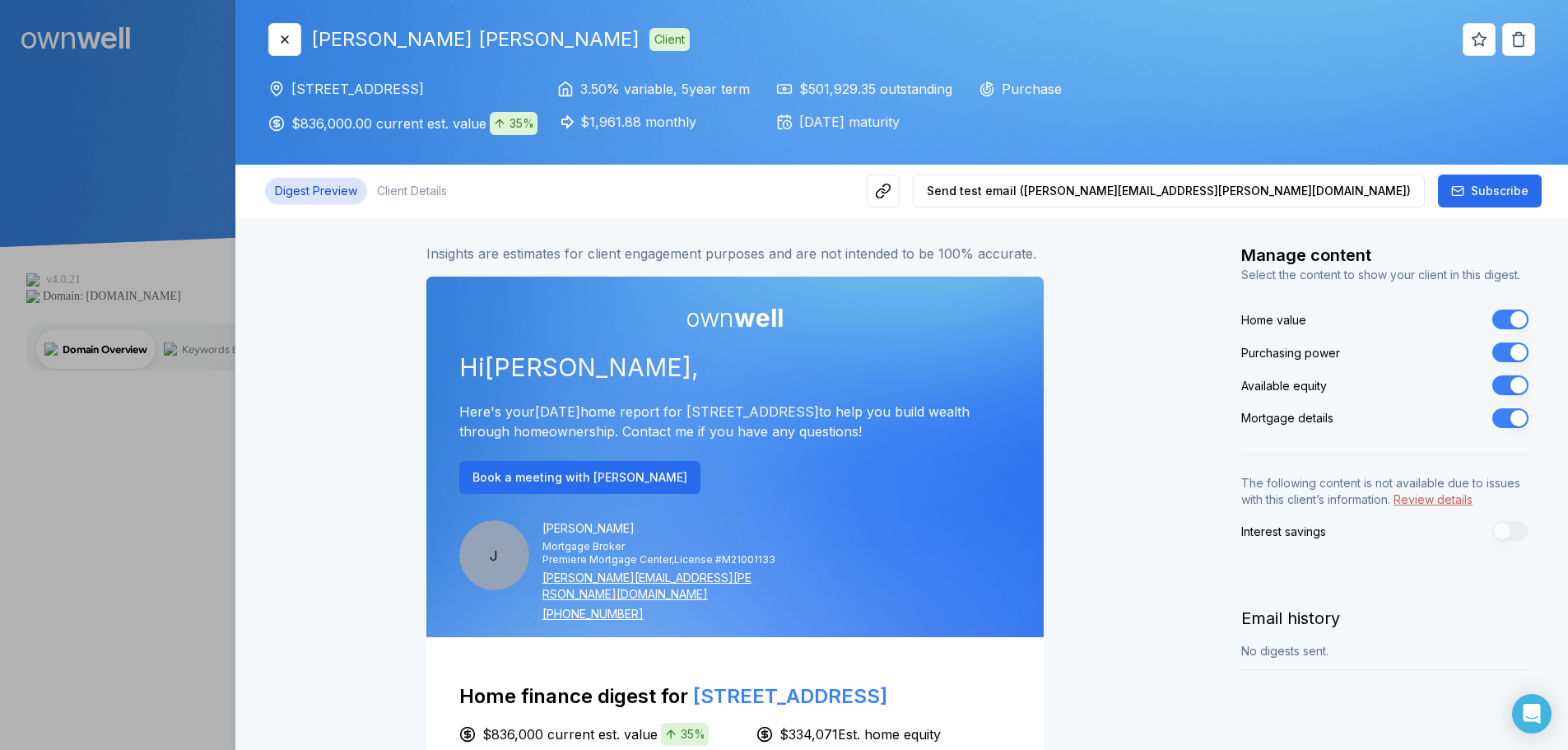 scroll, scrollTop: 0, scrollLeft: 0, axis: both 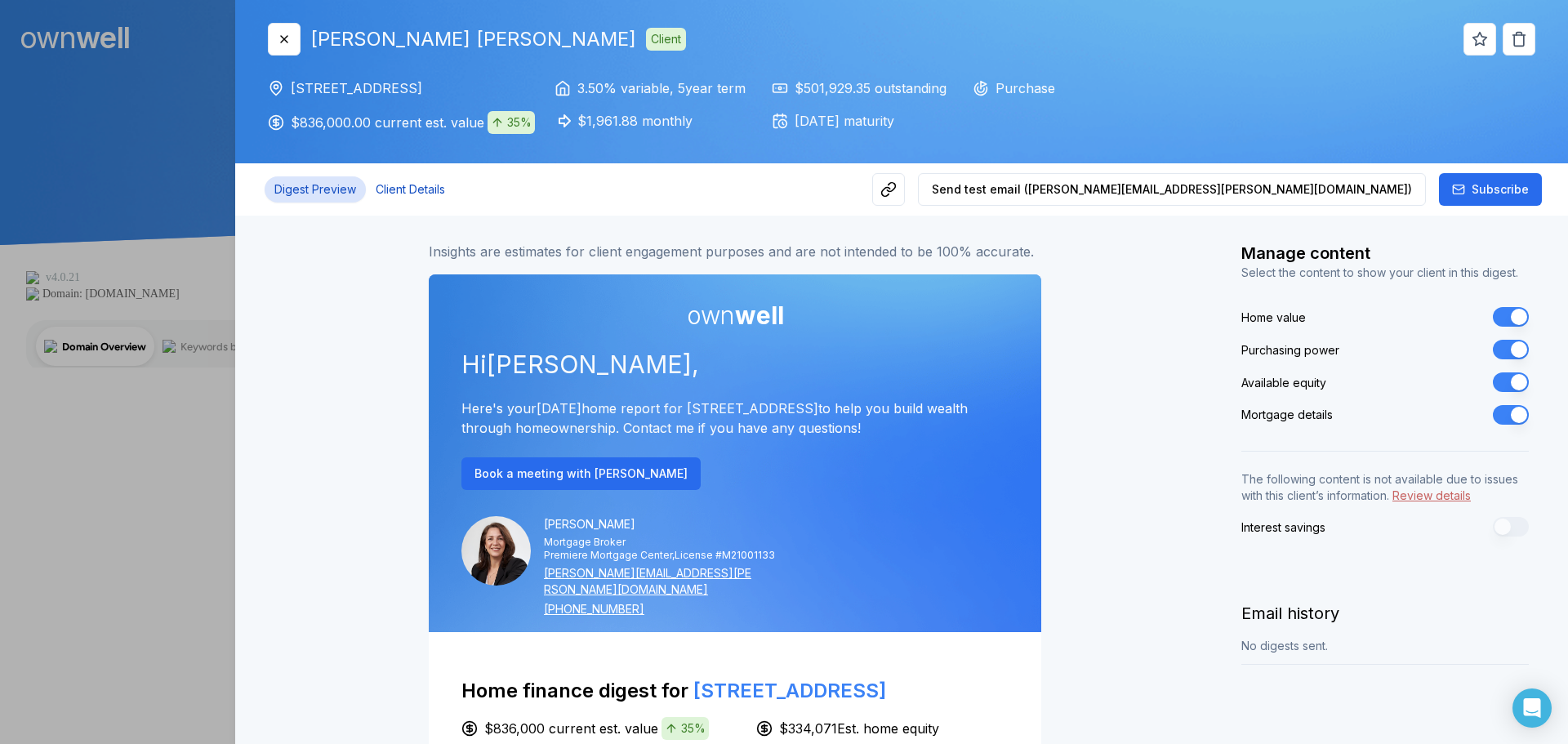 click on "Client Details" at bounding box center [410, 189] 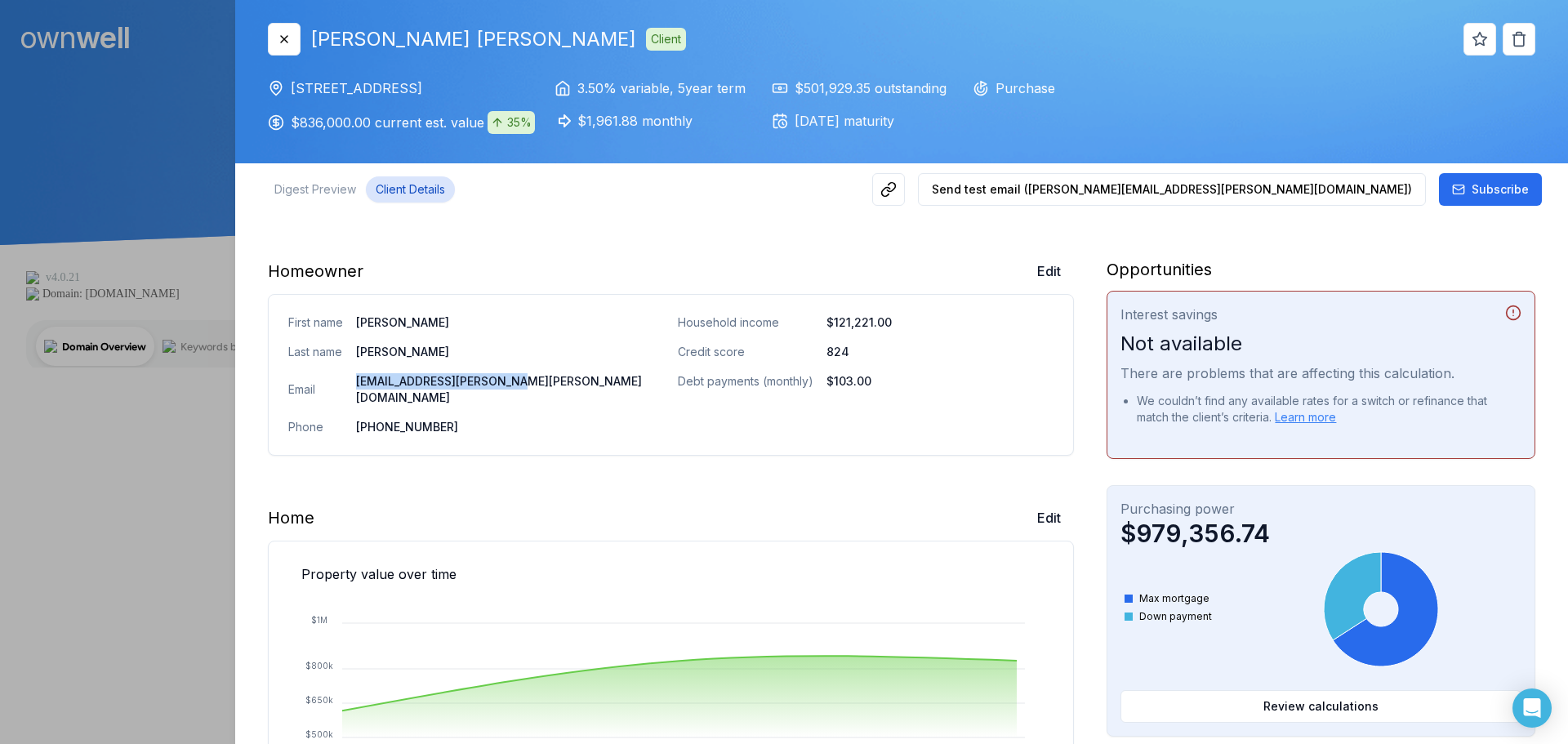 drag, startPoint x: 540, startPoint y: 379, endPoint x: 358, endPoint y: 390, distance: 182.3321 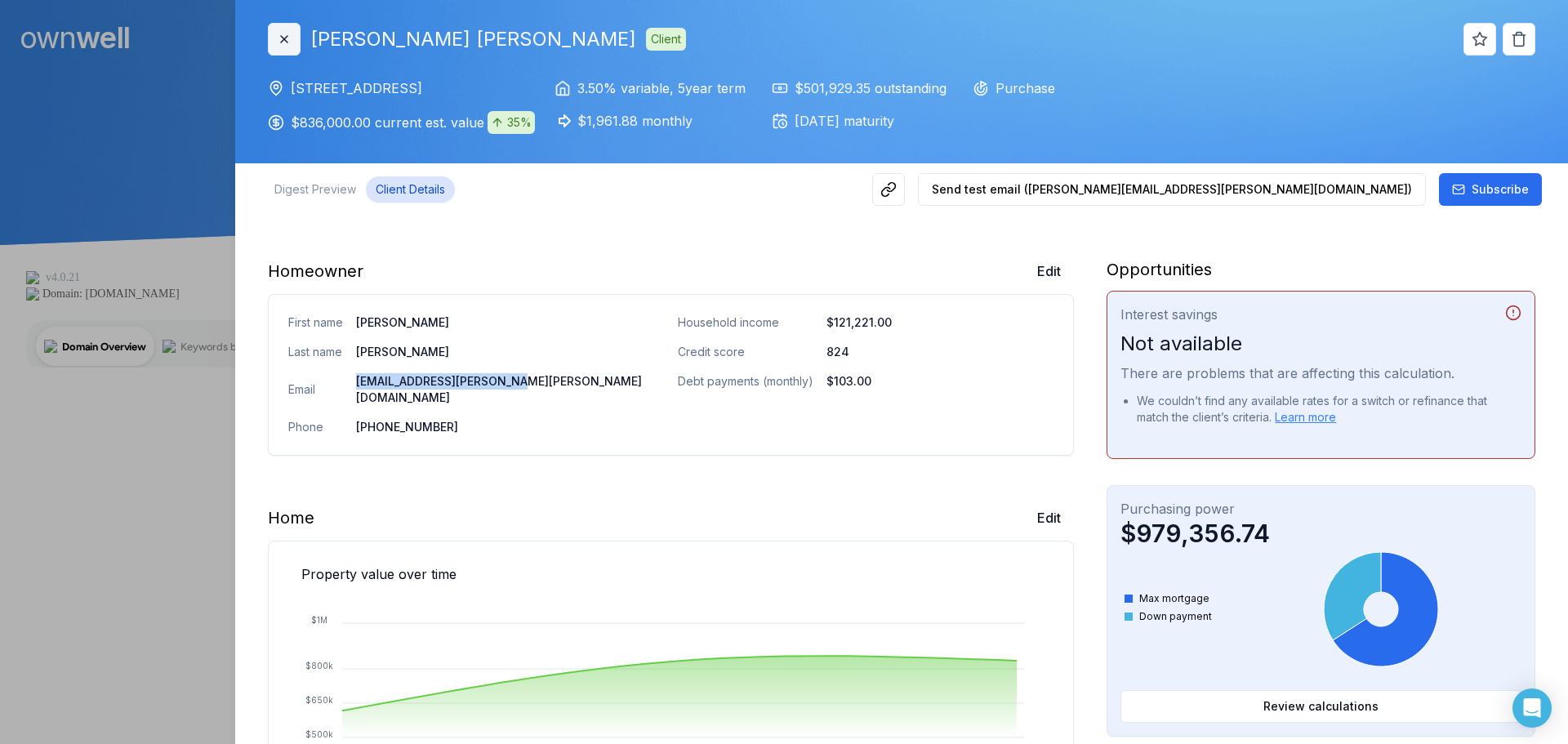 click 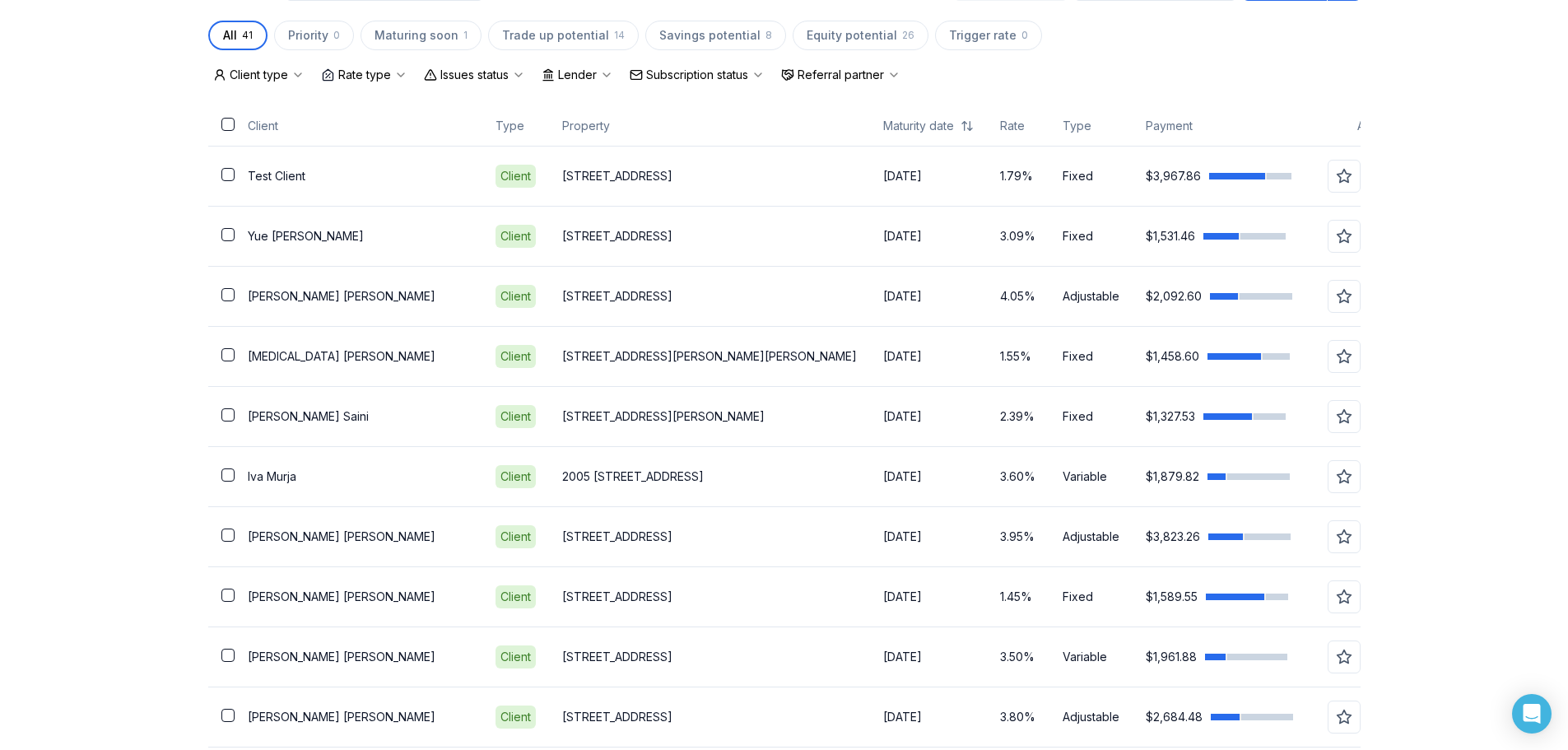 scroll, scrollTop: 450, scrollLeft: 0, axis: vertical 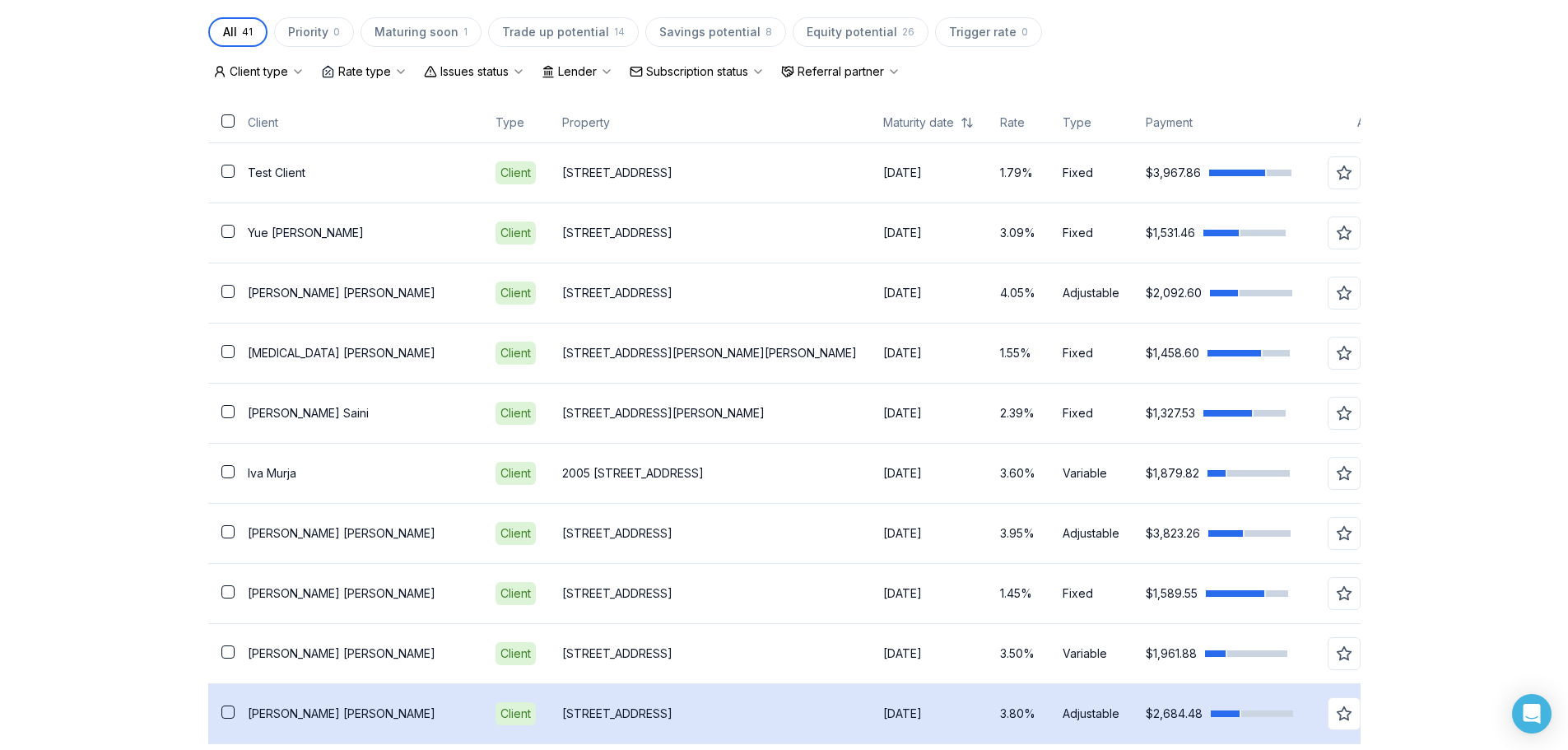 click on "[PERSON_NAME]" at bounding box center [358, 714] 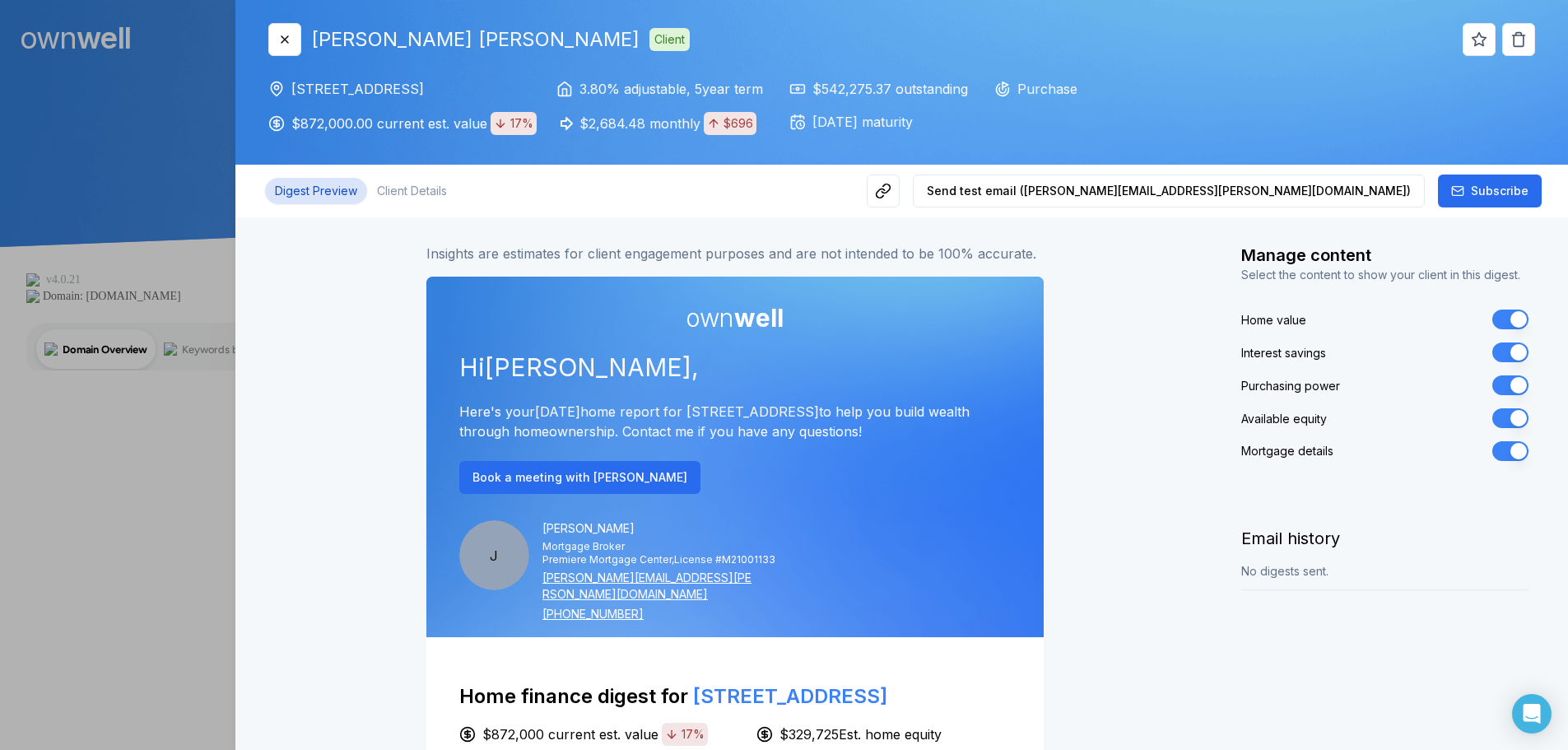 scroll, scrollTop: 0, scrollLeft: 0, axis: both 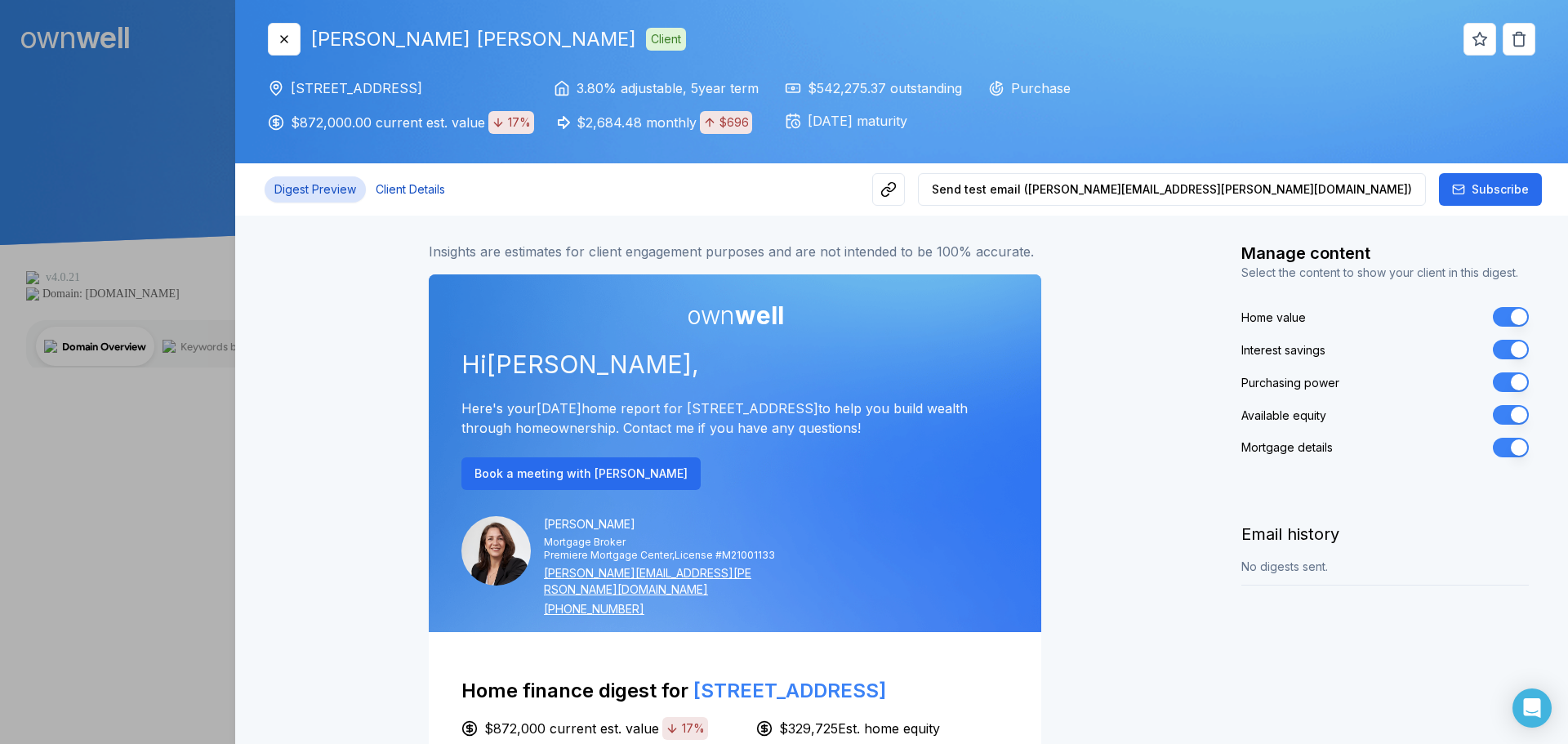 click on "Client Details" at bounding box center (410, 189) 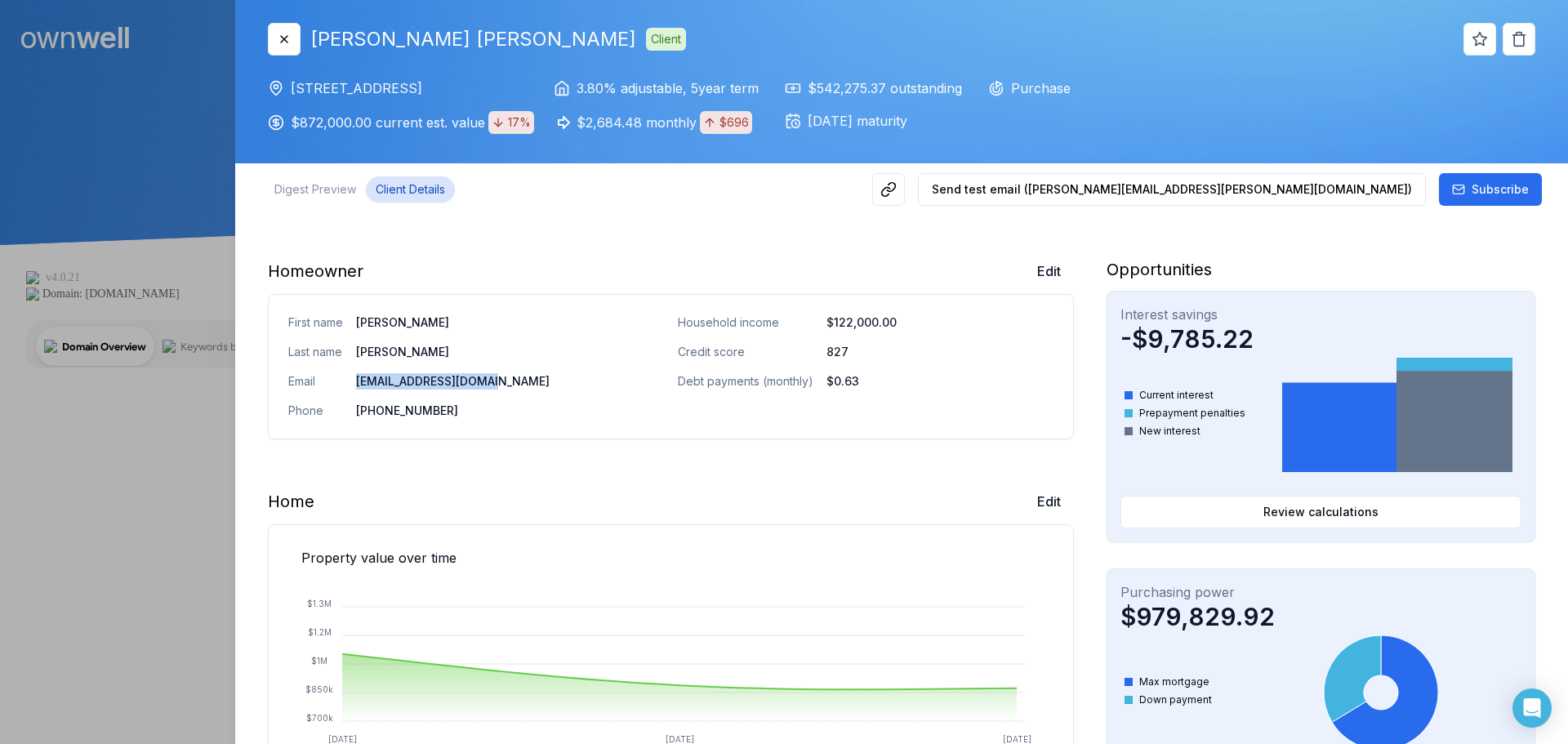 drag, startPoint x: 484, startPoint y: 381, endPoint x: 351, endPoint y: 381, distance: 133 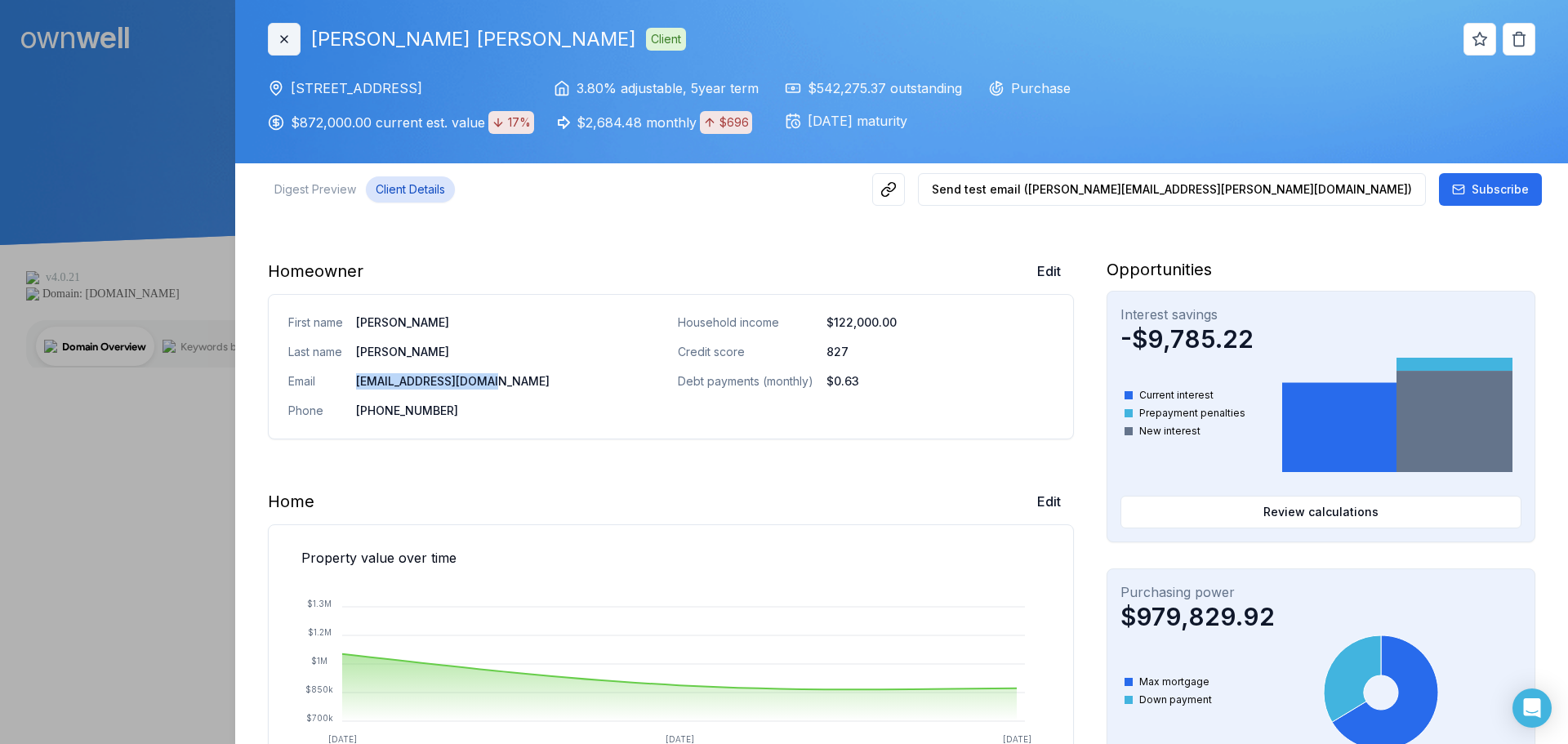 click on "Close" at bounding box center [284, 39] 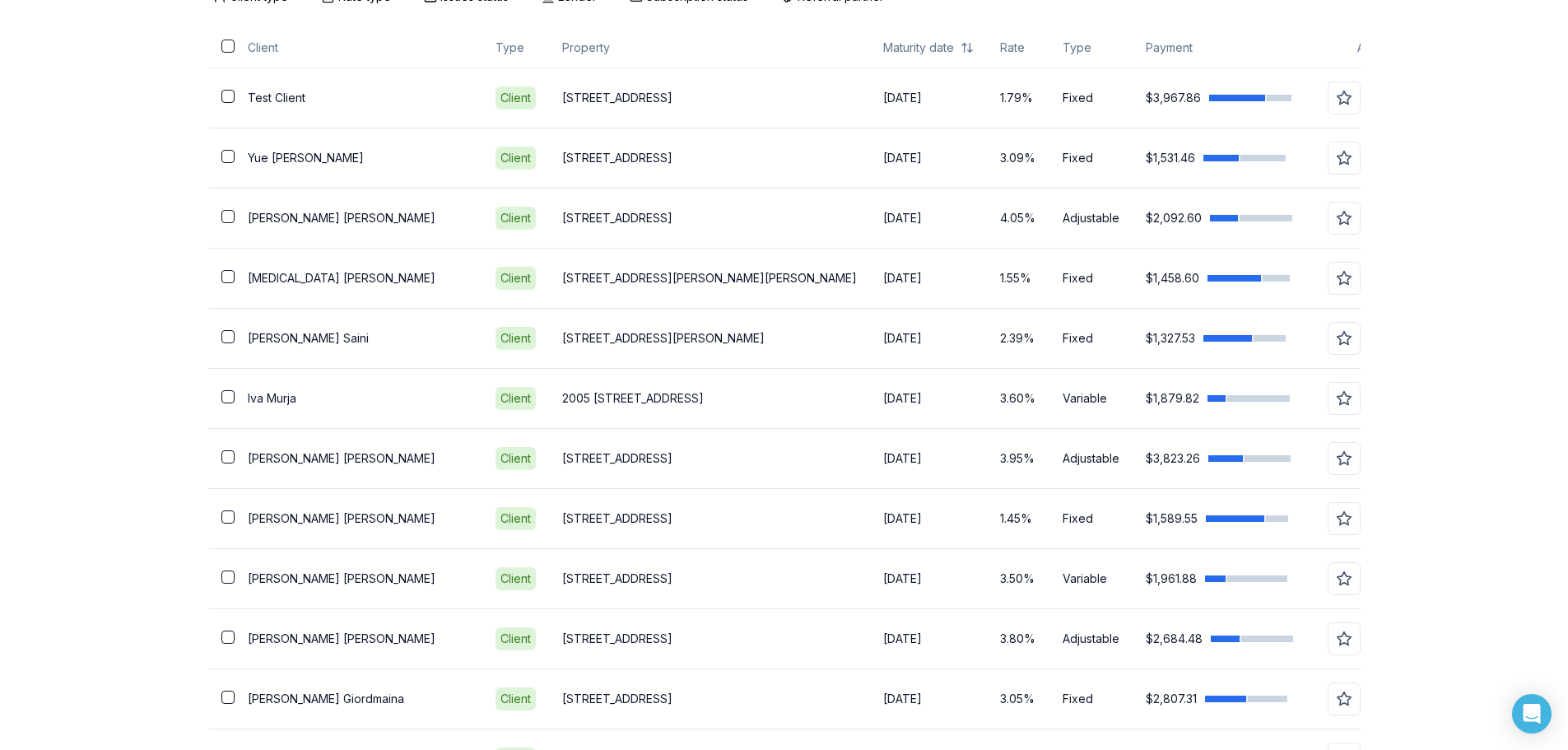 scroll, scrollTop: 527, scrollLeft: 0, axis: vertical 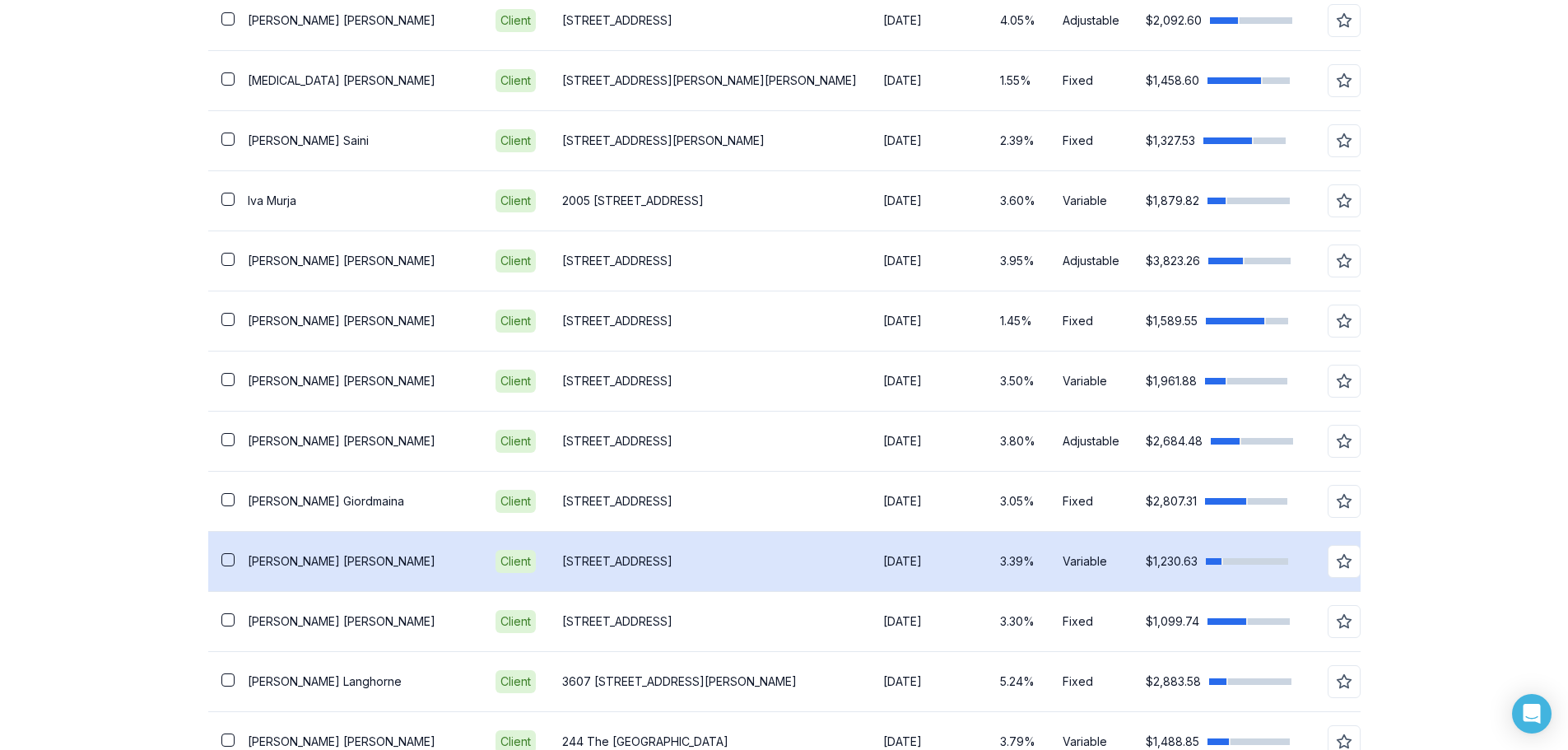 click on "[PERSON_NAME]" at bounding box center [358, 561] 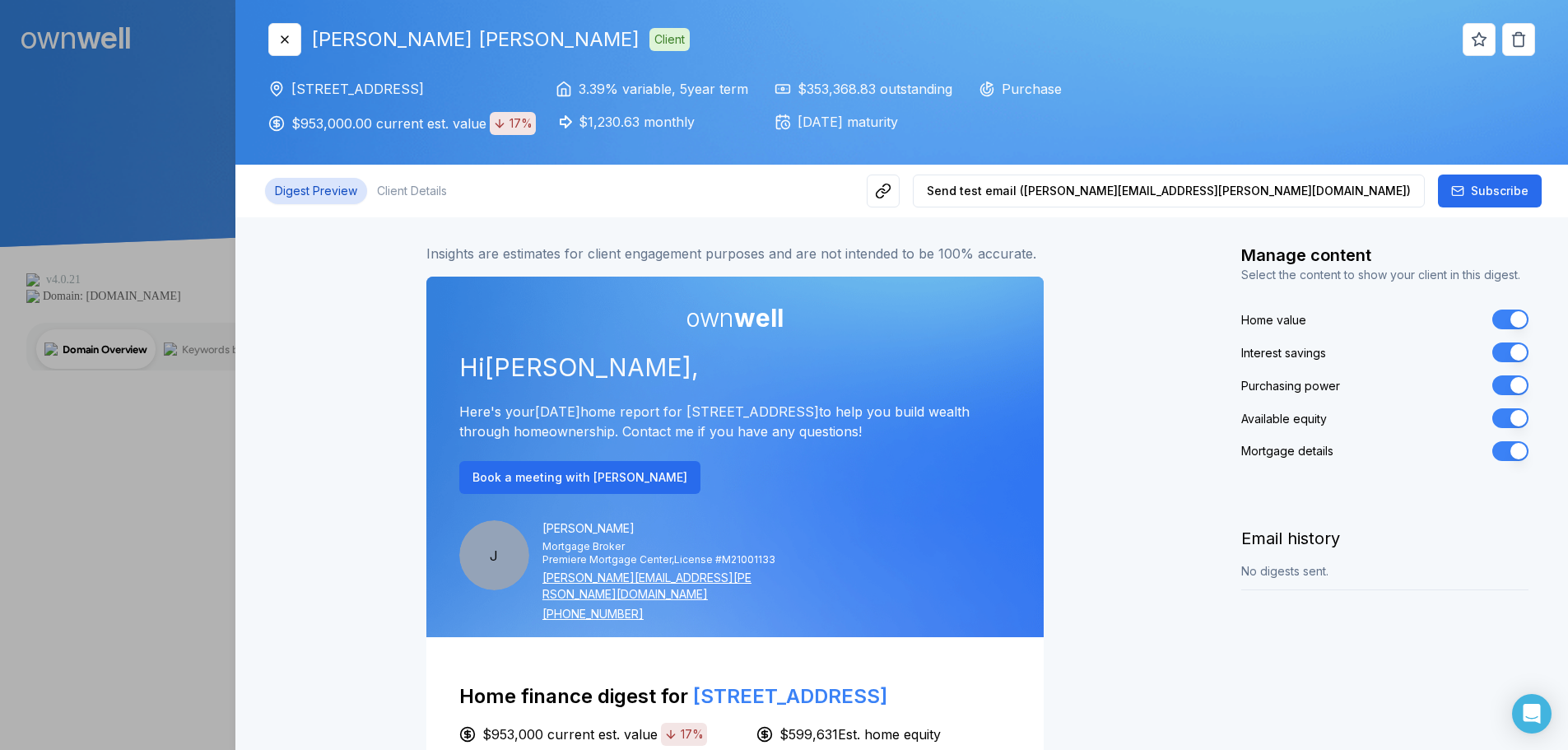 scroll, scrollTop: 0, scrollLeft: 0, axis: both 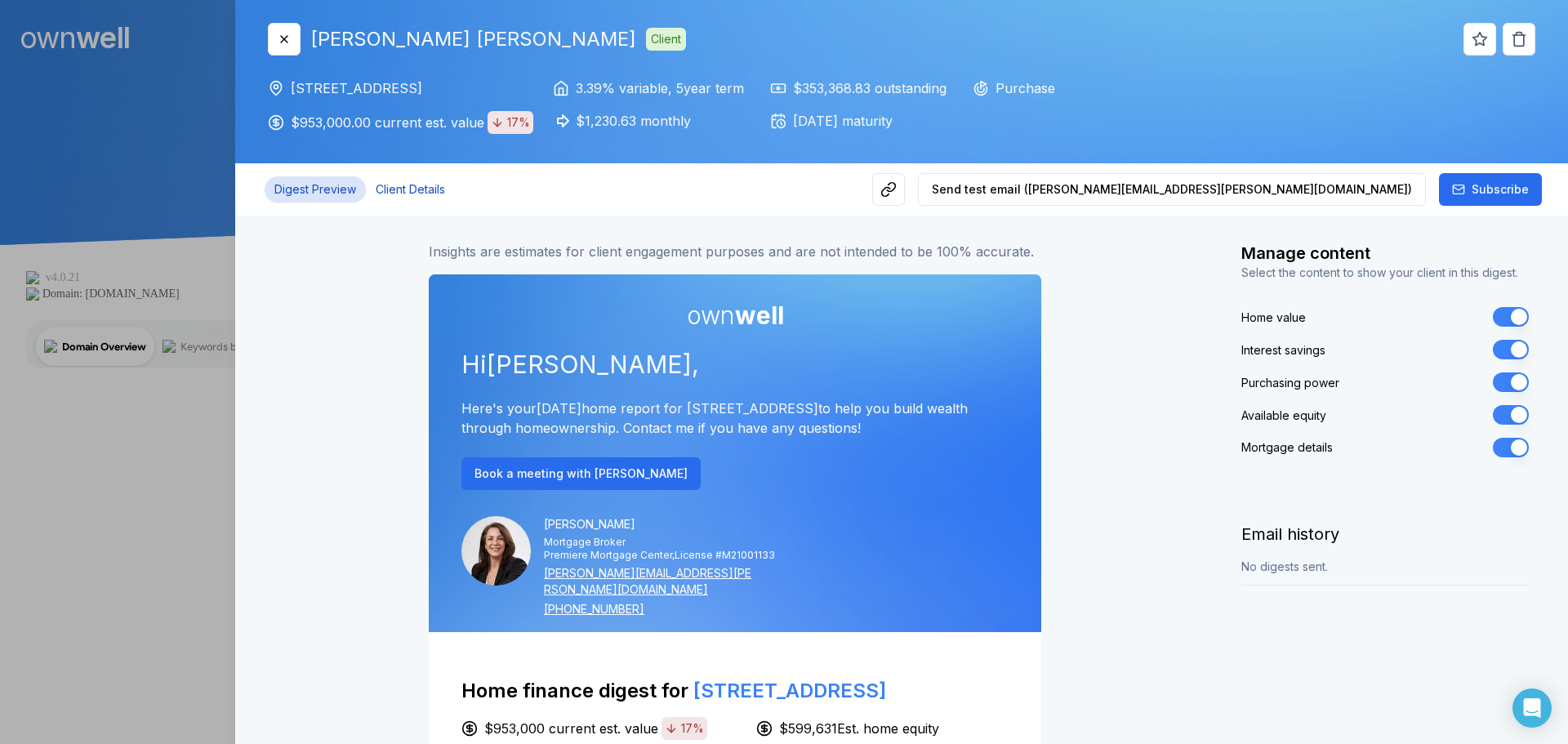 click on "Client Details" at bounding box center [410, 189] 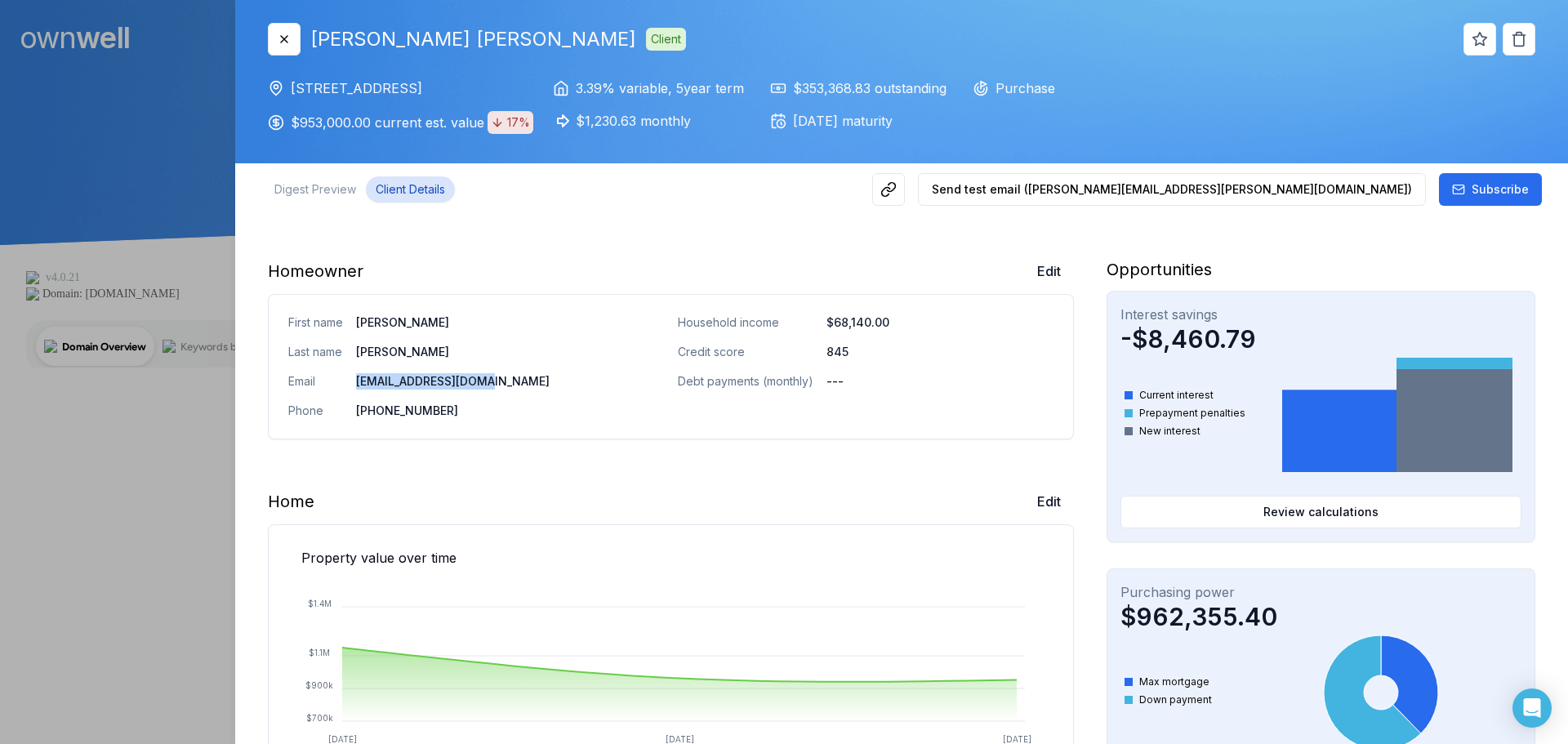 drag, startPoint x: 507, startPoint y: 385, endPoint x: 353, endPoint y: 385, distance: 154 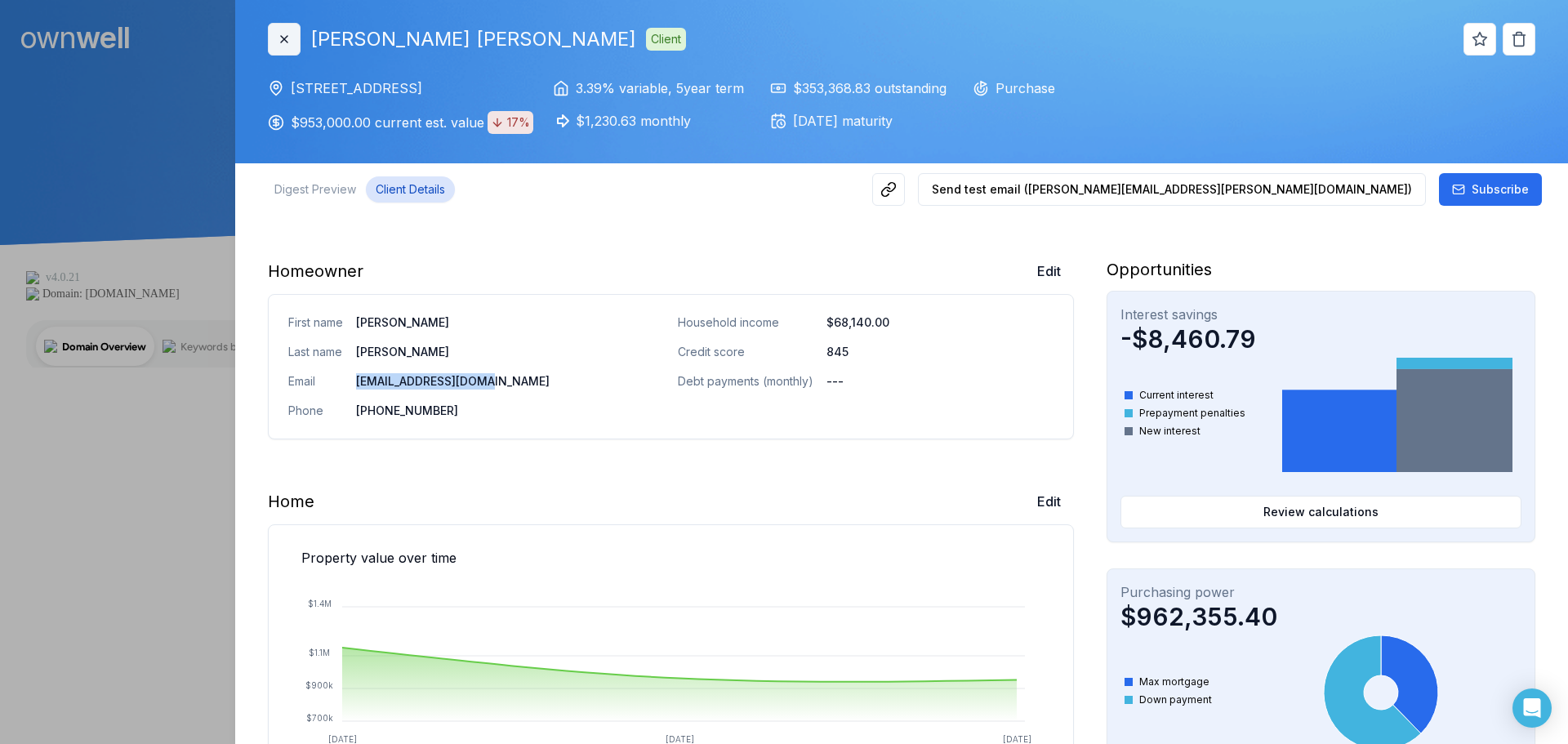 click 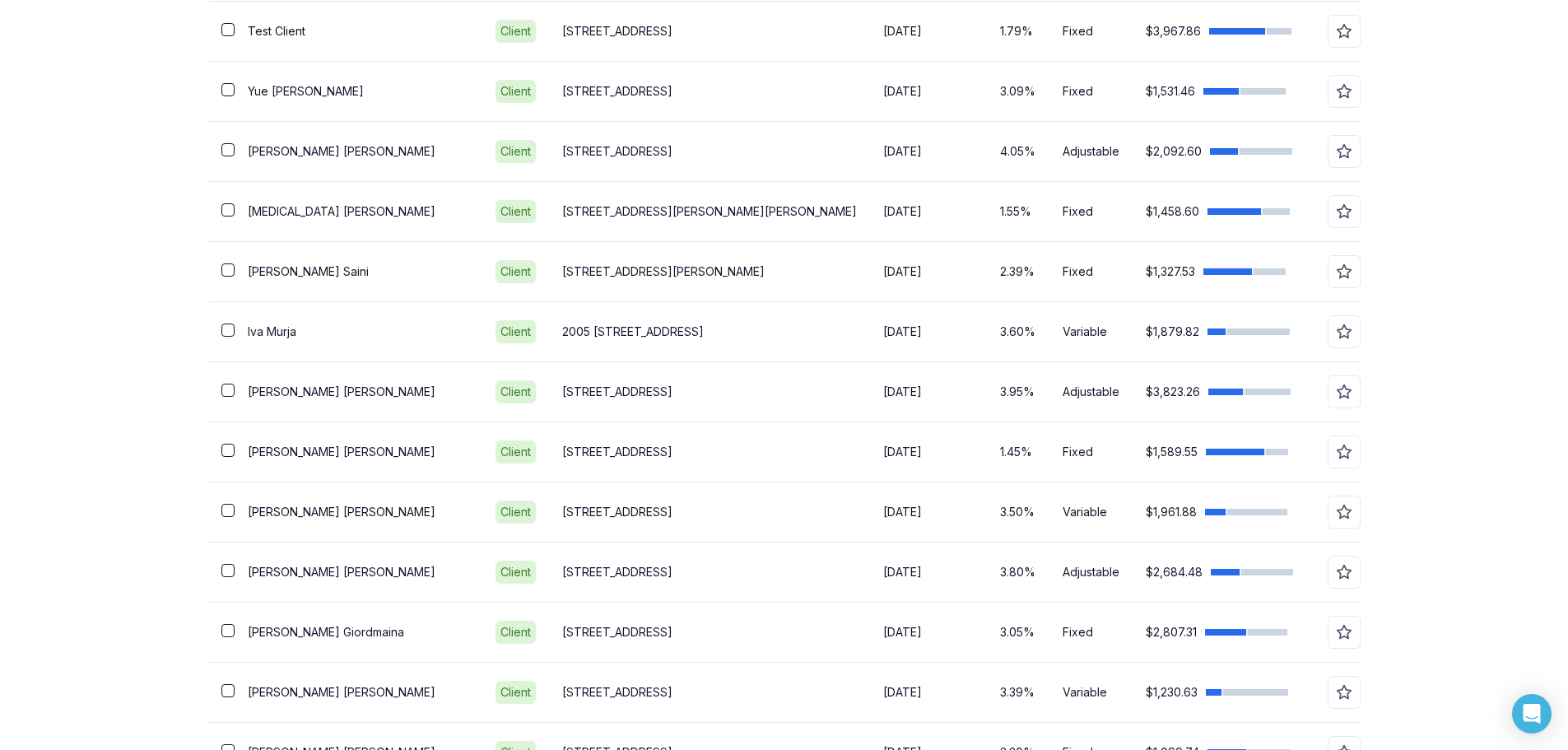 scroll, scrollTop: 626, scrollLeft: 0, axis: vertical 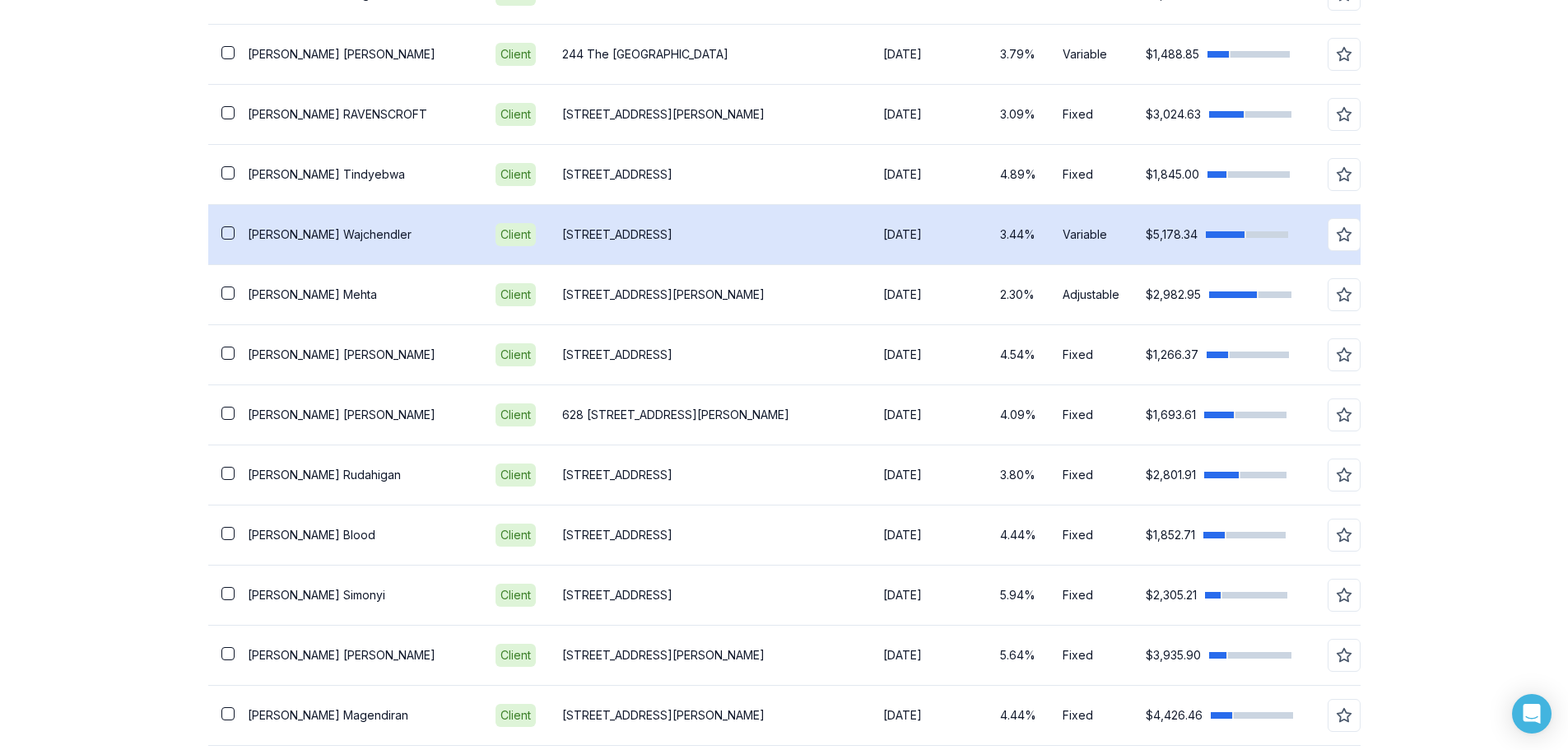 click on "[PERSON_NAME]" at bounding box center (358, 235) 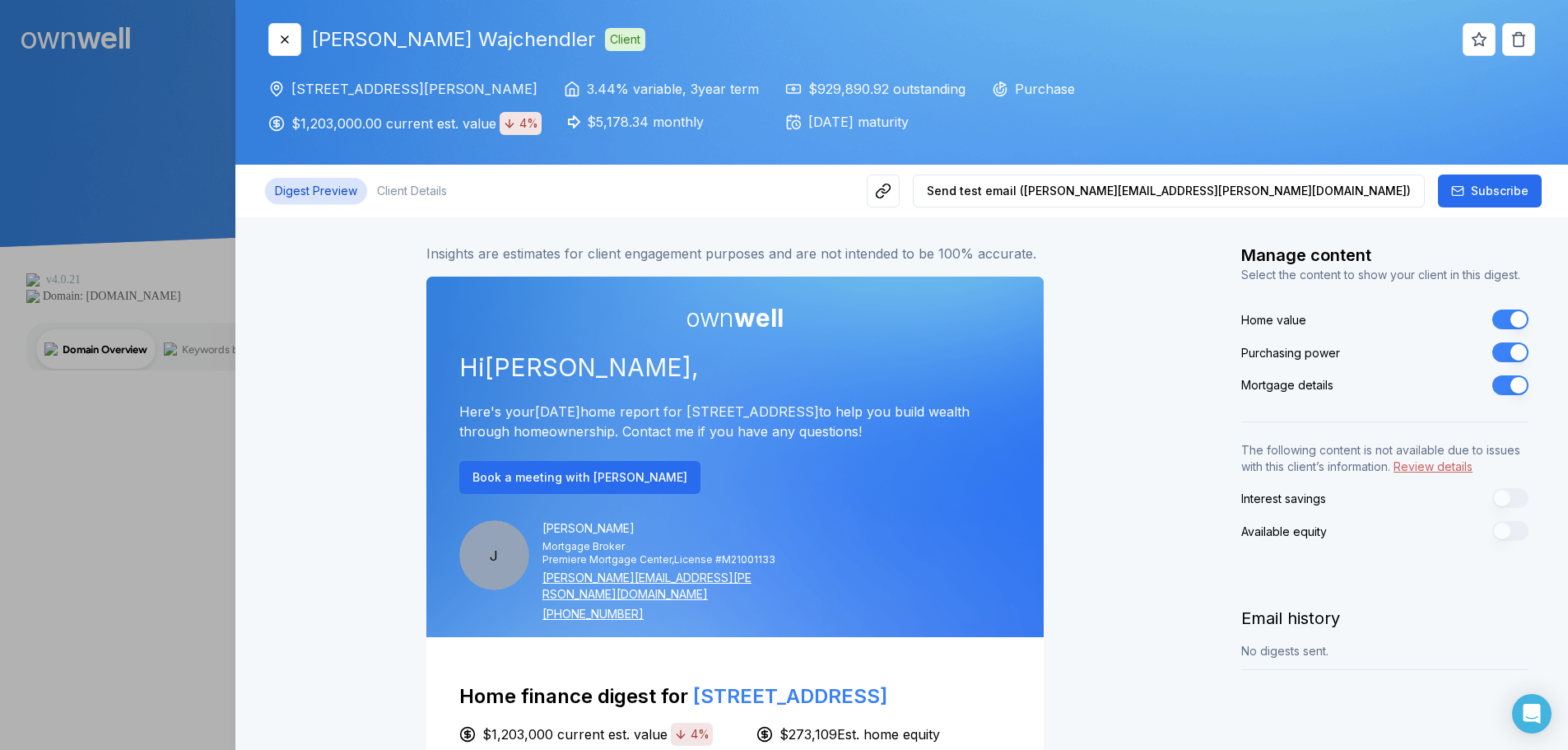 scroll, scrollTop: 0, scrollLeft: 0, axis: both 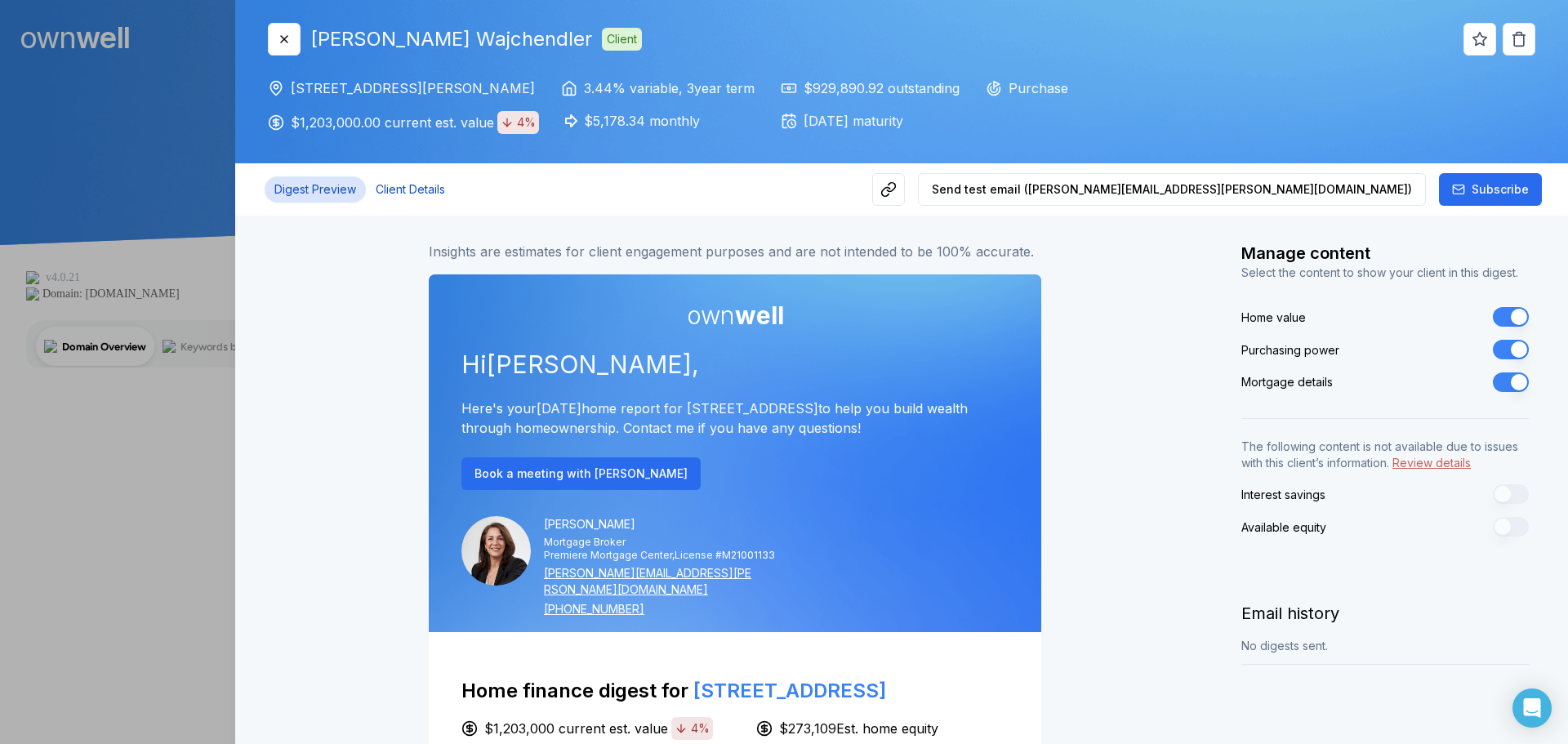click on "Client Details" at bounding box center (410, 189) 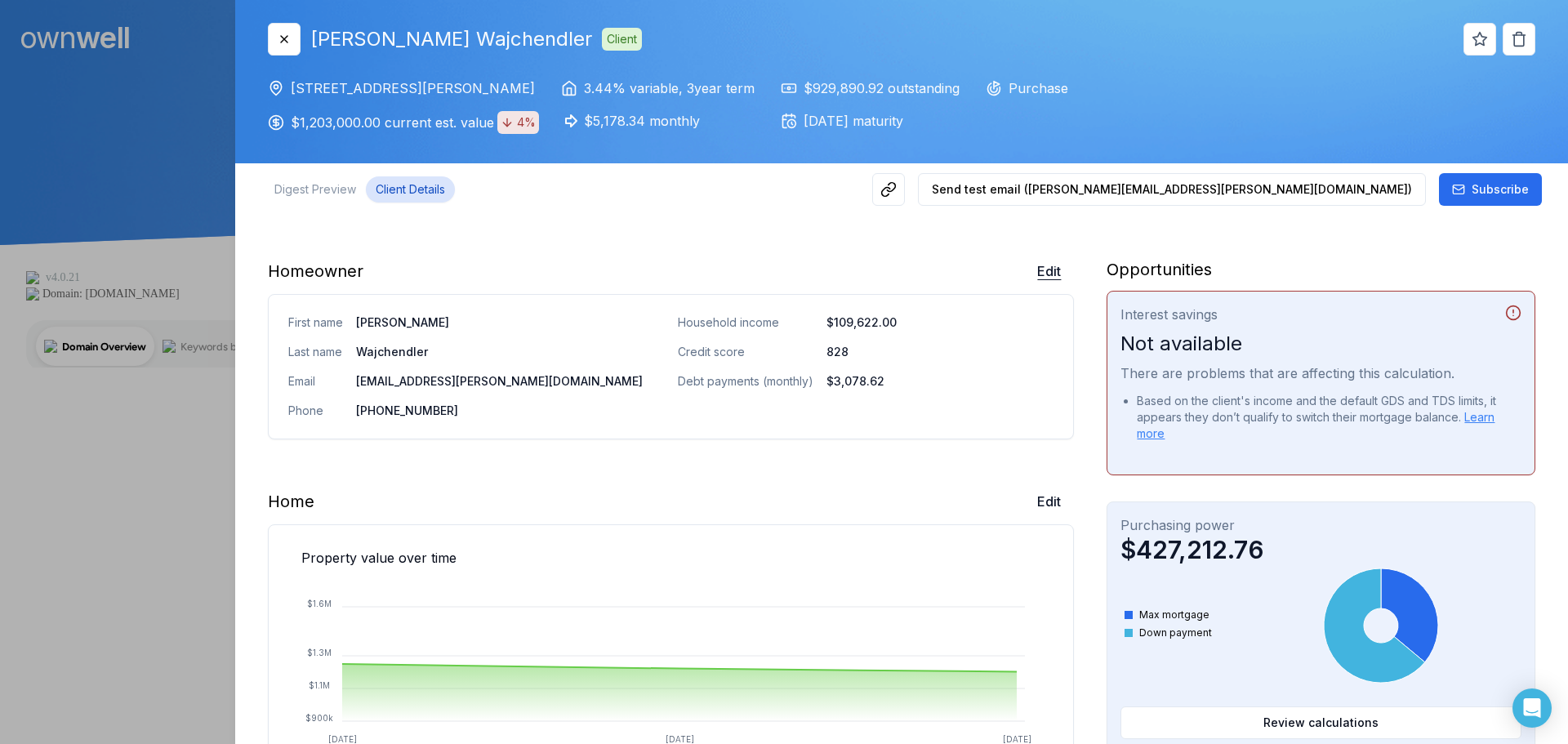 click on "Edit" at bounding box center (1049, 271) 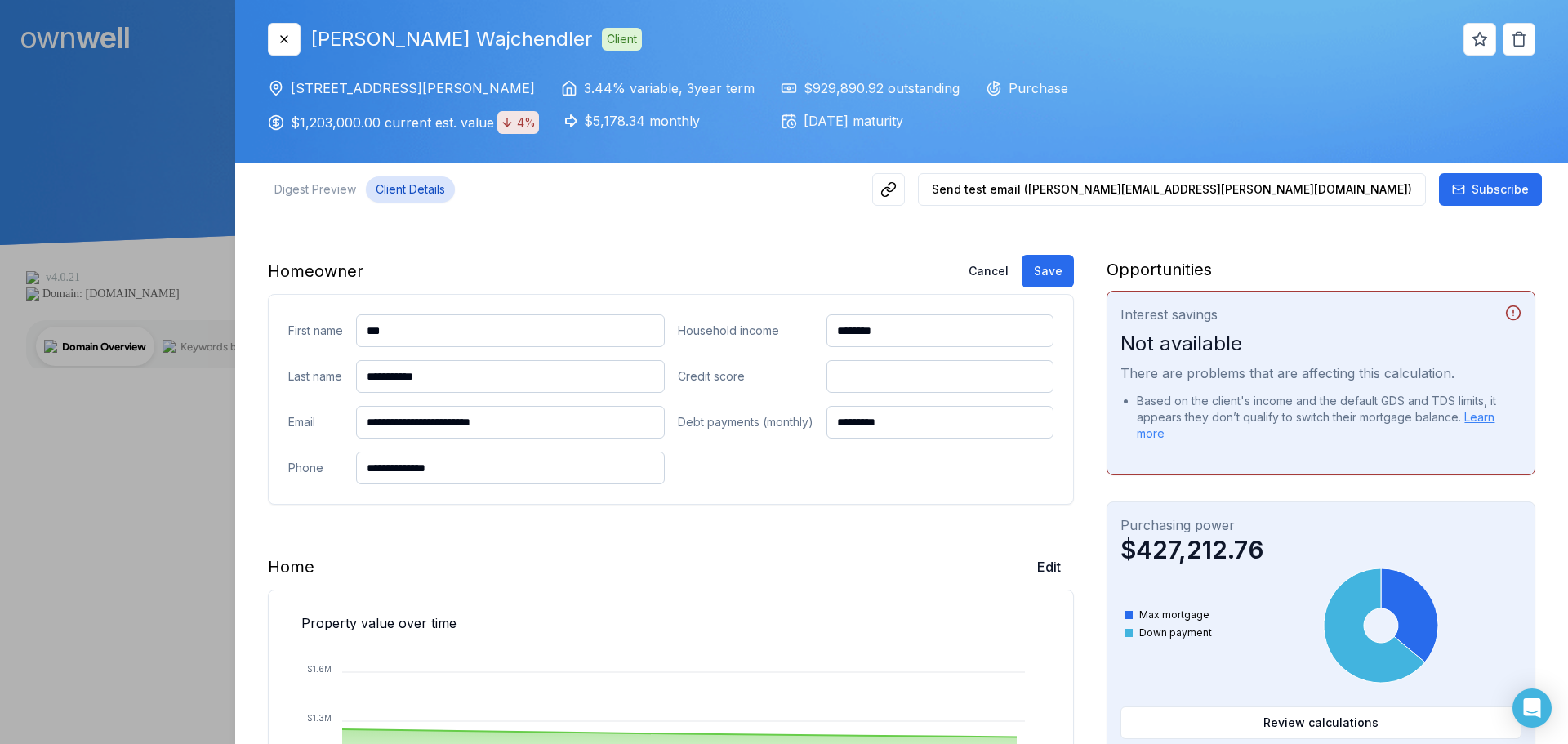 drag, startPoint x: 448, startPoint y: 335, endPoint x: 265, endPoint y: 334, distance: 183.00273 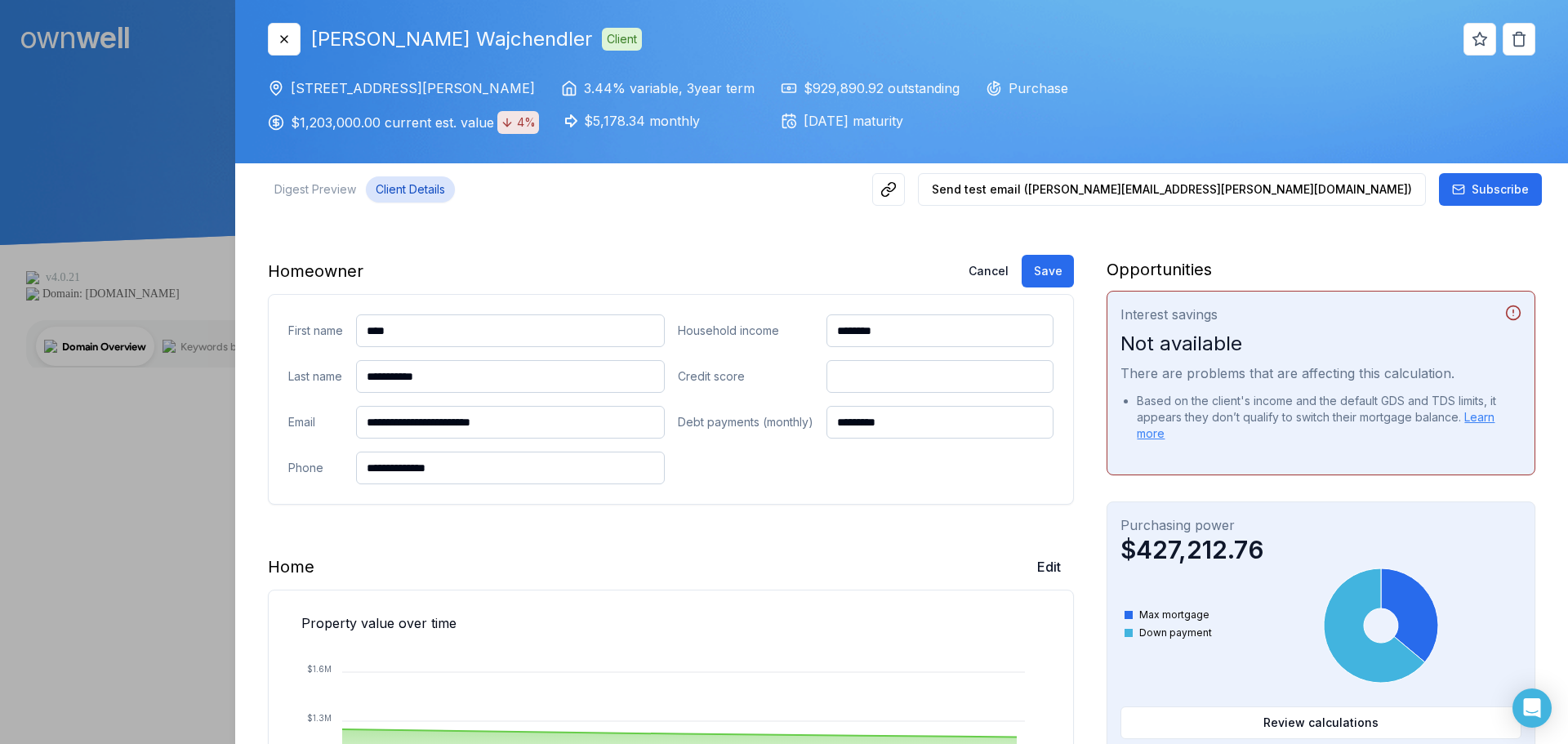 type on "****" 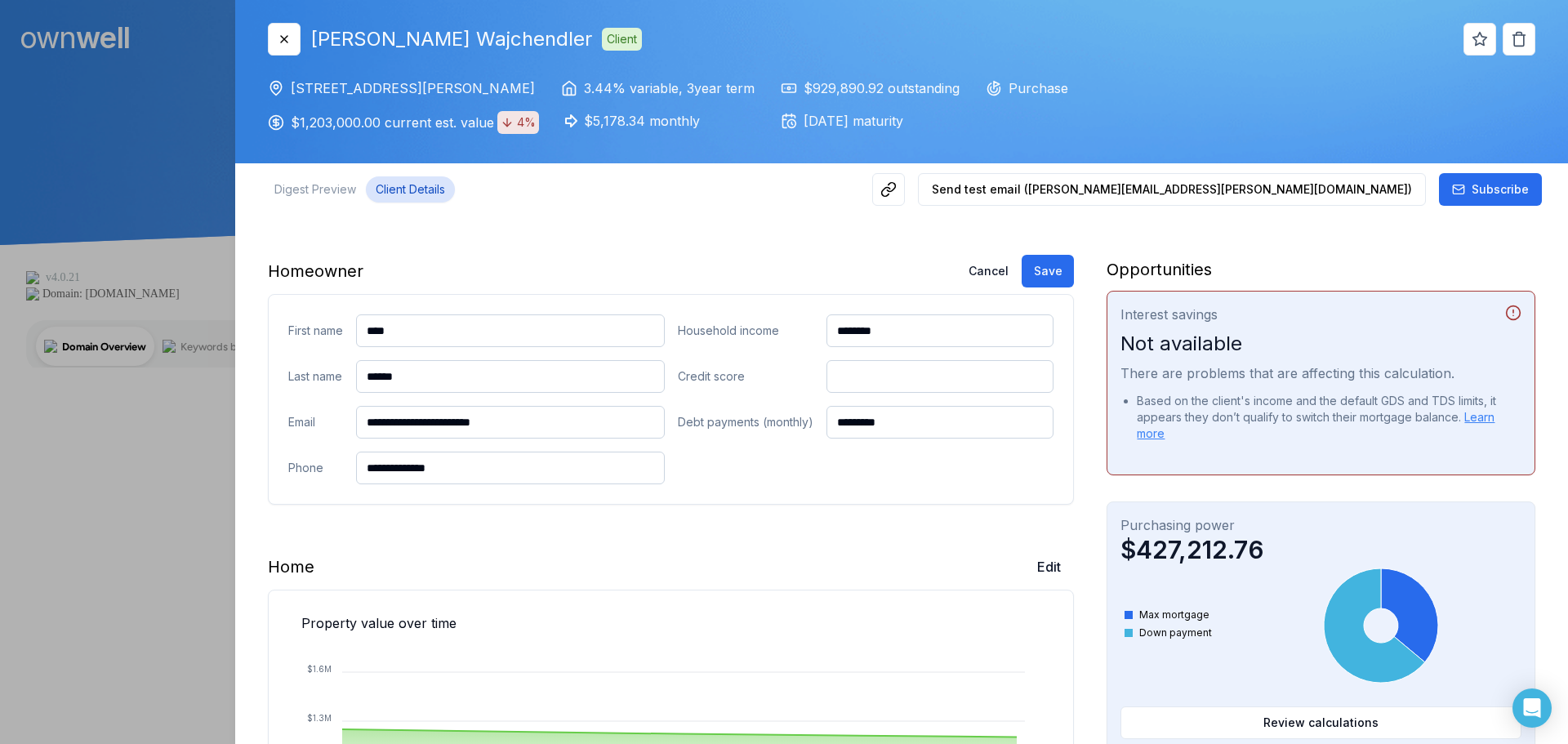 type on "******" 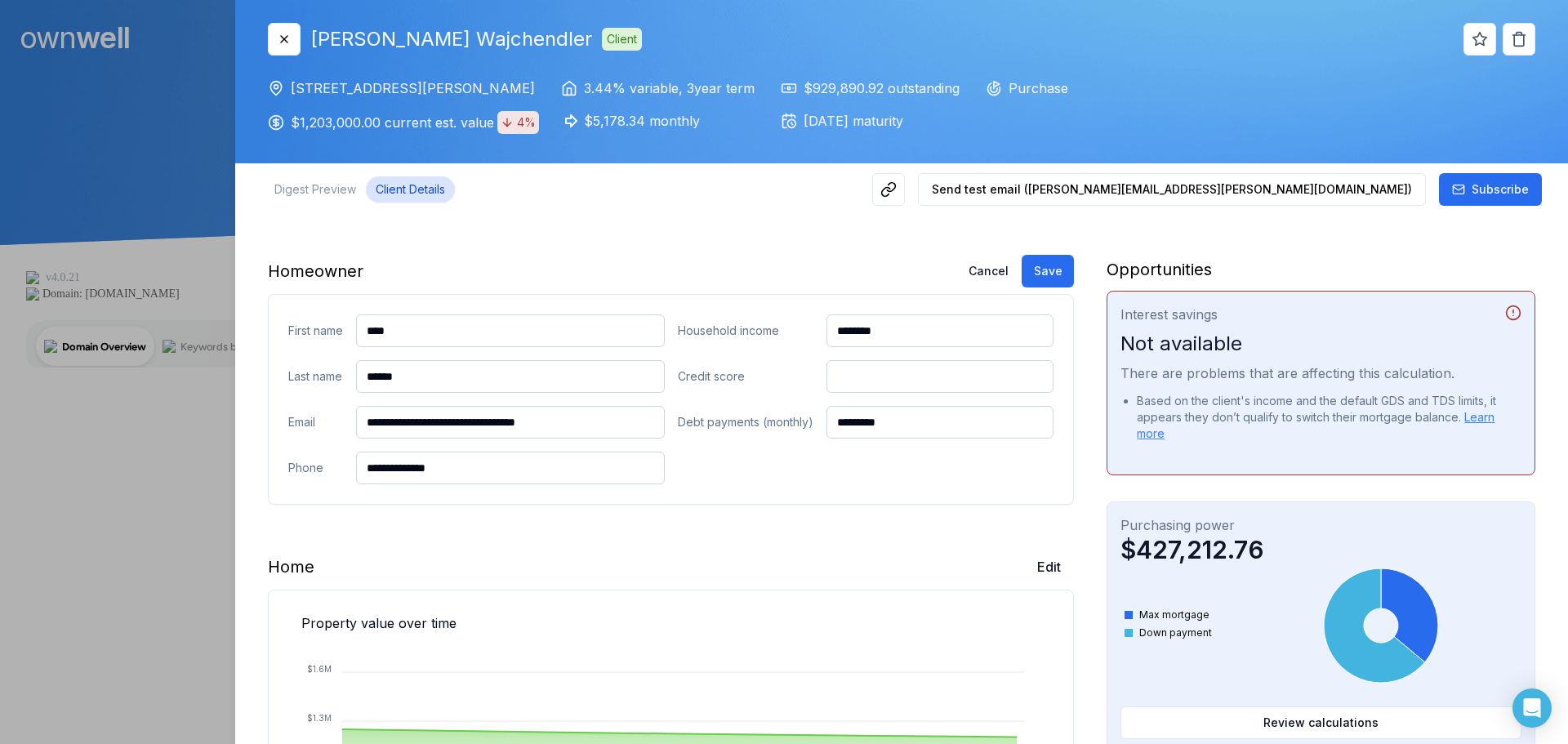 click on "**********" at bounding box center (510, 422) 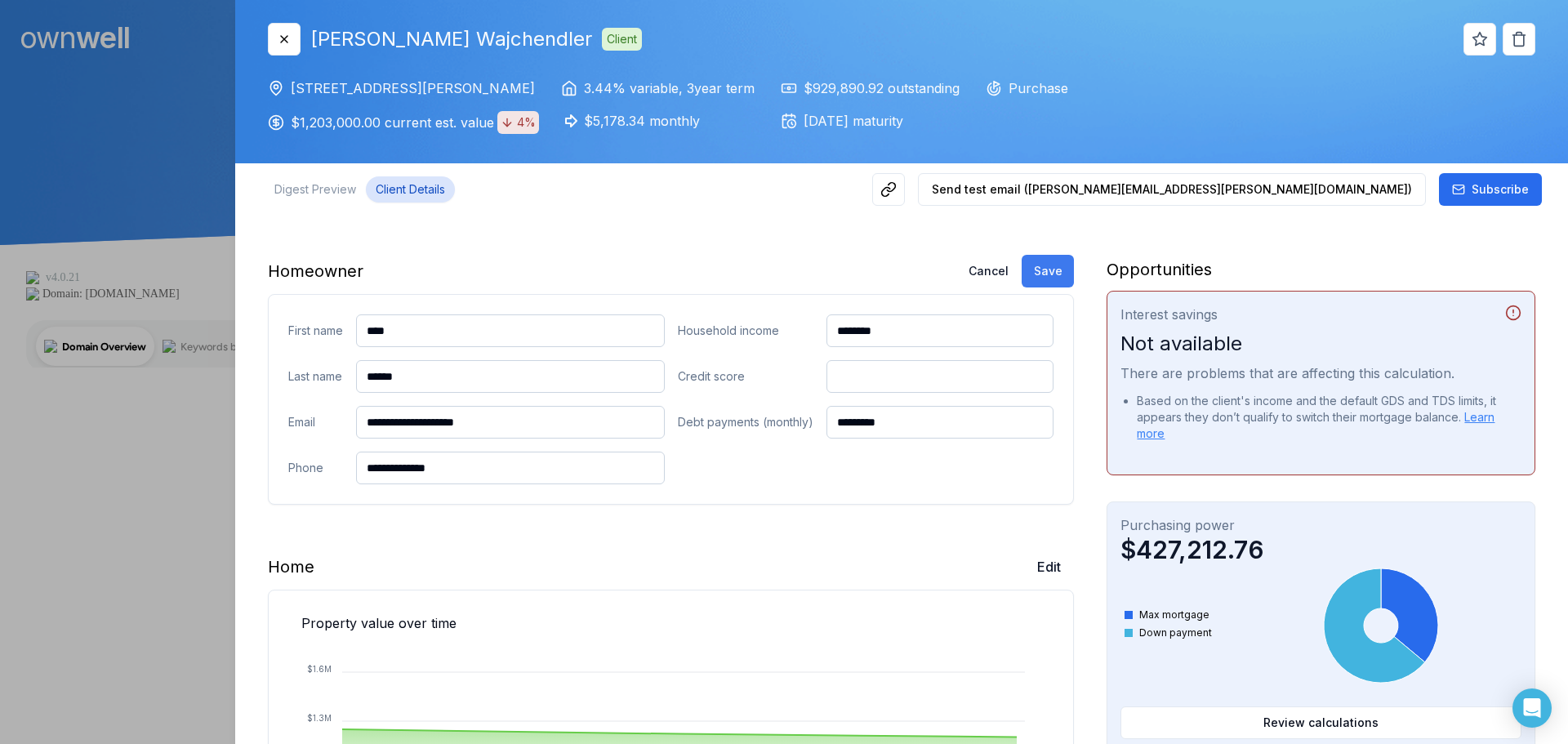 type on "**********" 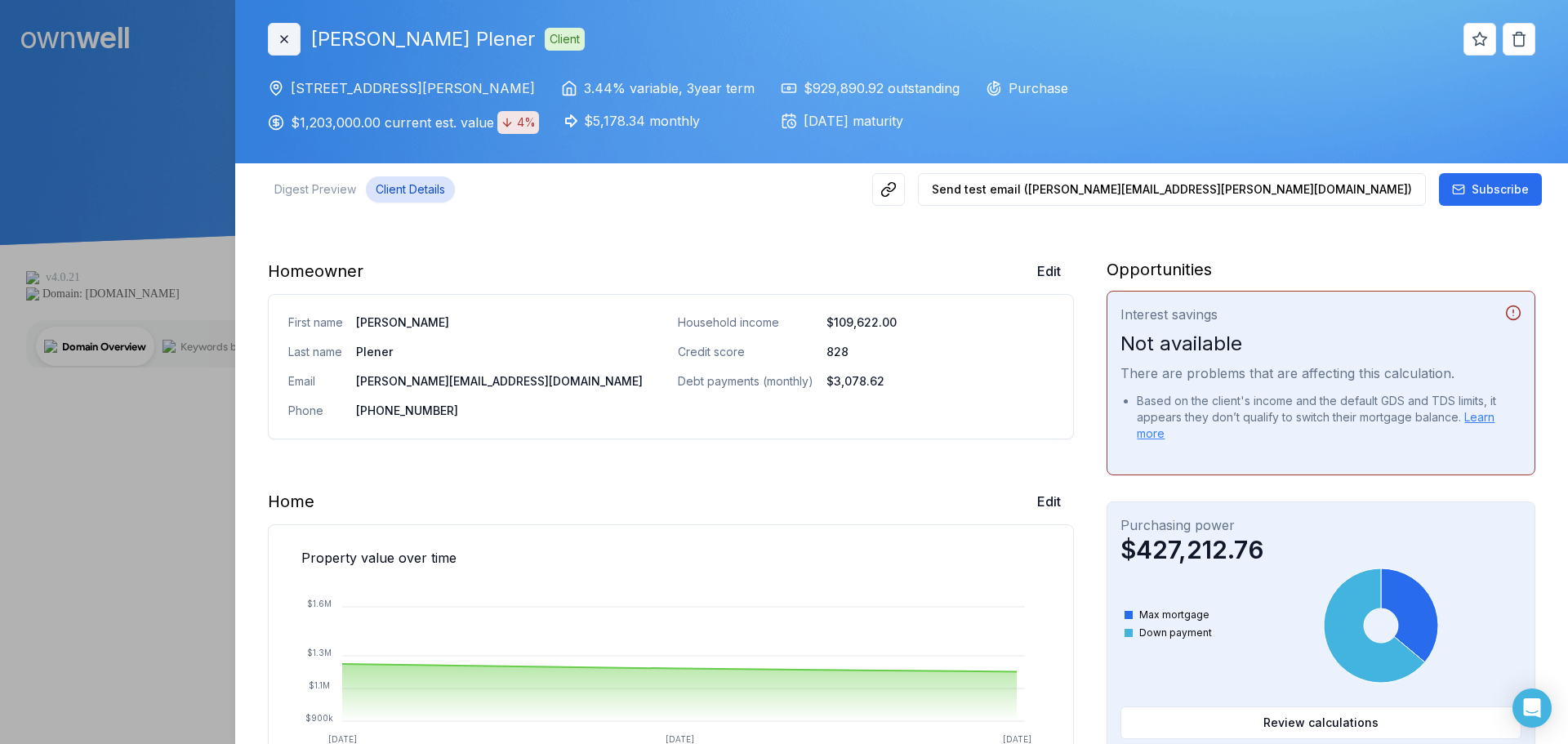 click on "Close" at bounding box center [284, 39] 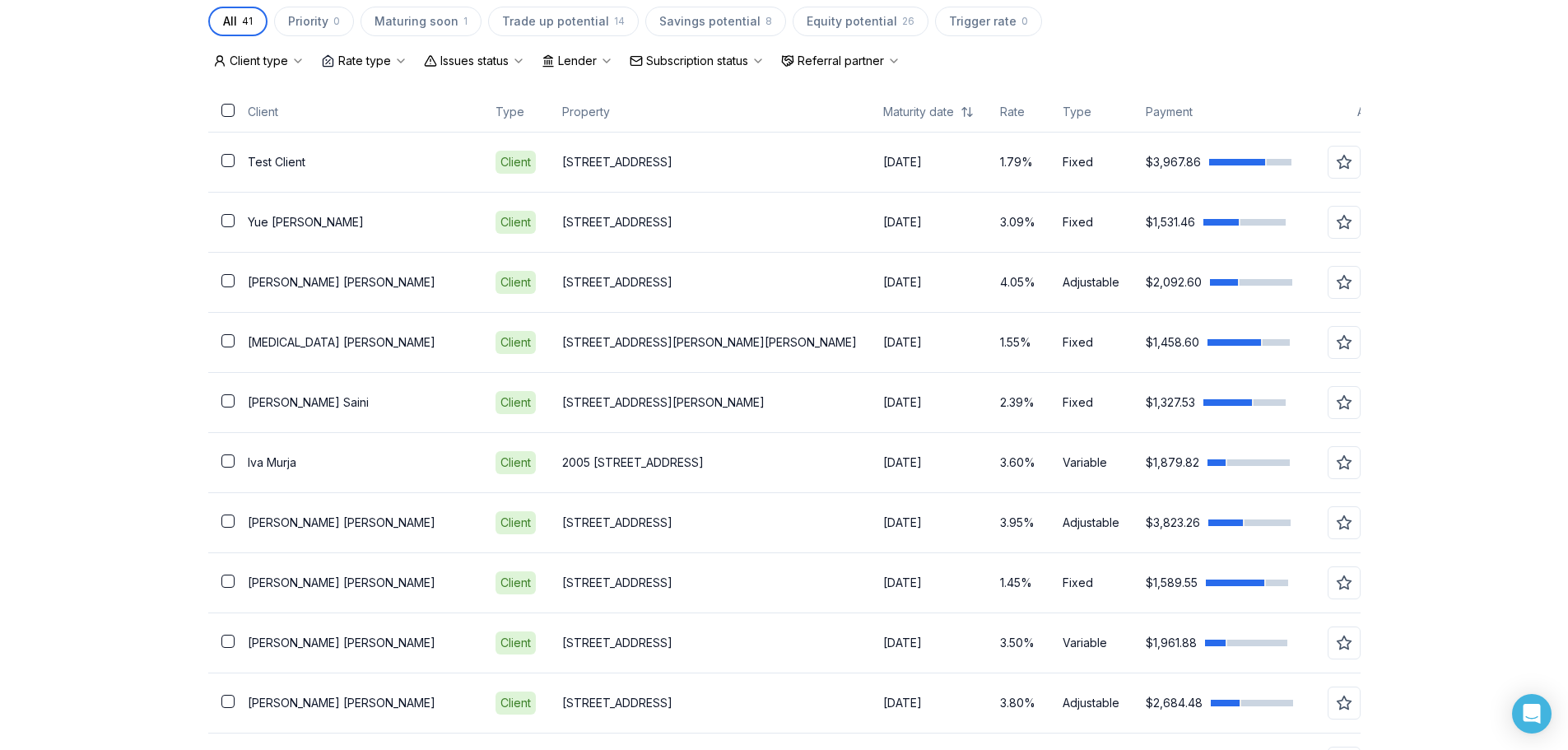 scroll, scrollTop: 538, scrollLeft: 0, axis: vertical 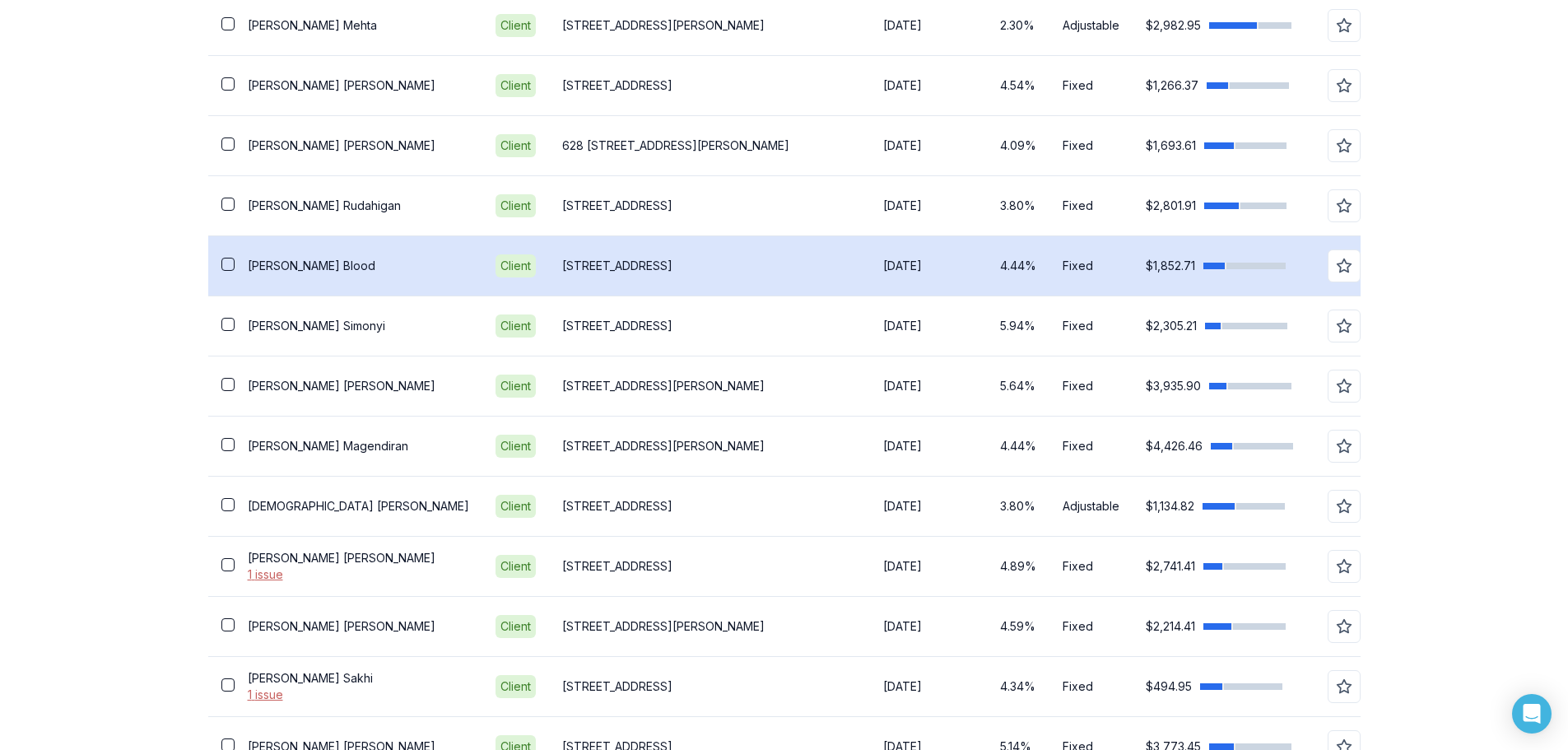 click on "[PERSON_NAME]" at bounding box center (358, 266) 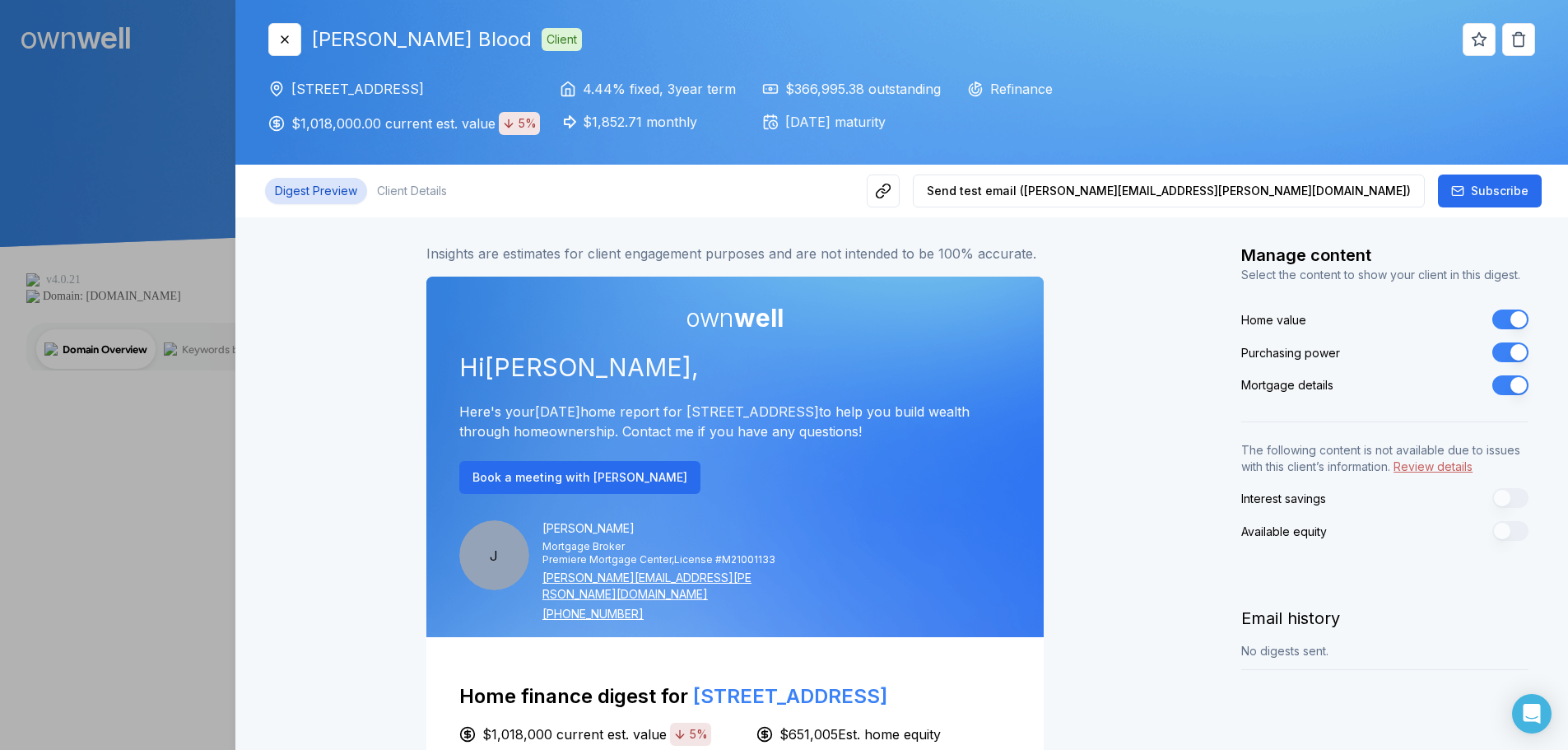 scroll, scrollTop: 0, scrollLeft: 0, axis: both 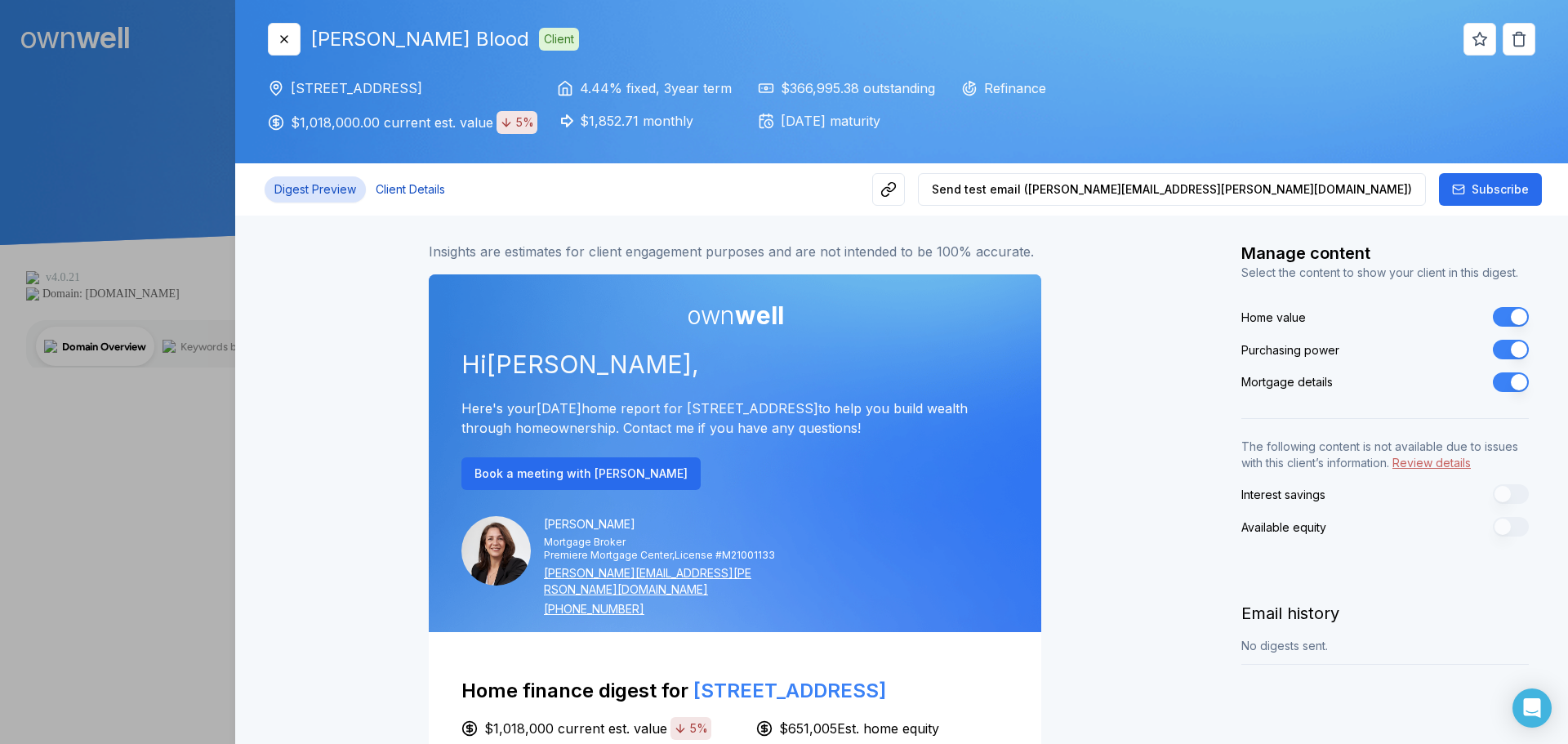 click on "Client Details" at bounding box center [410, 189] 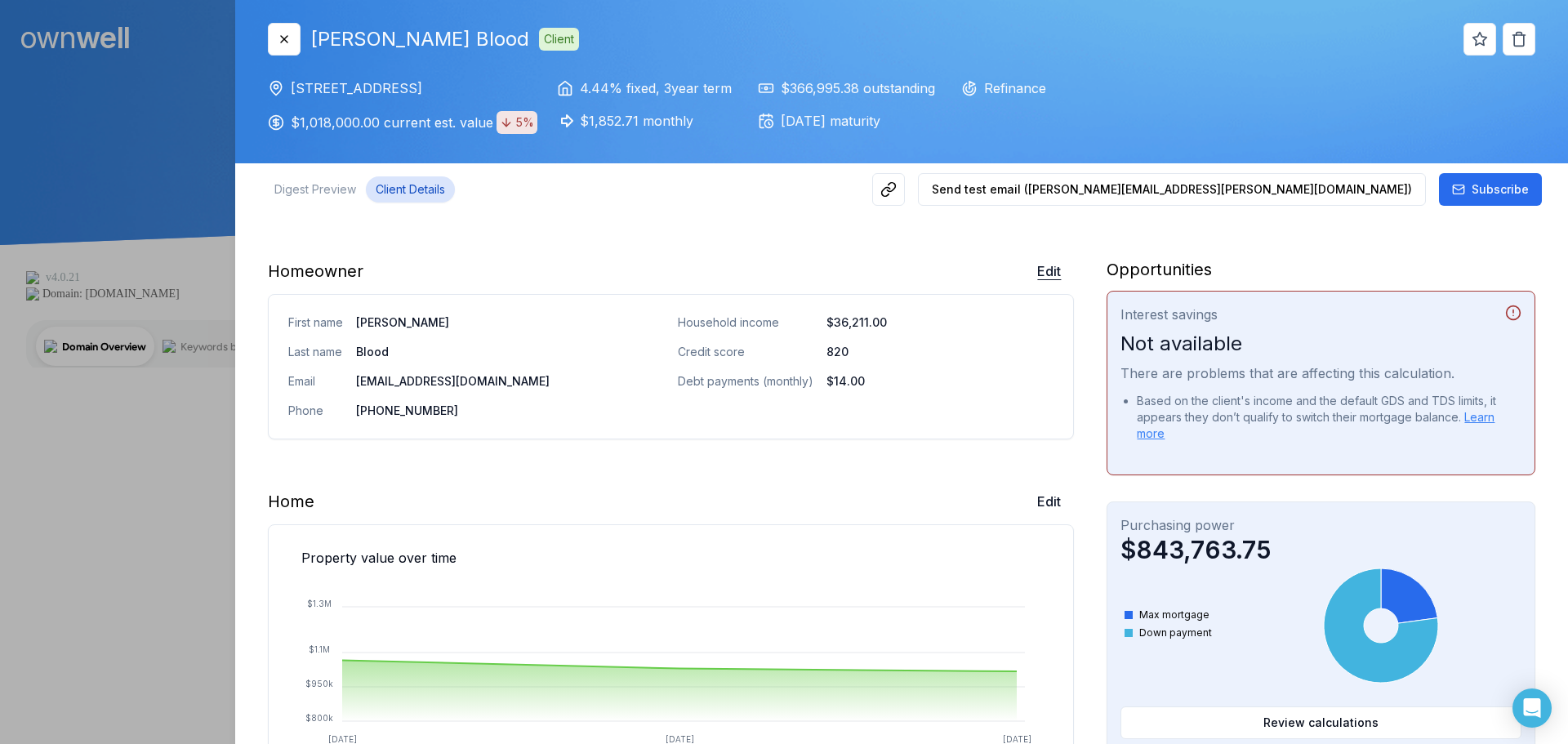 click on "Edit" at bounding box center [1049, 271] 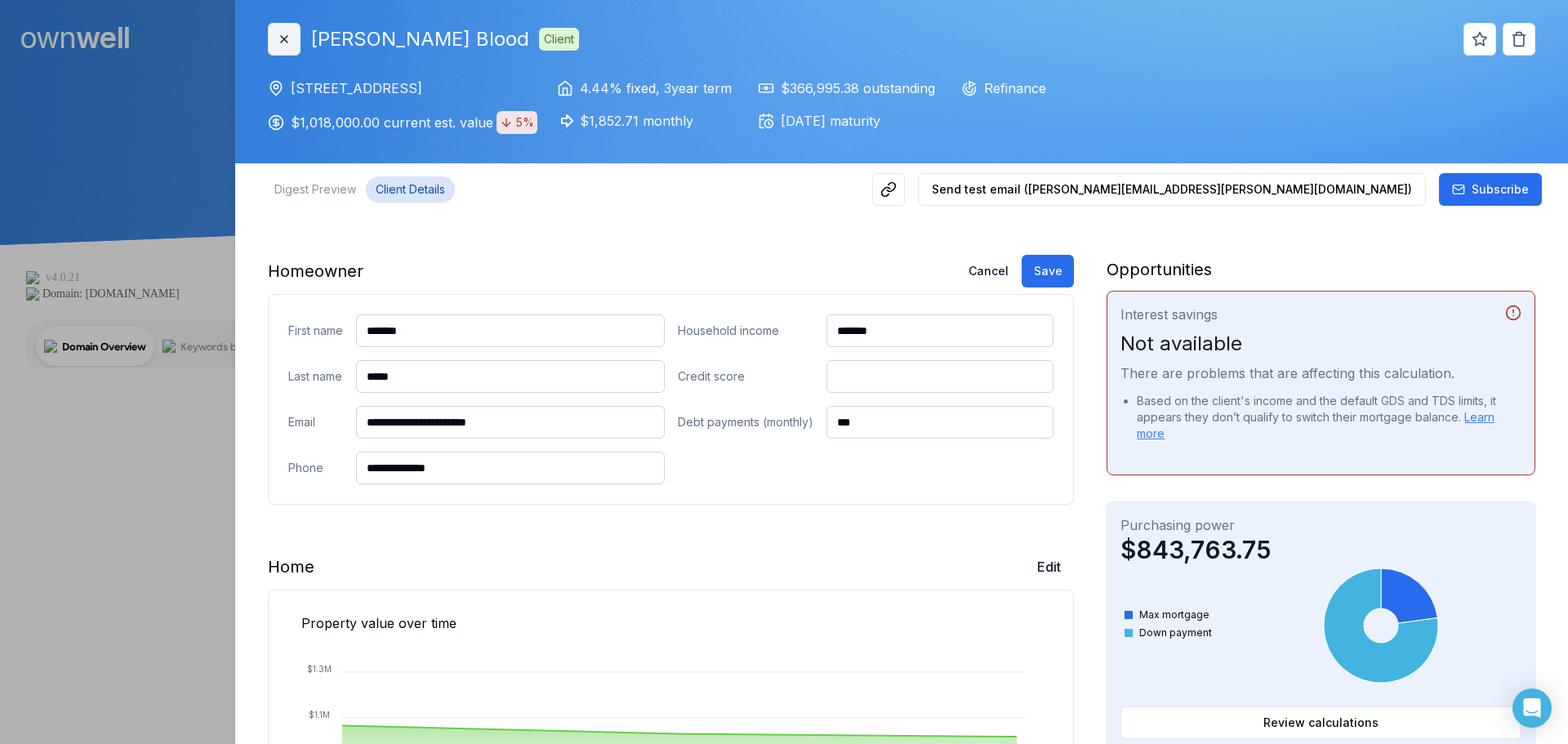 click on "Close" at bounding box center [284, 39] 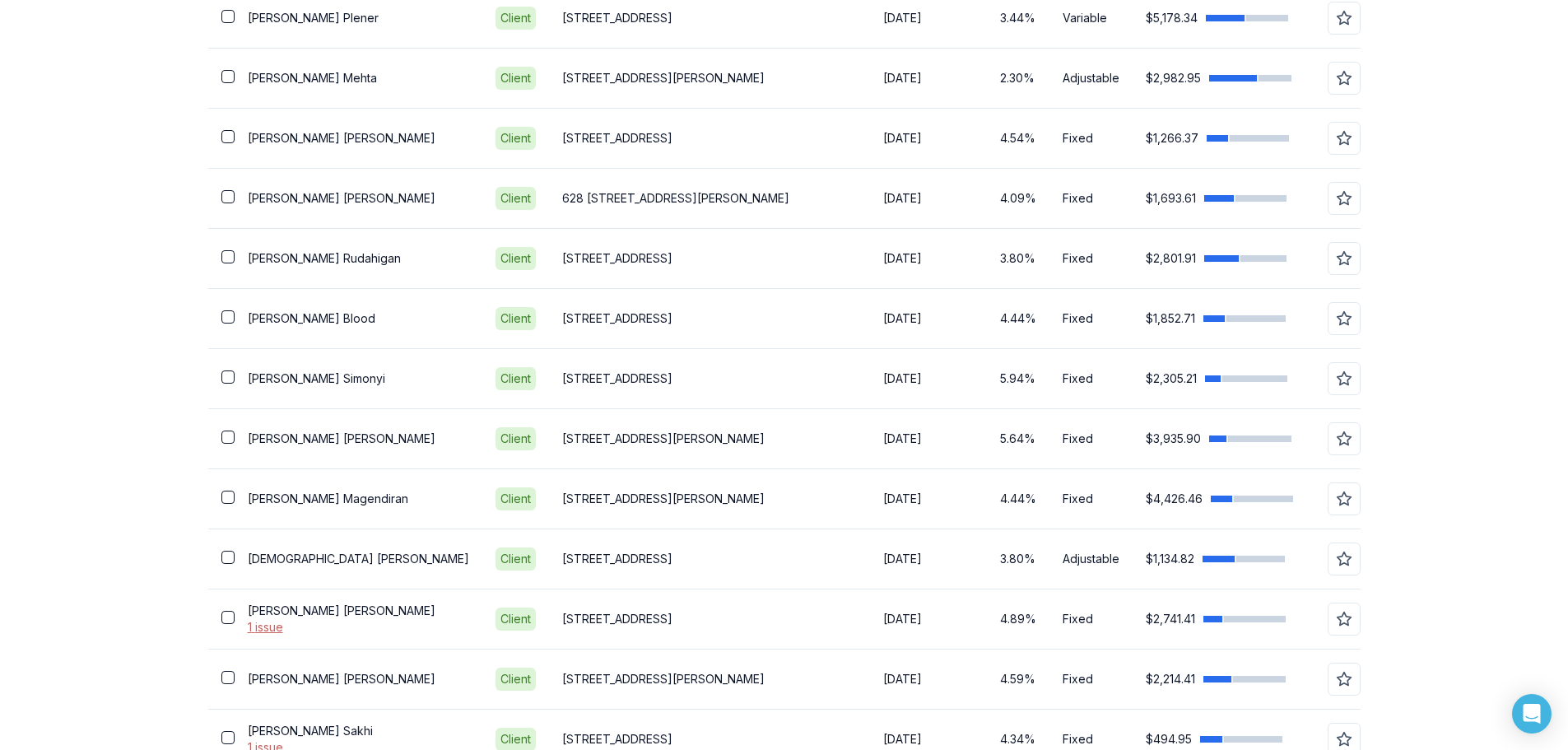 scroll, scrollTop: 0, scrollLeft: 0, axis: both 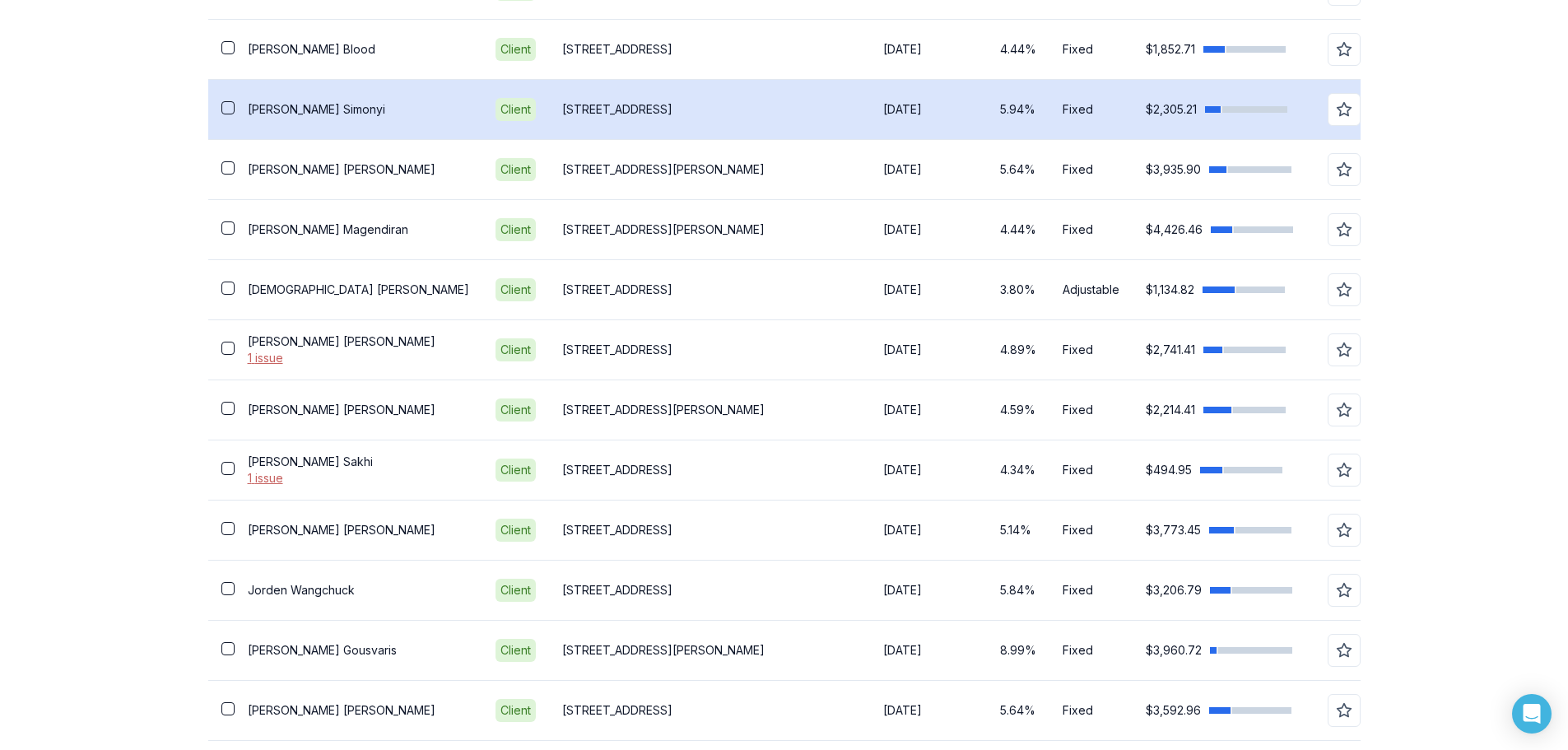 click on "[PERSON_NAME]" at bounding box center (358, 109) 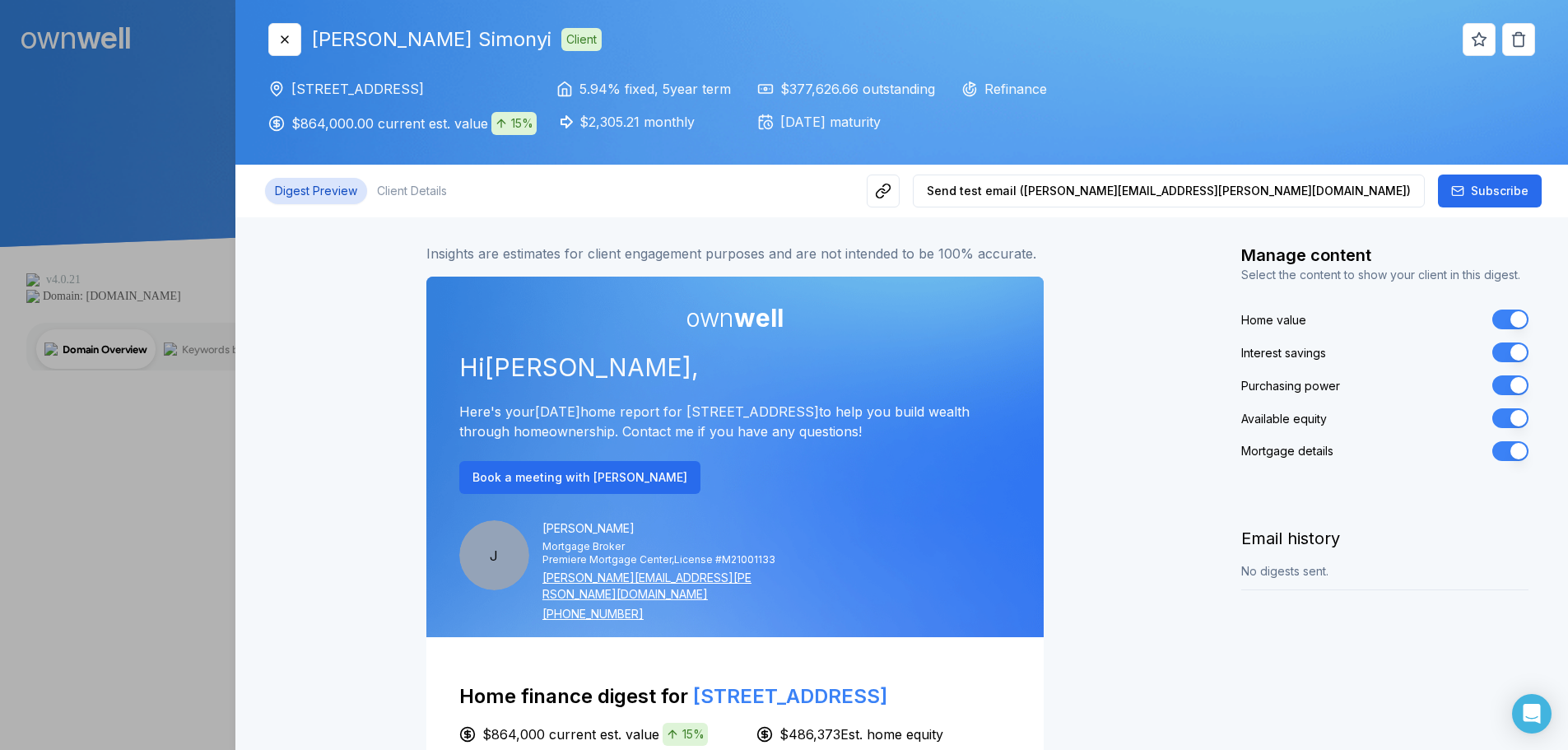 scroll, scrollTop: 0, scrollLeft: 0, axis: both 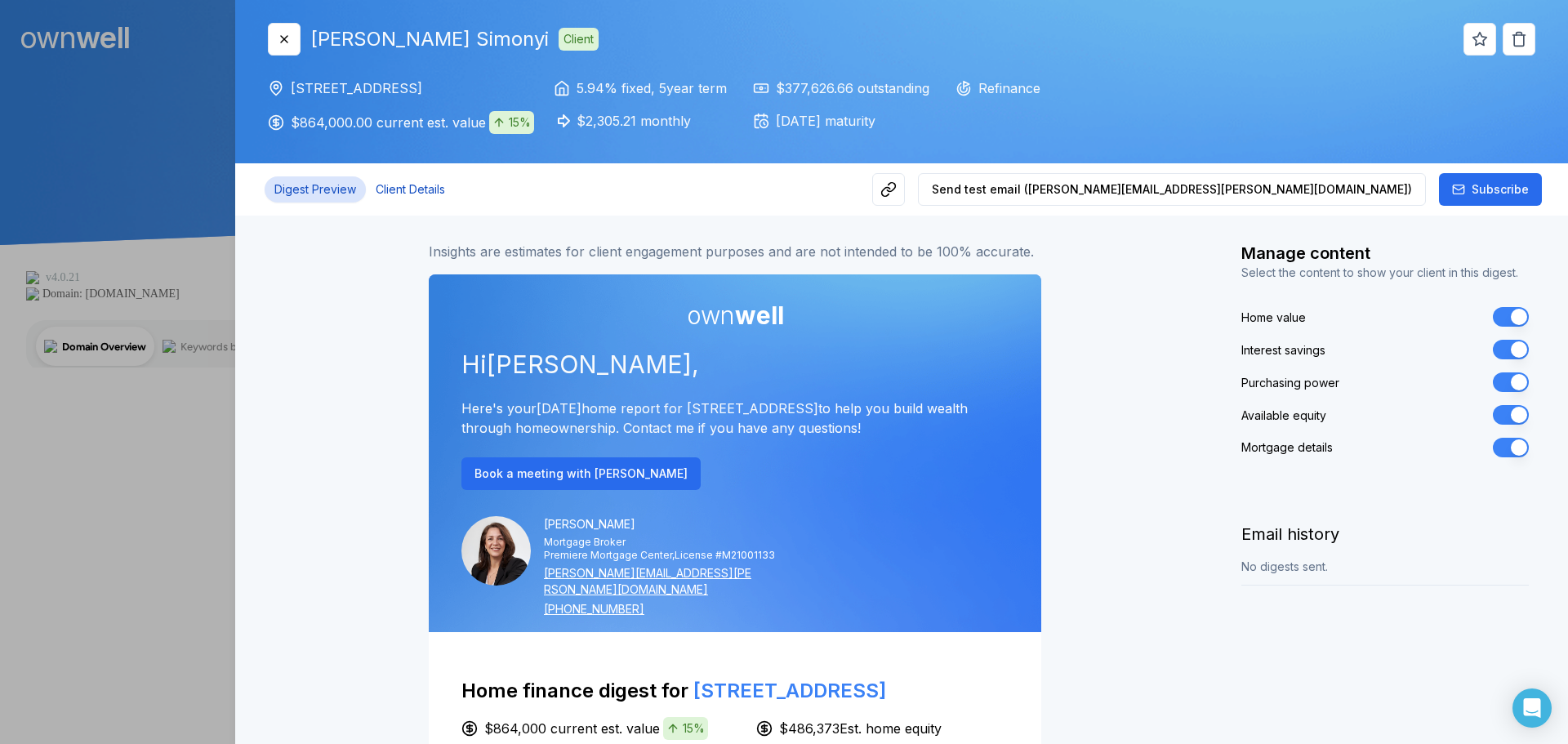 click on "Client Details" at bounding box center (410, 189) 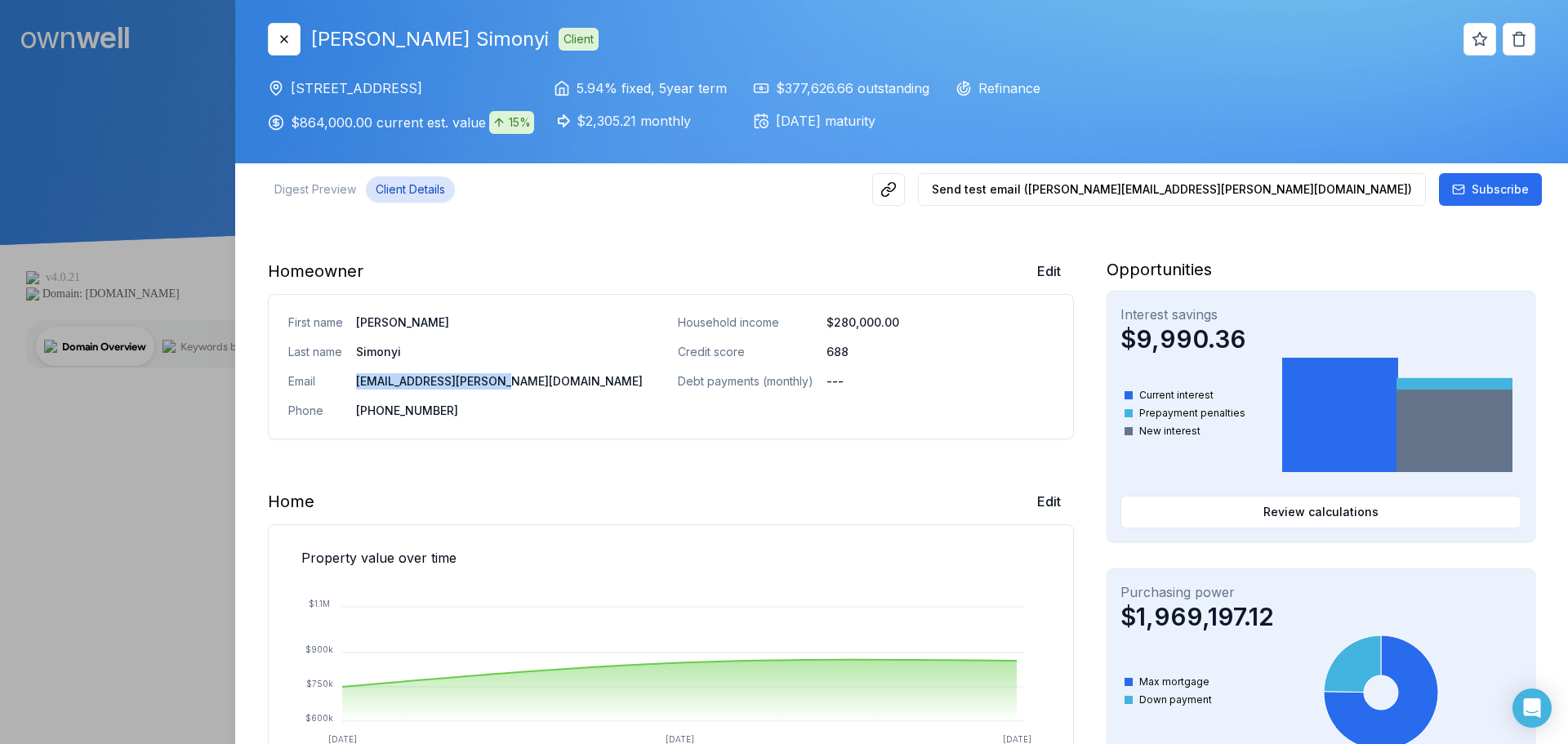 drag, startPoint x: 469, startPoint y: 381, endPoint x: 360, endPoint y: 391, distance: 109.45775 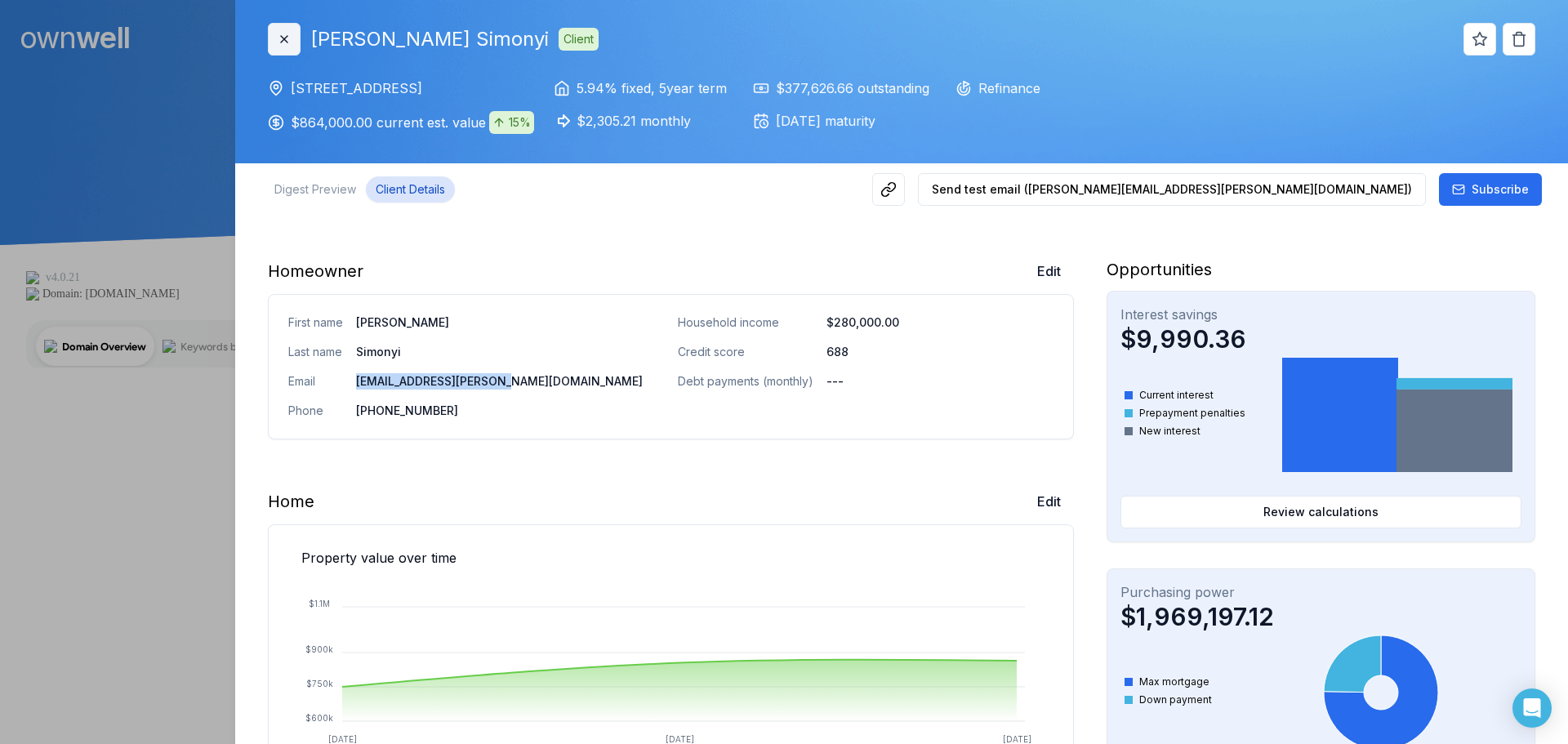 click on "Close" at bounding box center (284, 39) 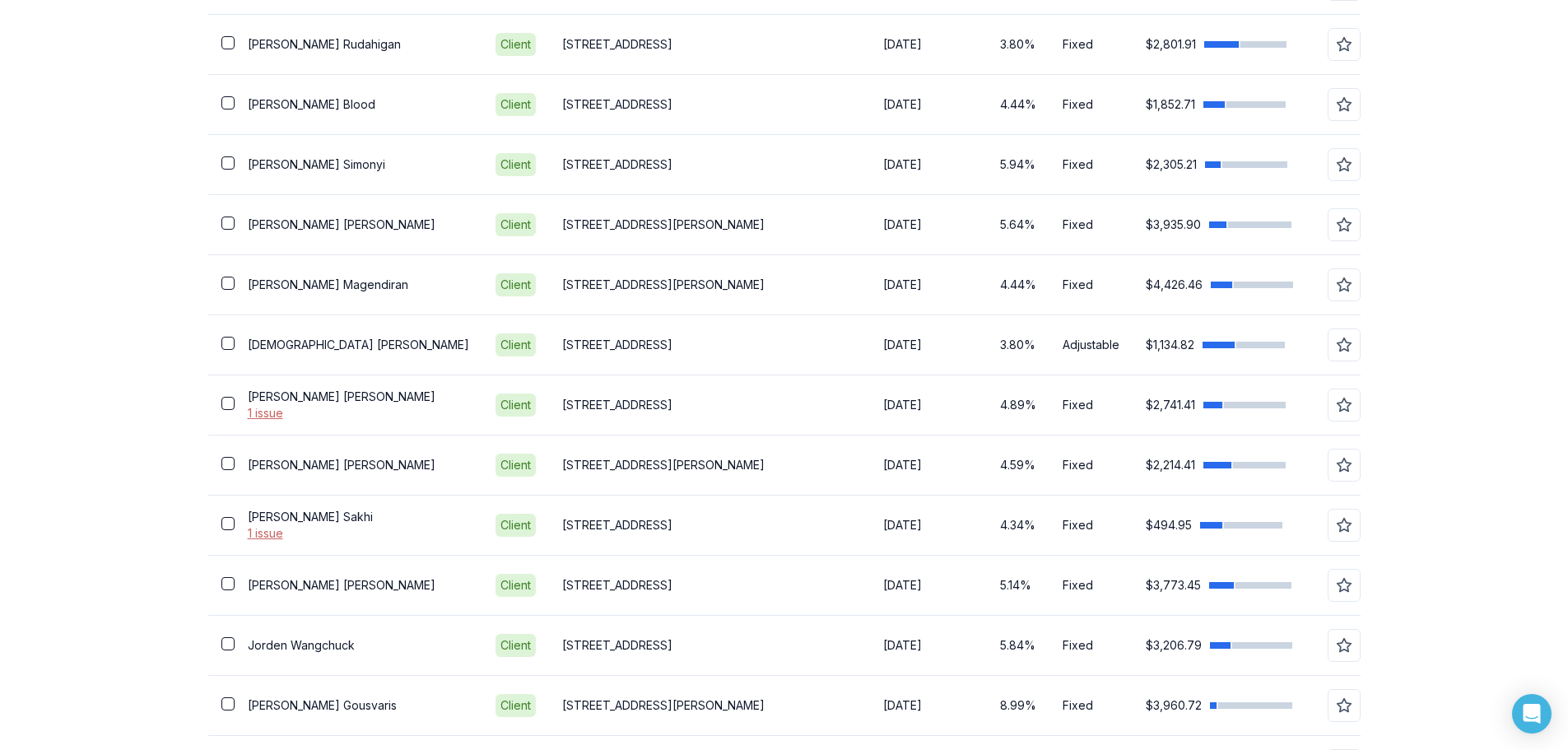 scroll, scrollTop: 1848, scrollLeft: 0, axis: vertical 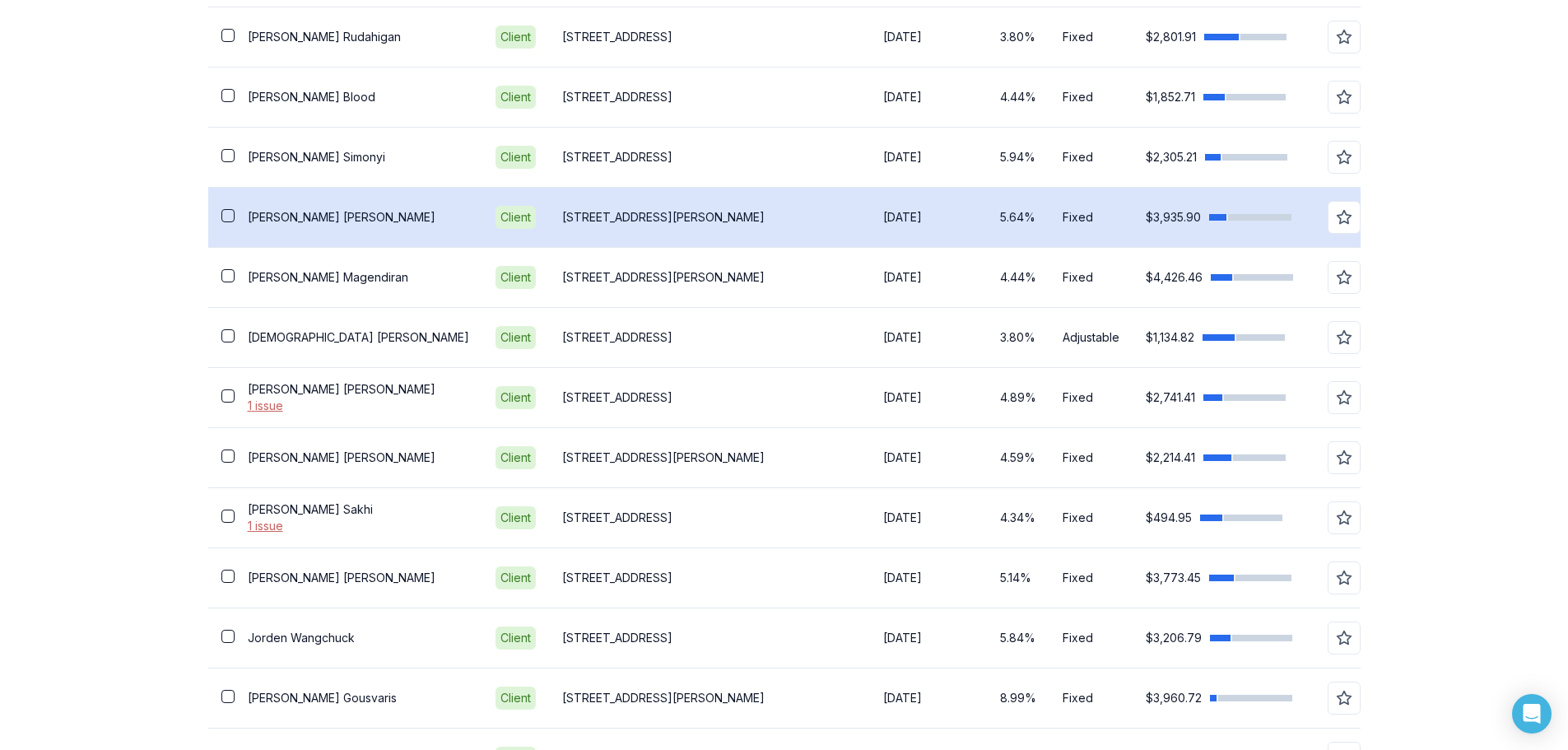 click on "[PERSON_NAME]" at bounding box center (358, 217) 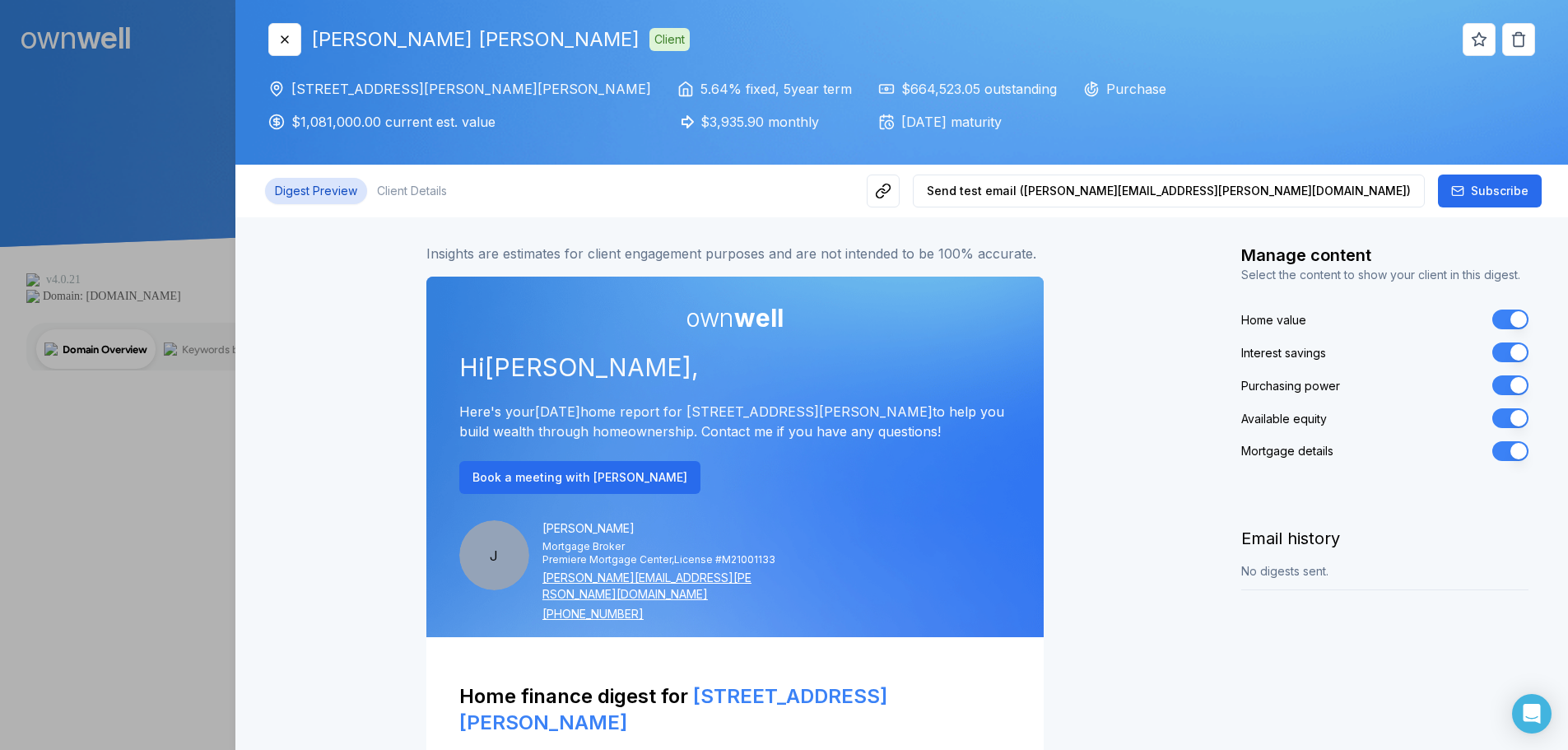 scroll, scrollTop: 0, scrollLeft: 0, axis: both 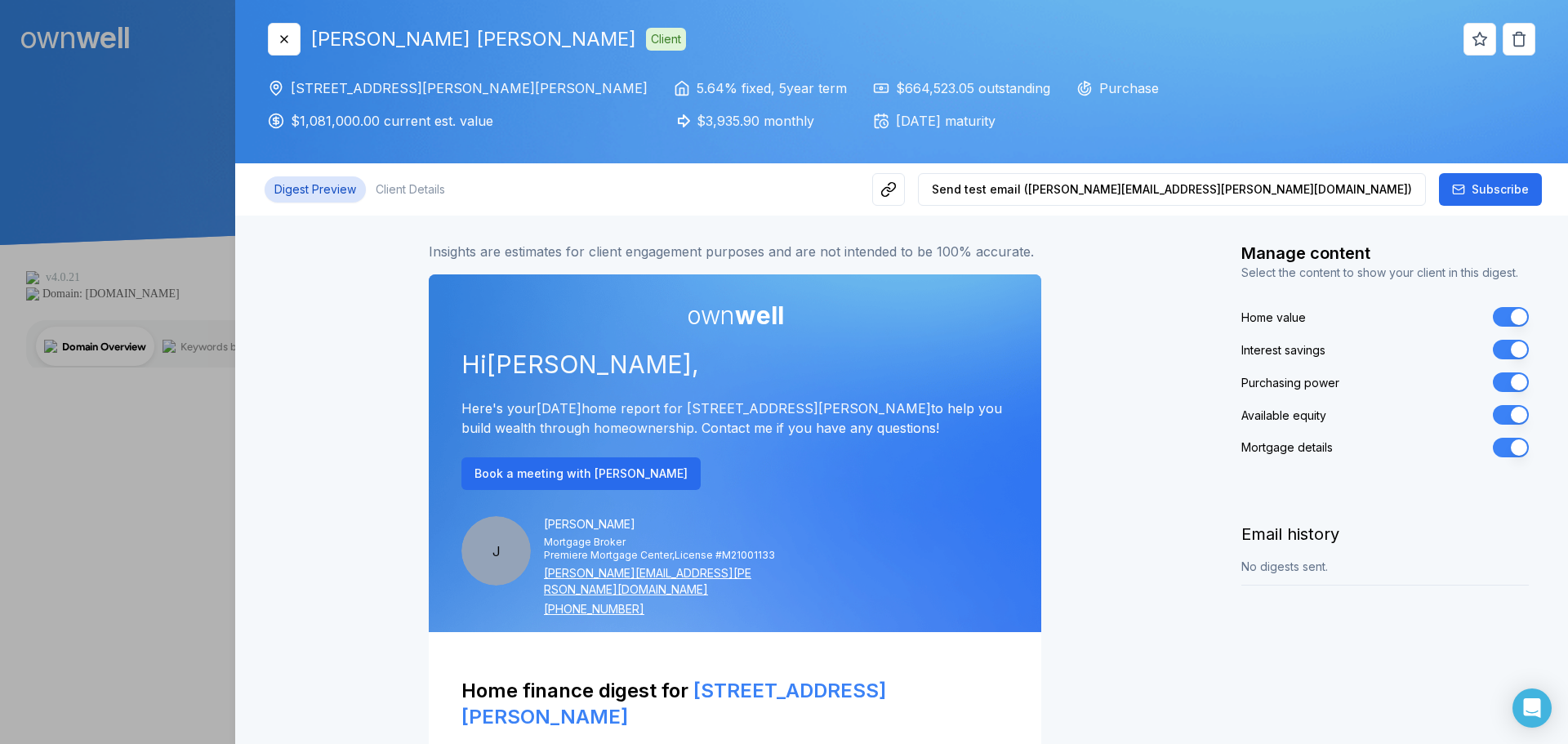 click at bounding box center [784, 372] 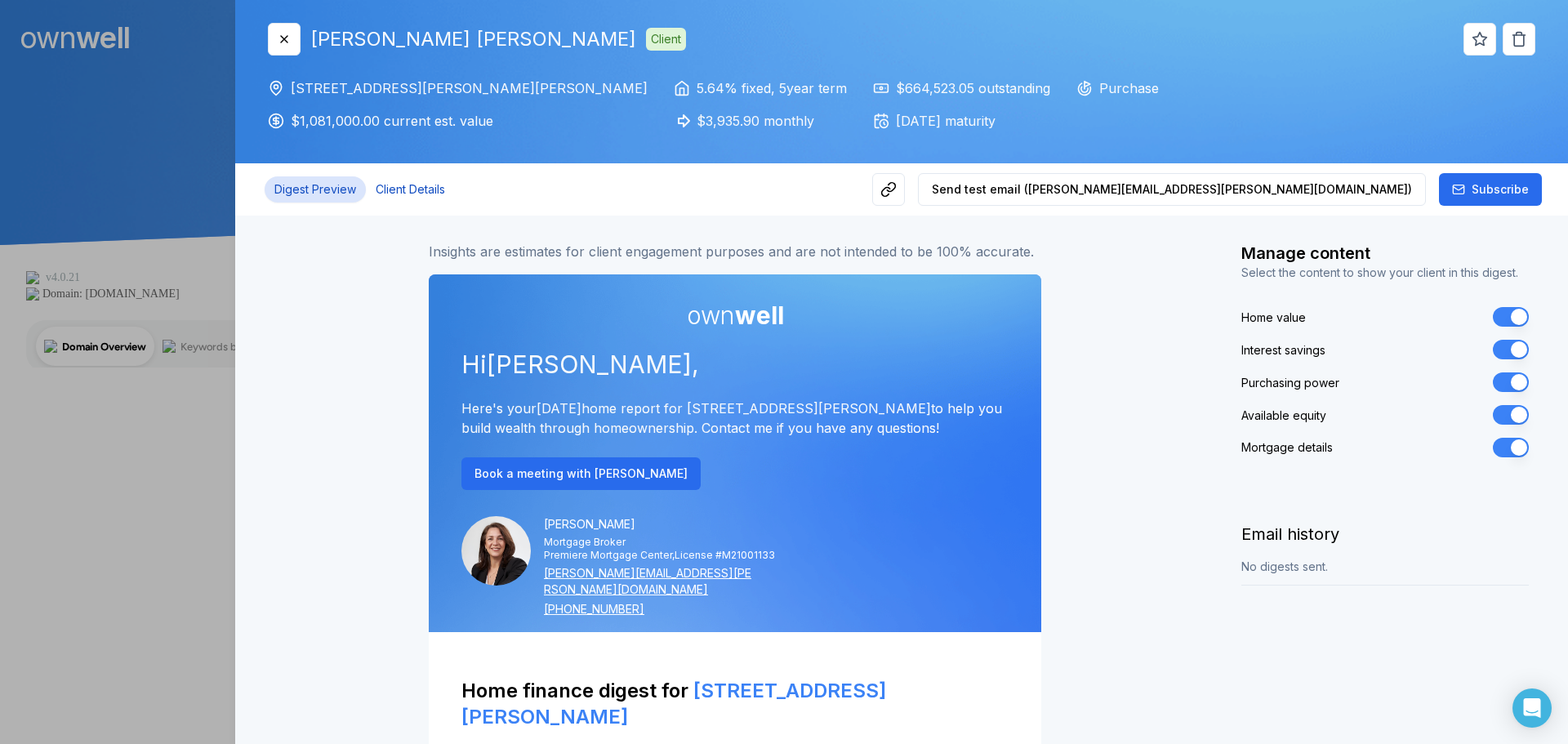 click on "Client Details" at bounding box center (410, 189) 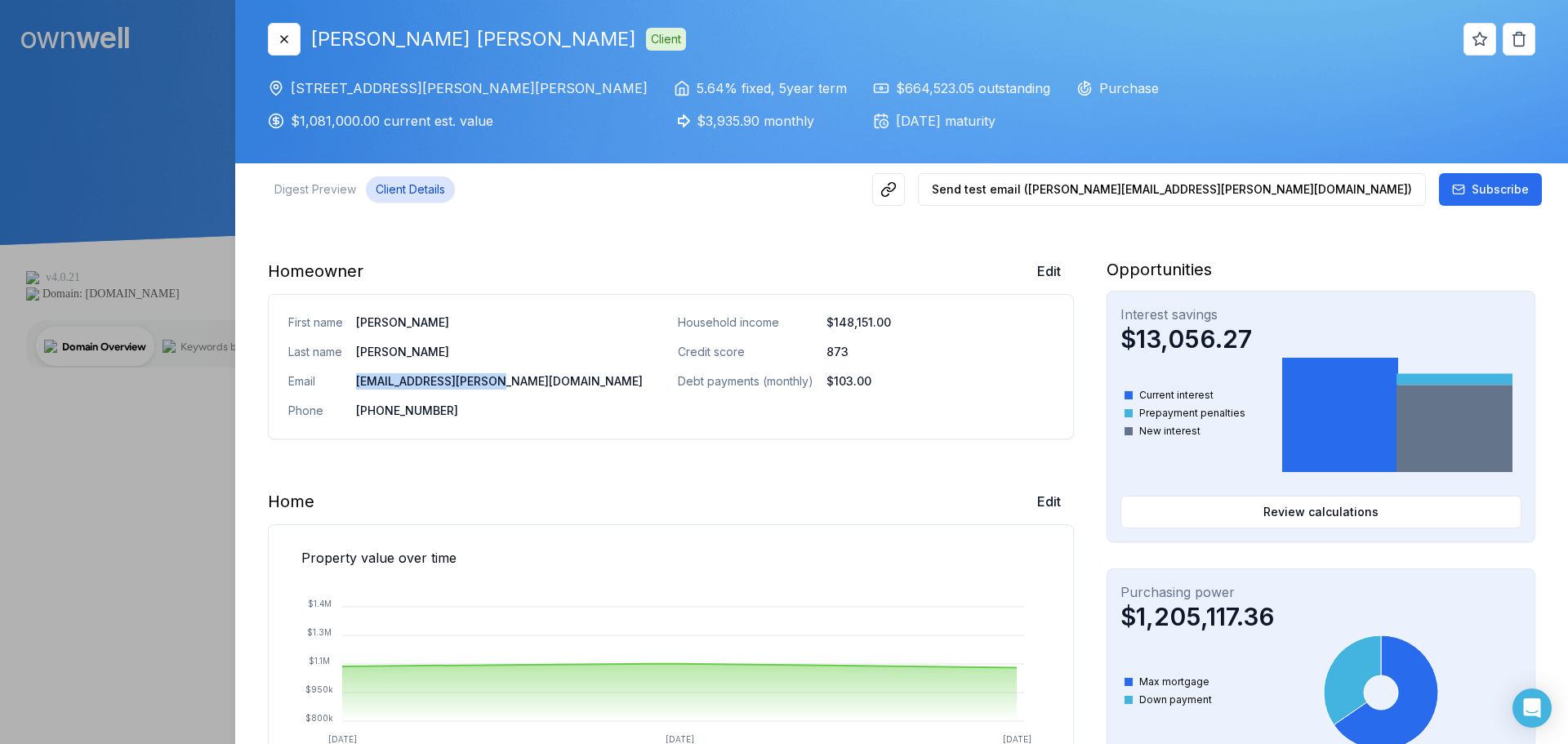 drag, startPoint x: 506, startPoint y: 378, endPoint x: 350, endPoint y: 394, distance: 156.81837 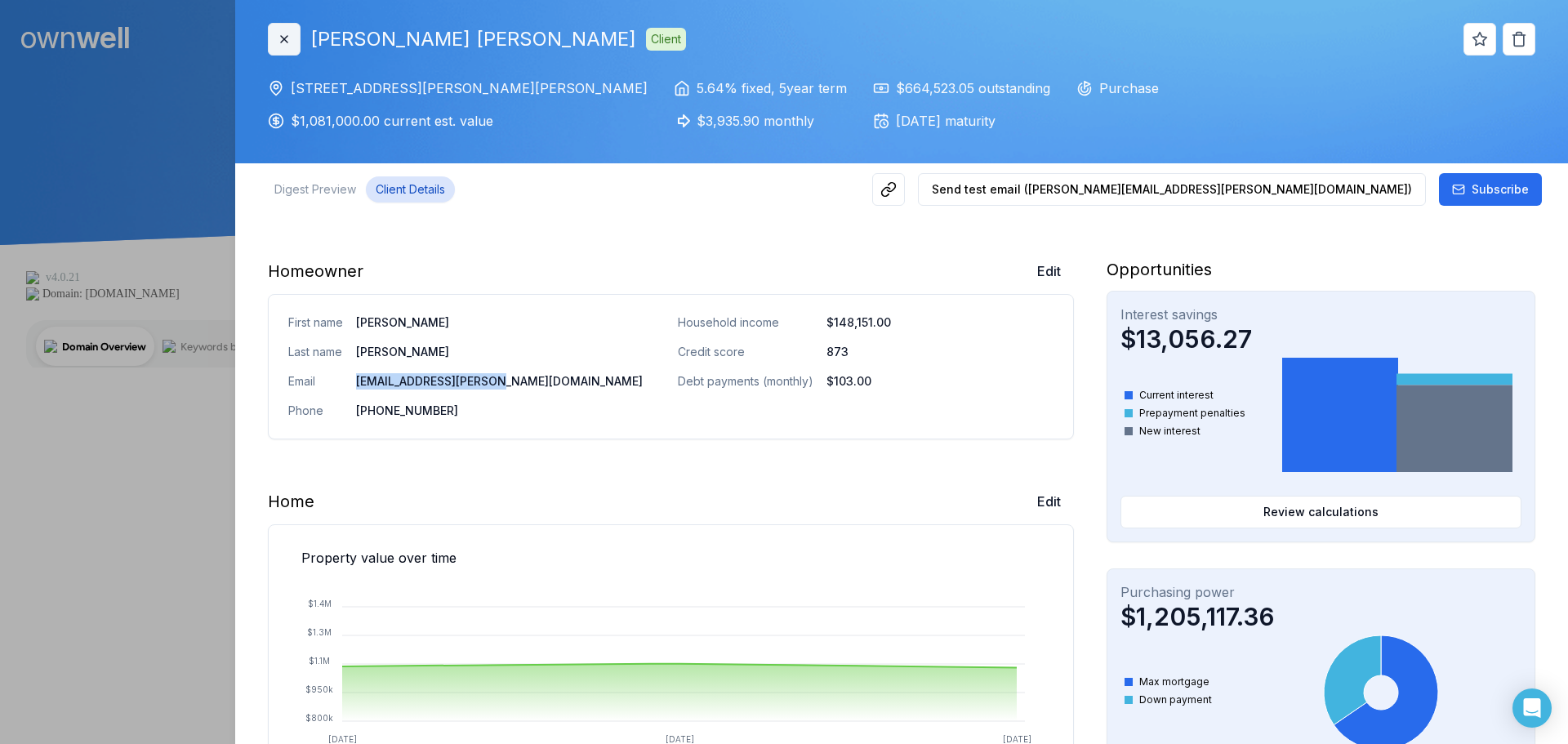 click 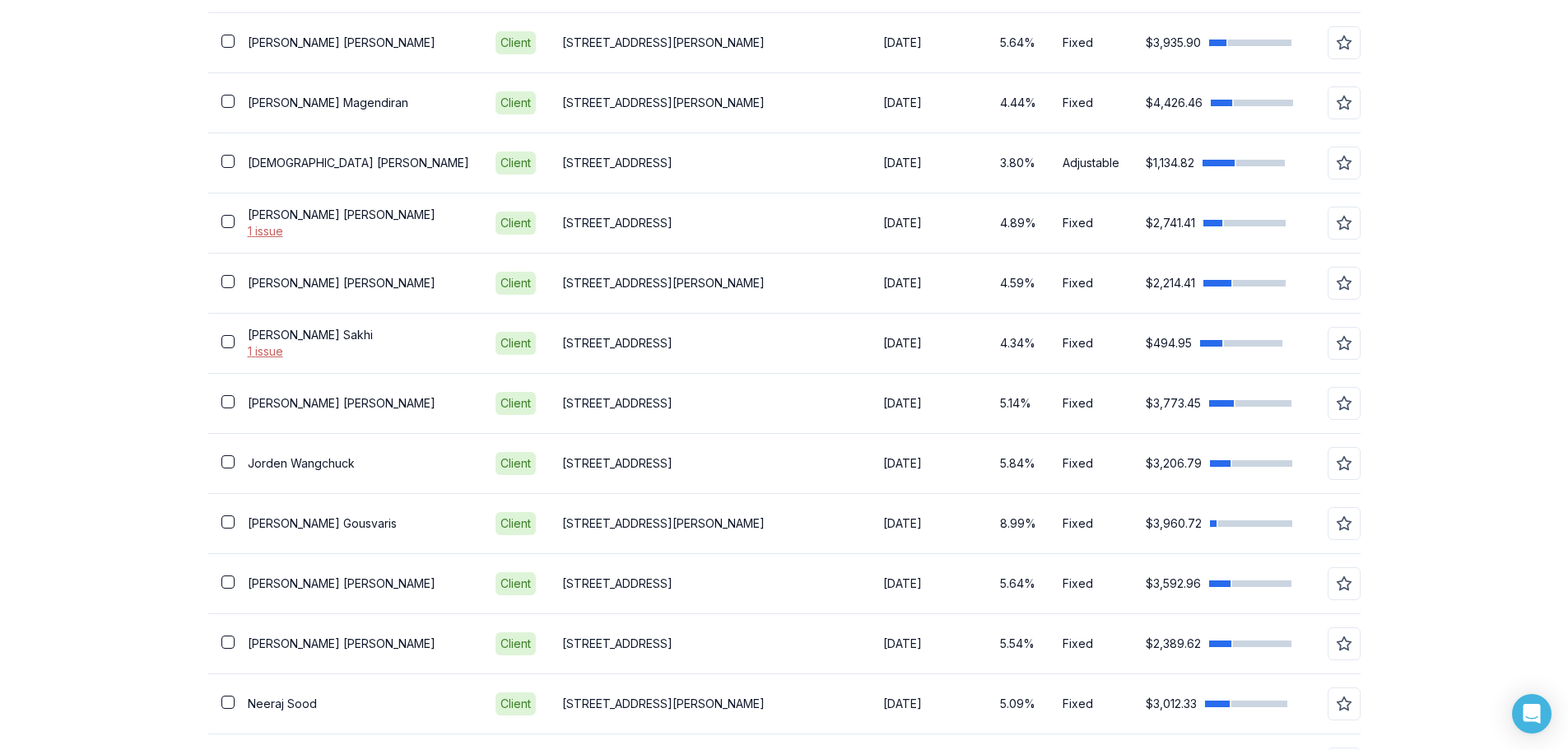 scroll, scrollTop: 1987, scrollLeft: 0, axis: vertical 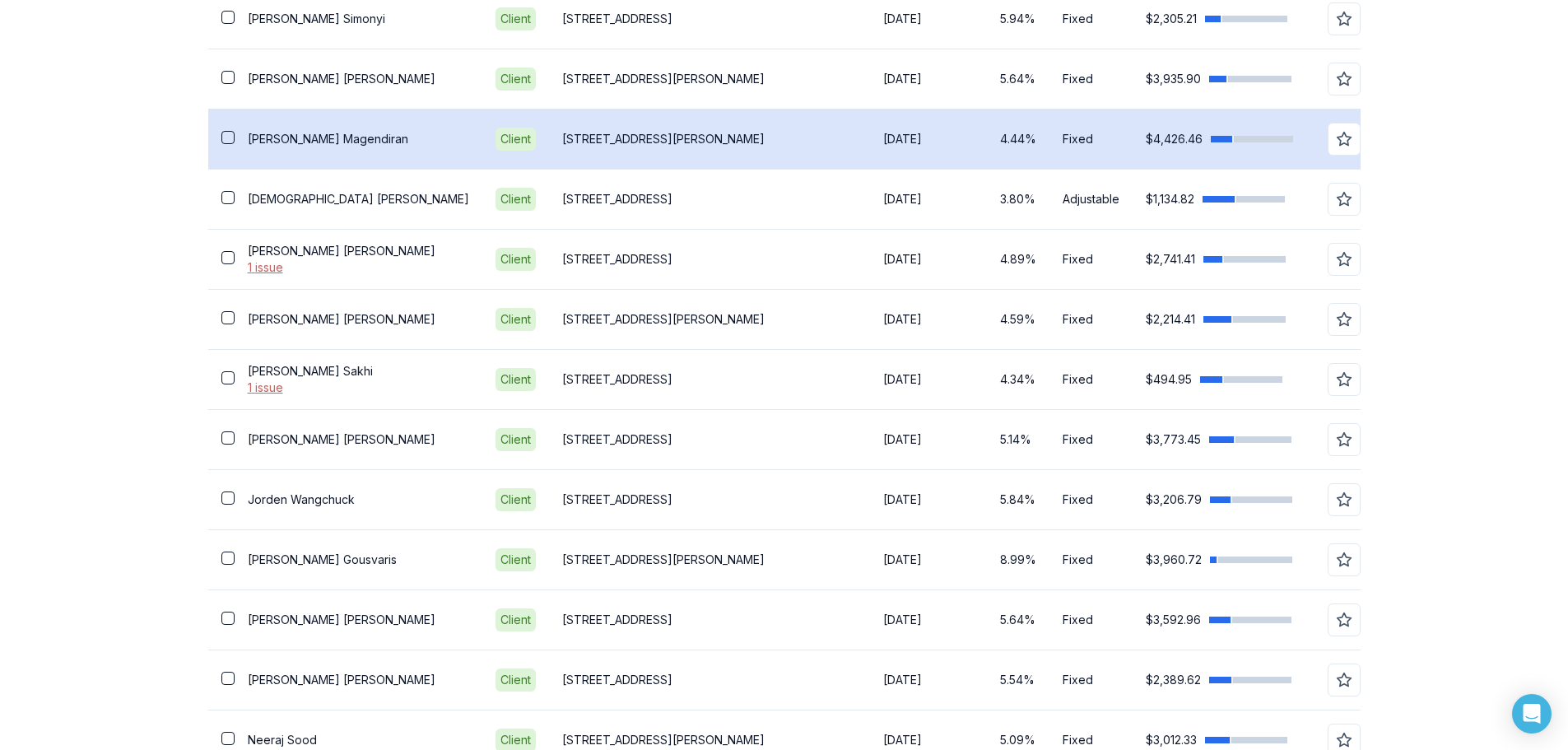 click on "[PERSON_NAME]" at bounding box center (358, 138) 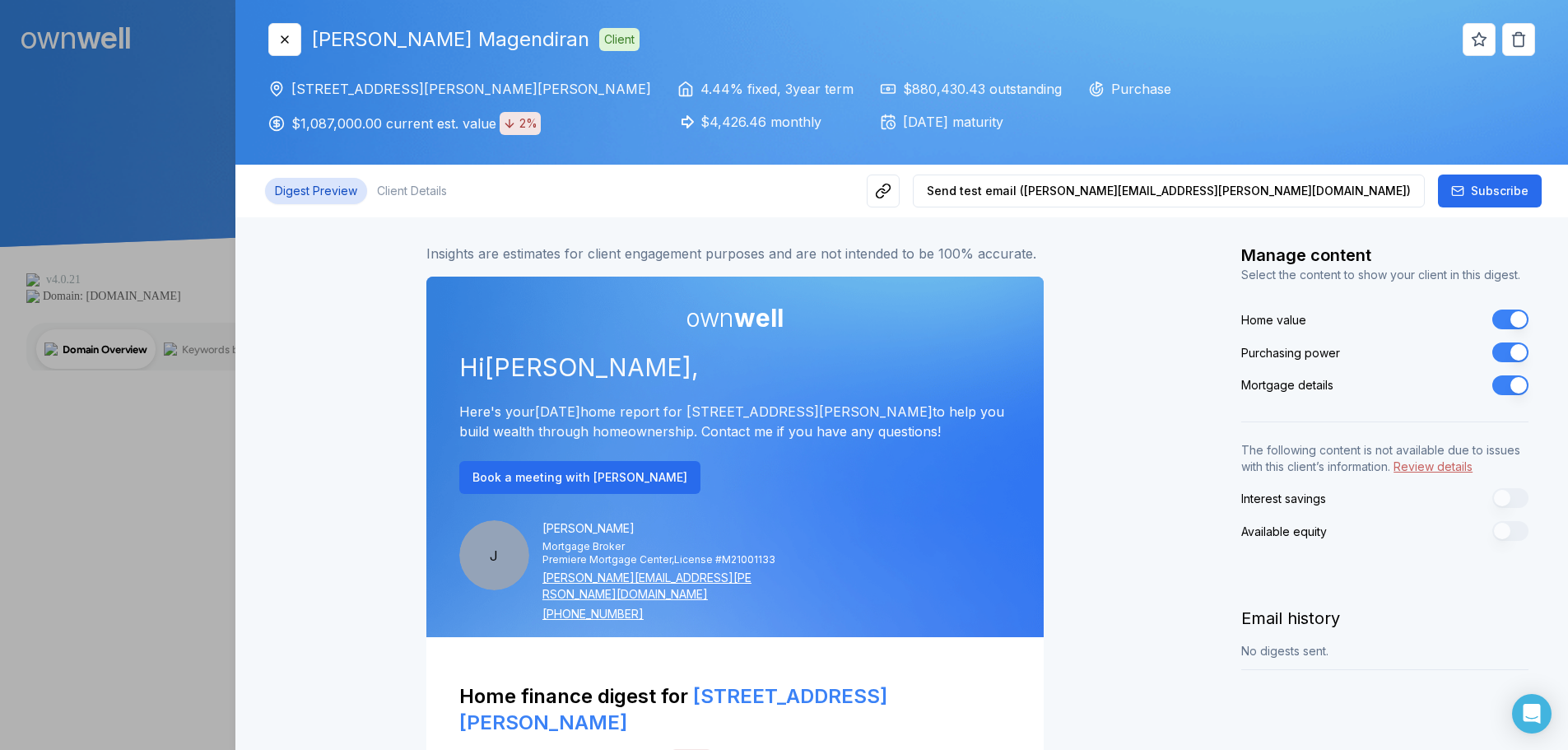 scroll, scrollTop: 0, scrollLeft: 0, axis: both 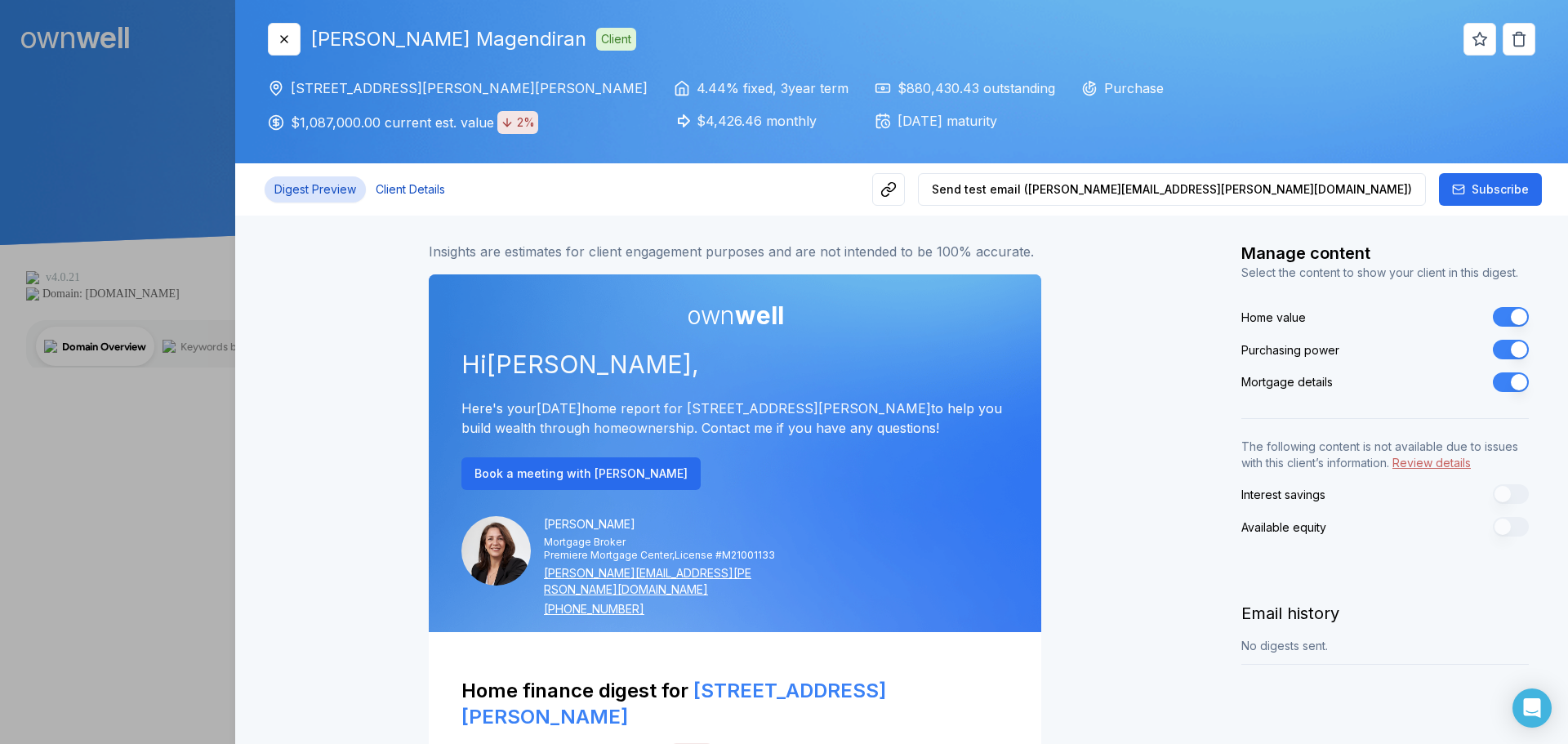 click on "Client Details" at bounding box center [410, 189] 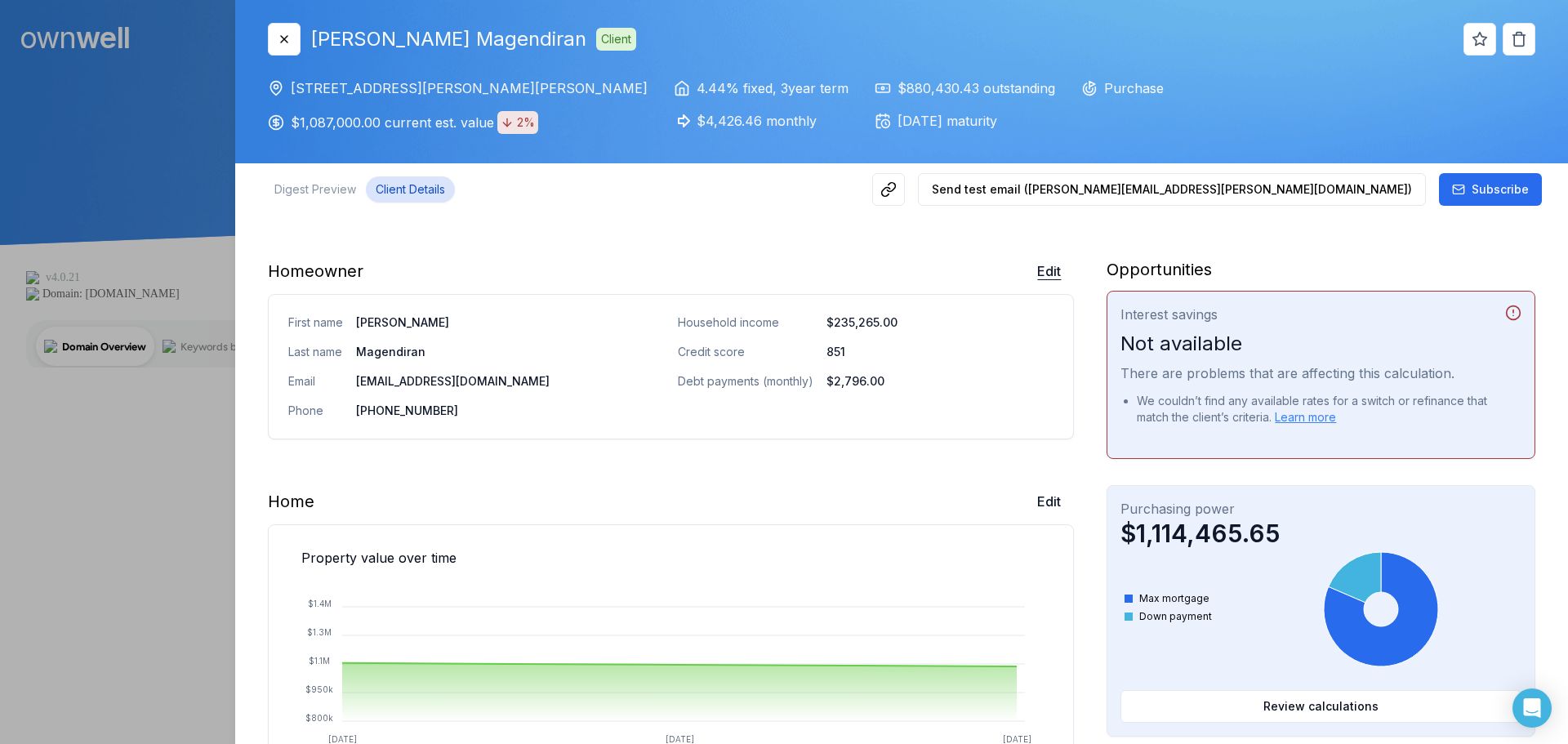 click on "Edit" at bounding box center (1049, 271) 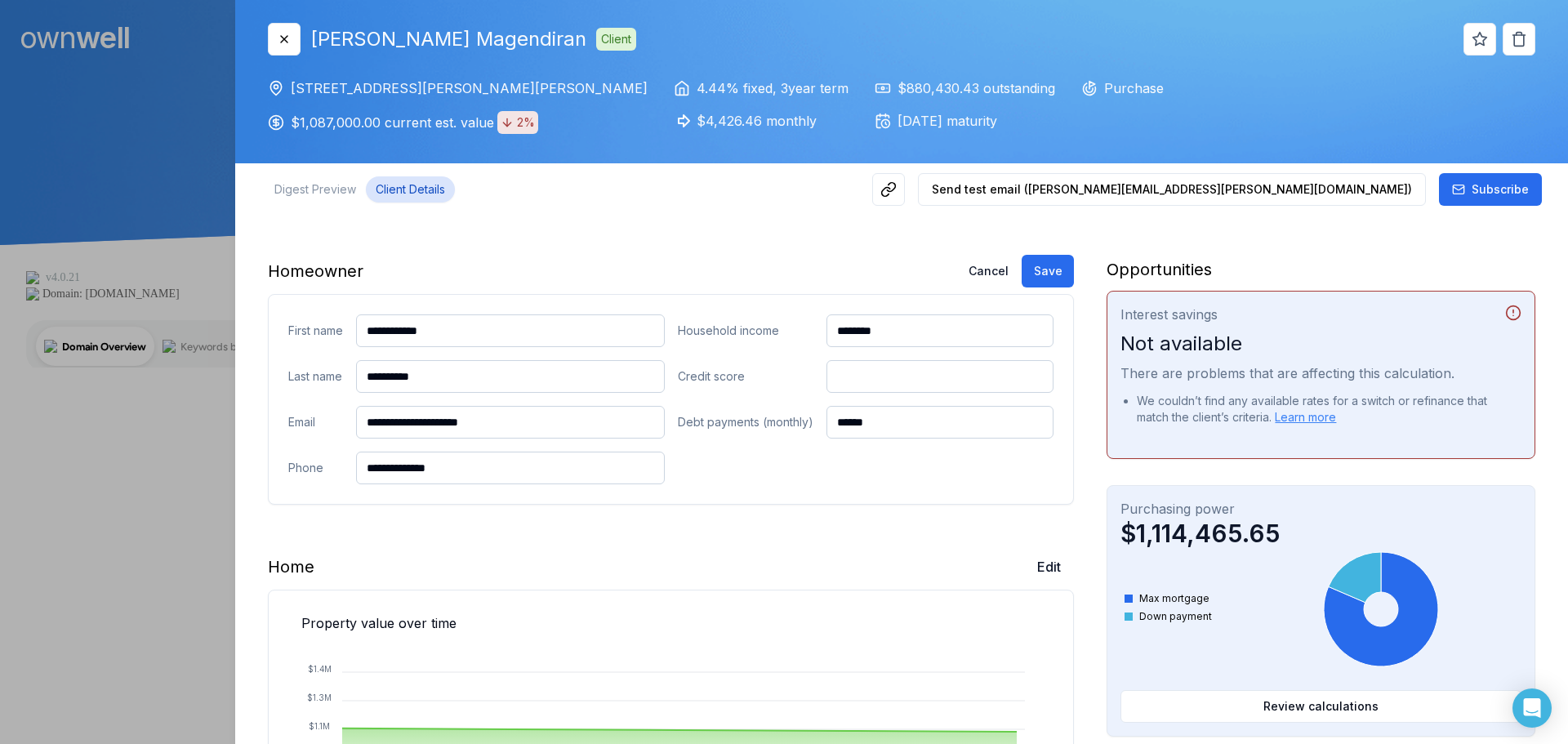 drag, startPoint x: 521, startPoint y: 339, endPoint x: 256, endPoint y: 318, distance: 265.83077 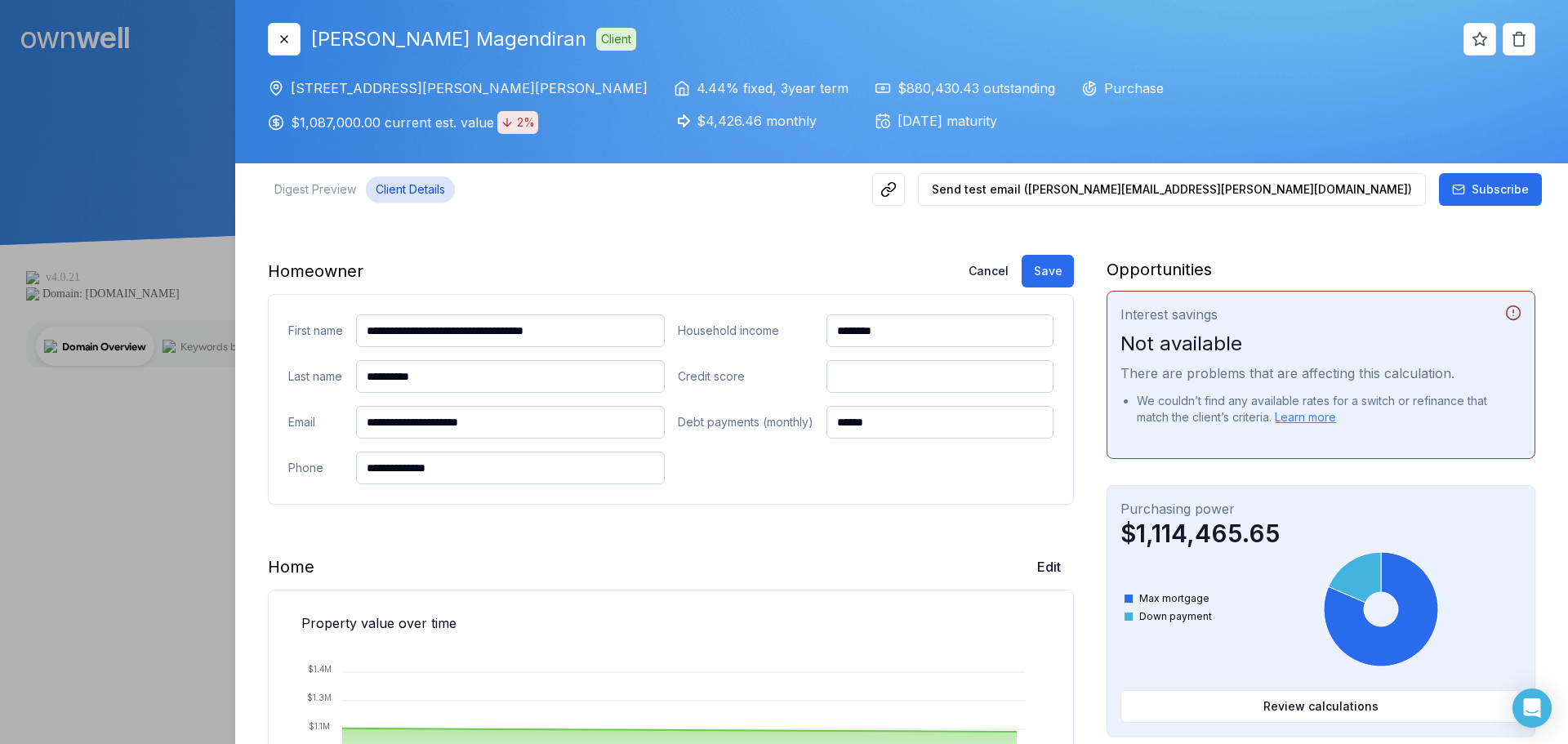 click on "**********" at bounding box center (510, 331) 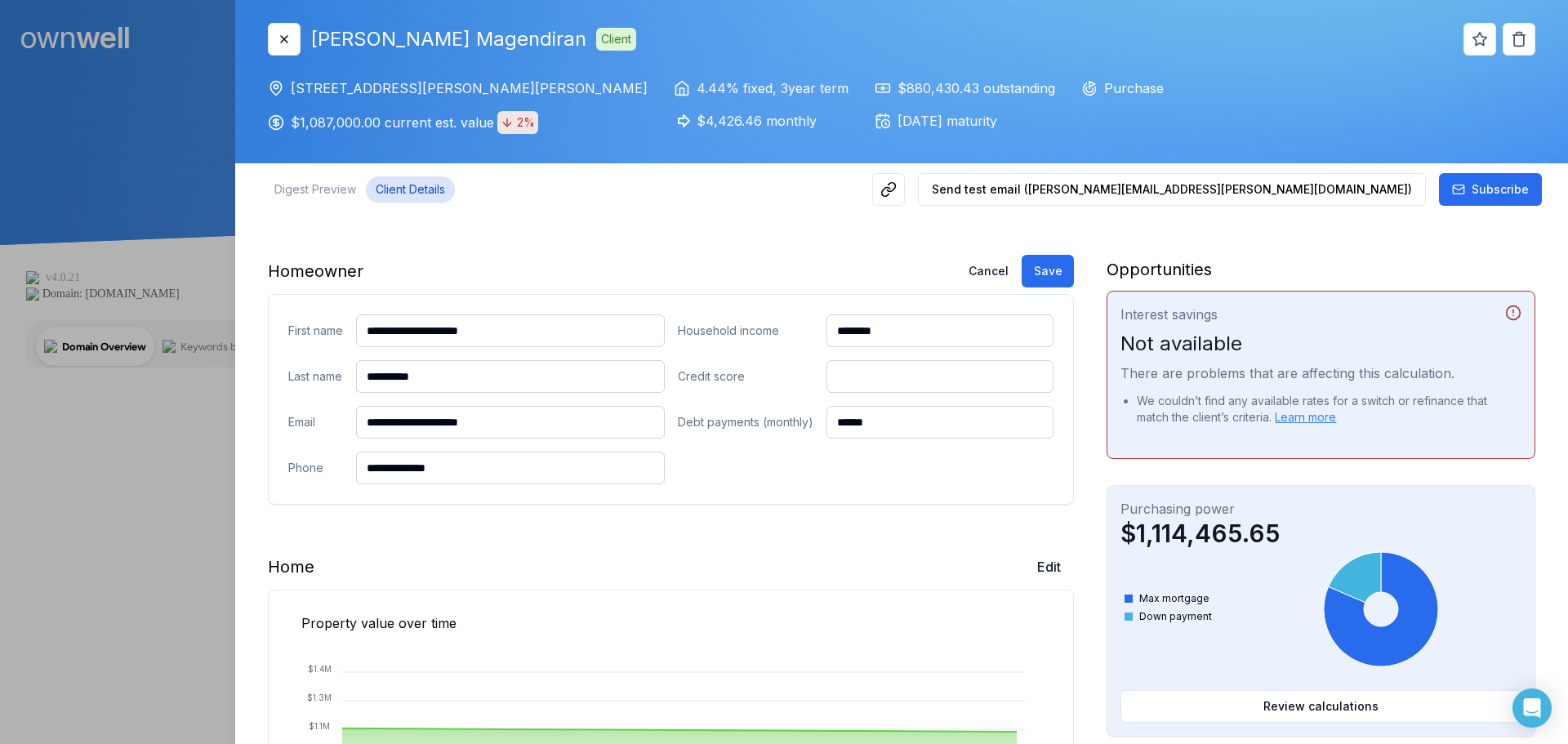 type on "**********" 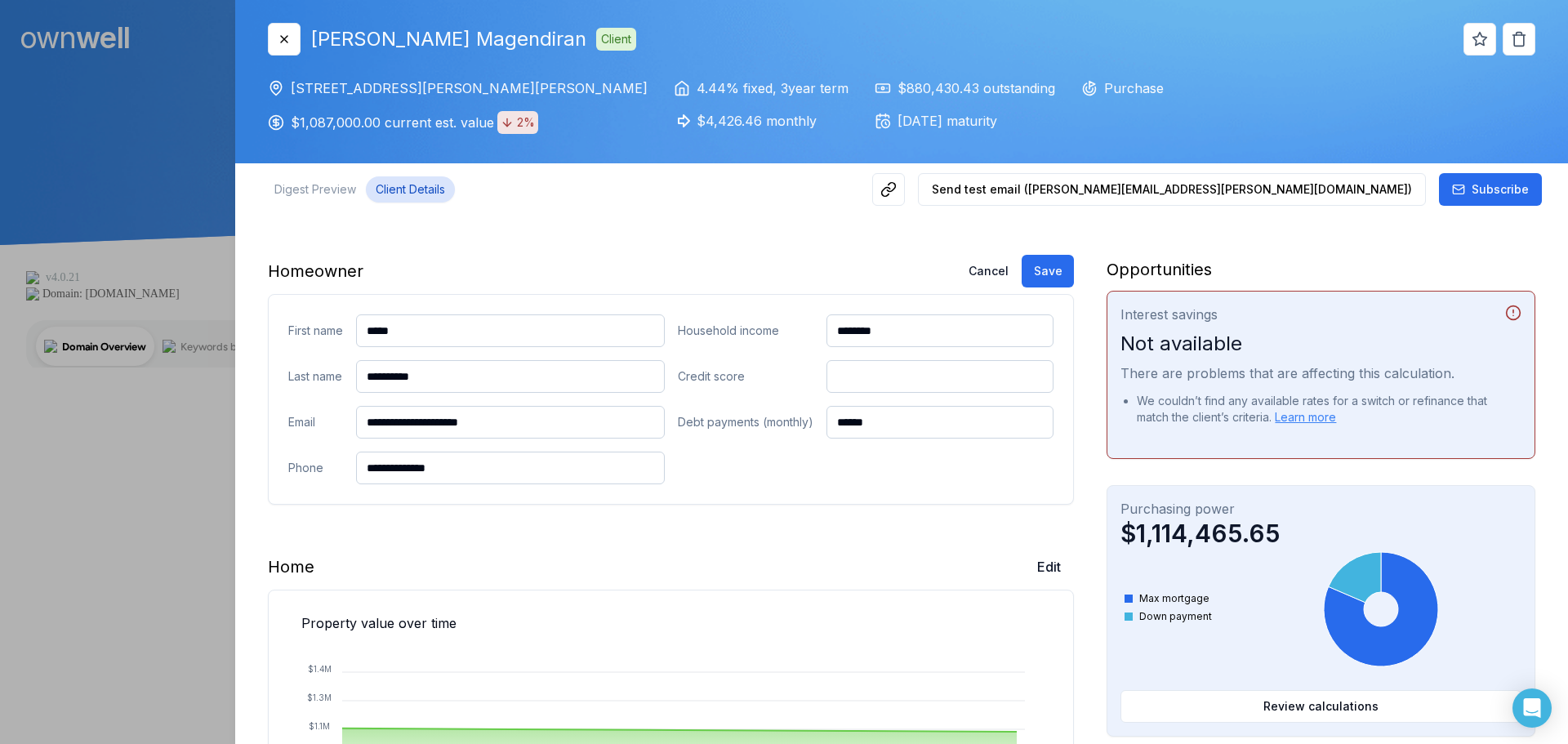 type on "*****" 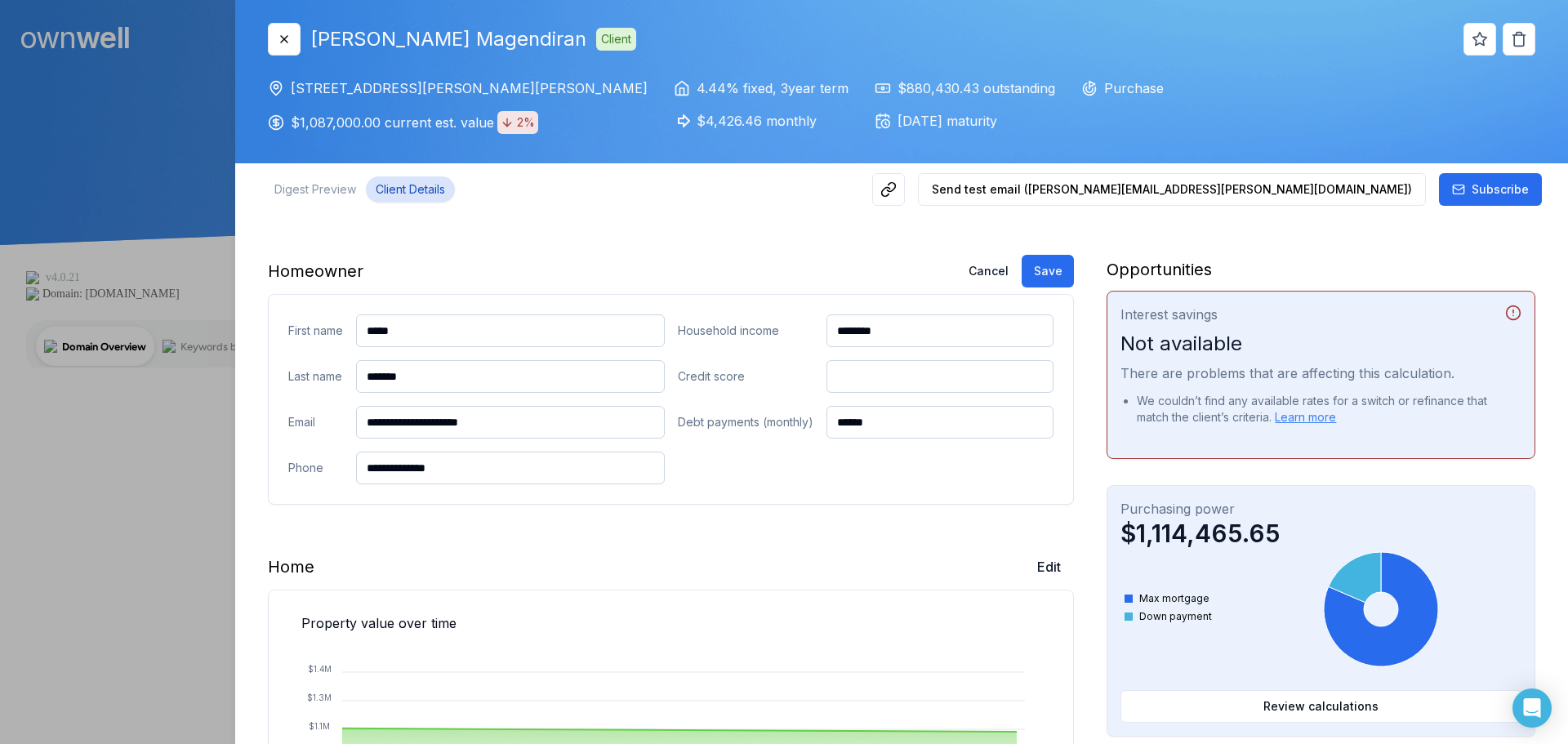 type on "*******" 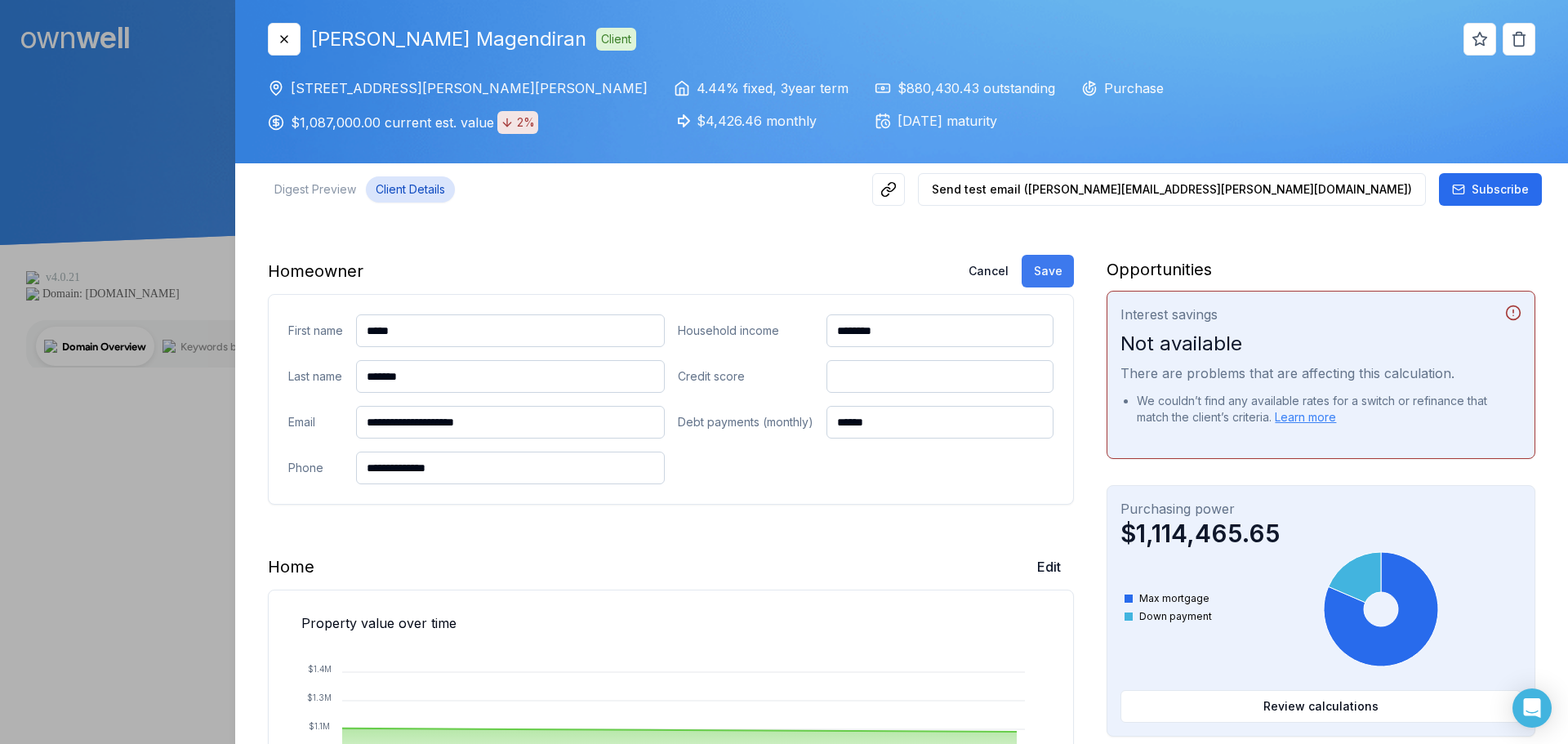 type on "**********" 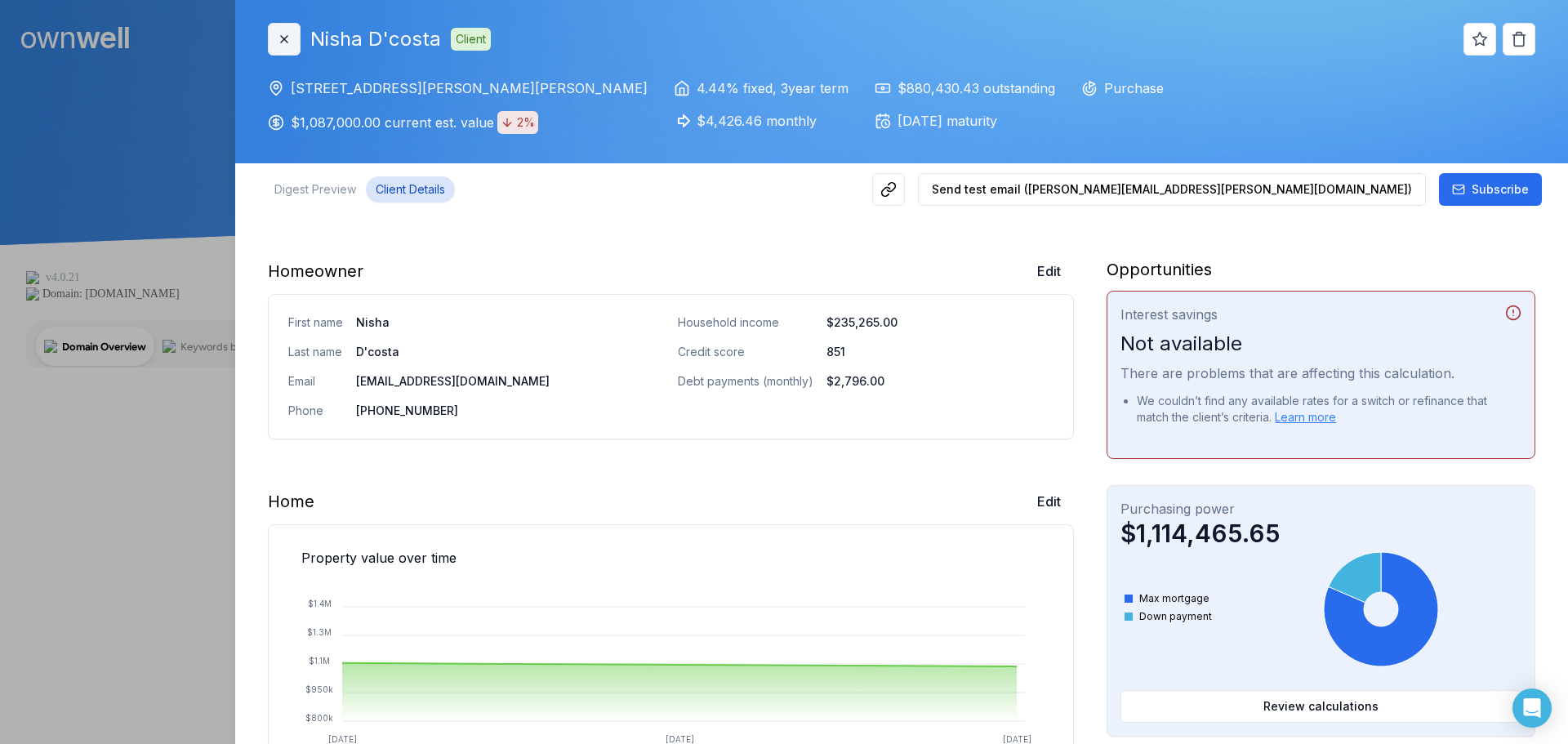 click 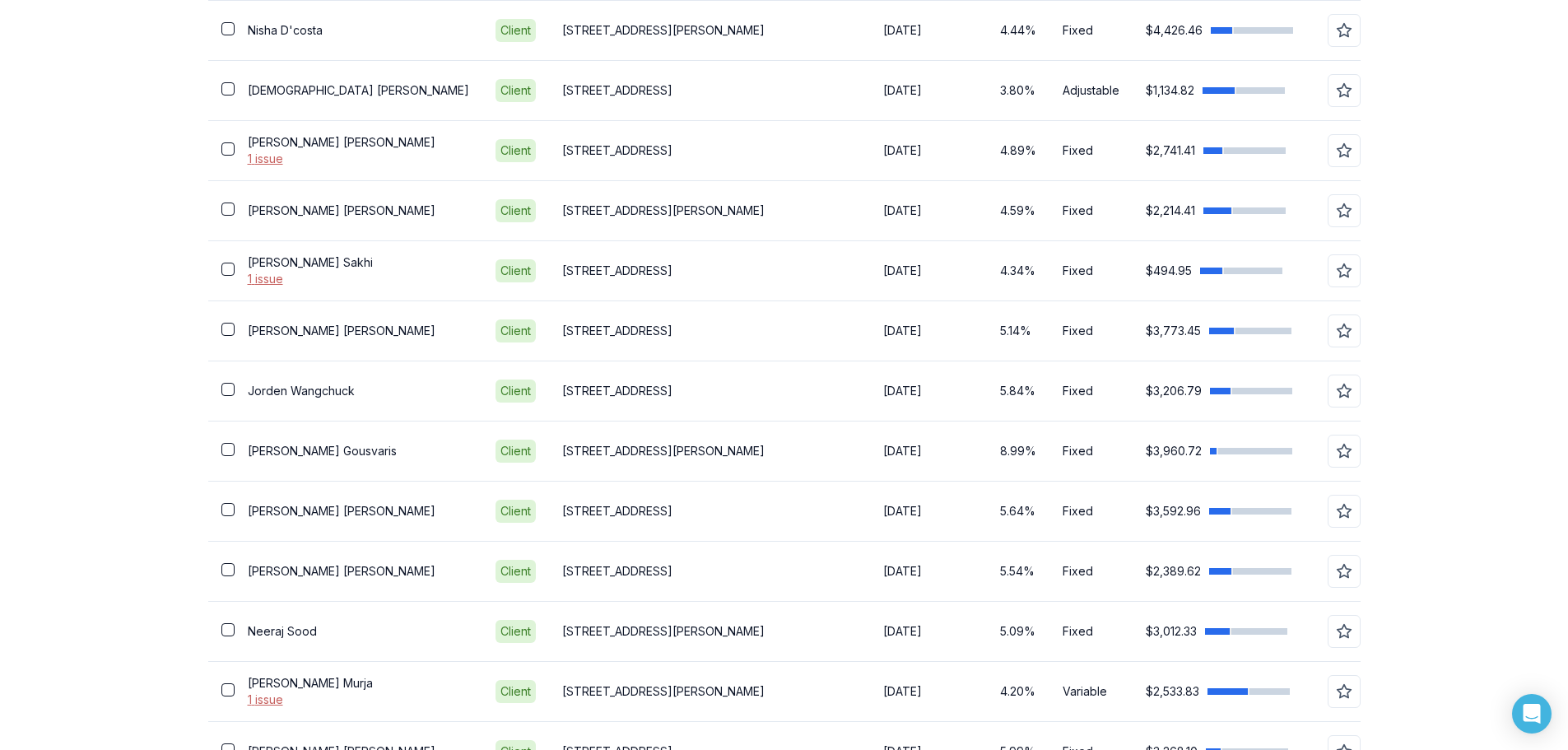scroll, scrollTop: 2103, scrollLeft: 0, axis: vertical 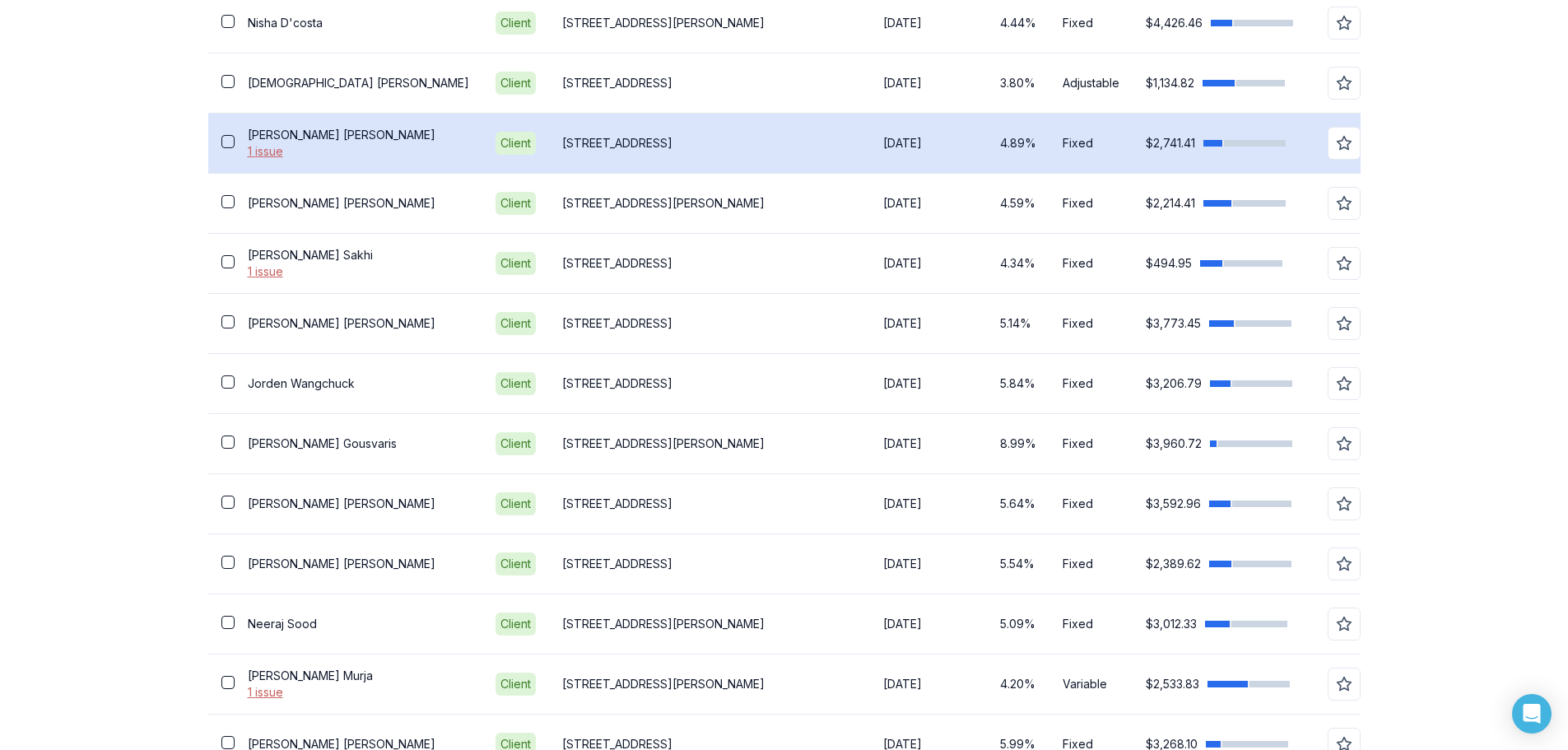 click on "[PERSON_NAME]" at bounding box center (358, 135) 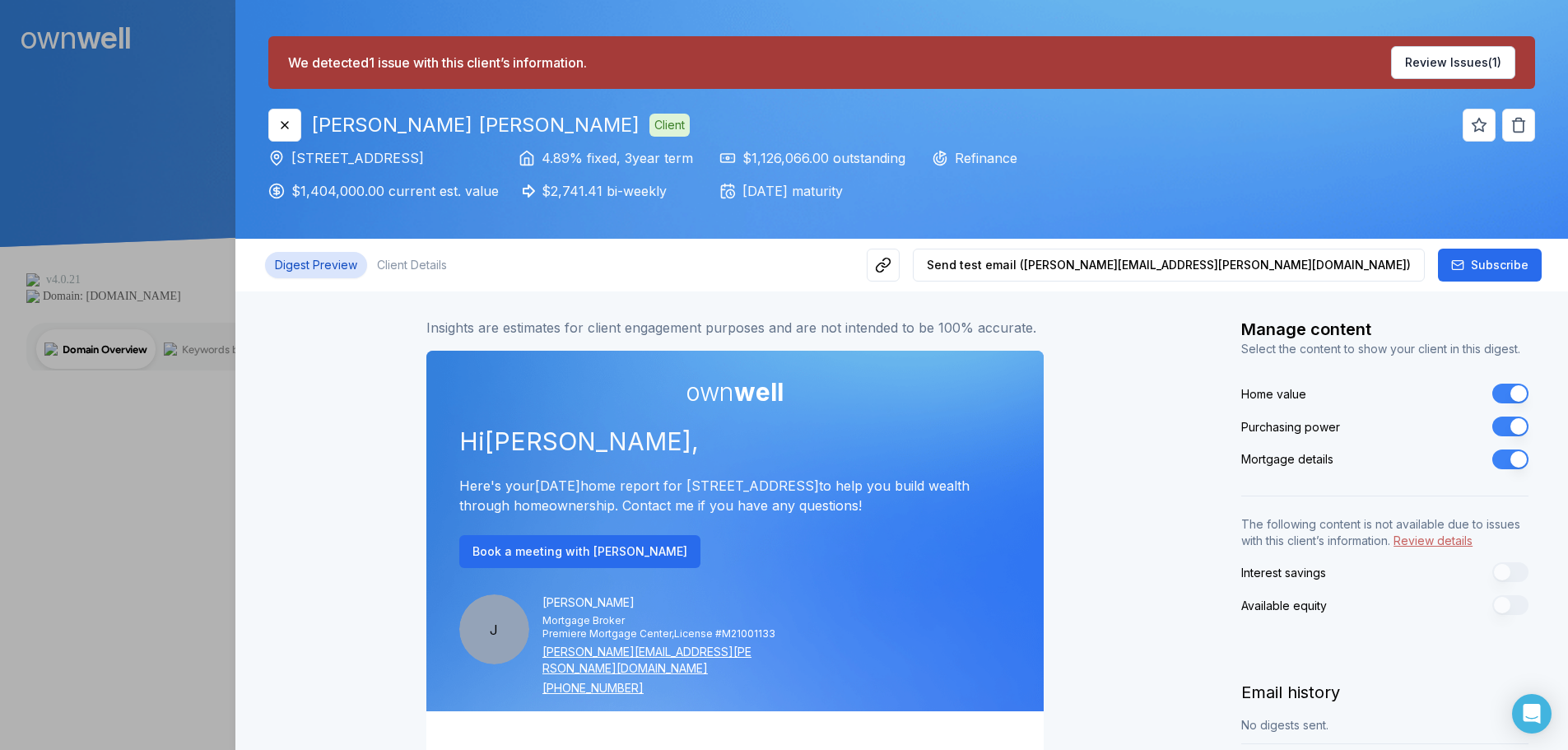 scroll, scrollTop: 0, scrollLeft: 0, axis: both 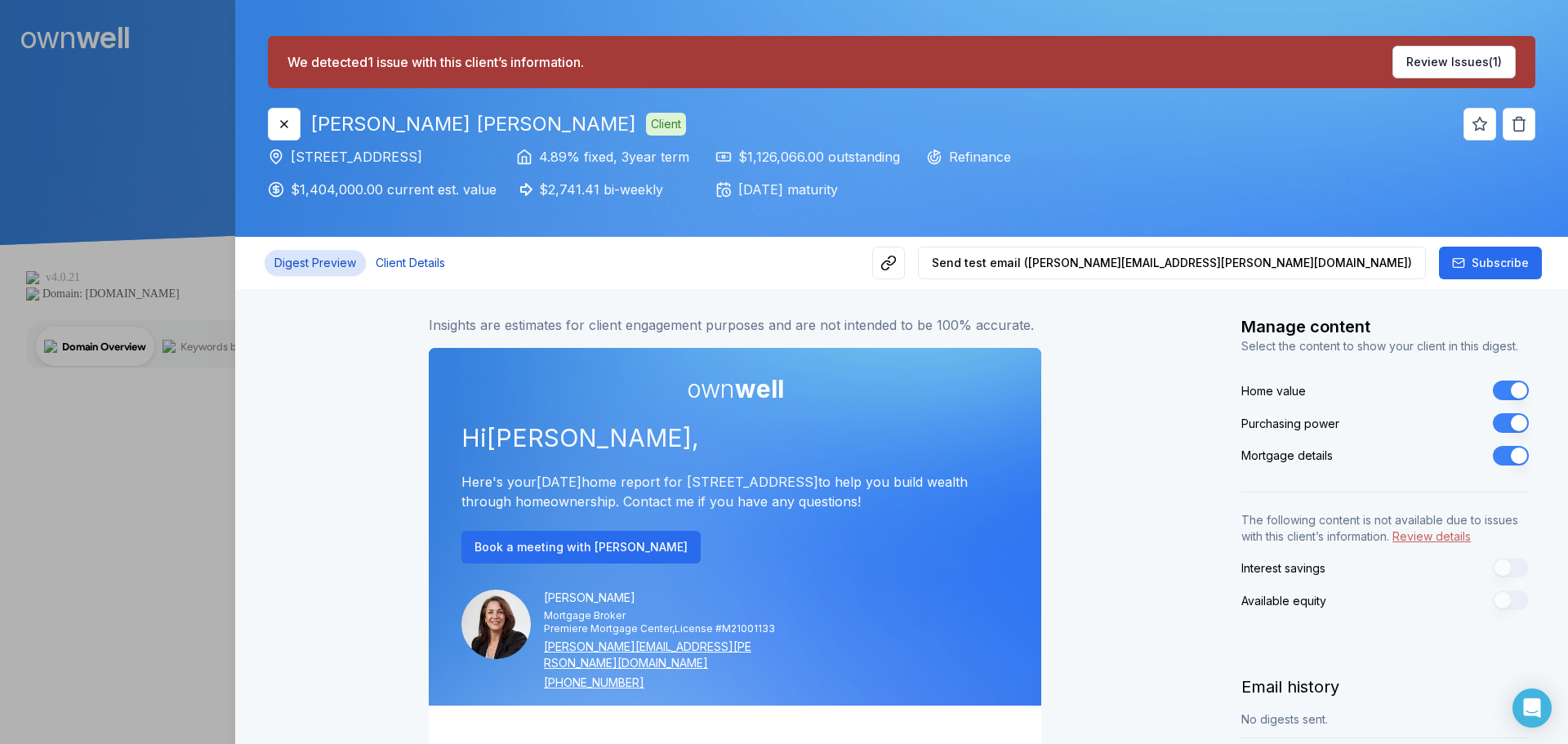 click on "Client Details" at bounding box center (410, 263) 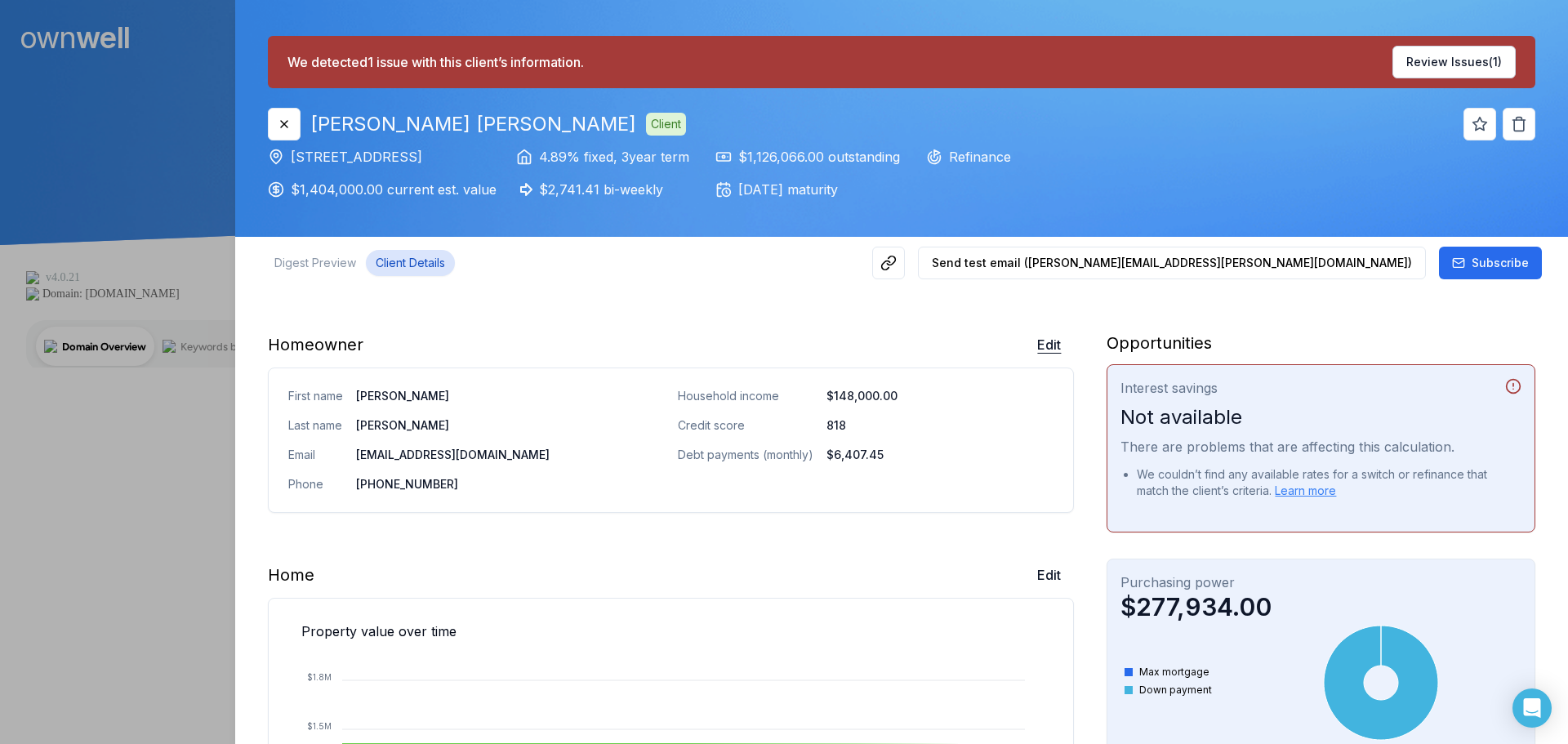 click on "Edit" at bounding box center [1049, 345] 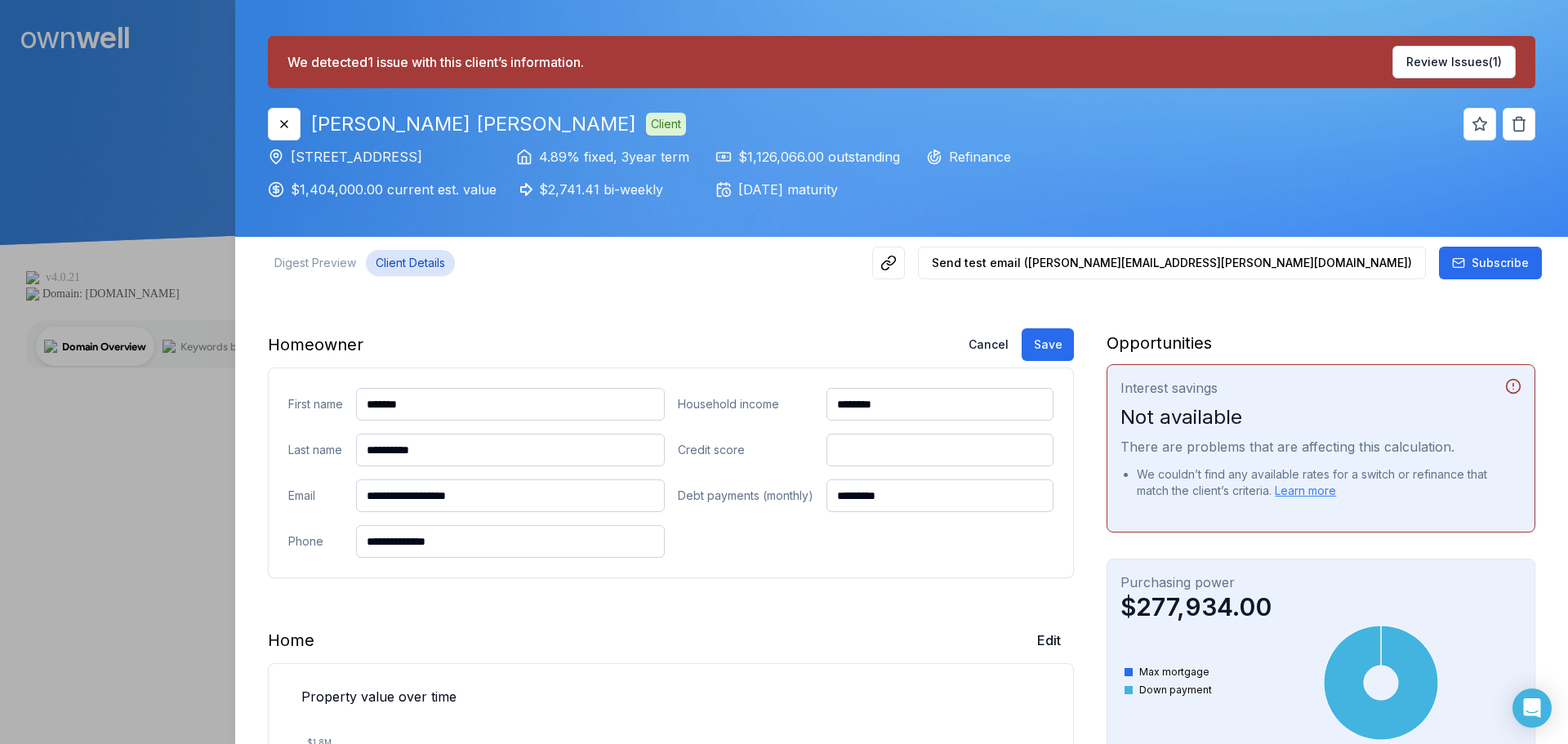 drag, startPoint x: 508, startPoint y: 407, endPoint x: 284, endPoint y: 427, distance: 224.89108 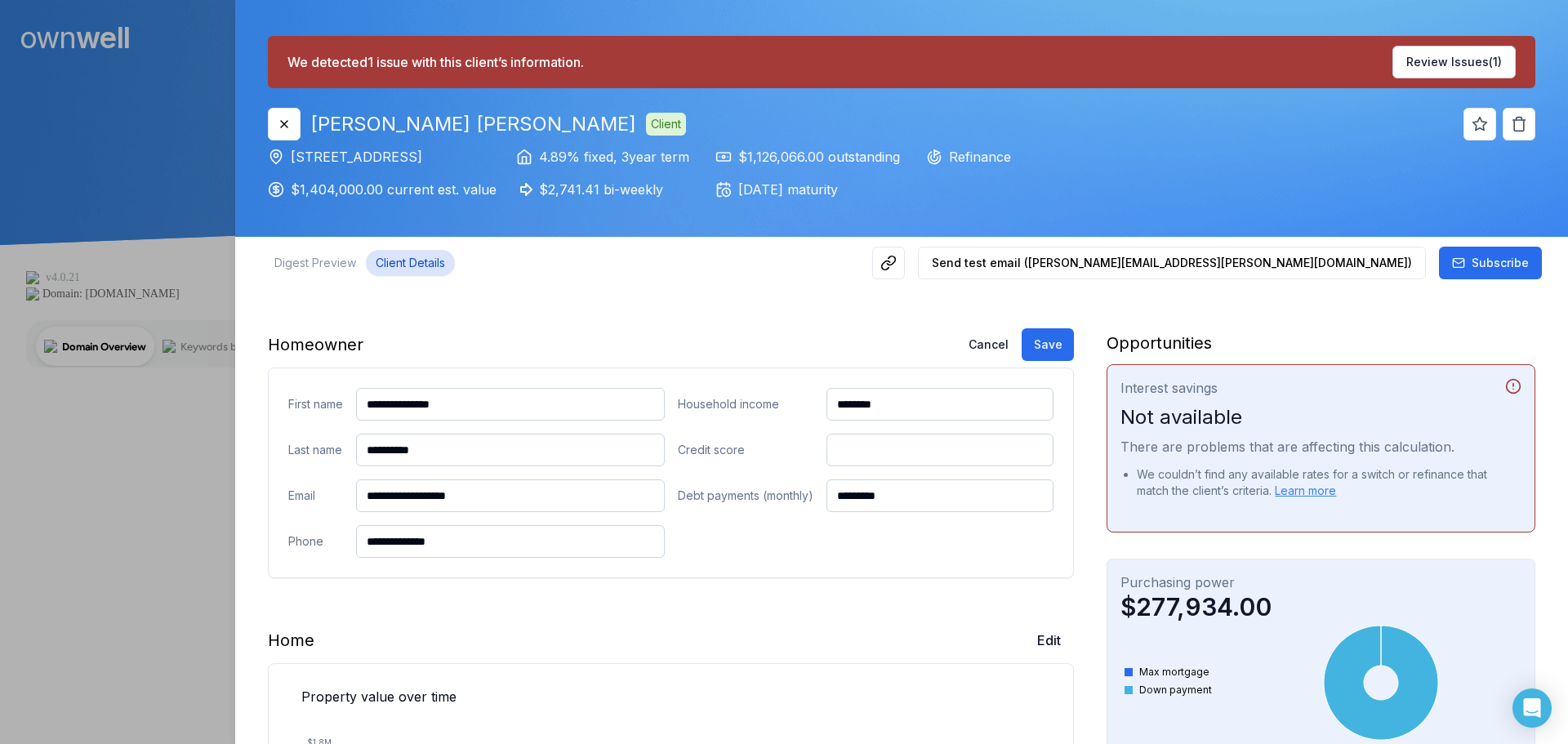 type on "**********" 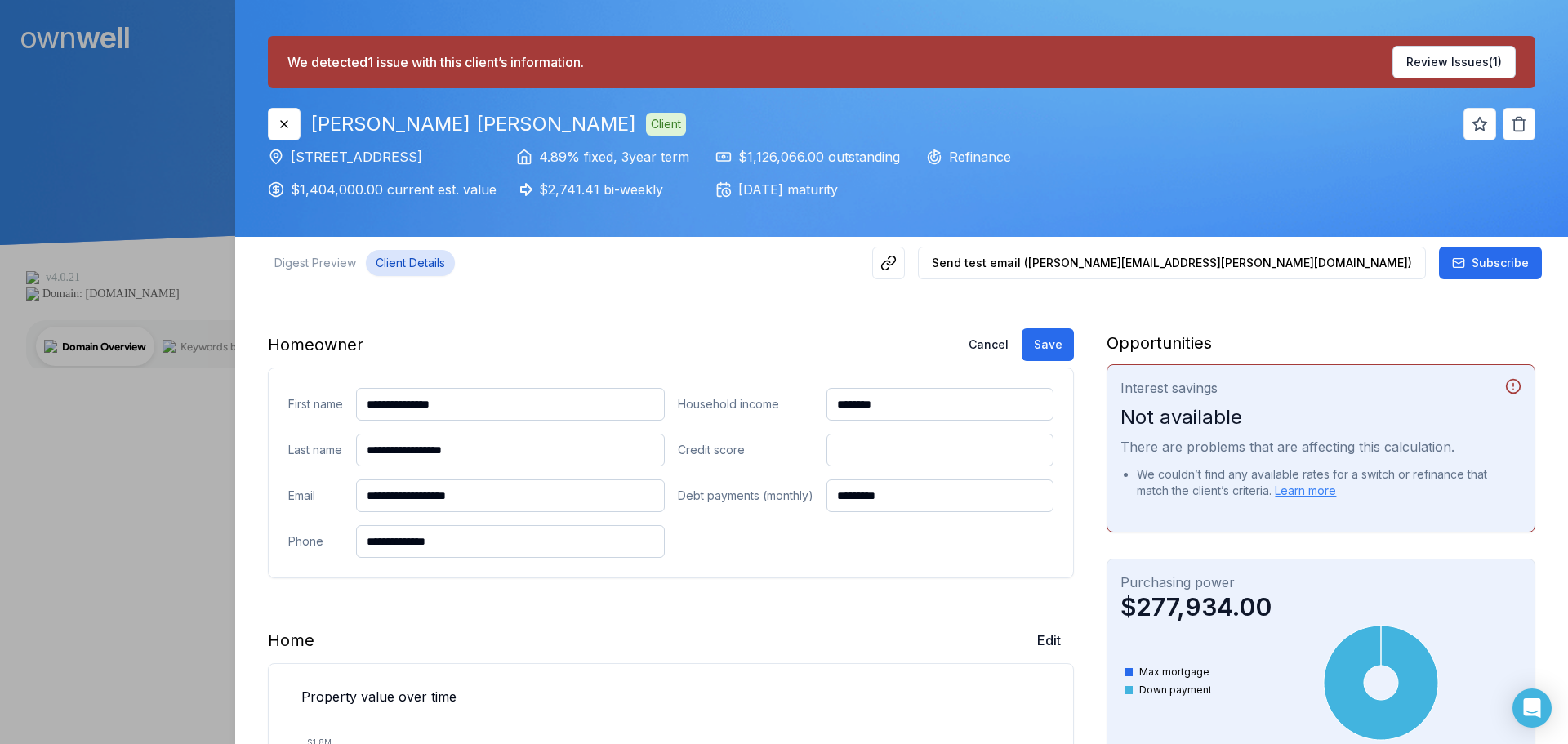 type on "**********" 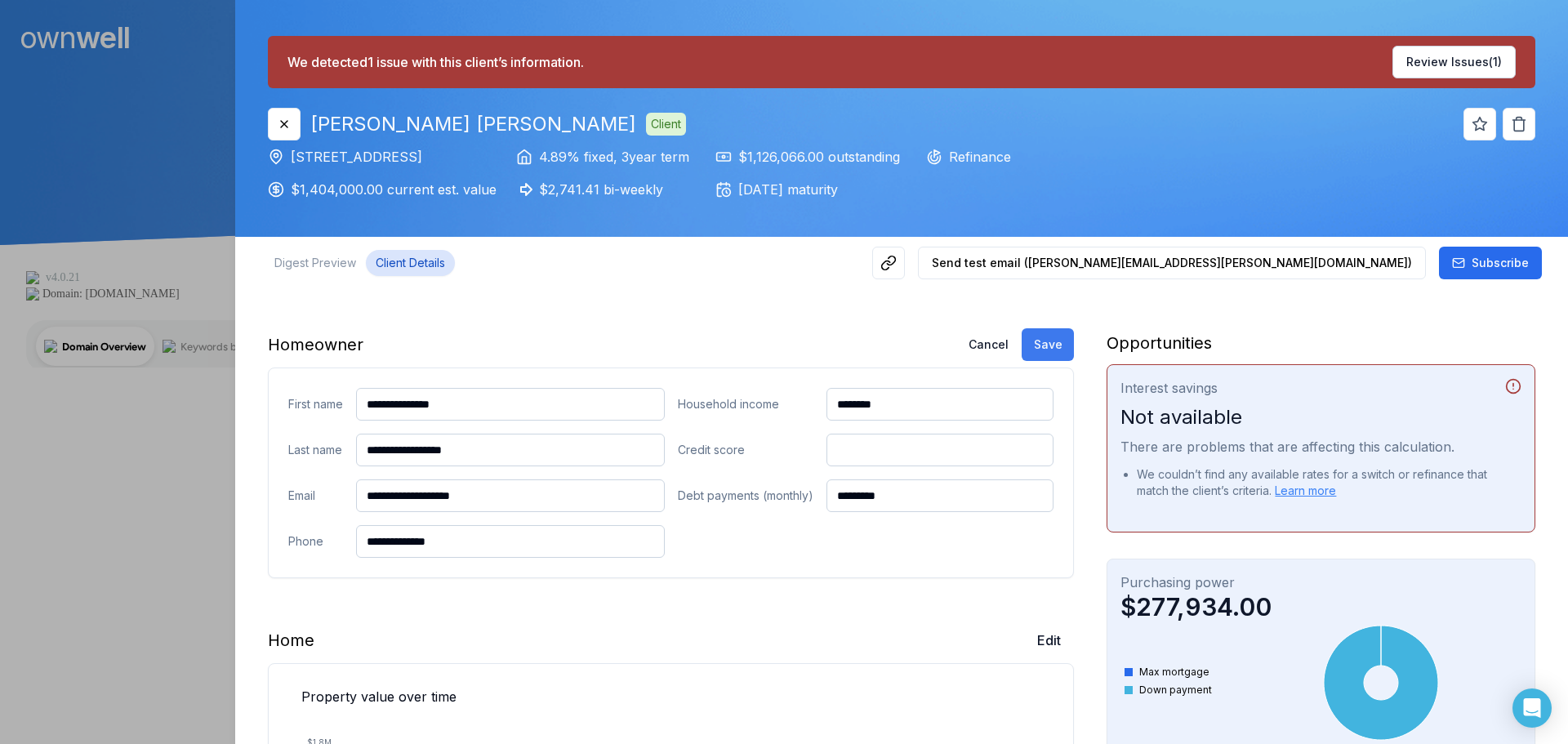 type on "**********" 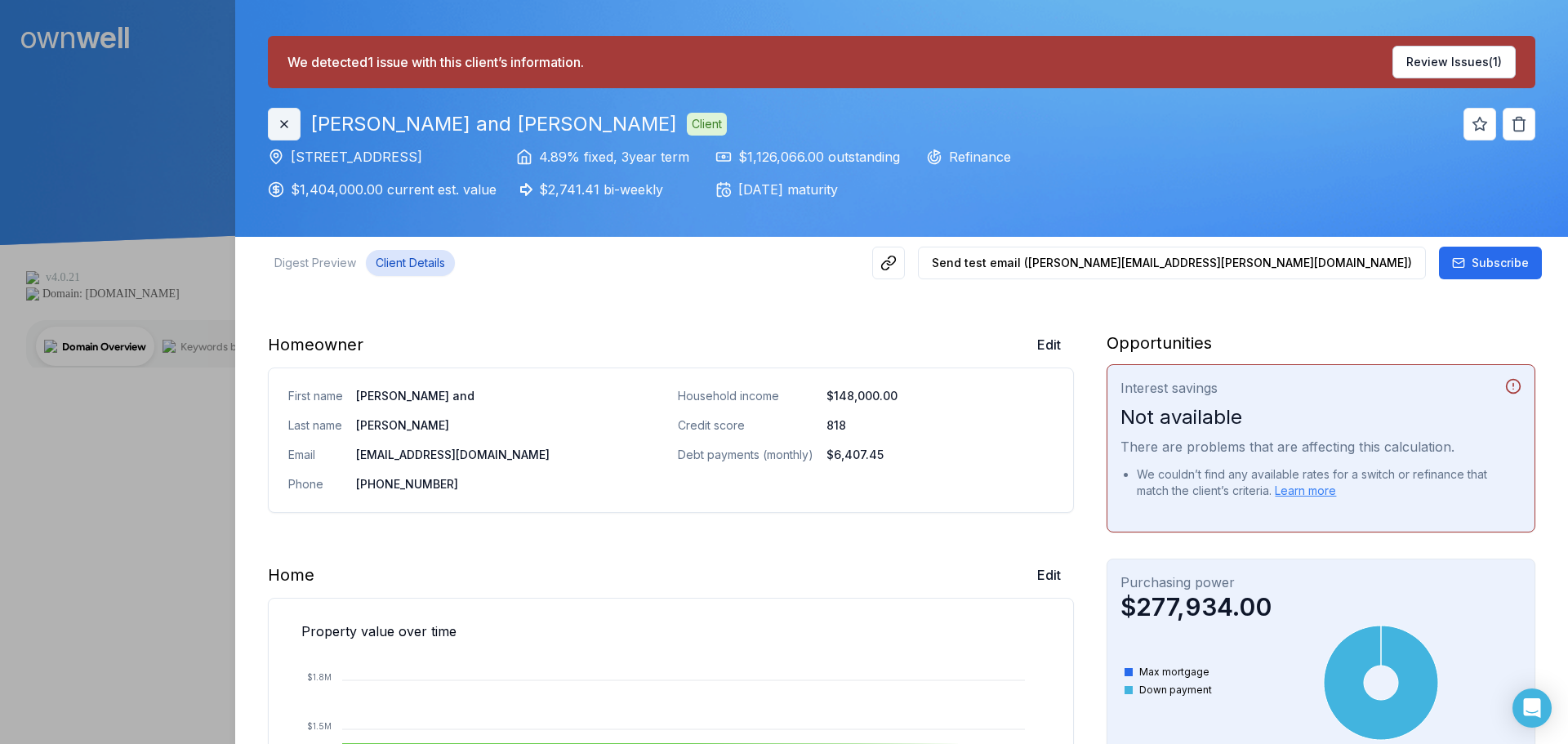 click 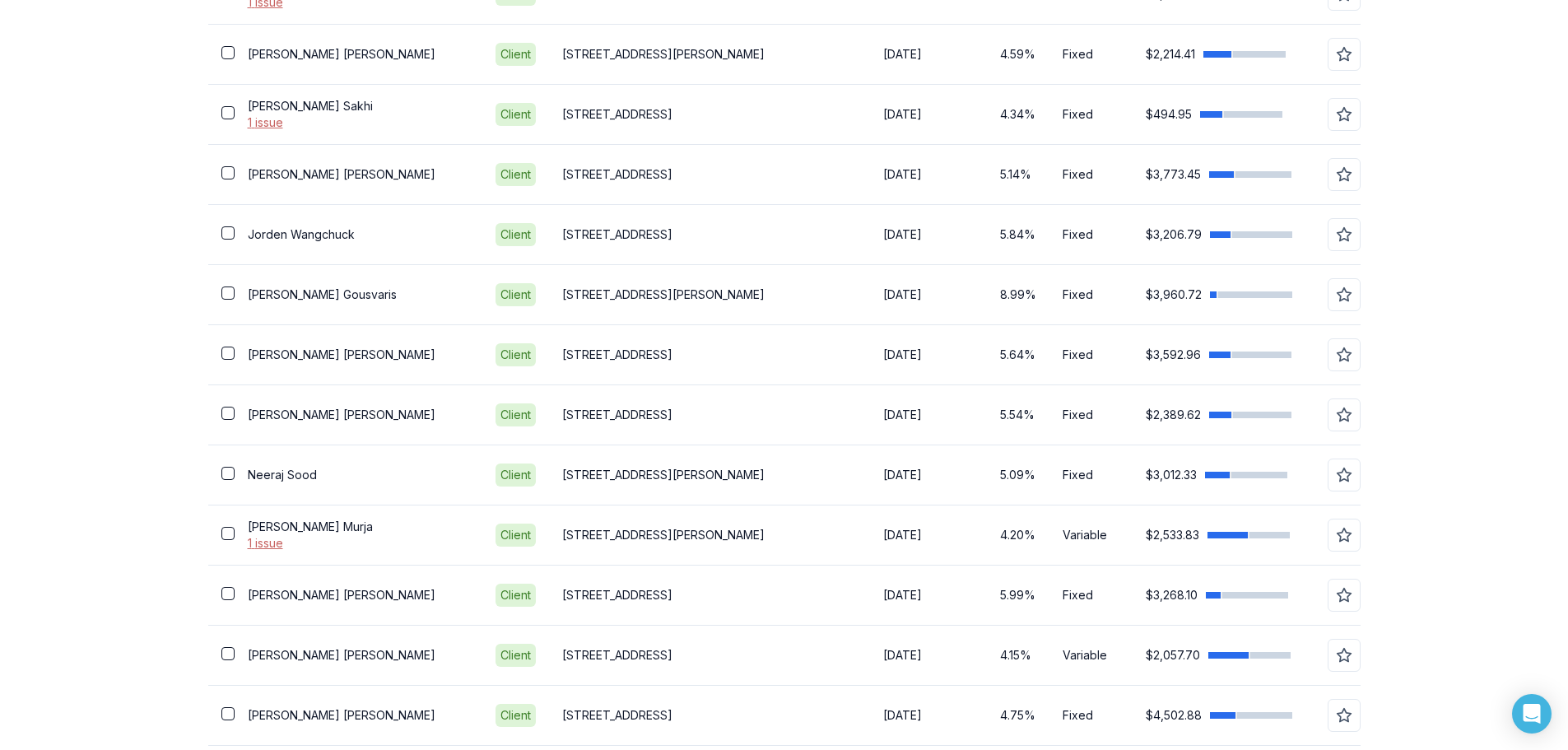scroll, scrollTop: 2429, scrollLeft: 0, axis: vertical 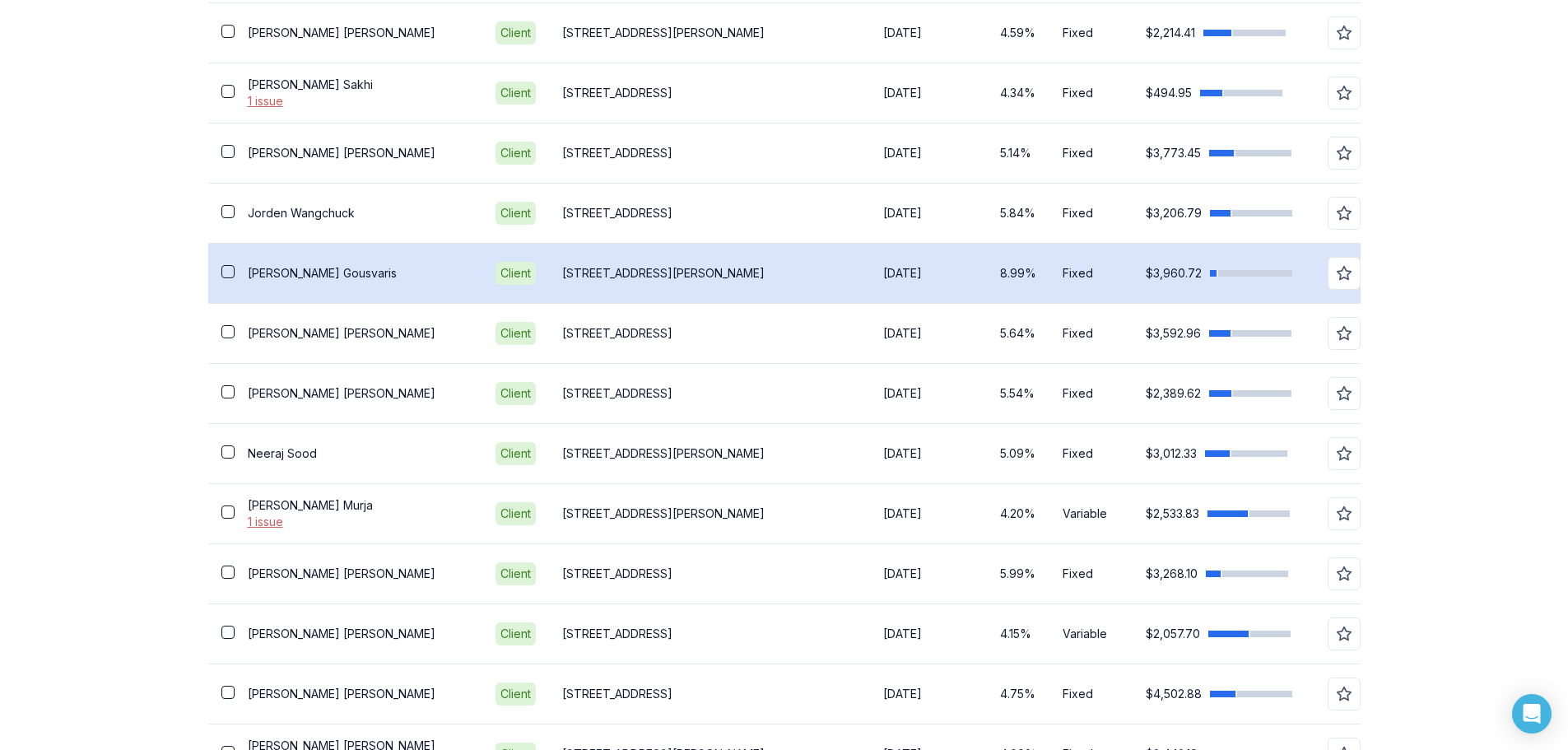 click on "[PERSON_NAME]" at bounding box center (358, 273) 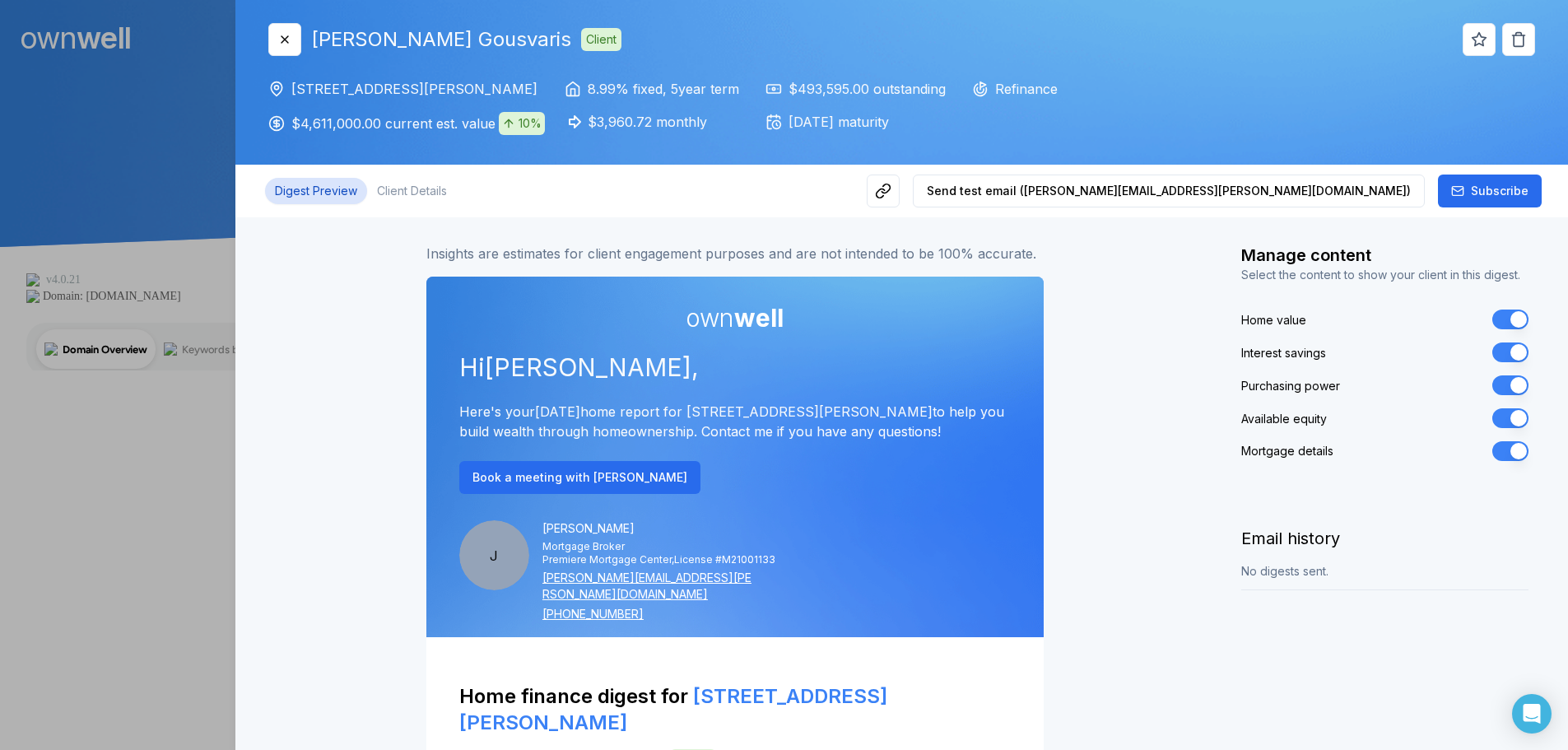 scroll, scrollTop: 0, scrollLeft: 0, axis: both 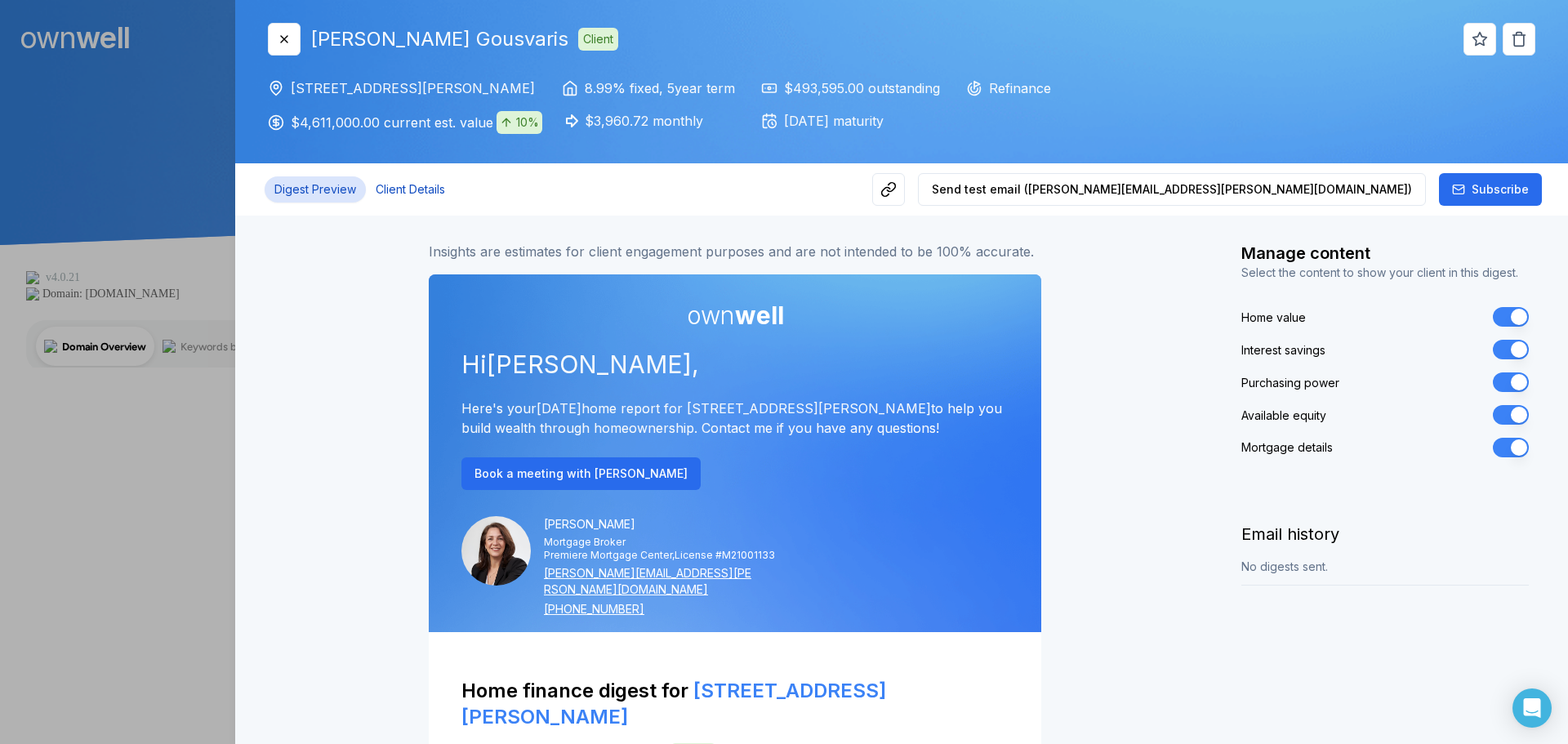 click on "Client Details" at bounding box center (410, 189) 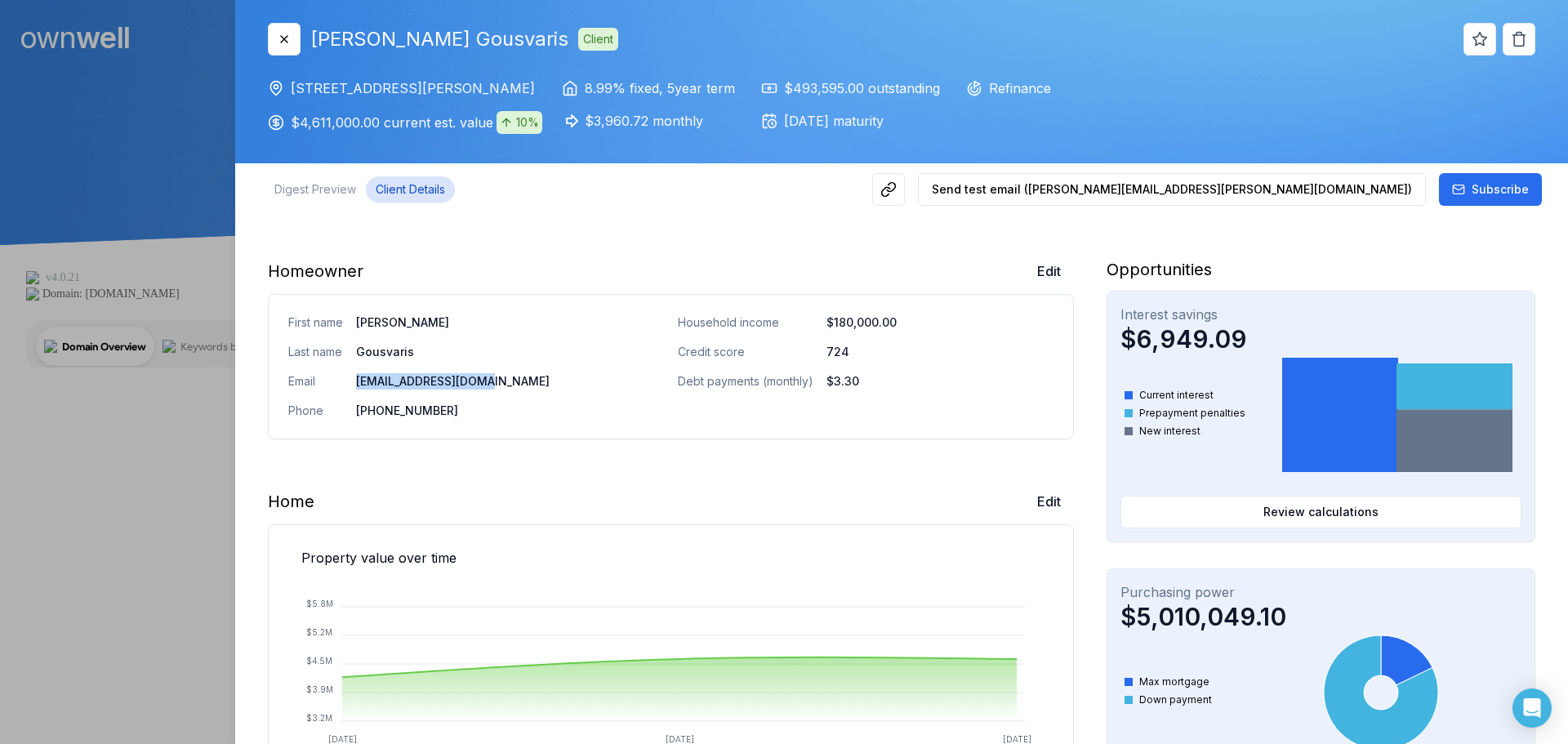 drag, startPoint x: 484, startPoint y: 381, endPoint x: 345, endPoint y: 392, distance: 139.4346 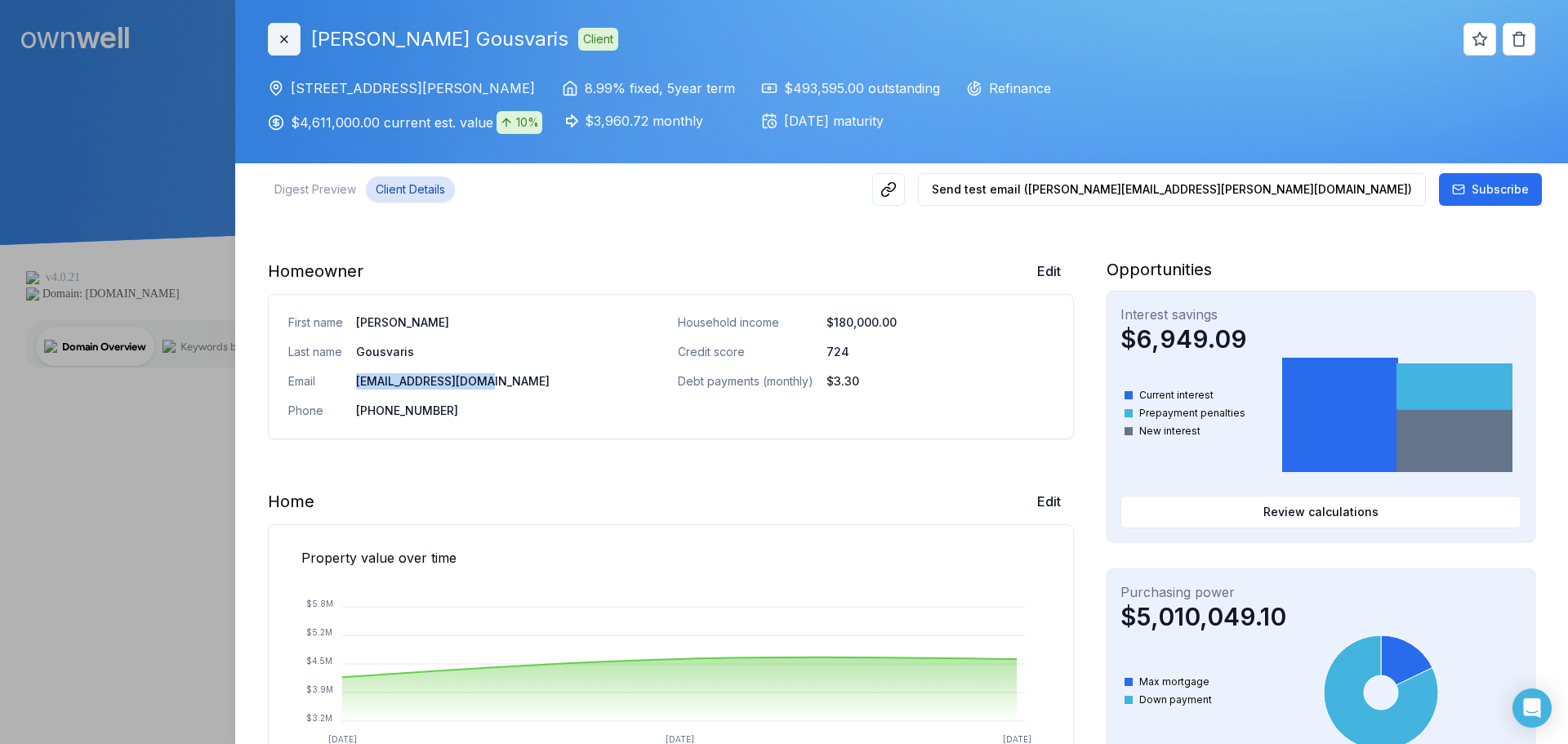 click on "Close" at bounding box center (284, 39) 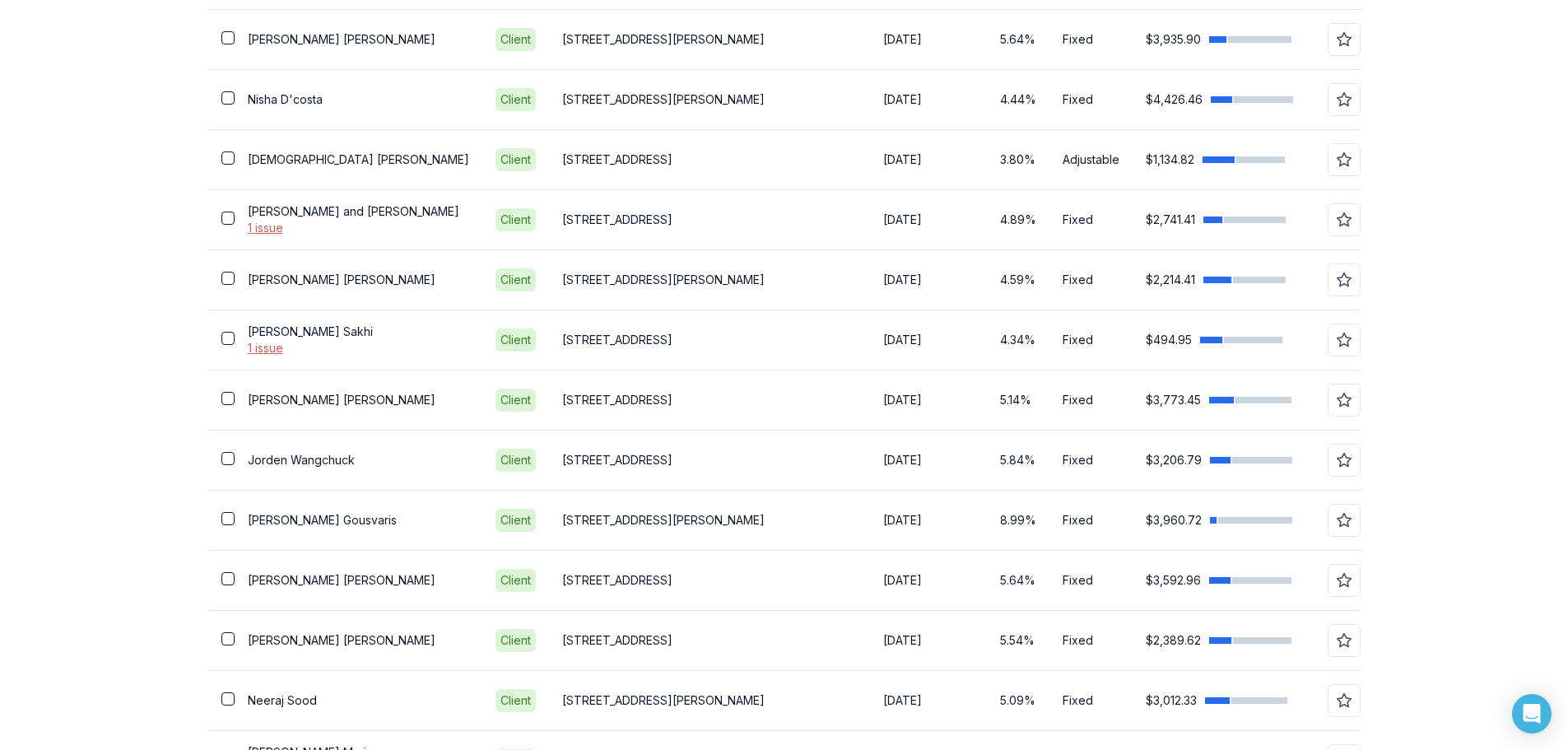 scroll, scrollTop: 2429, scrollLeft: 0, axis: vertical 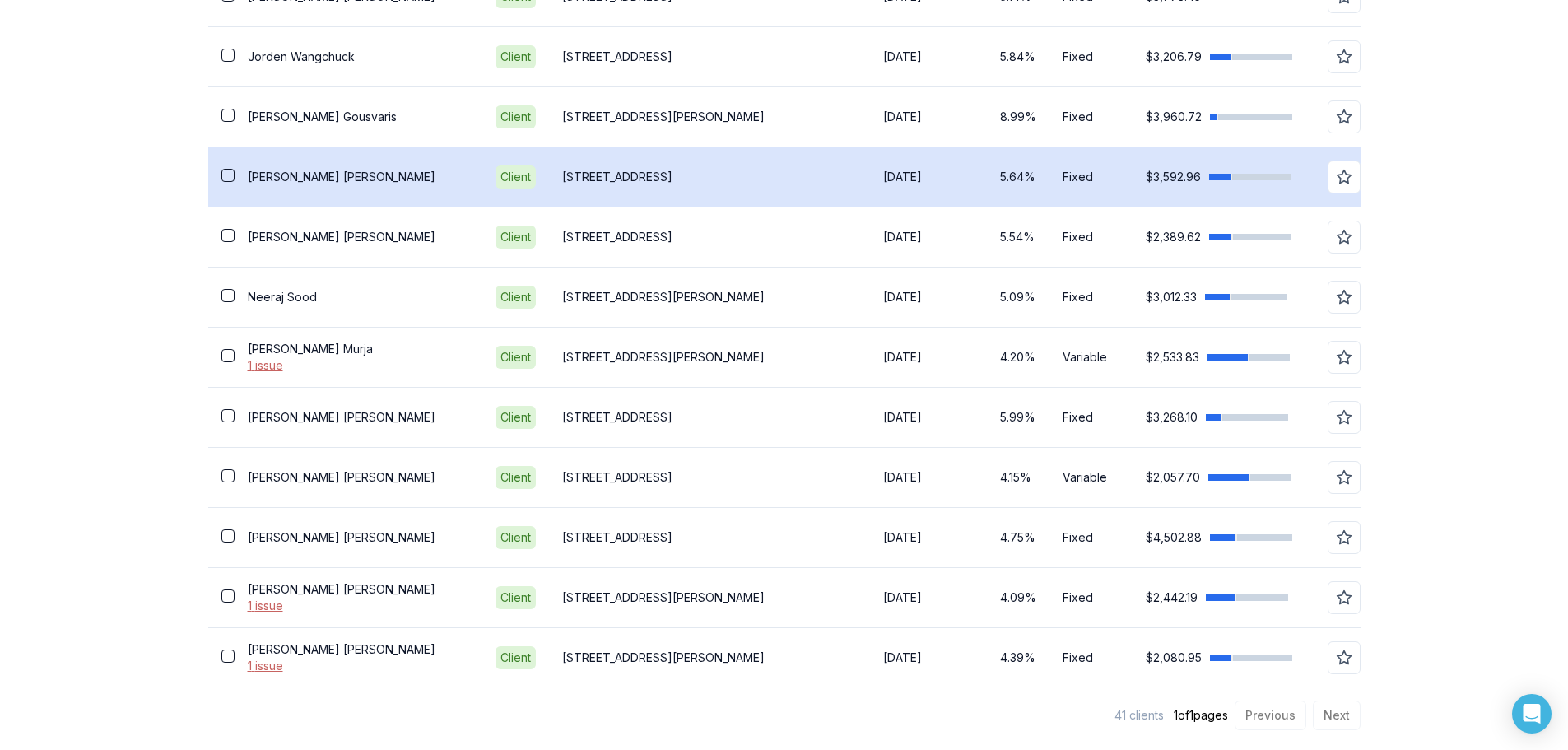 click on "[PERSON_NAME]" at bounding box center [358, 176] 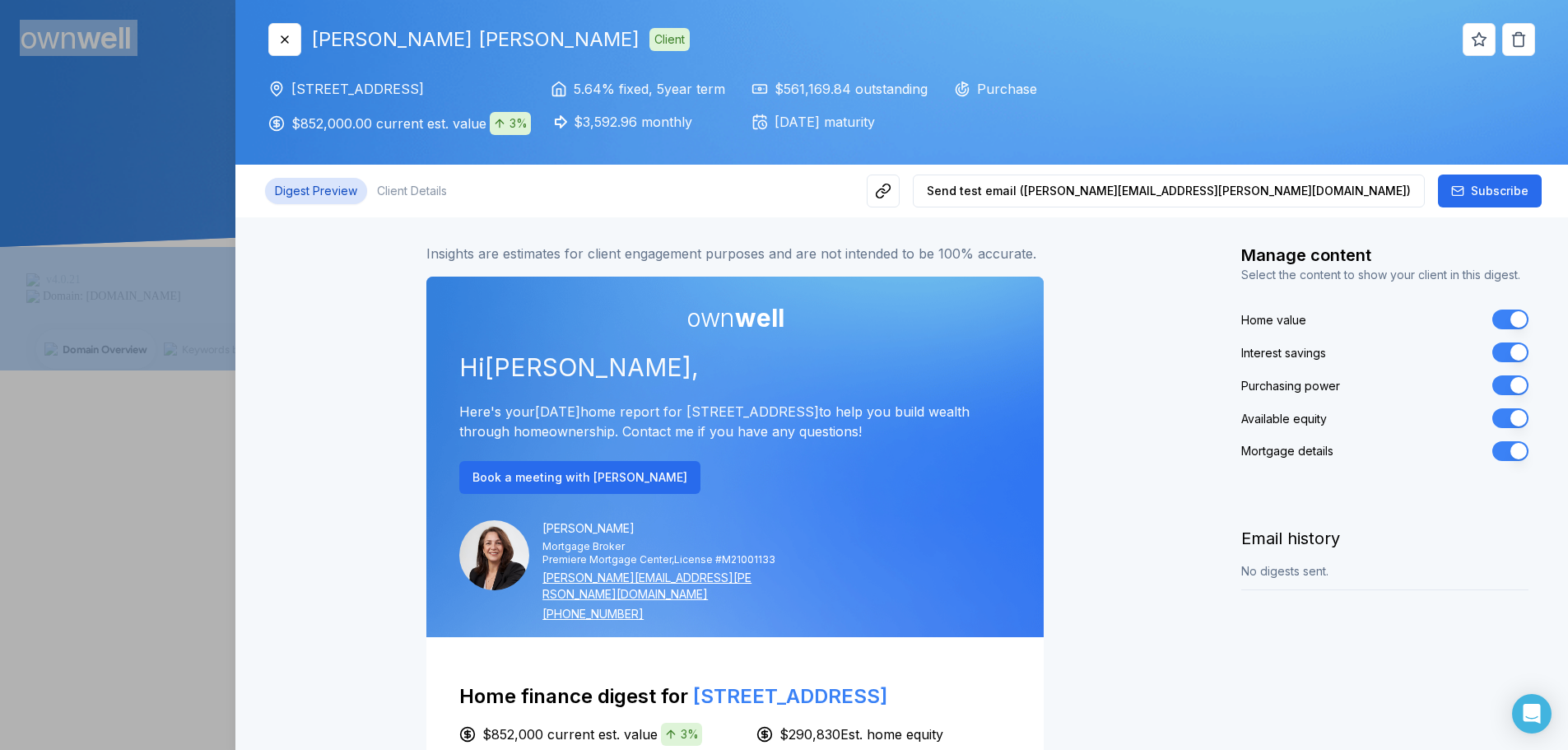 click at bounding box center [784, 375] 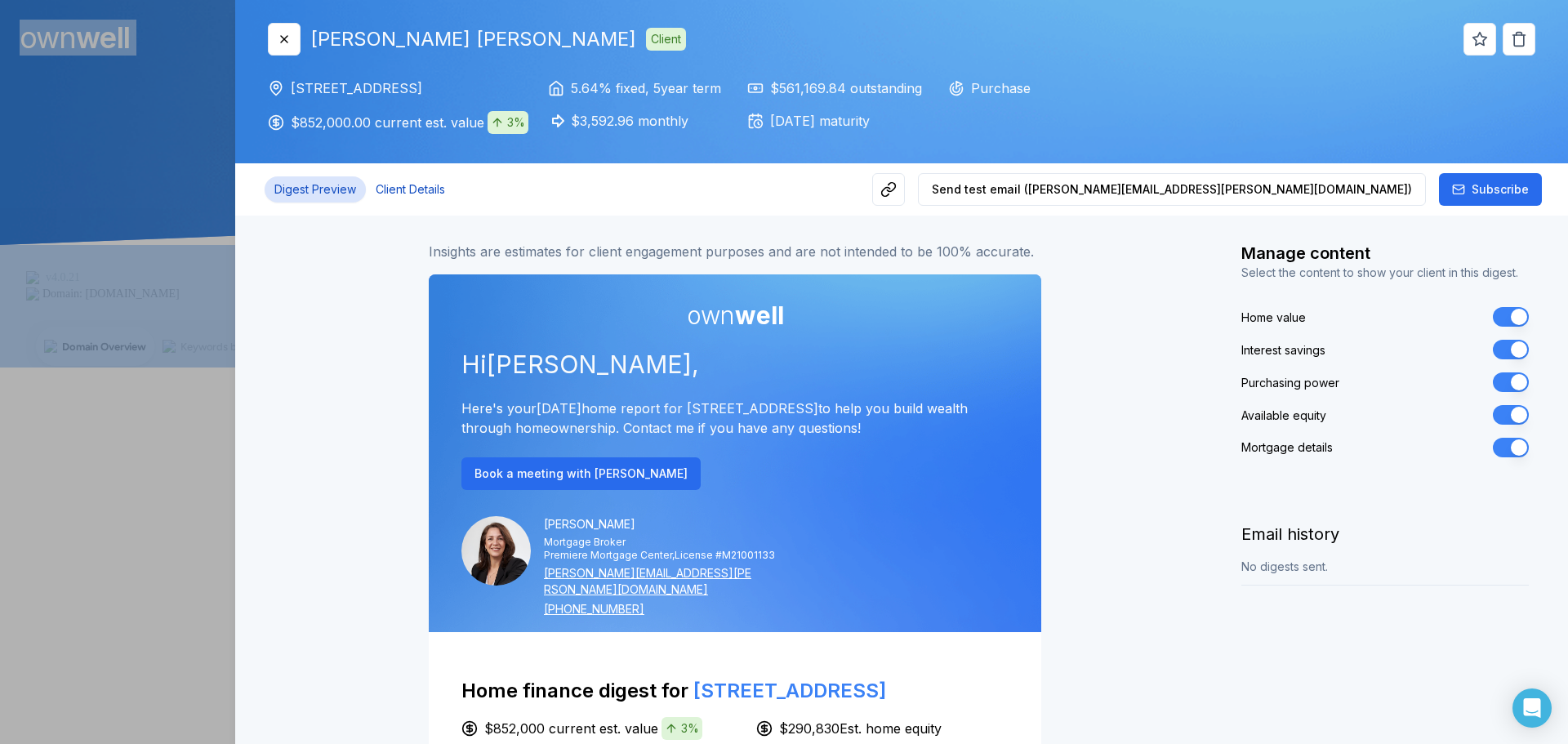 click on "Client Details" at bounding box center (410, 189) 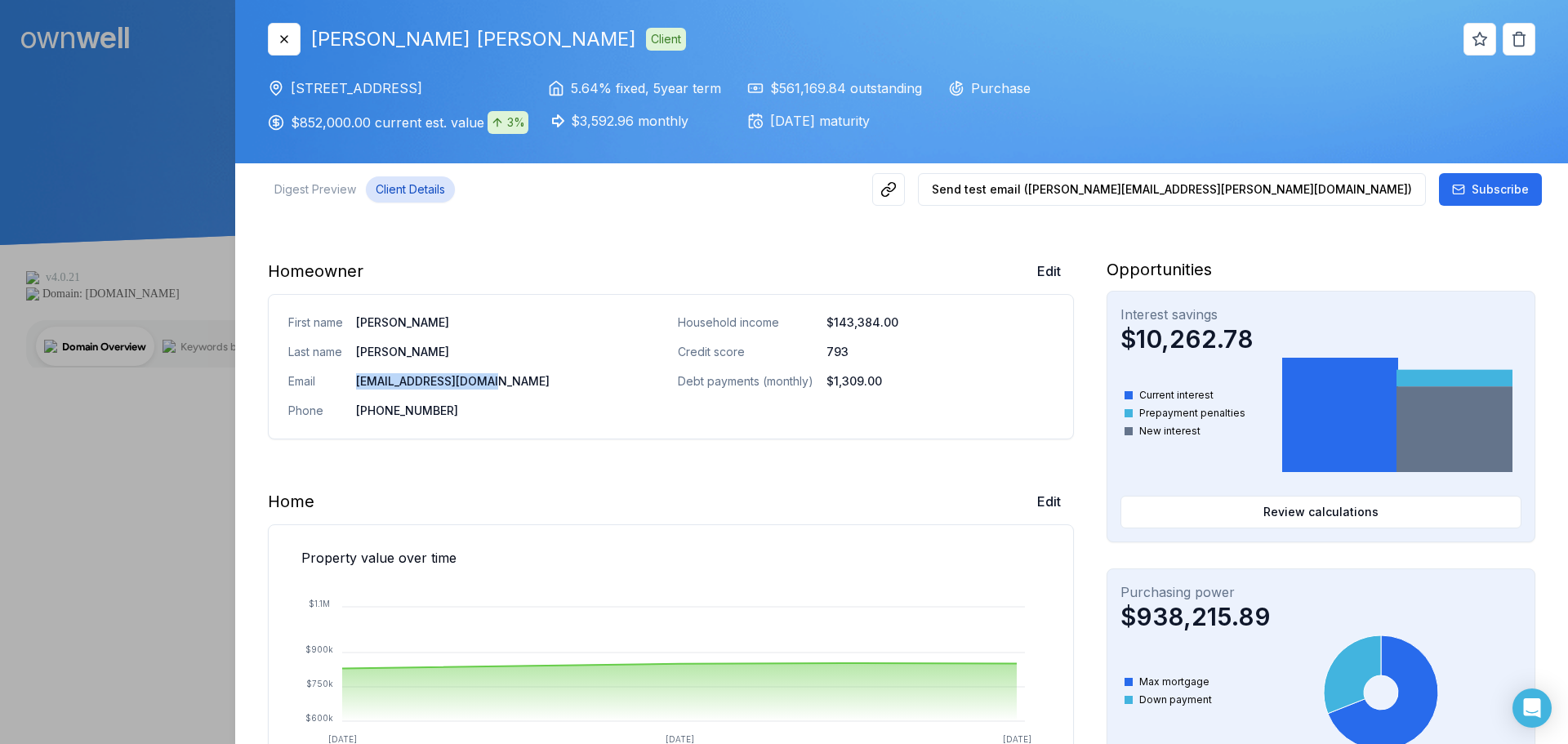 drag, startPoint x: 501, startPoint y: 381, endPoint x: 355, endPoint y: 389, distance: 146.21901 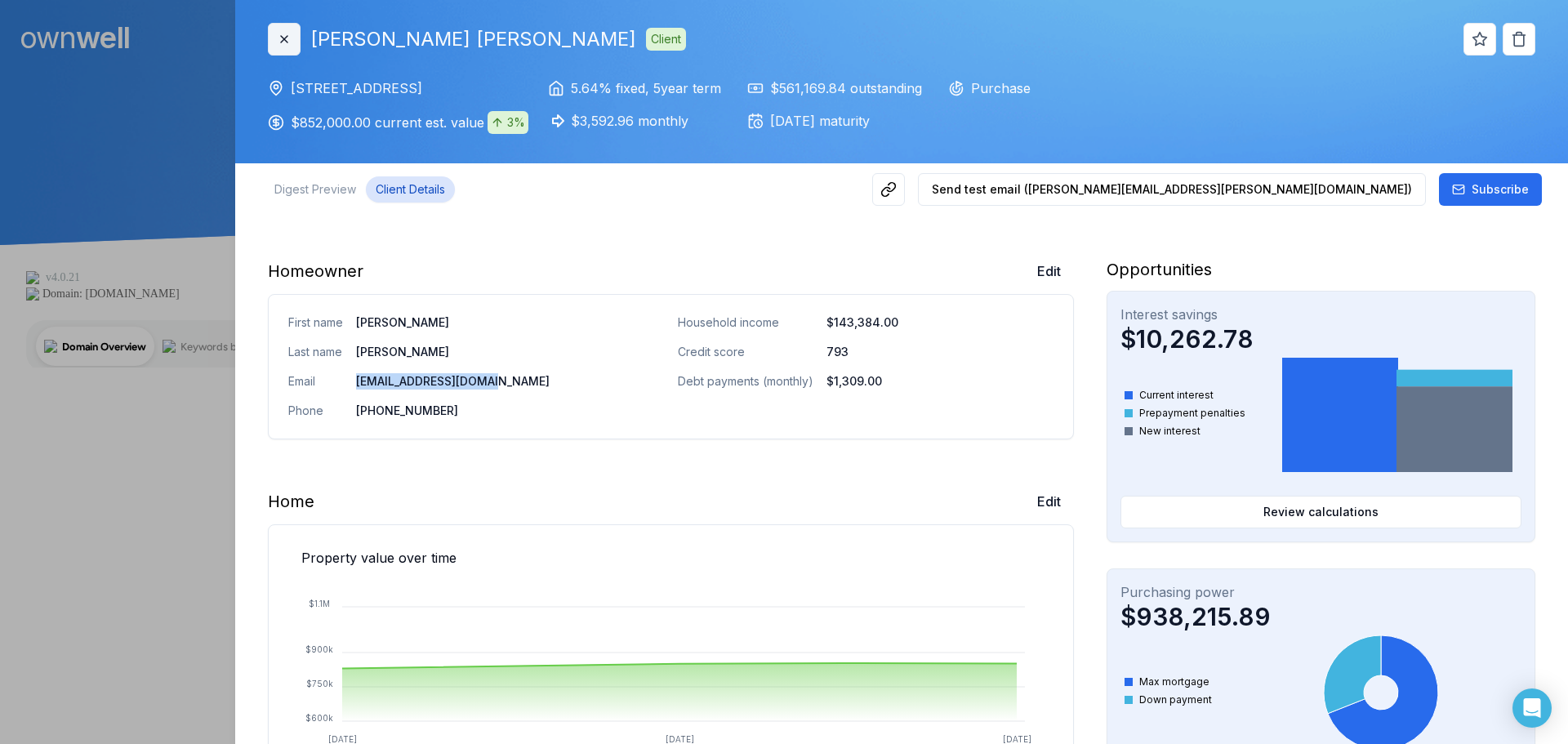 click on "Close" at bounding box center (284, 39) 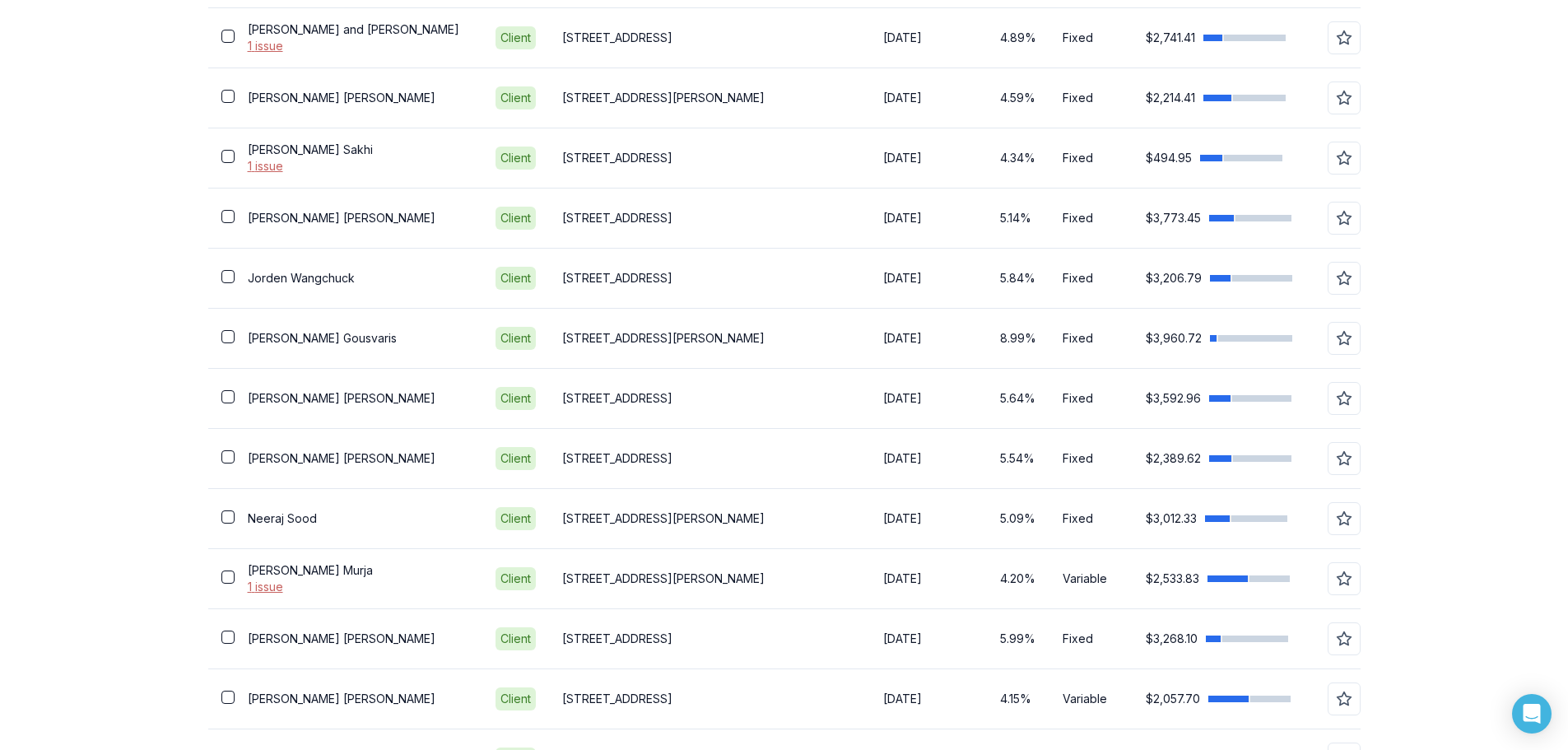 scroll, scrollTop: 2429, scrollLeft: 0, axis: vertical 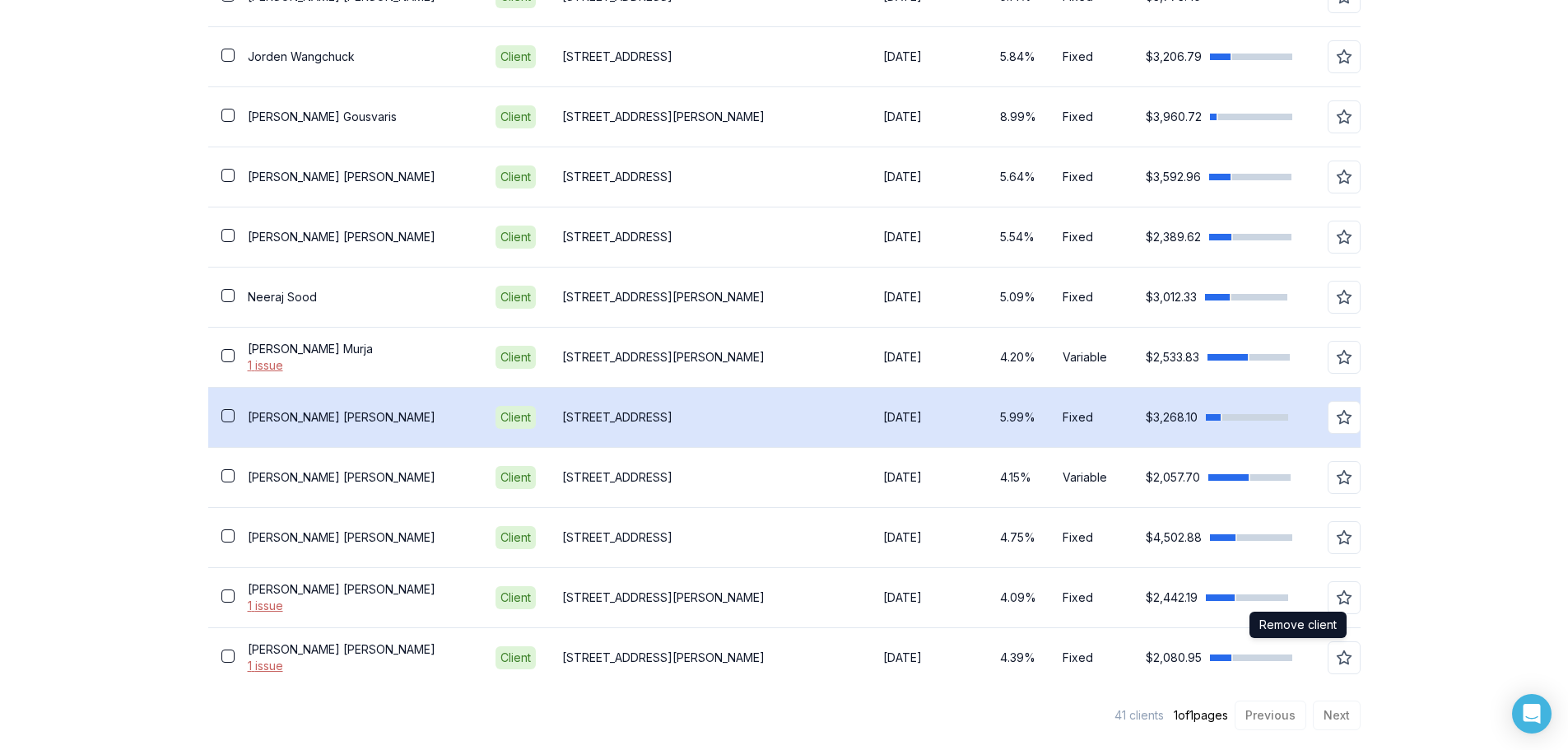 click on "[PERSON_NAME]" at bounding box center [358, 417] 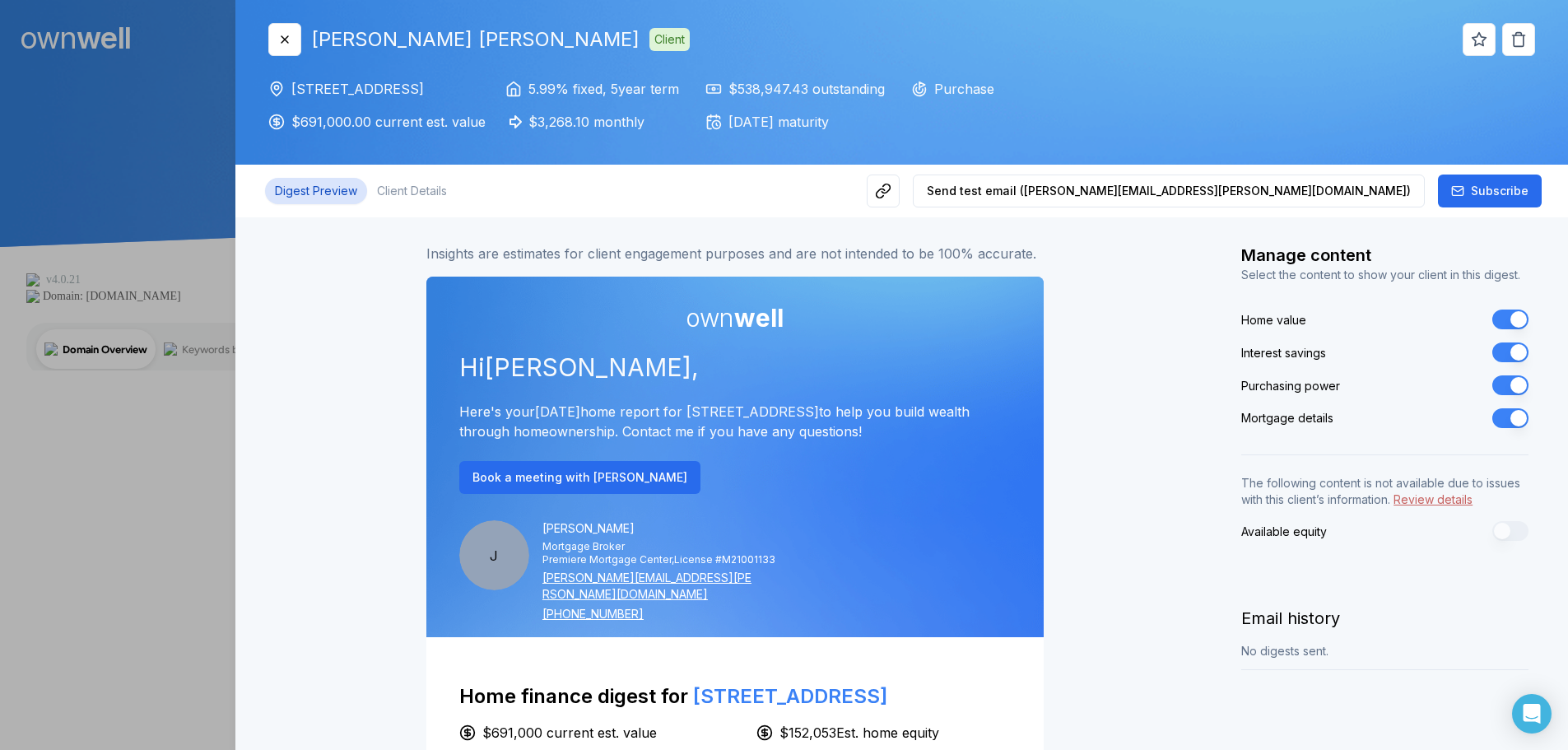 scroll, scrollTop: 0, scrollLeft: 0, axis: both 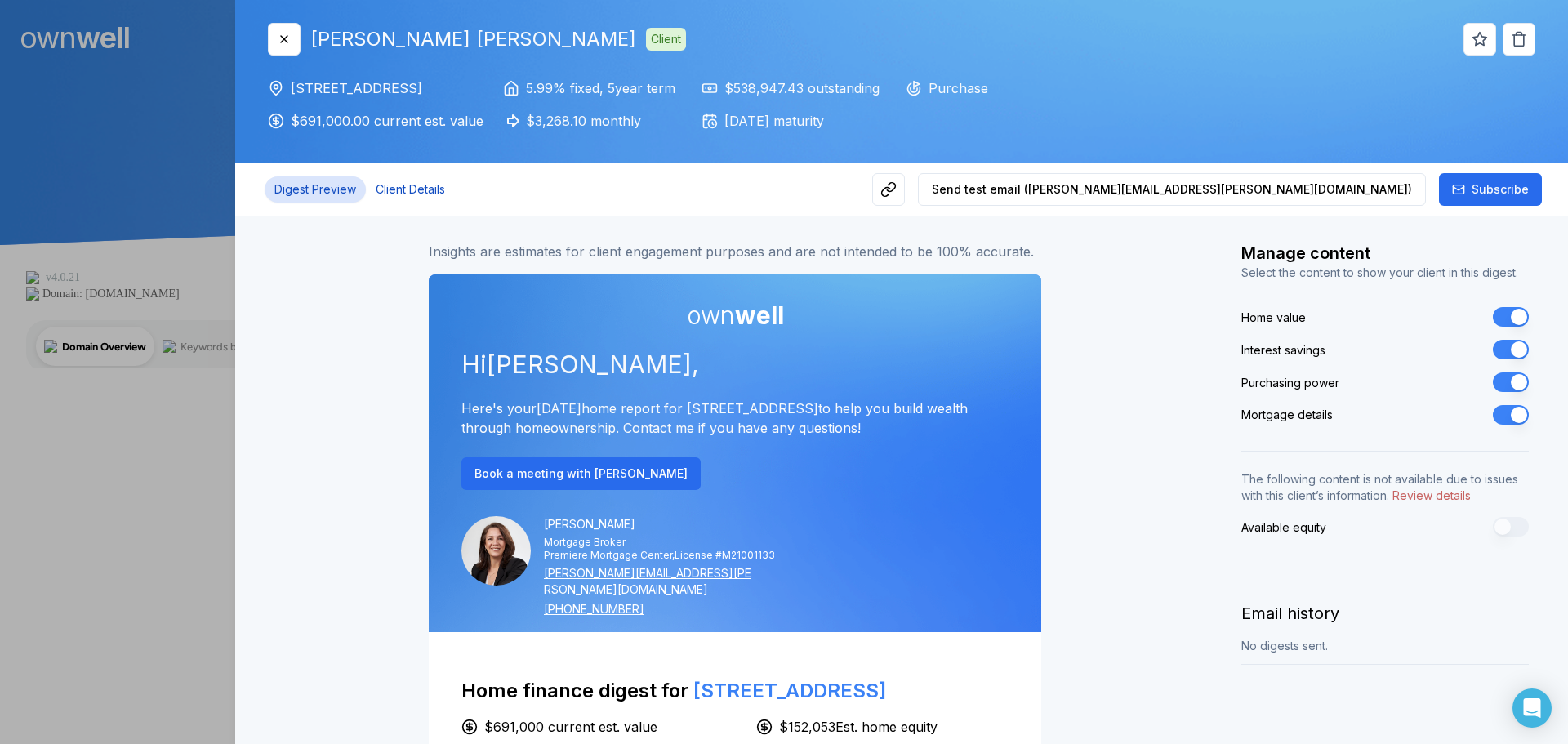 click on "Client Details" at bounding box center [410, 189] 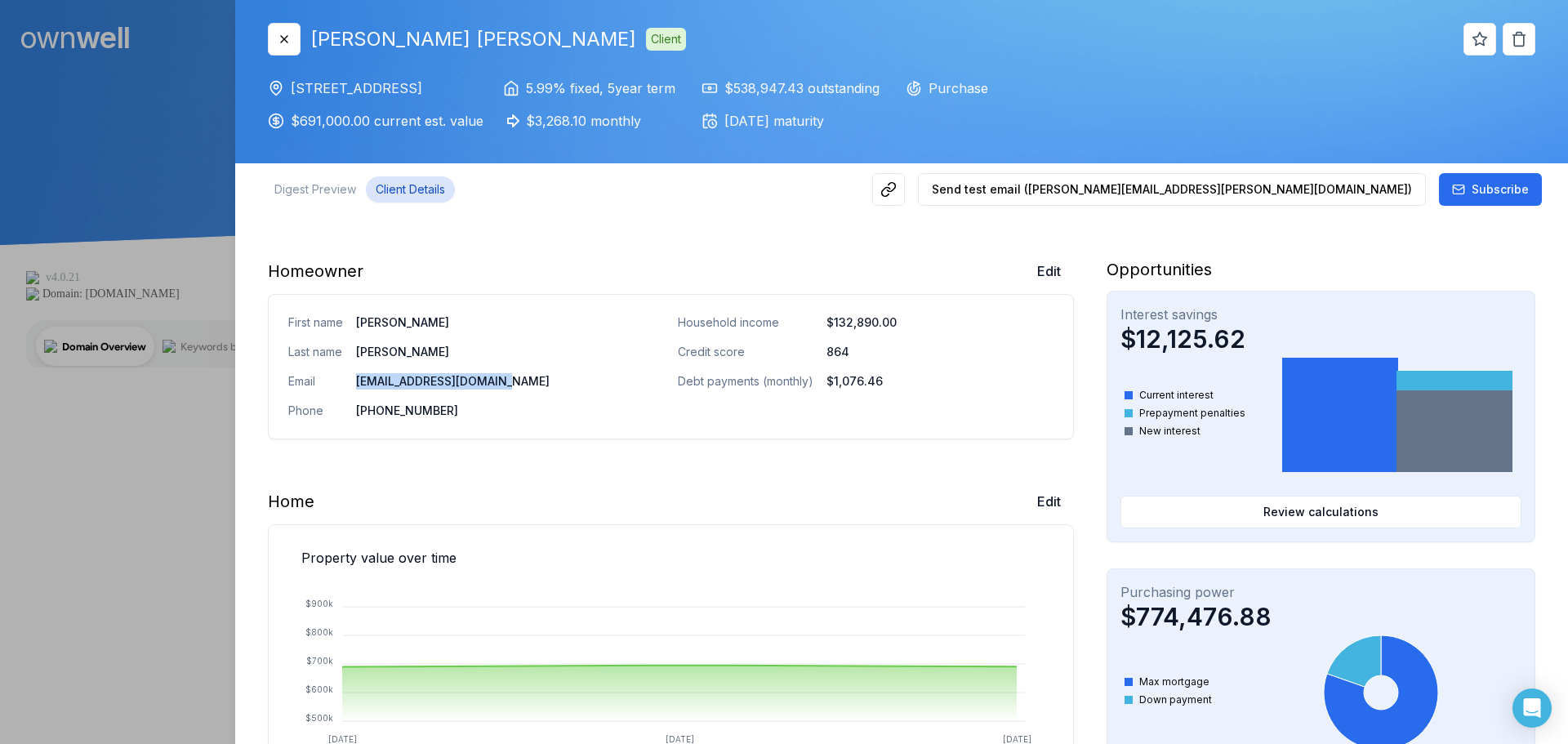 drag, startPoint x: 502, startPoint y: 380, endPoint x: 354, endPoint y: 385, distance: 148.08444 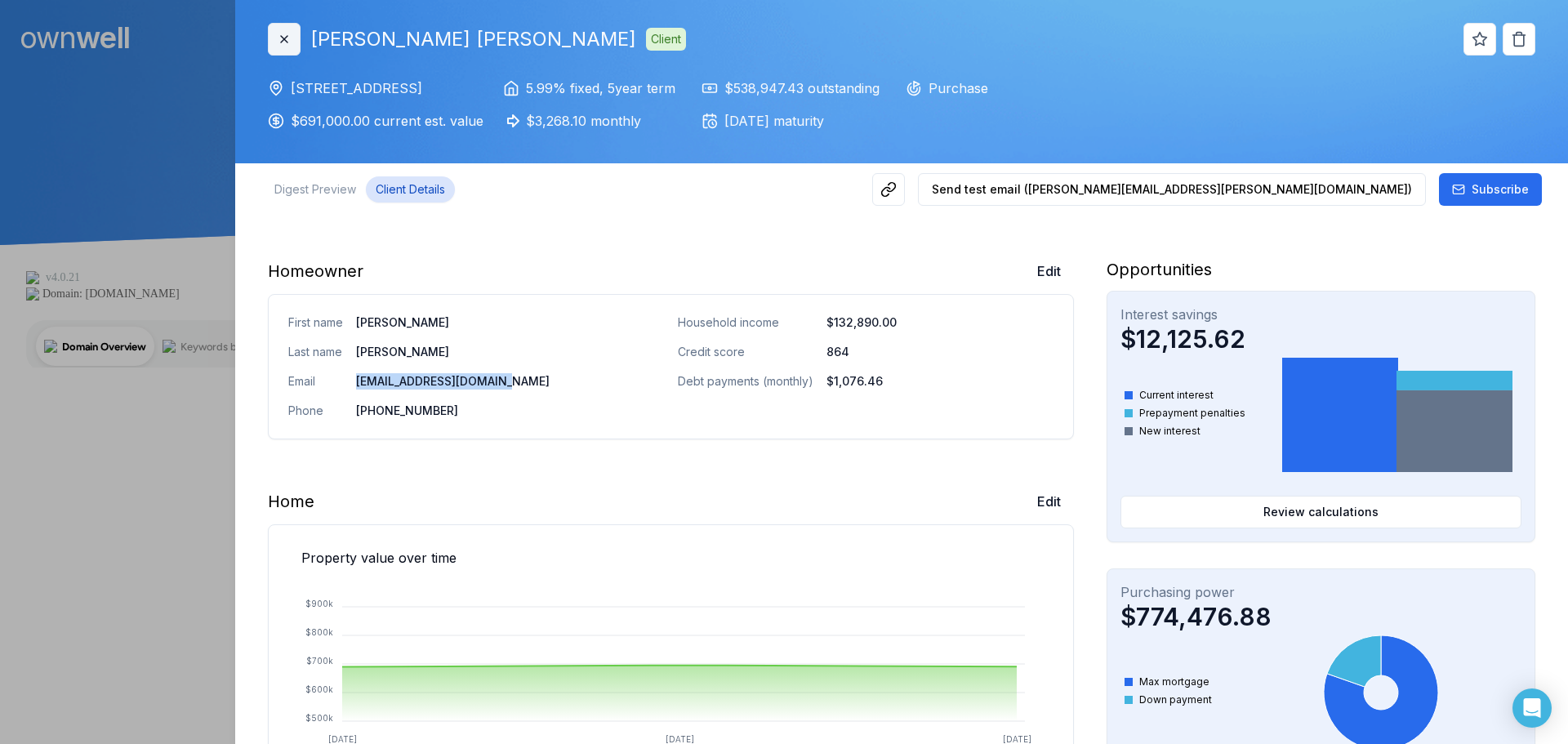 click 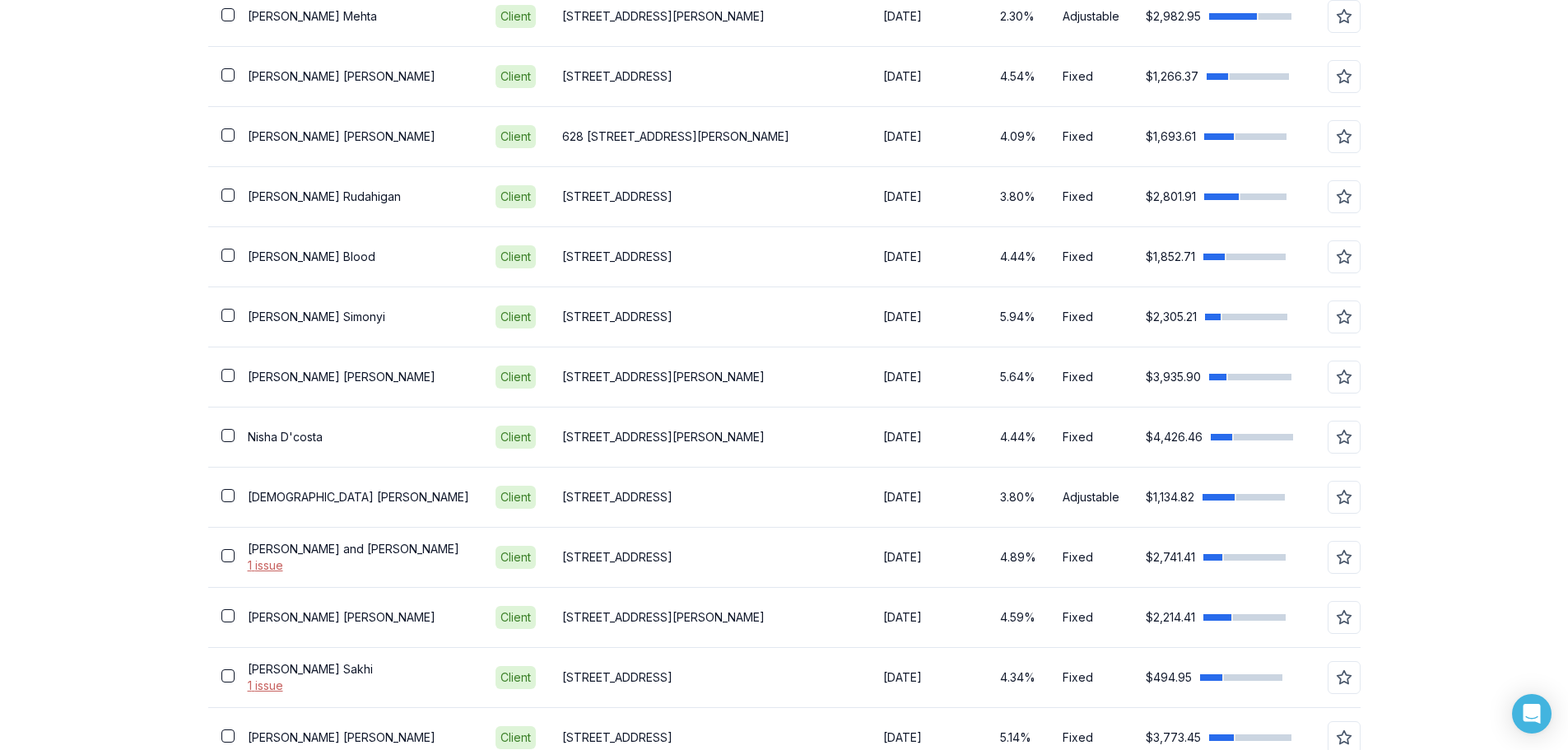 scroll, scrollTop: 2429, scrollLeft: 0, axis: vertical 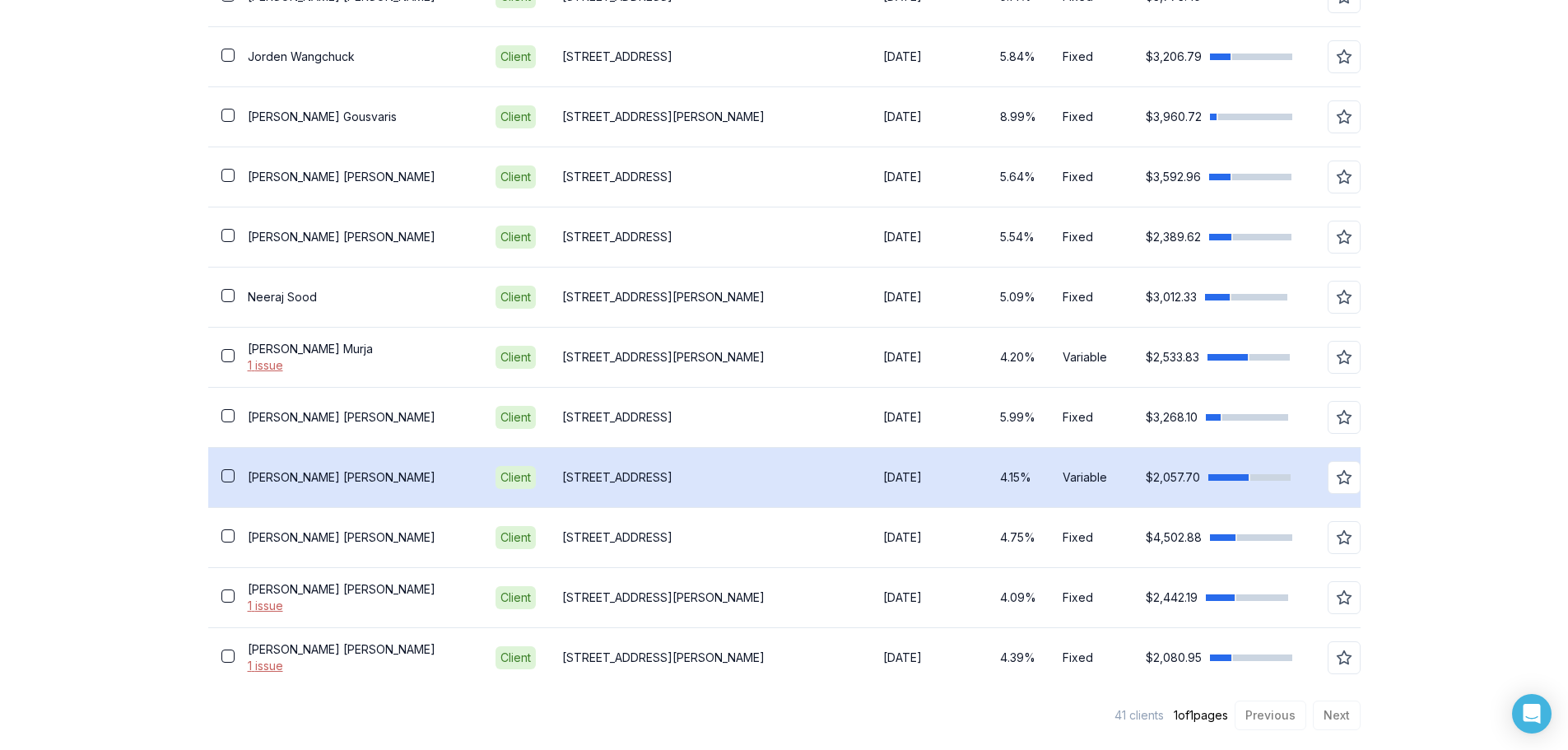 click on "[PERSON_NAME]" at bounding box center [358, 477] 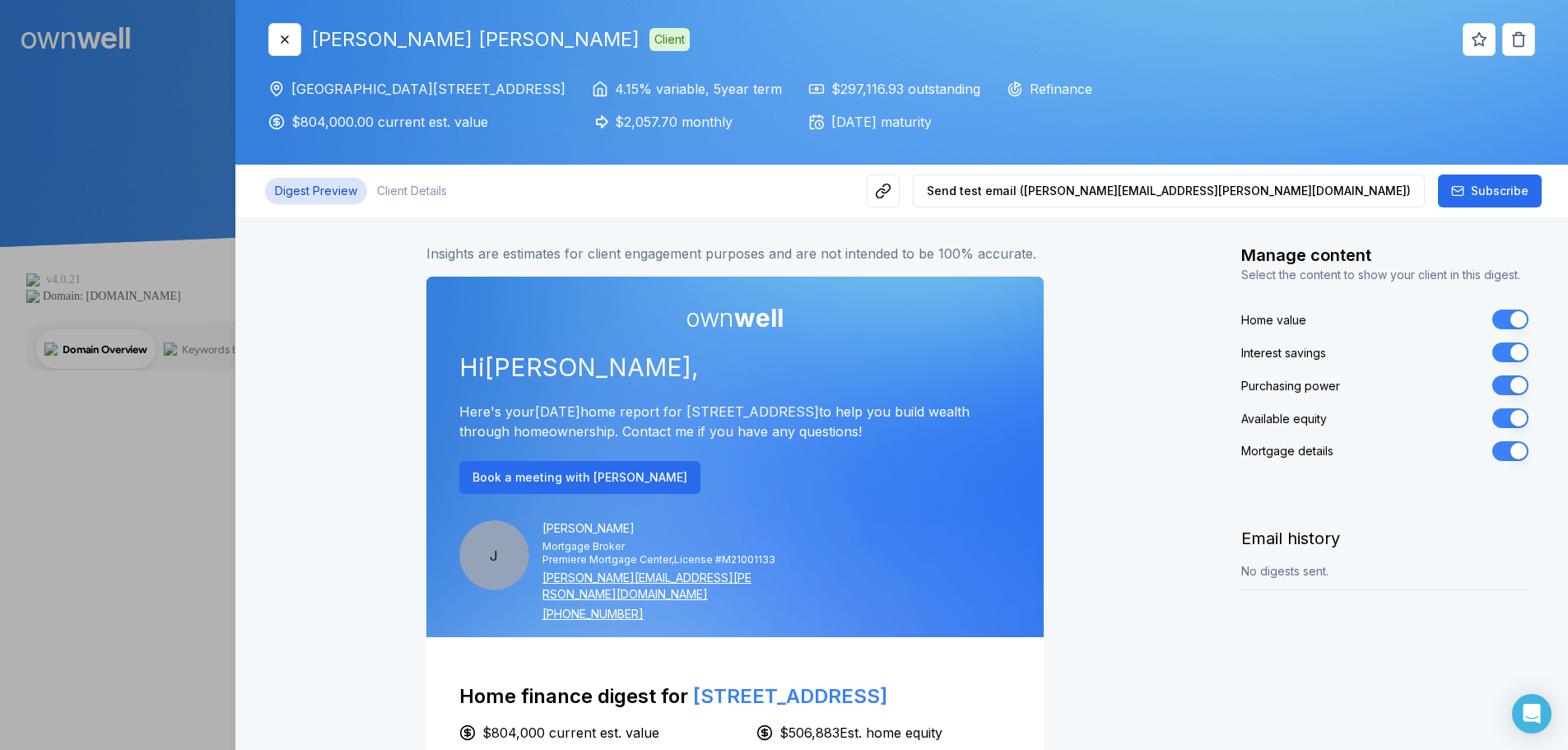 scroll, scrollTop: 0, scrollLeft: 0, axis: both 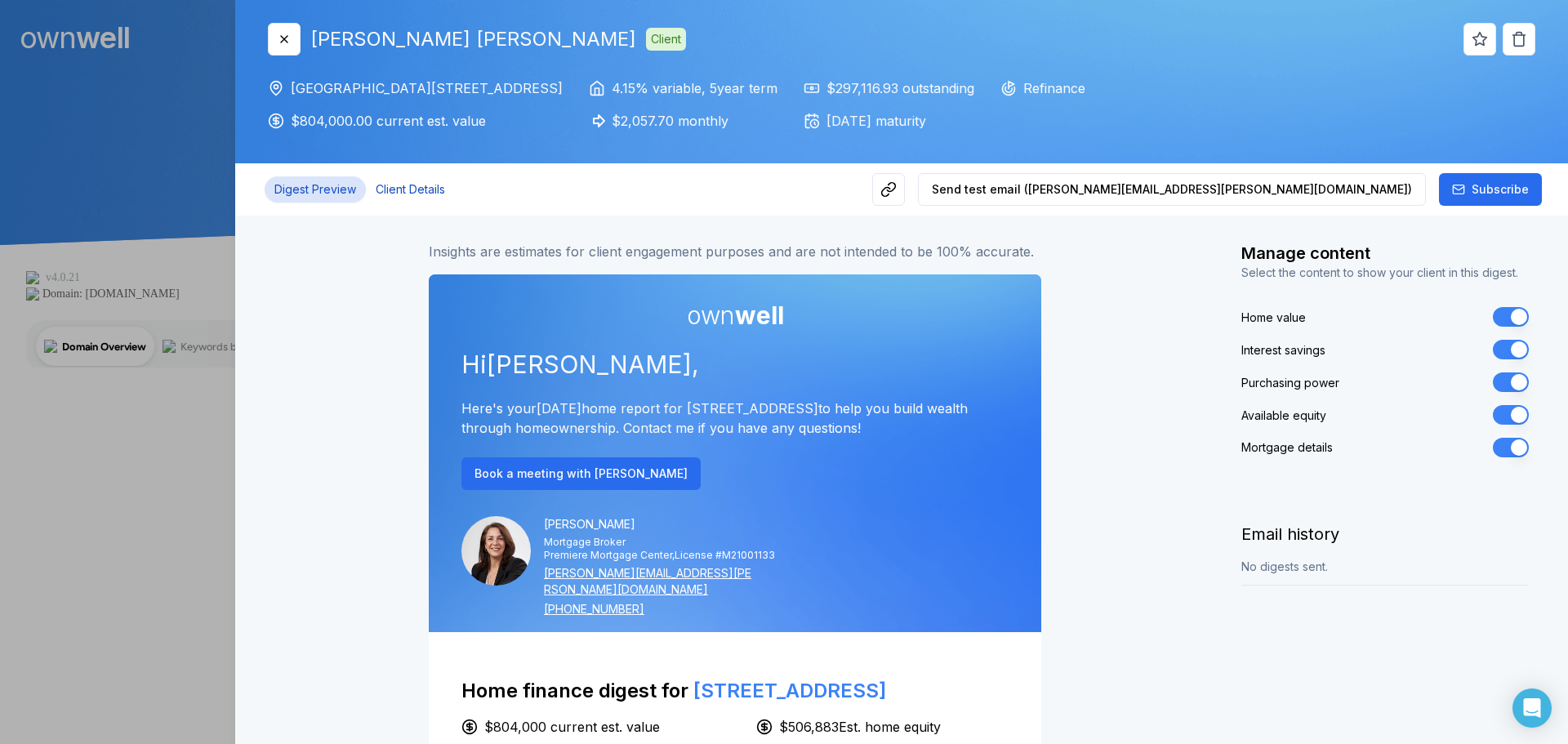 click on "Client Details" at bounding box center (410, 189) 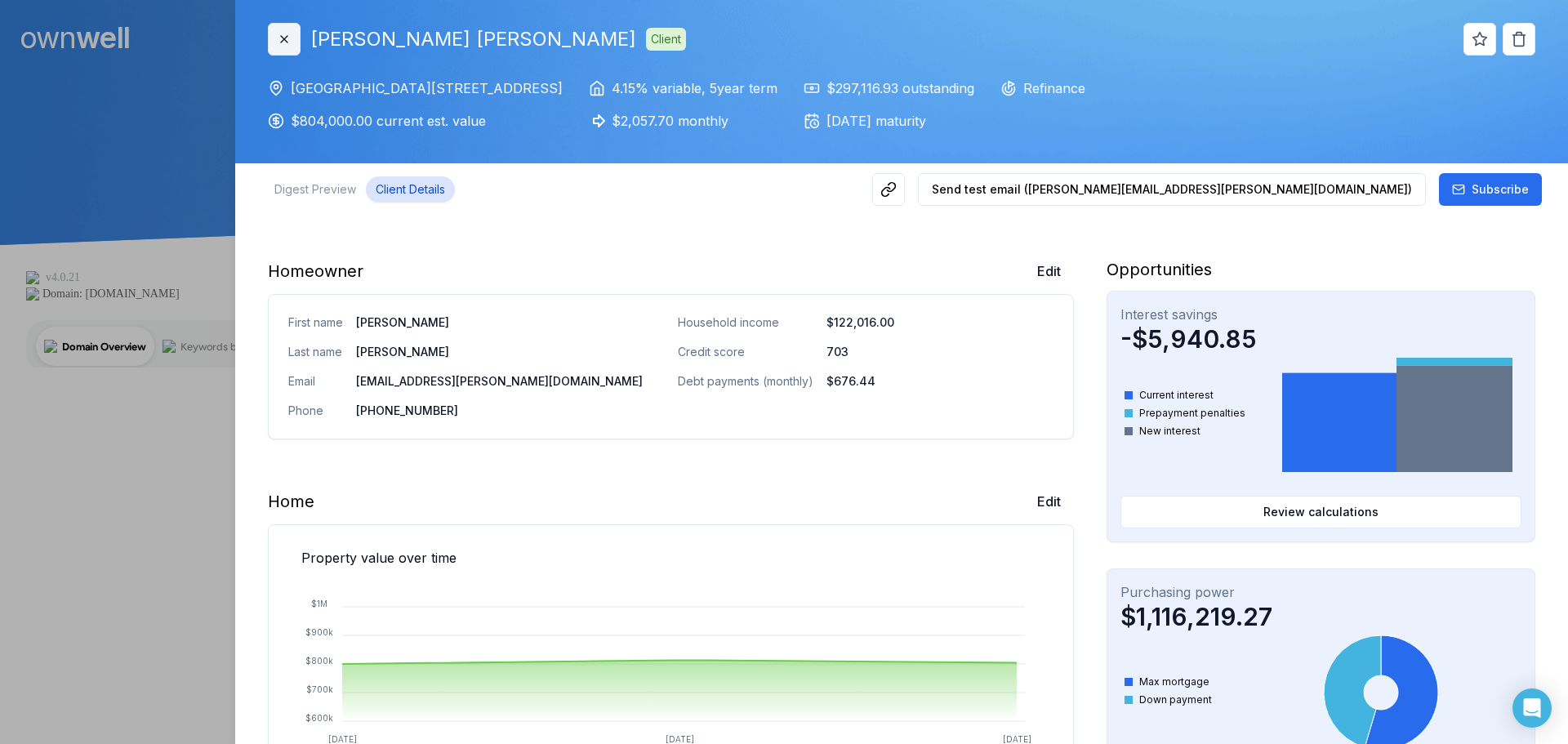 click on "Close" at bounding box center (284, 39) 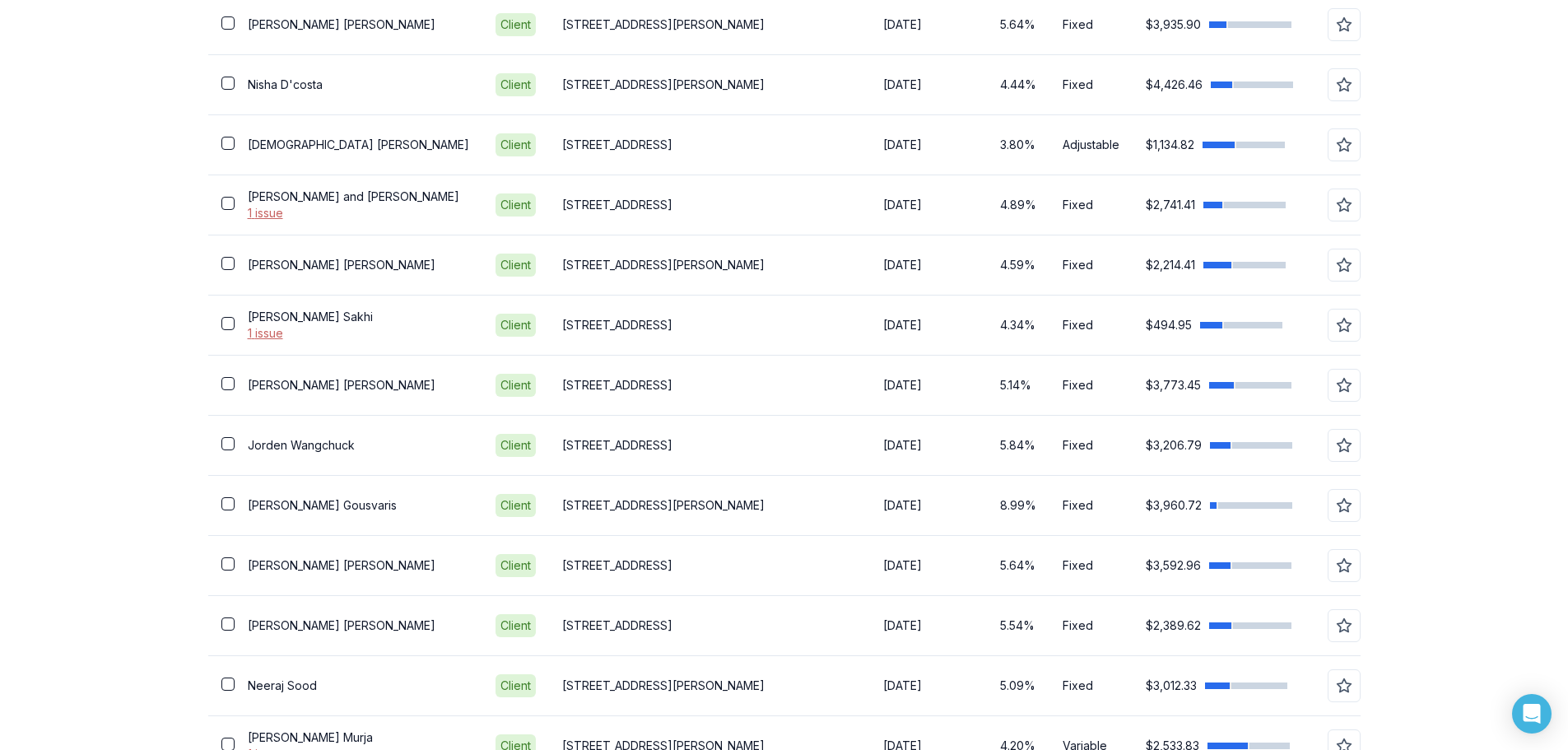scroll, scrollTop: 2429, scrollLeft: 0, axis: vertical 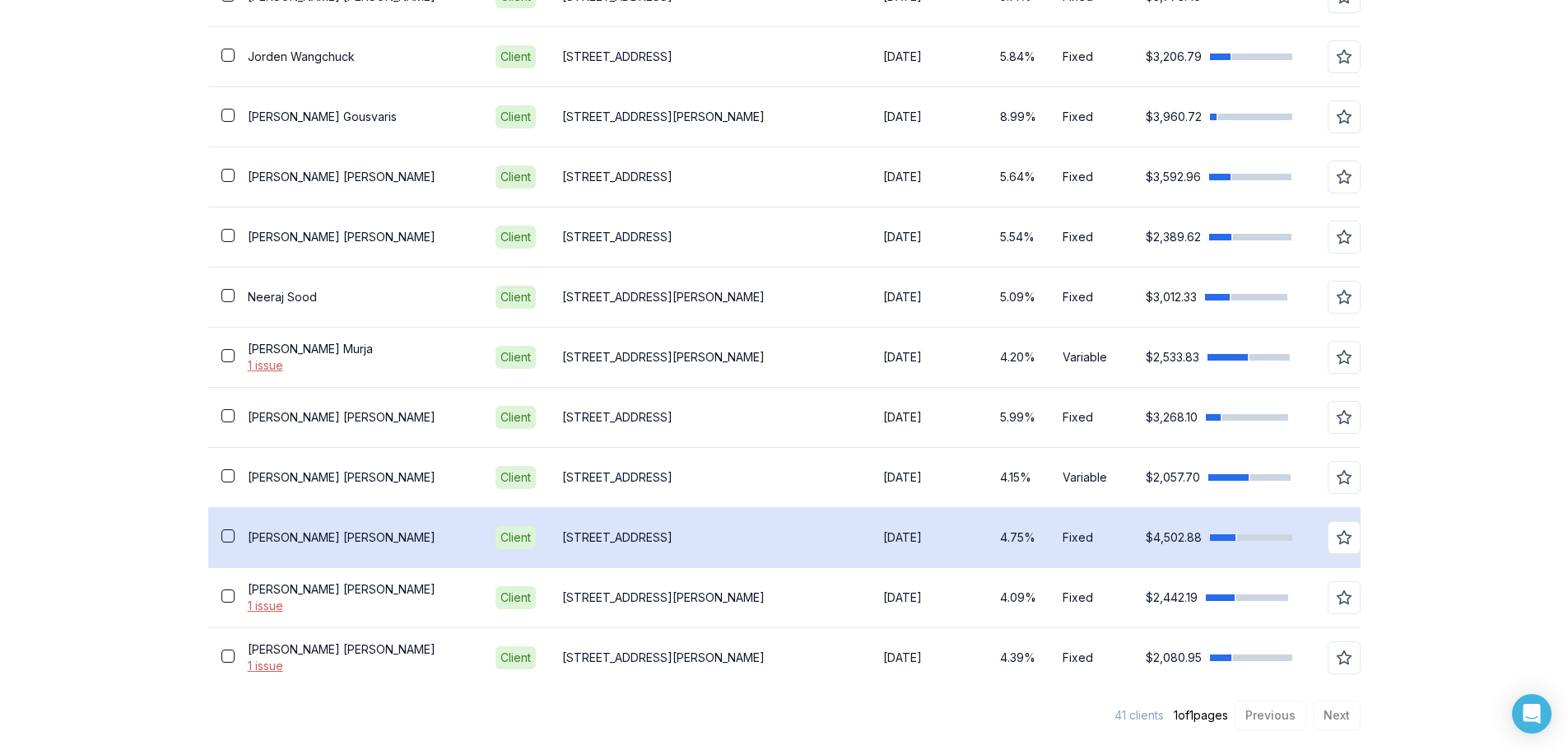 click on "[PERSON_NAME] [PERSON_NAME]" at bounding box center (358, 538) 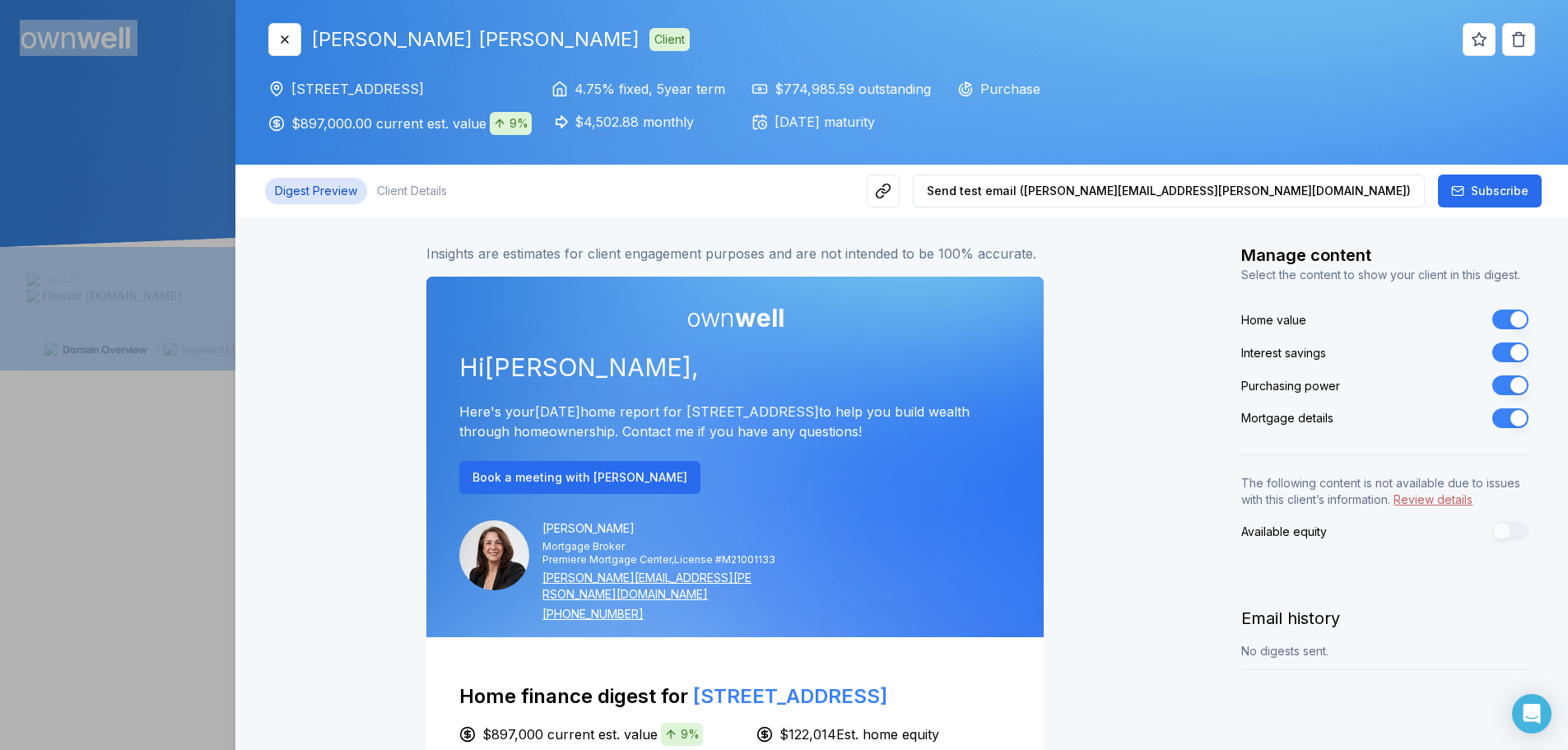 scroll, scrollTop: 0, scrollLeft: 0, axis: both 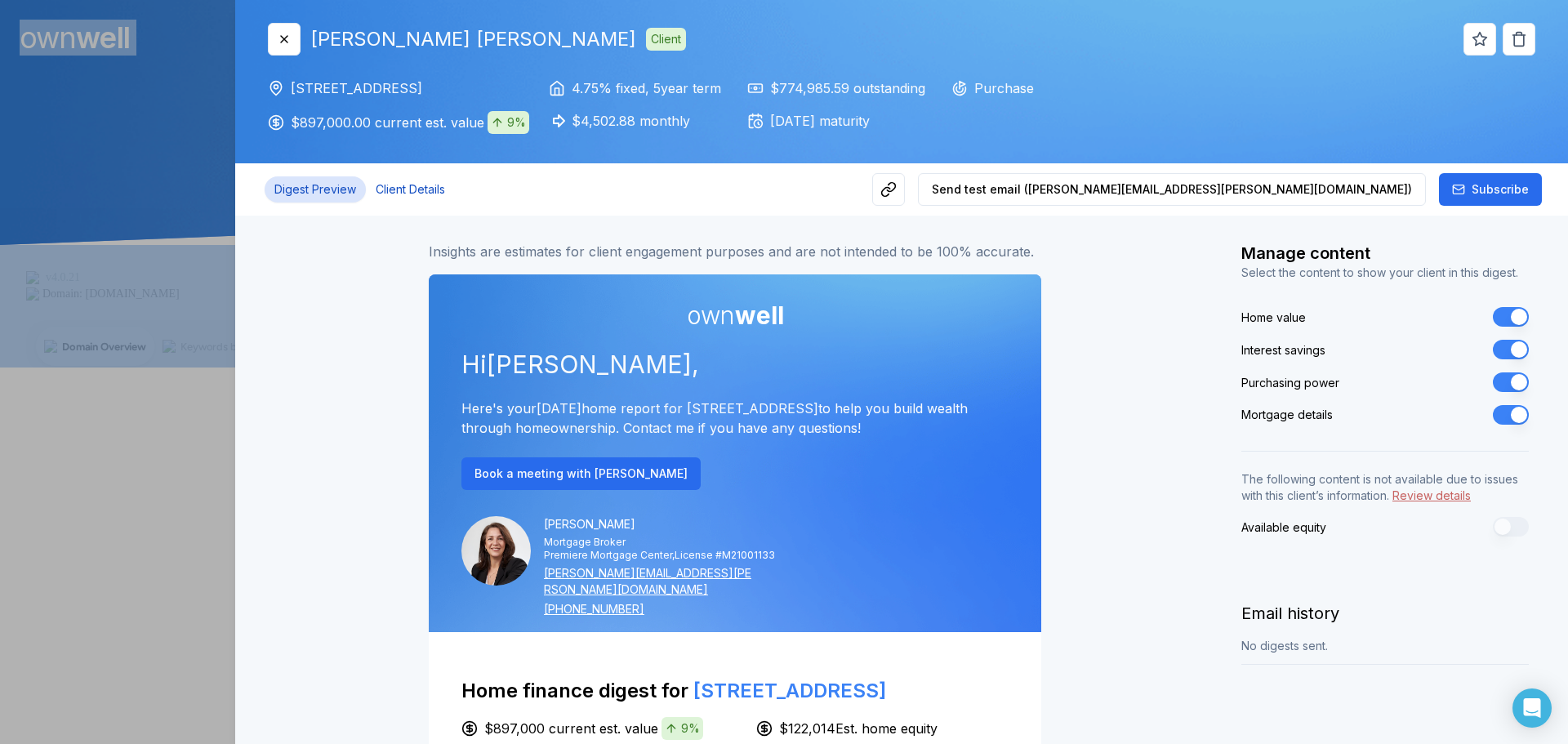 click on "Client Details" at bounding box center [410, 189] 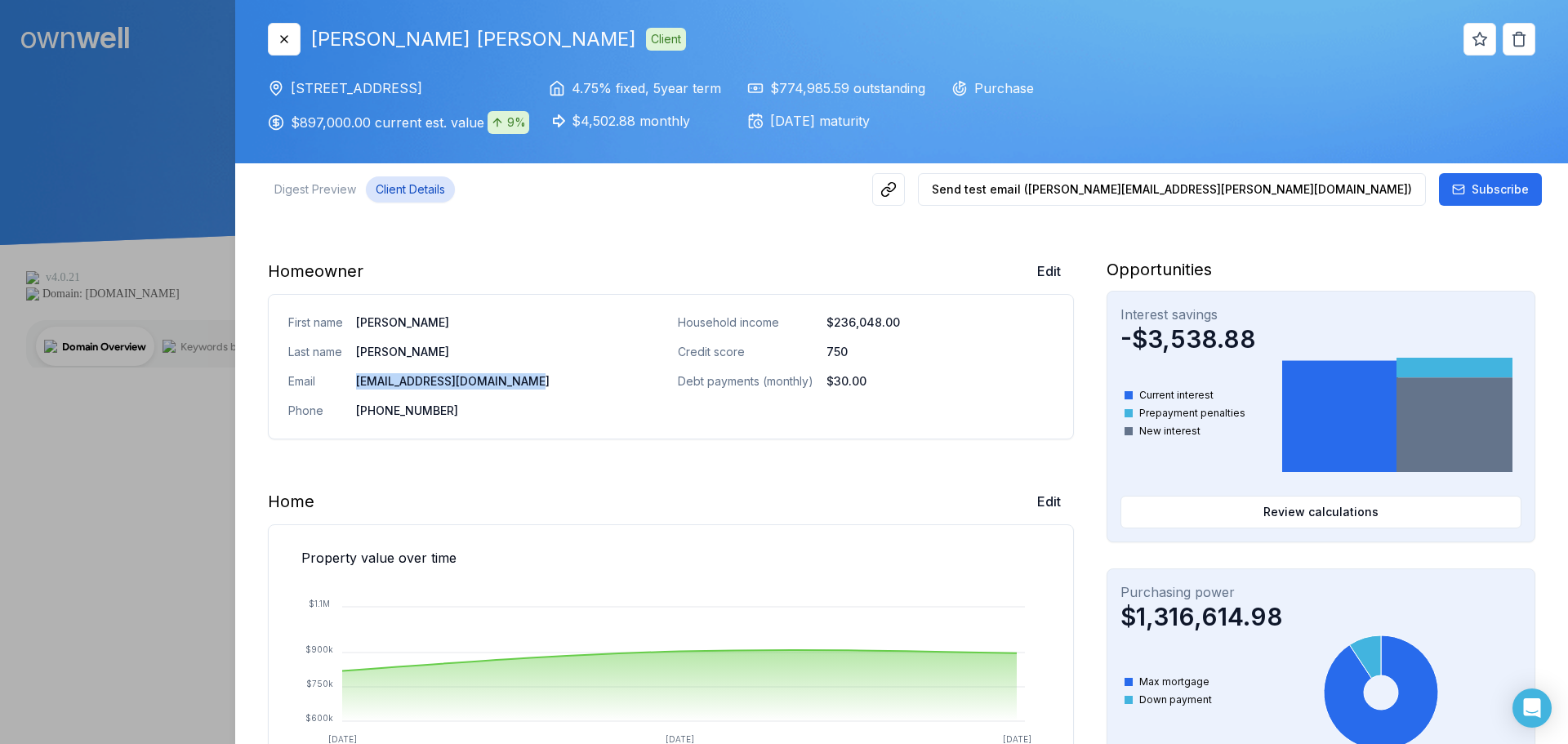 drag, startPoint x: 550, startPoint y: 377, endPoint x: 338, endPoint y: 392, distance: 212.53 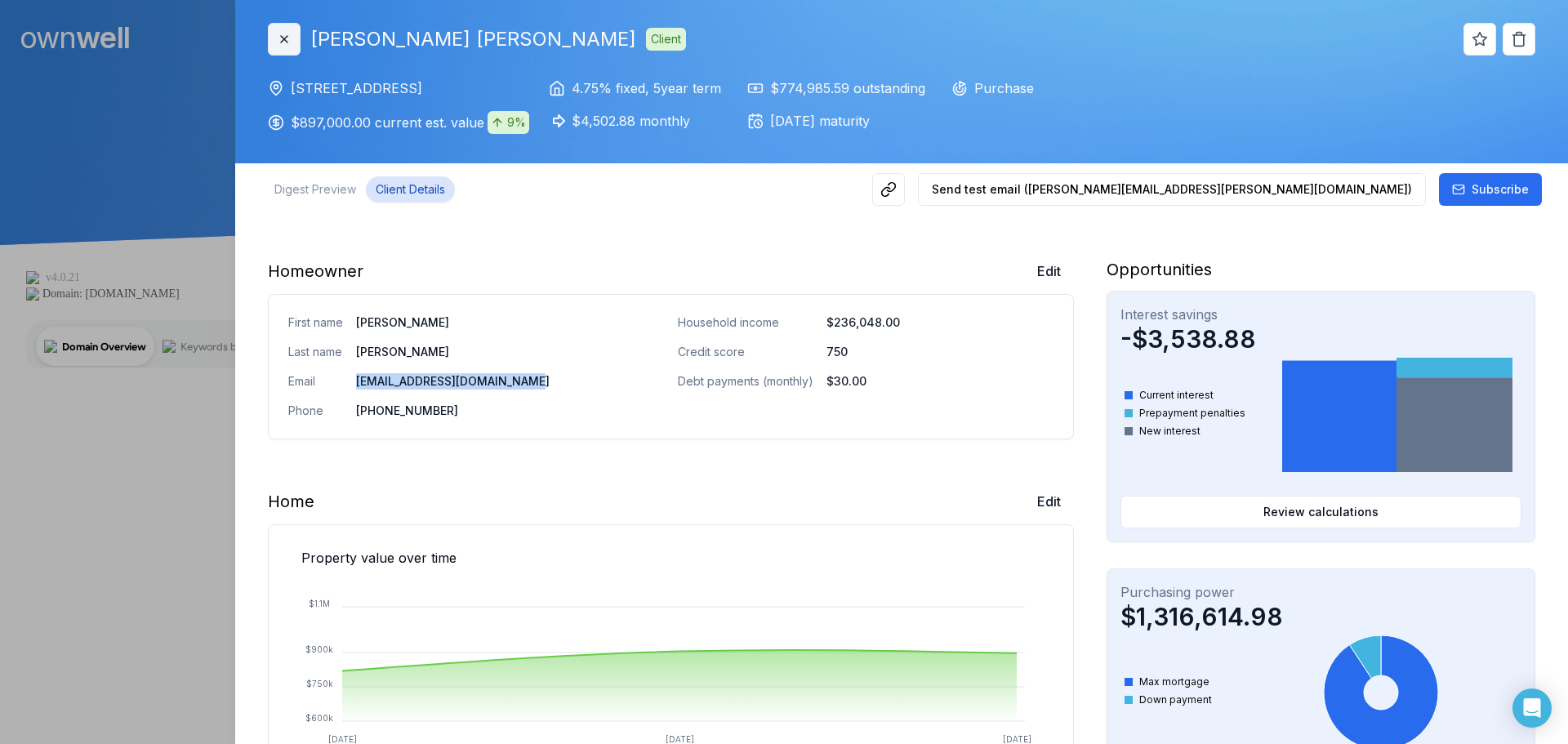 click 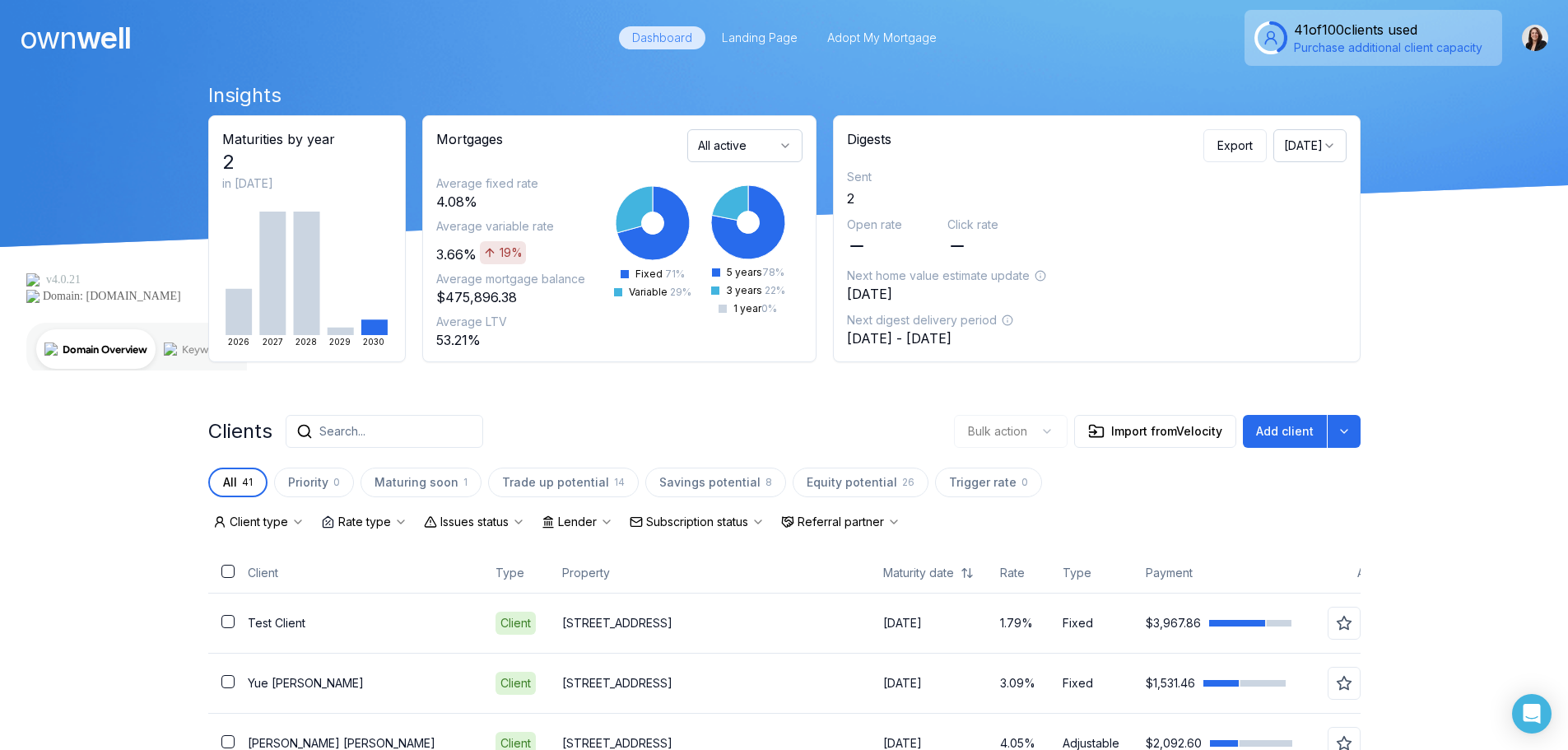 scroll, scrollTop: 2429, scrollLeft: 0, axis: vertical 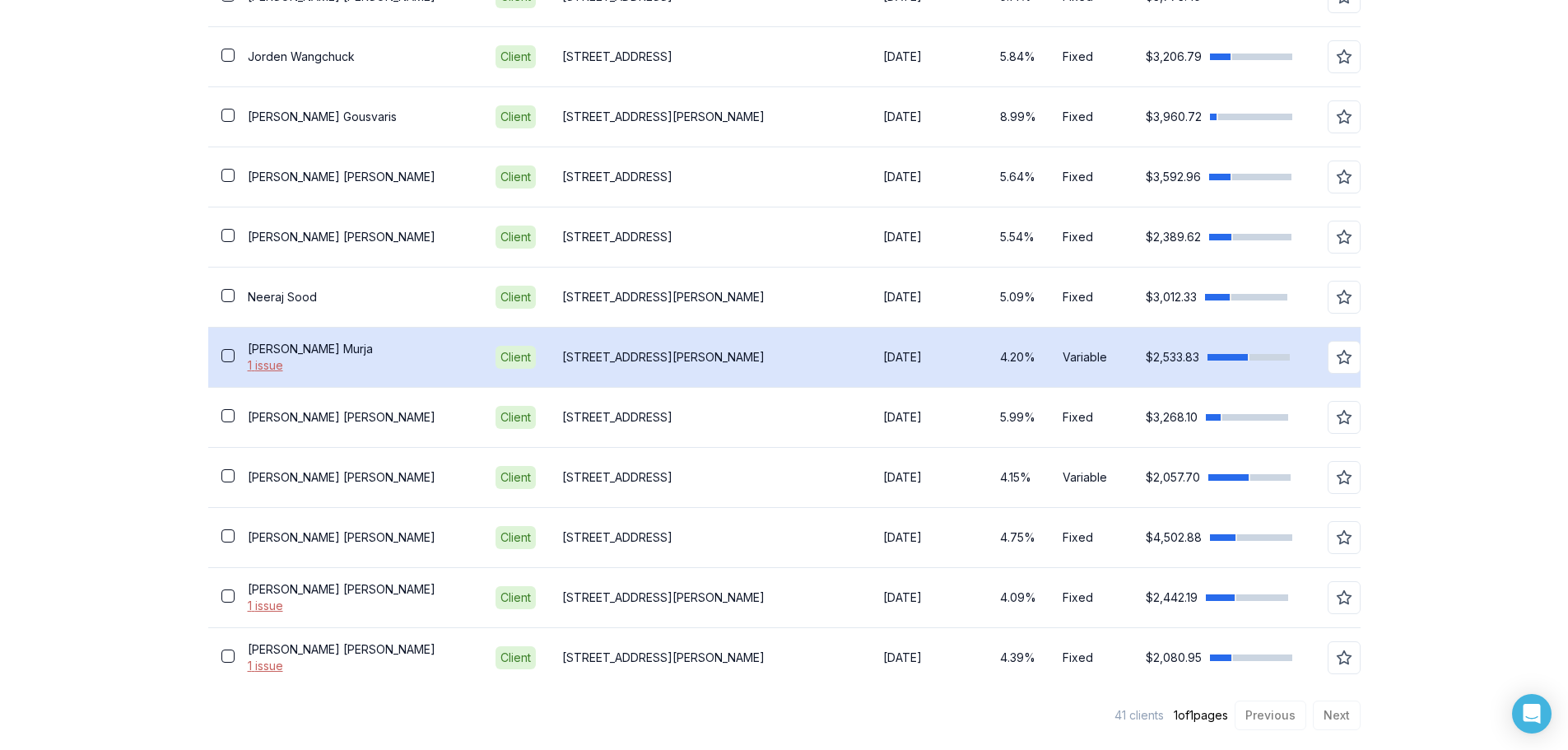 click on "[PERSON_NAME]" at bounding box center (358, 349) 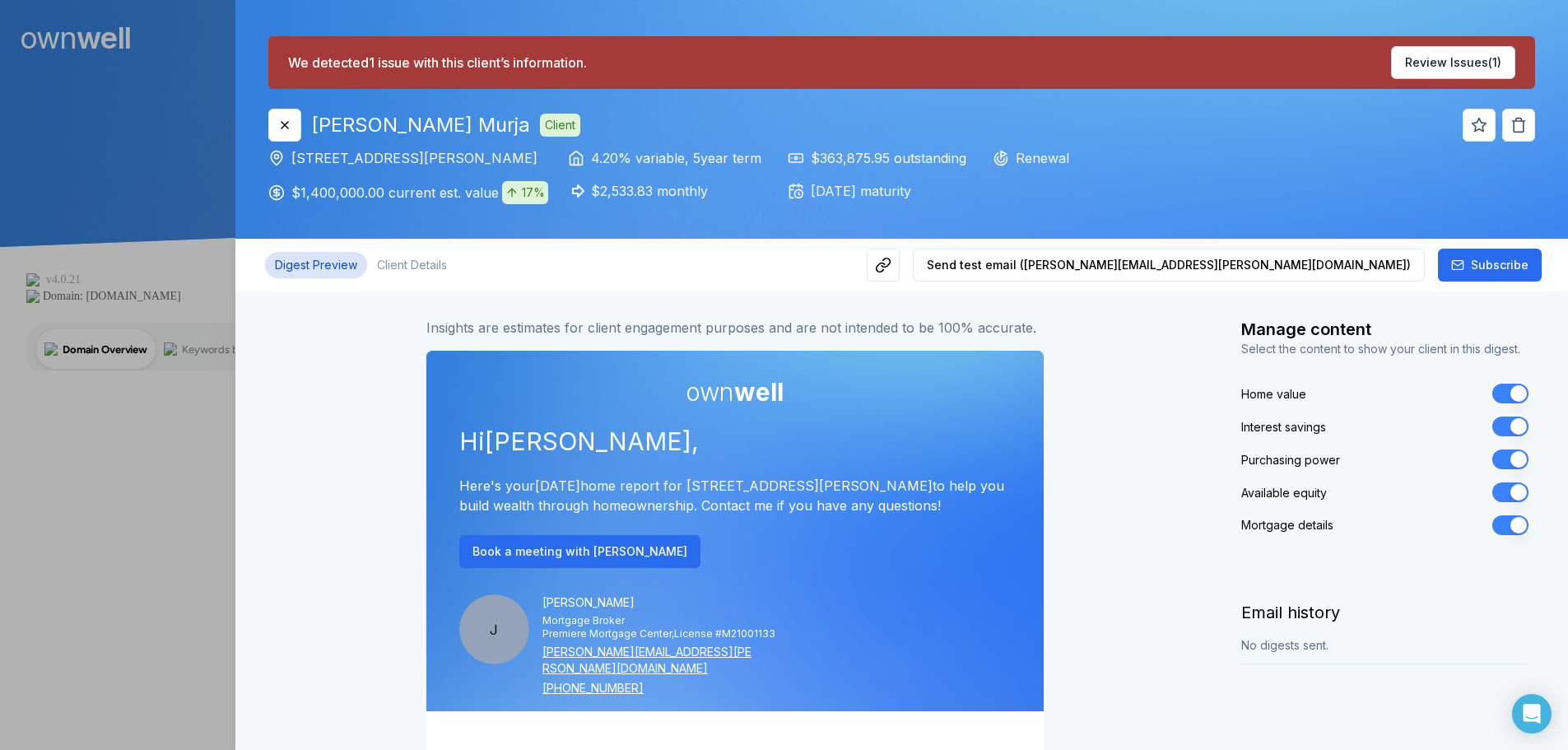 scroll, scrollTop: 0, scrollLeft: 0, axis: both 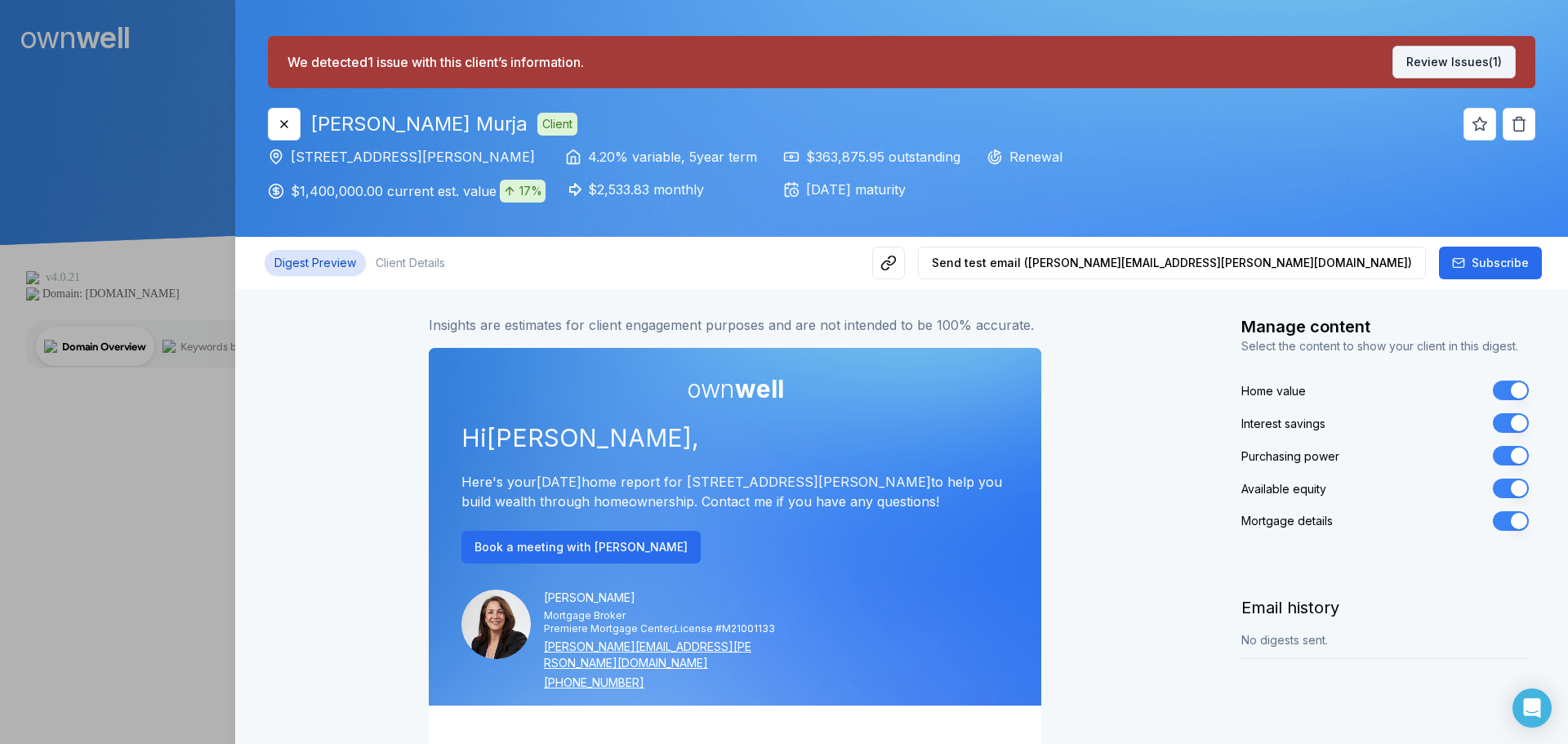 click on "Review Issues  (1)" at bounding box center (1454, 62) 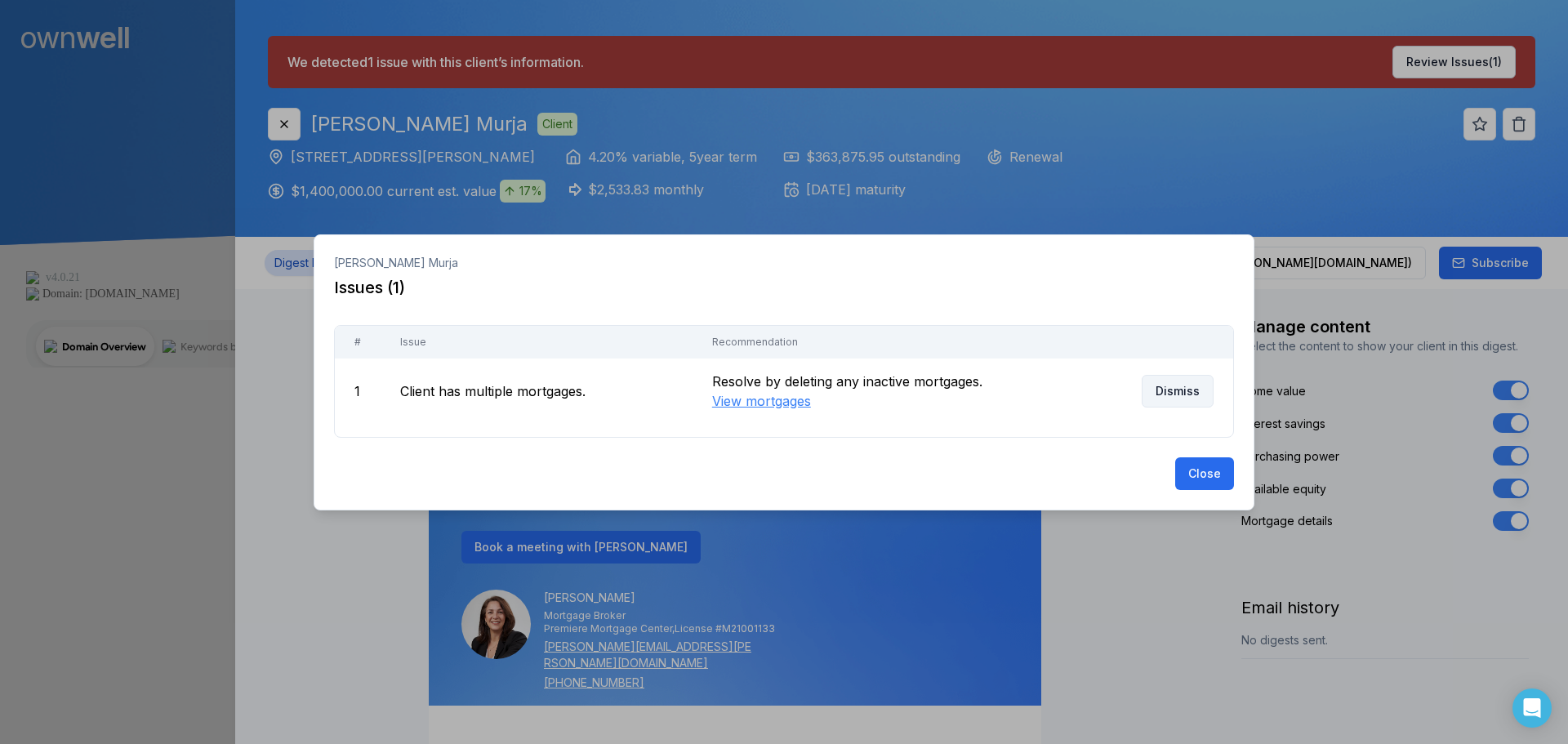 click on "Dismiss" at bounding box center [1178, 391] 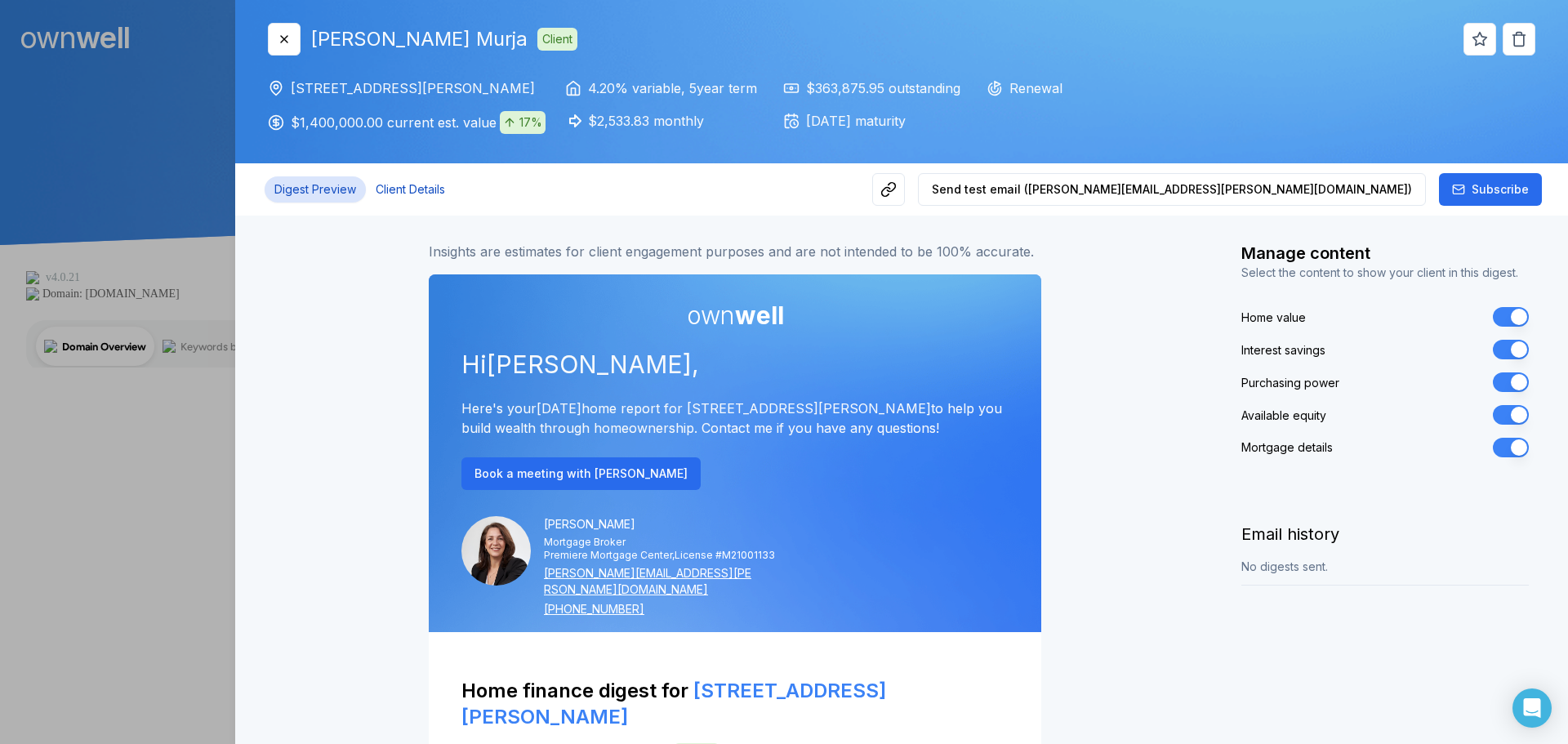 click on "Client Details" at bounding box center [410, 189] 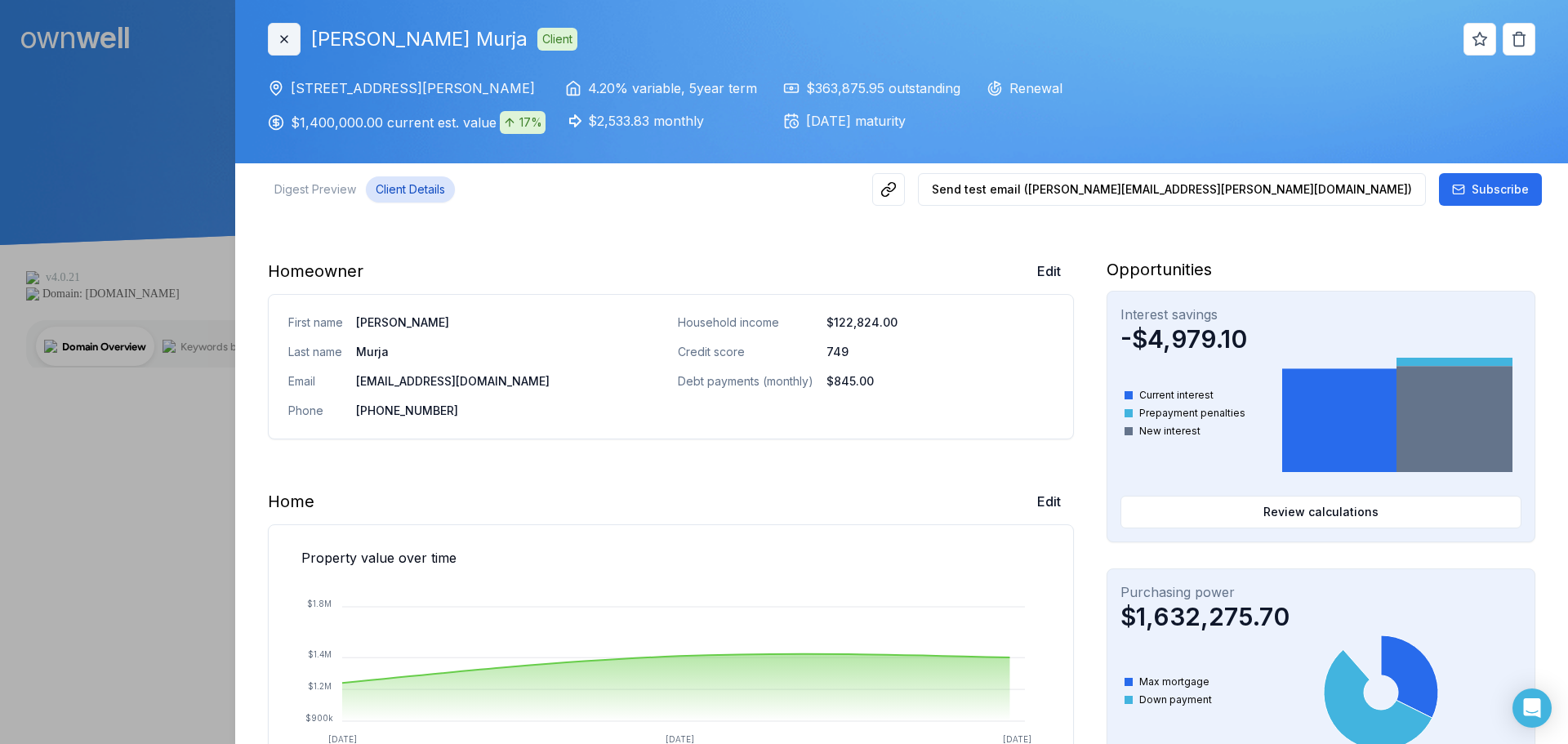 click 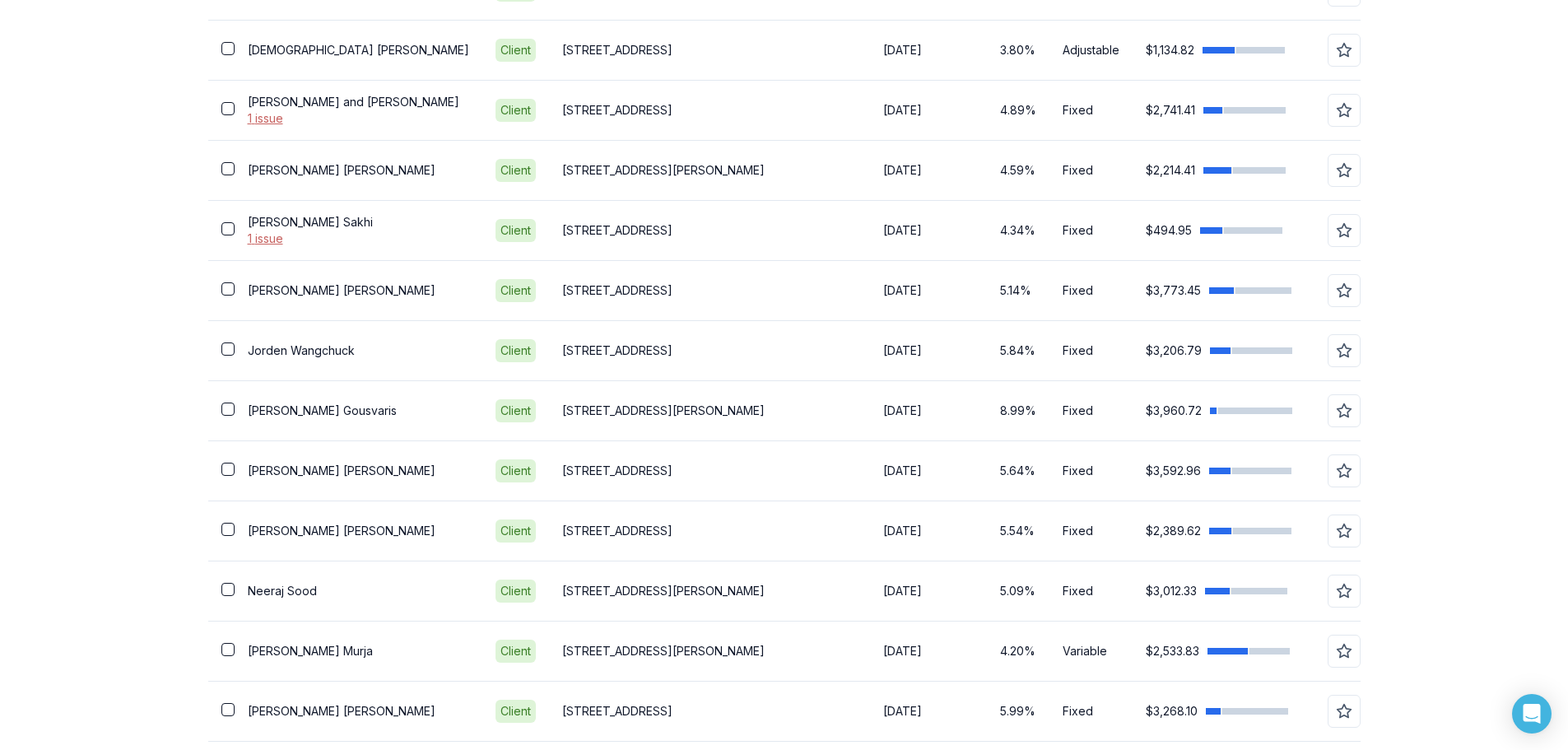 scroll, scrollTop: 2429, scrollLeft: 0, axis: vertical 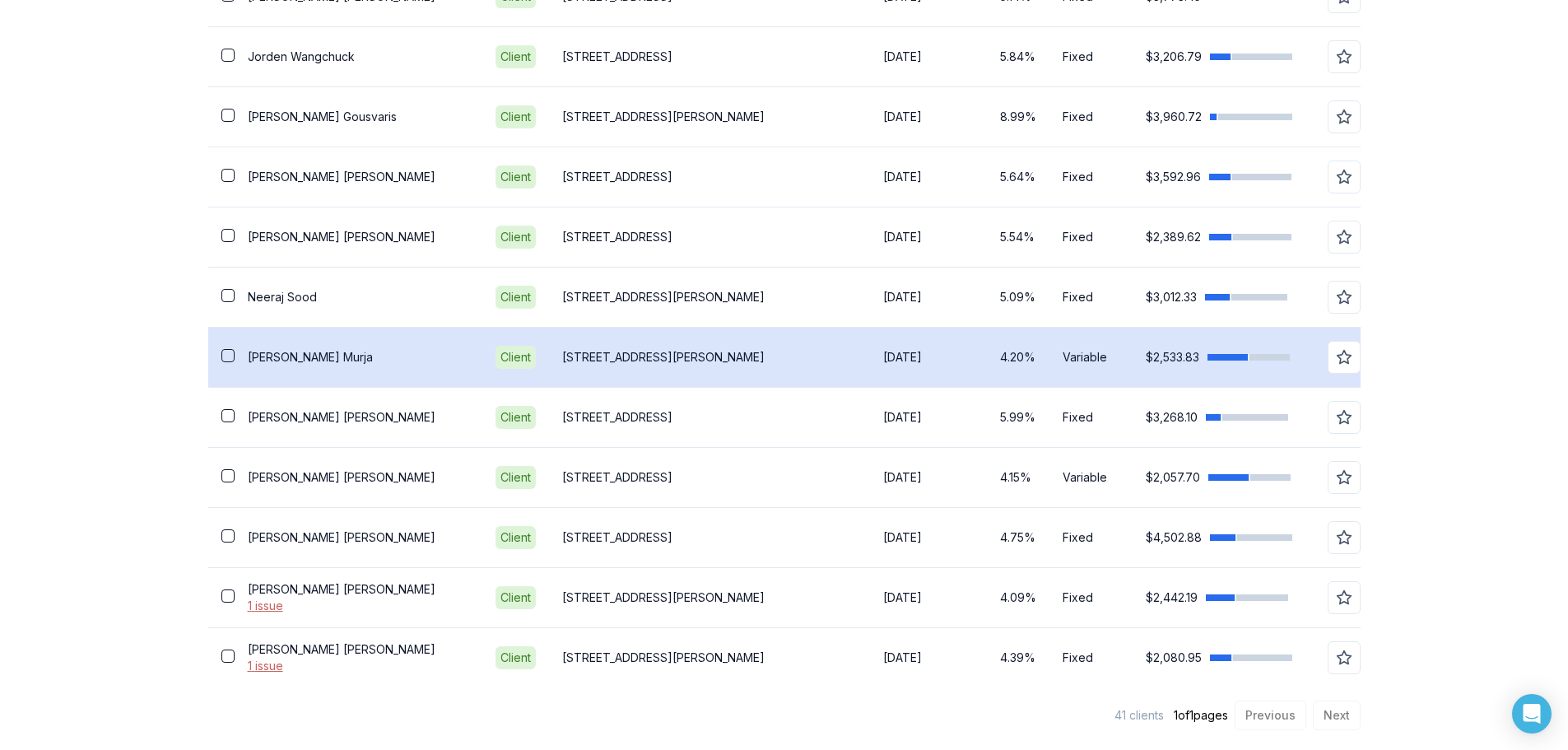click on "[PERSON_NAME]" at bounding box center [358, 357] 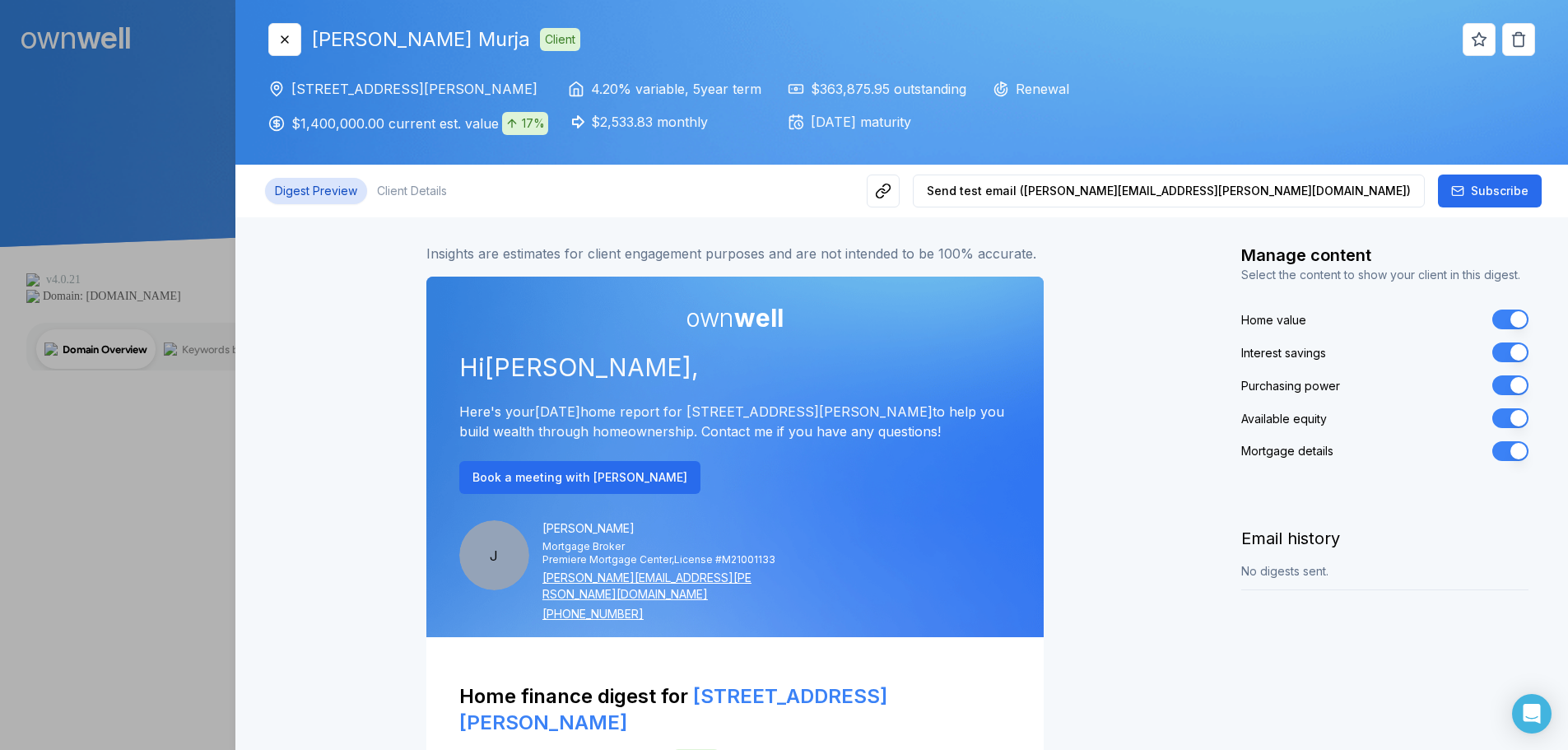 scroll, scrollTop: 0, scrollLeft: 0, axis: both 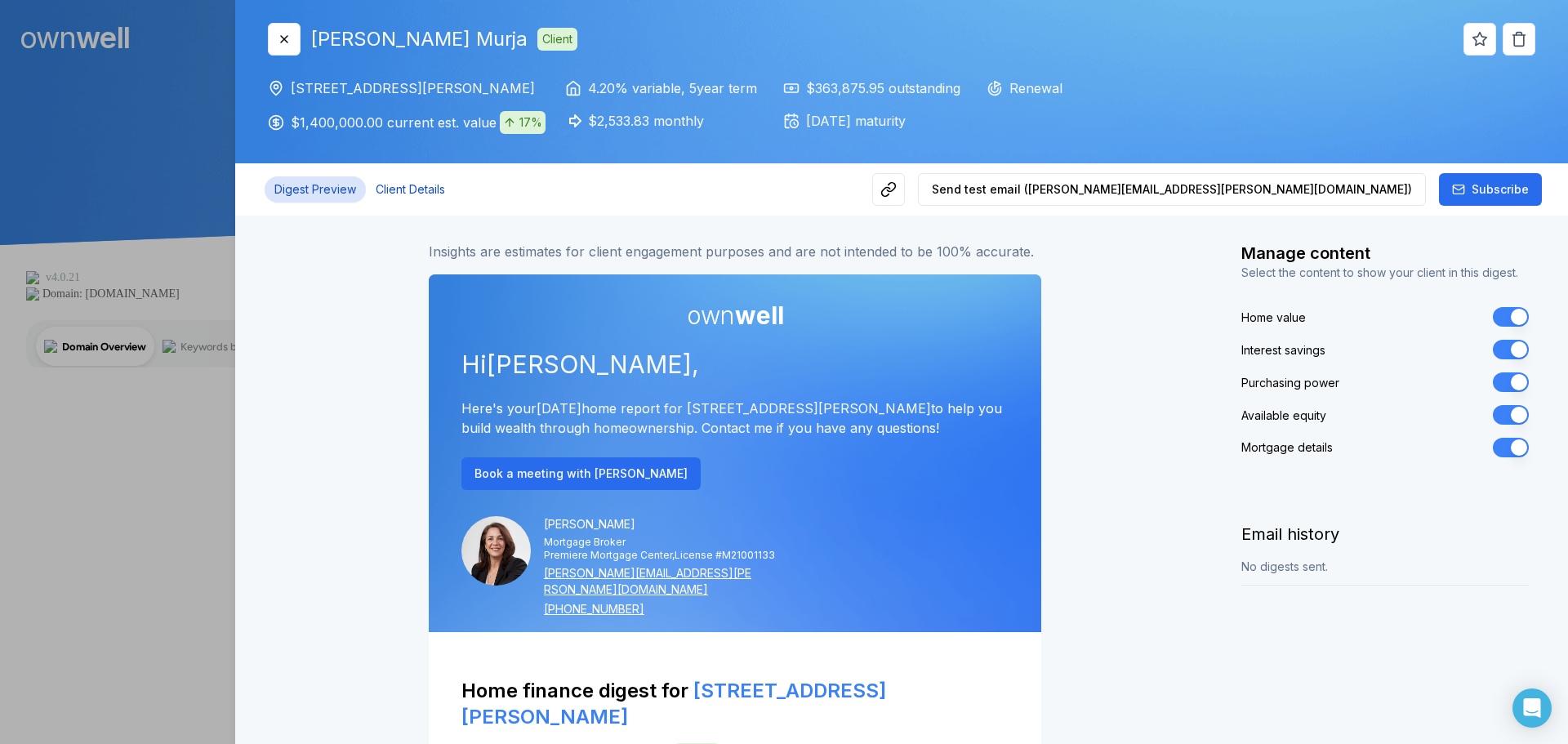 click on "Client Details" at bounding box center (410, 189) 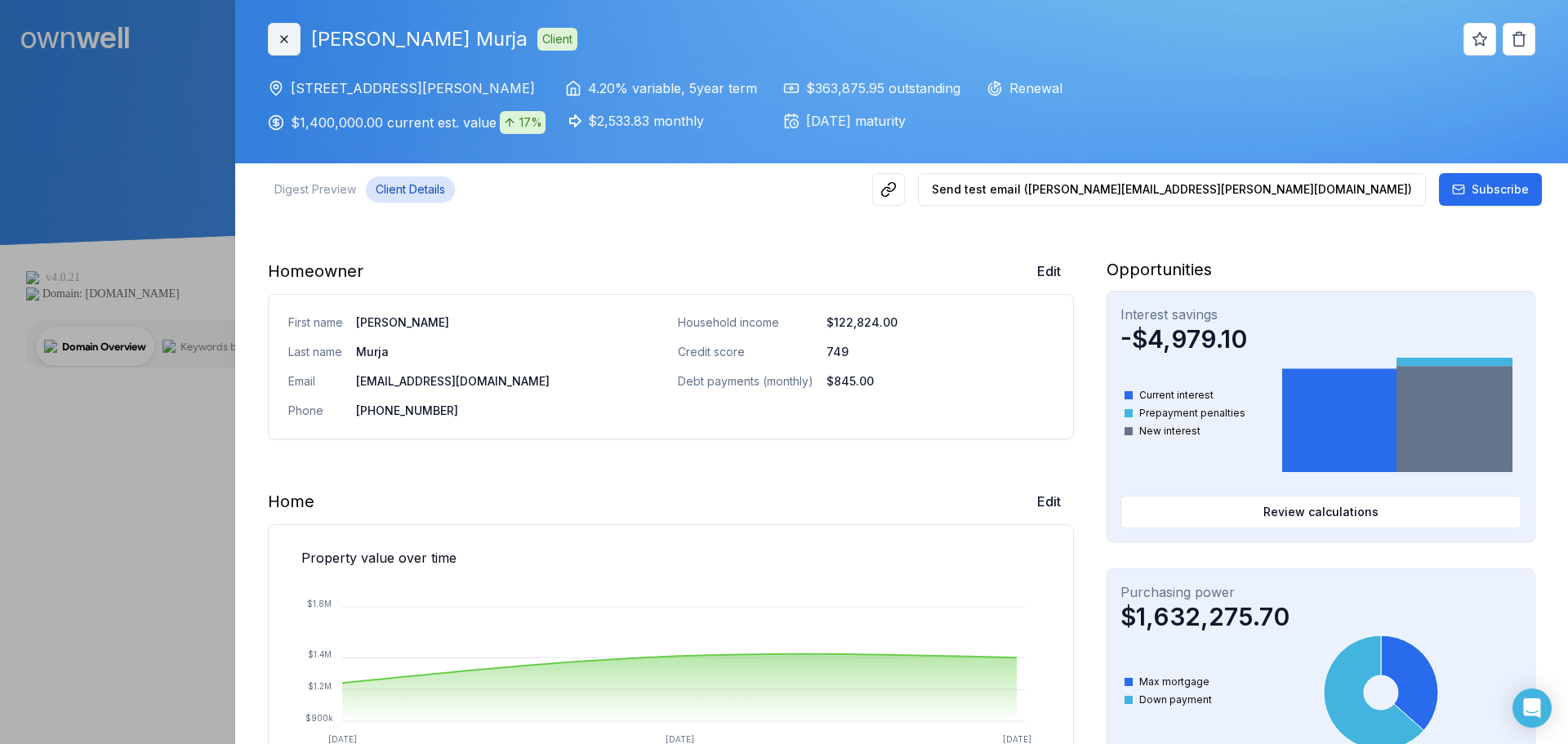 click 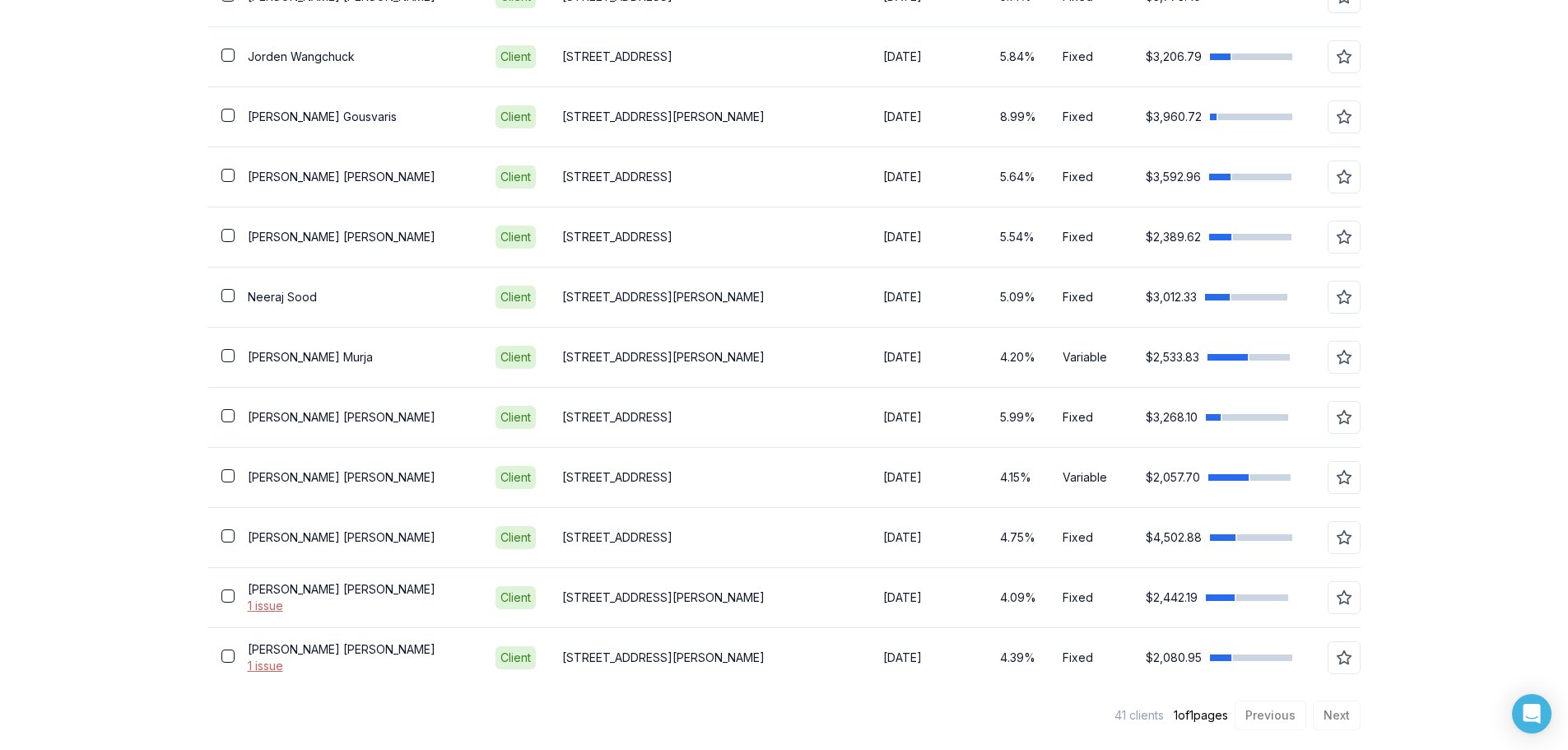scroll, scrollTop: 2309, scrollLeft: 0, axis: vertical 